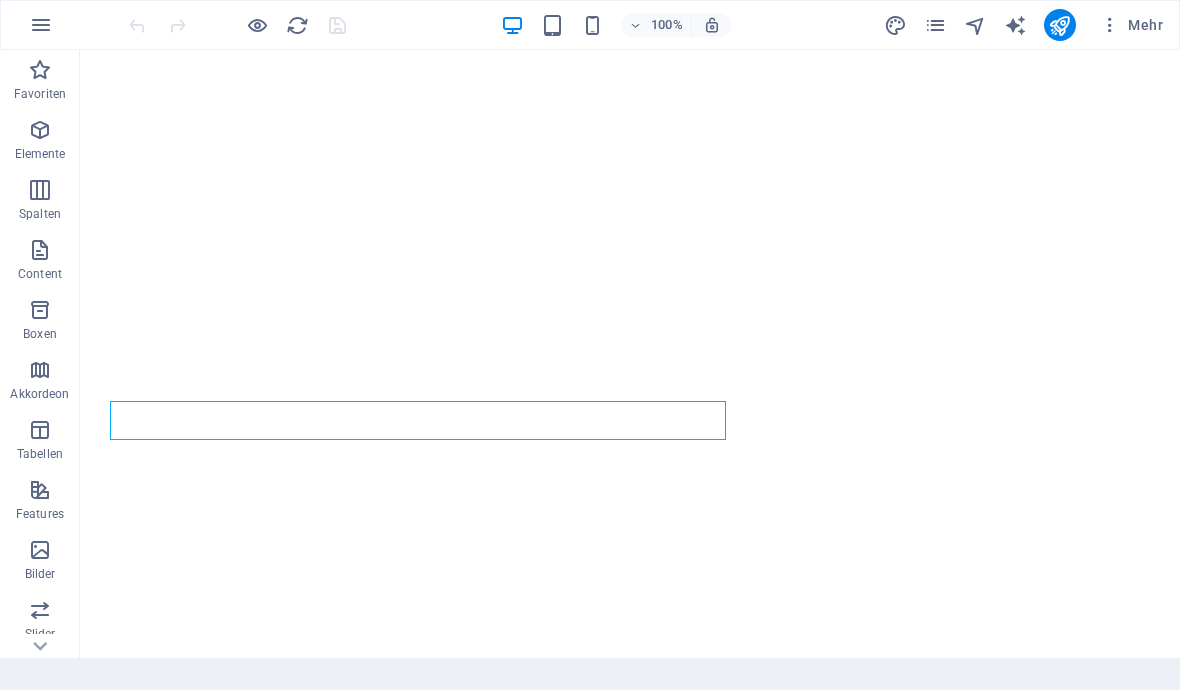 scroll, scrollTop: 0, scrollLeft: 0, axis: both 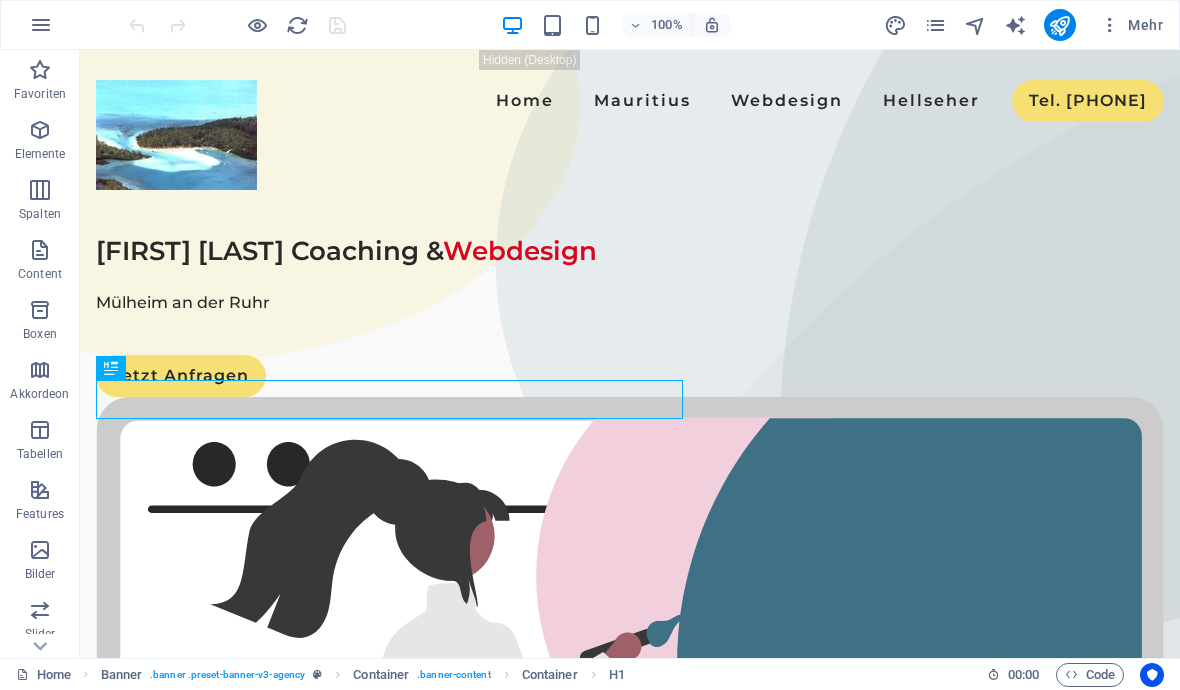 click at bounding box center [935, 25] 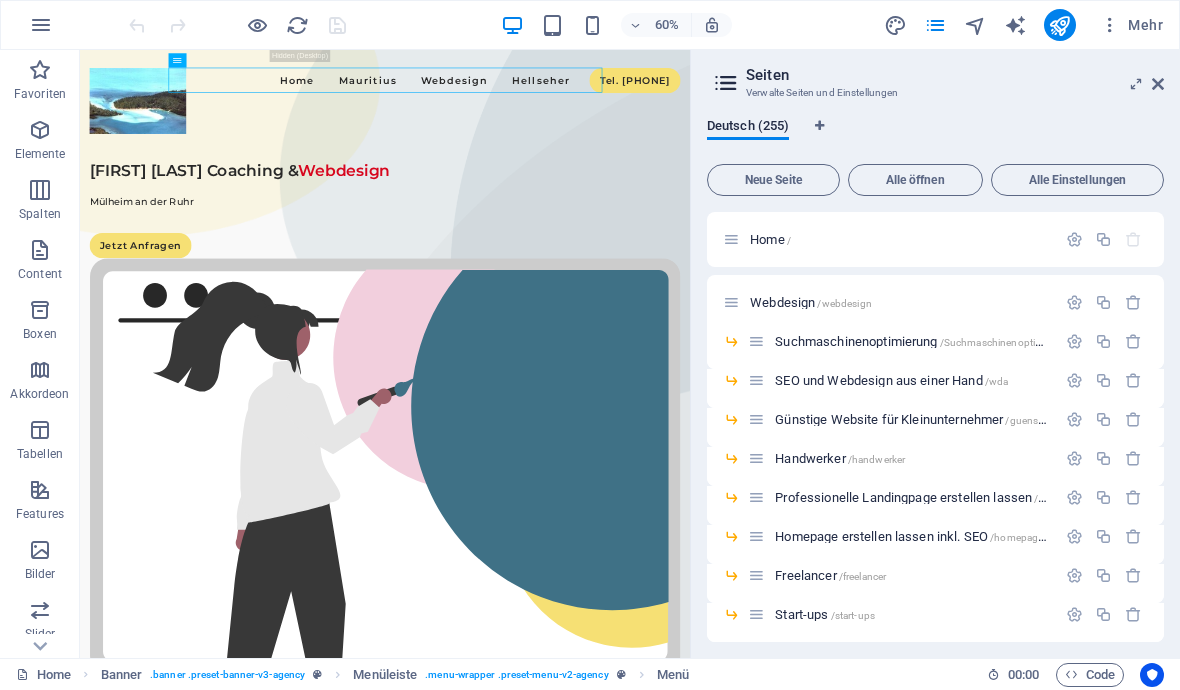 click on "Home /" at bounding box center (770, 239) 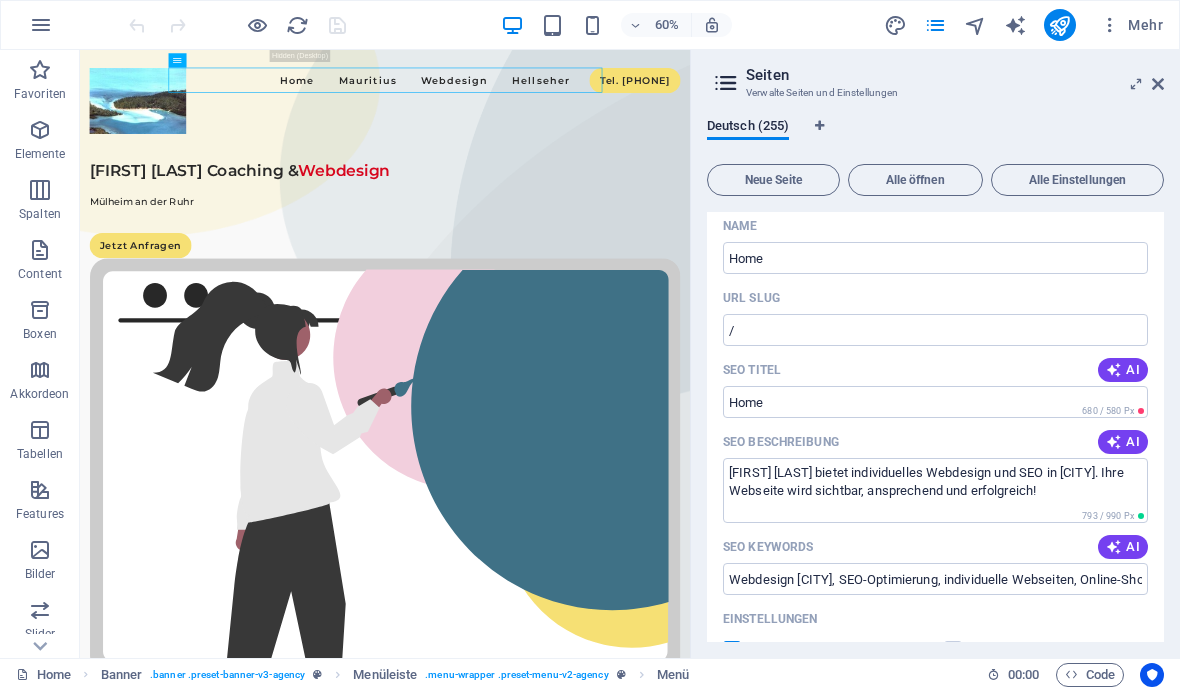 scroll, scrollTop: 71, scrollLeft: 0, axis: vertical 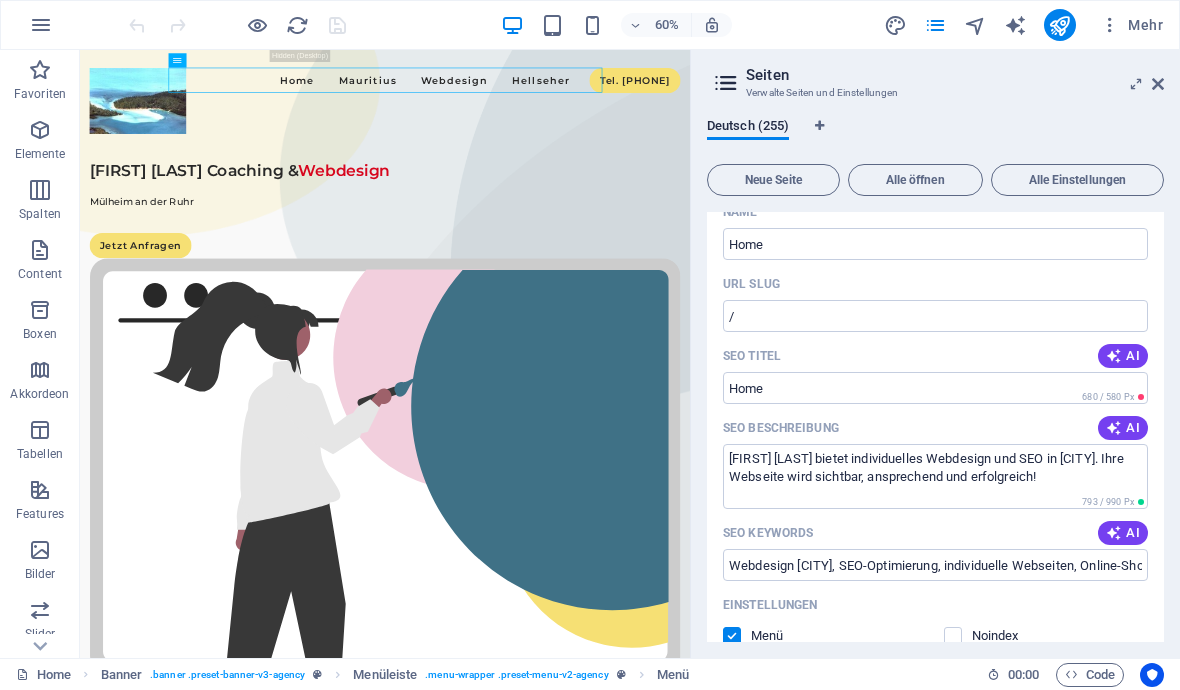 click on "AI" at bounding box center [1123, 356] 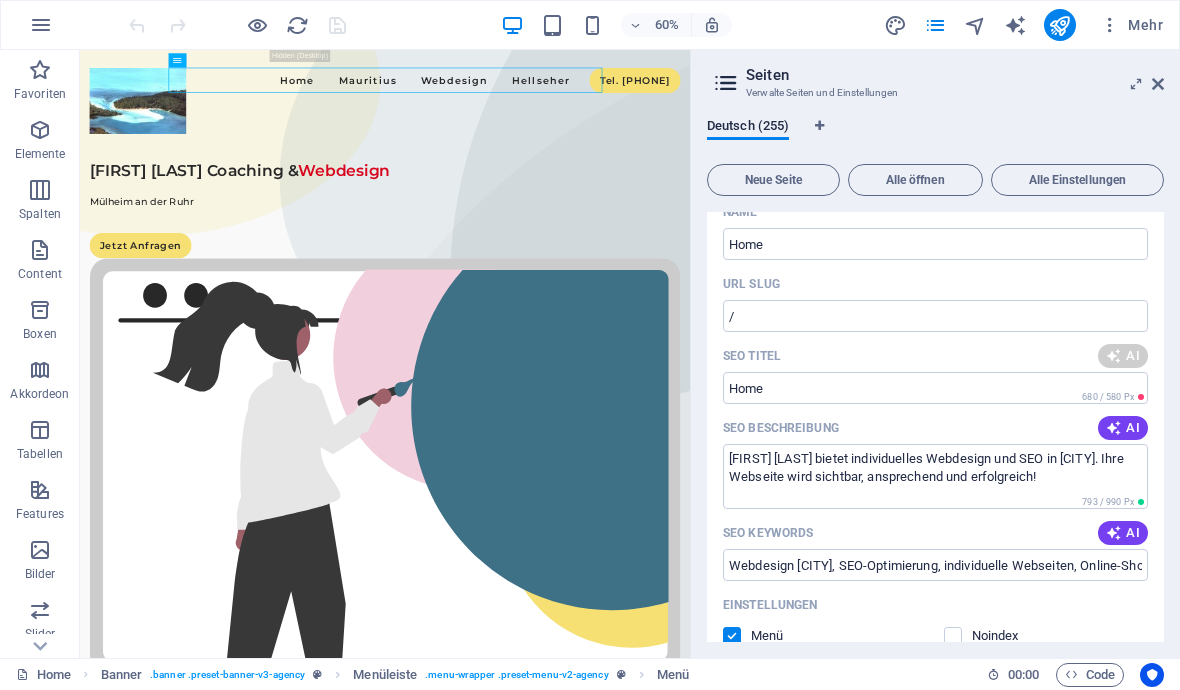 type on "Stefan Mehler: Webdesign & SEO" 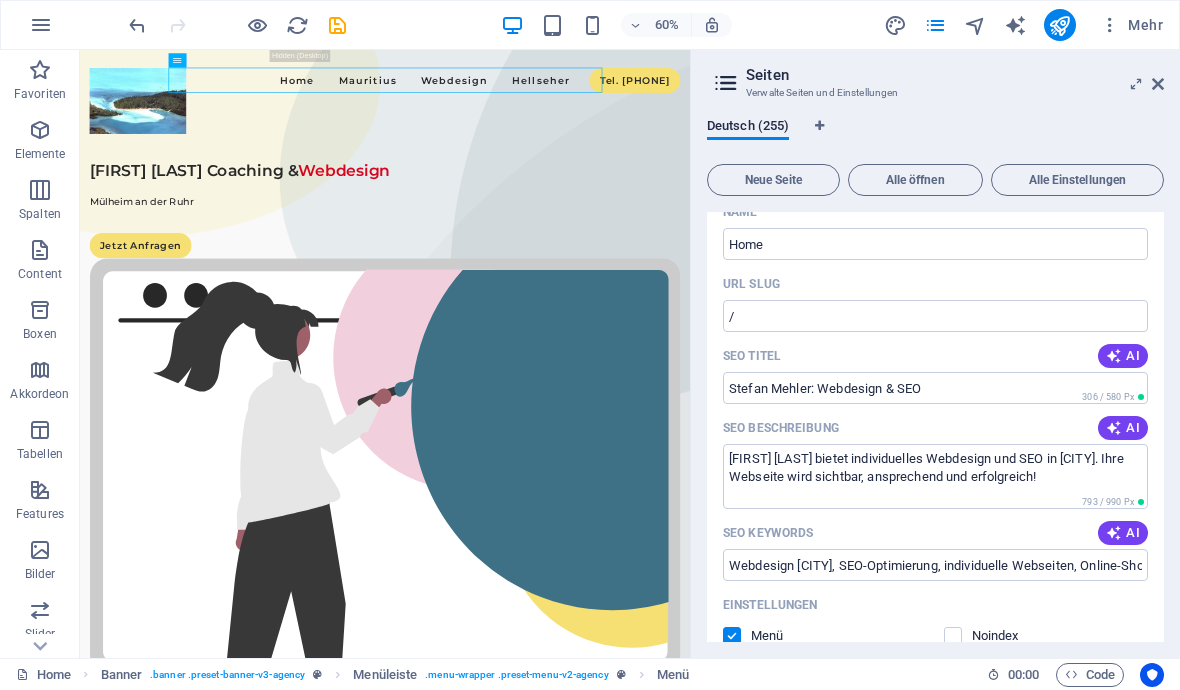 click on "AI" at bounding box center [1123, 428] 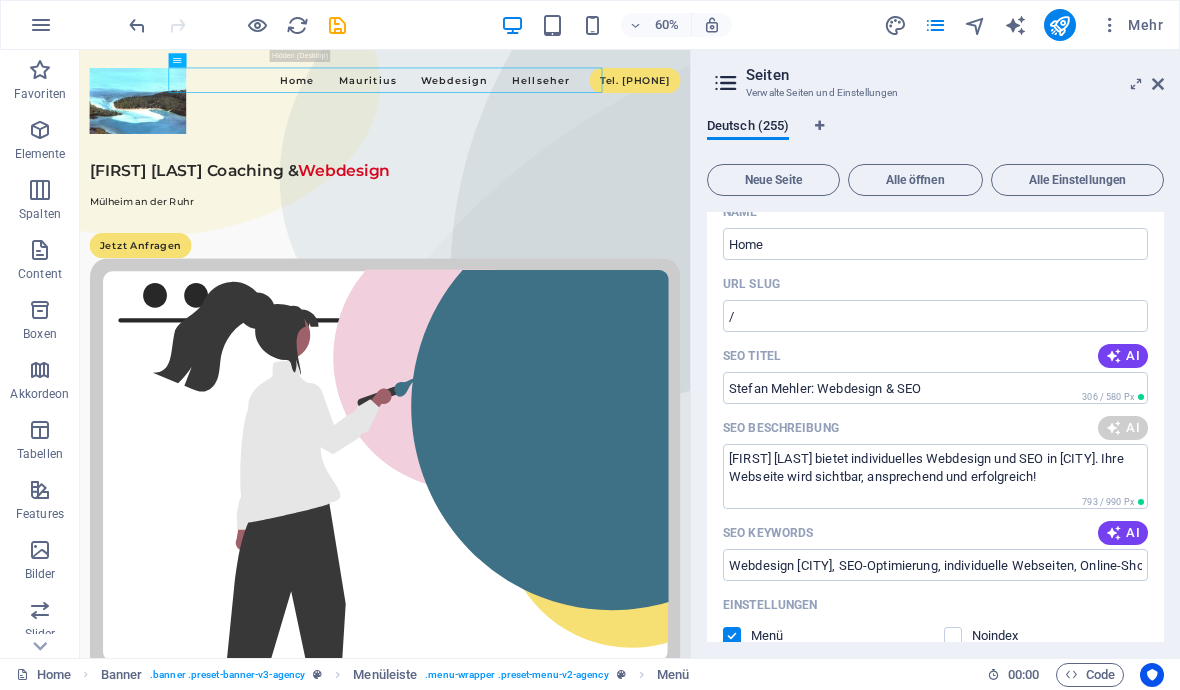 type on "Maßgeschneiderte Webseiten und SEO für optimale Sichtbarkeit! Steigern Sie Ihre Online-Präsenz mit Mehler Webdesign in Mülheim." 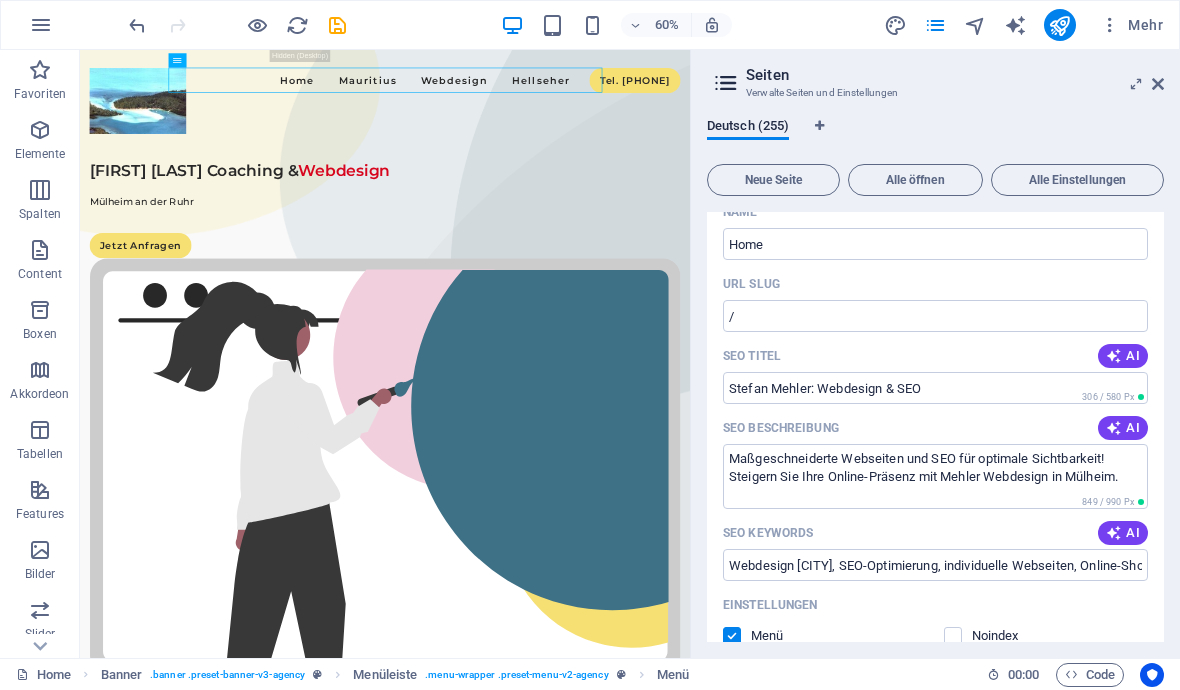 click on "AI" at bounding box center [1123, 533] 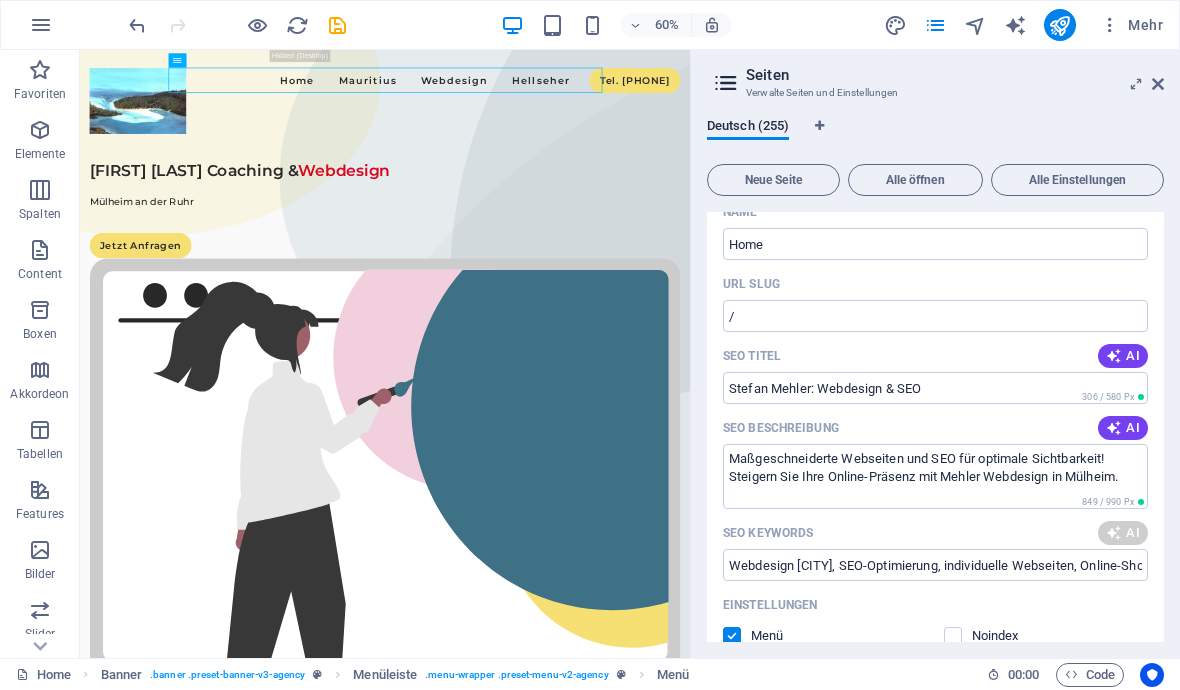 type on "Webdesign Mülheim, SEO-Optimierung, Online-Shop Gestaltung, individuelle Webseiten, Coaching Mülheim, digitale Sichtbarkeit" 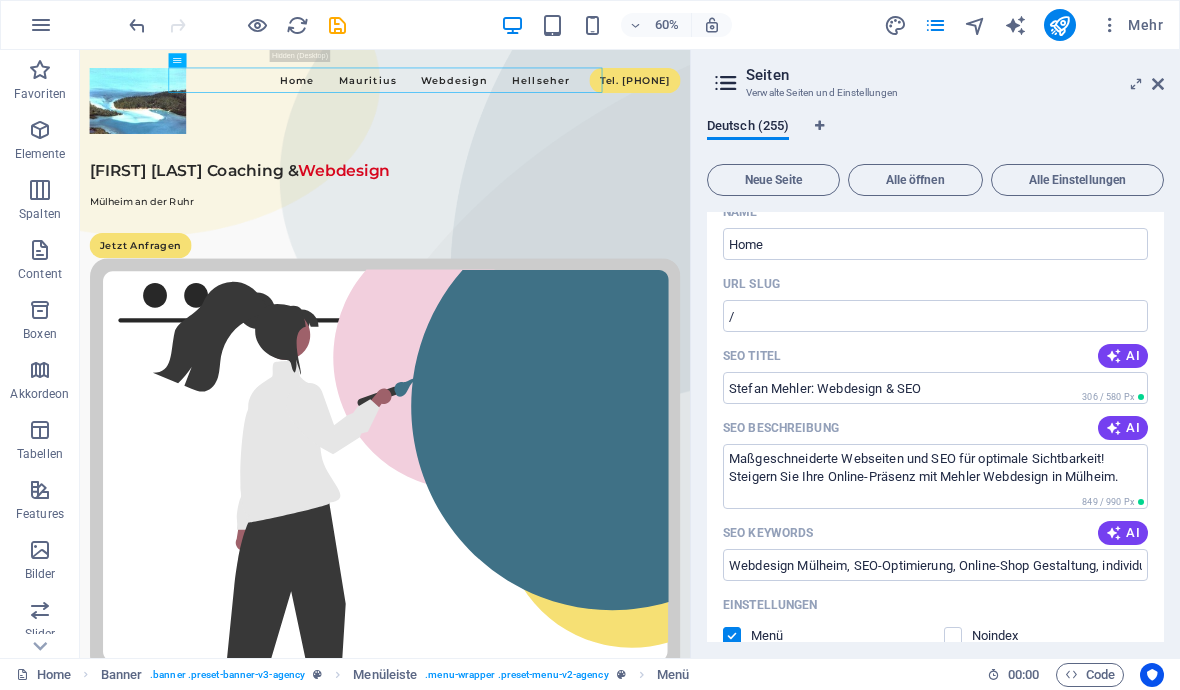 click on "Mehr" at bounding box center [1131, 25] 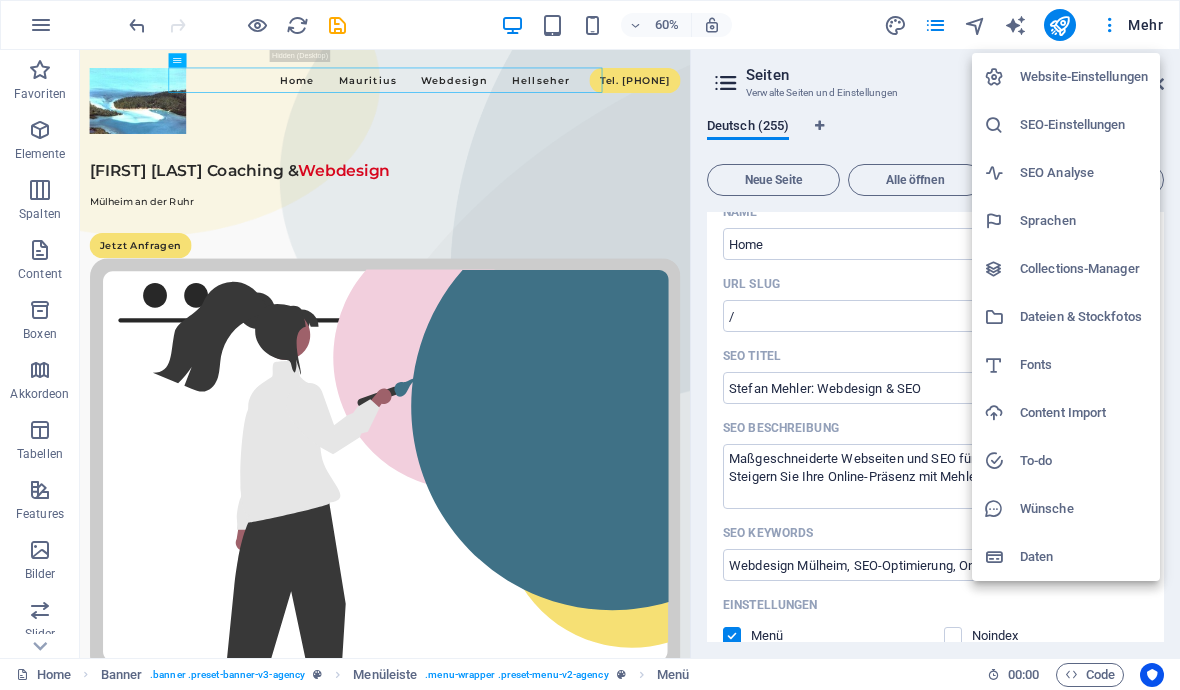 click on "Website-Einstellungen" at bounding box center [1084, 77] 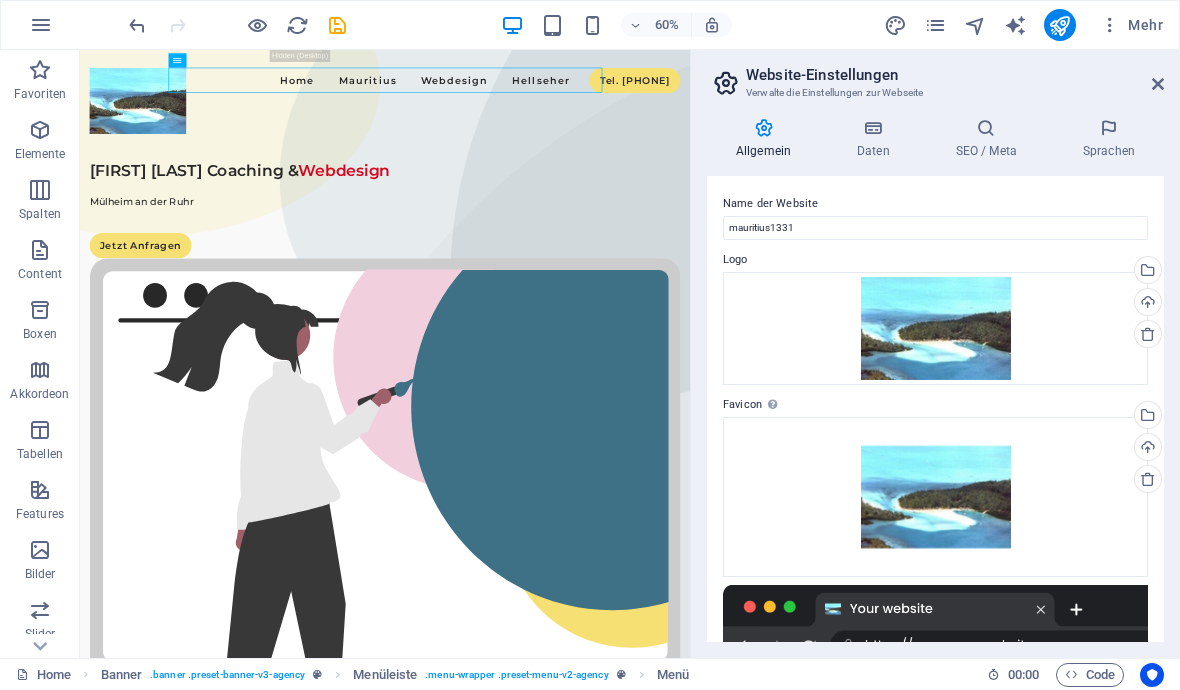 click on "SEO / Meta" at bounding box center (990, 139) 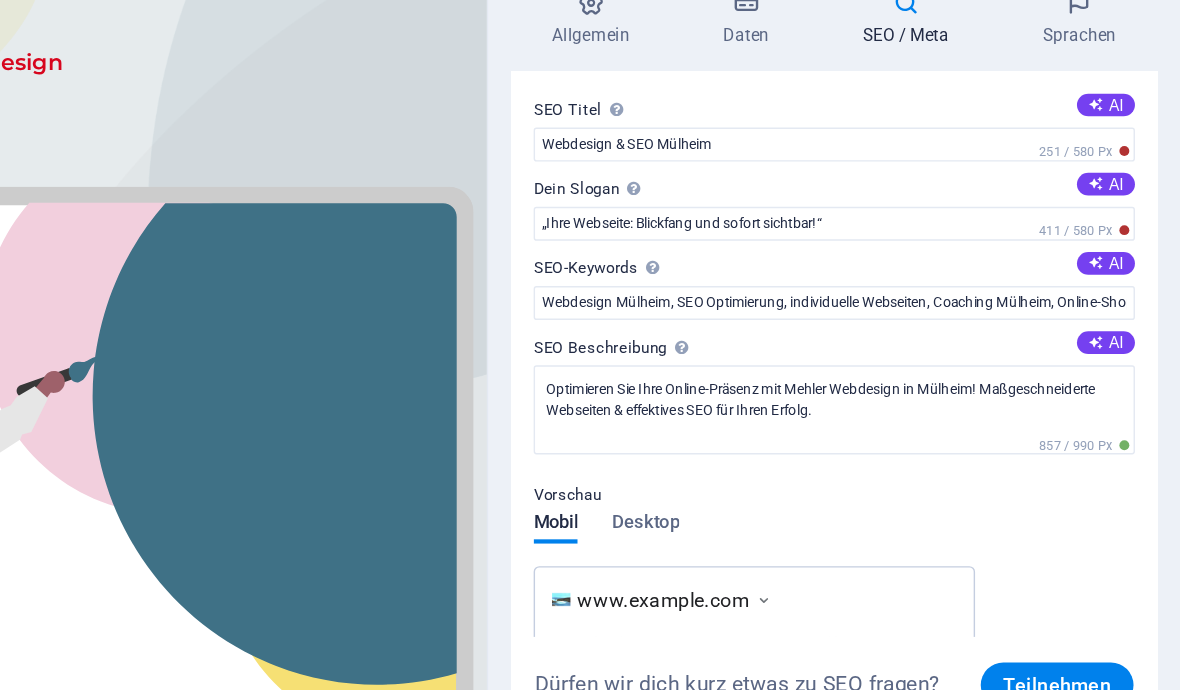 click on "Der Titel der Website - Das Erkennungsmerkmal in Suchmaschinen." at bounding box center [840, 245] 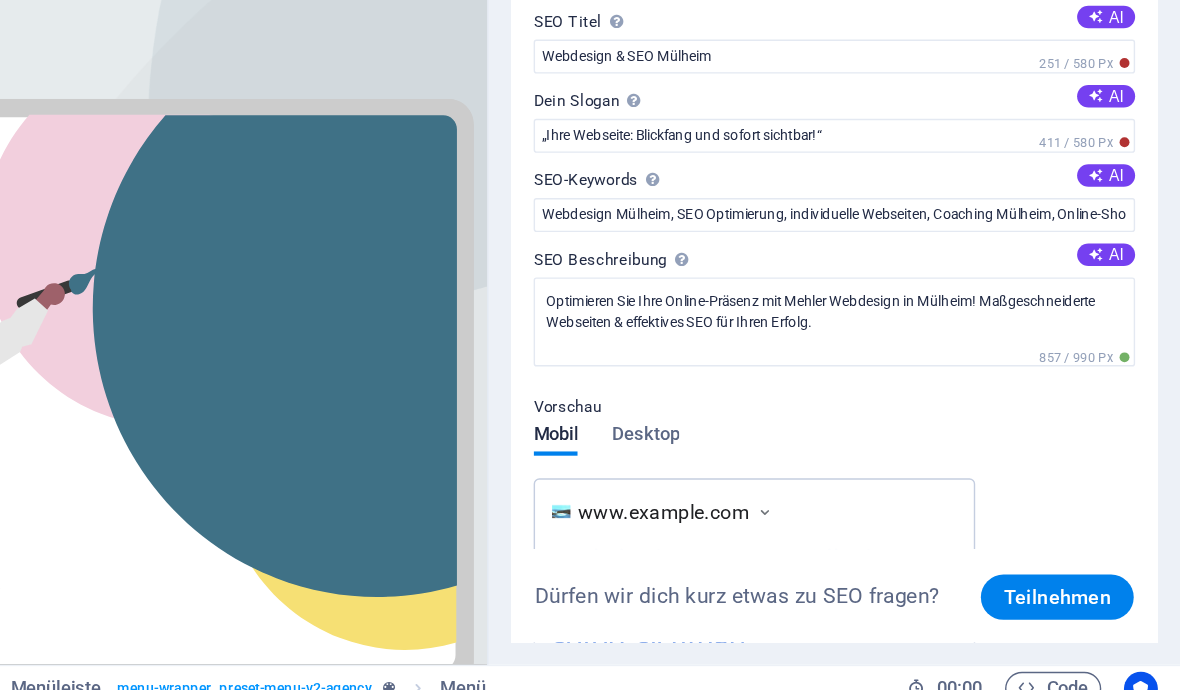 click on "Der Slogan deiner Website." at bounding box center [853, 232] 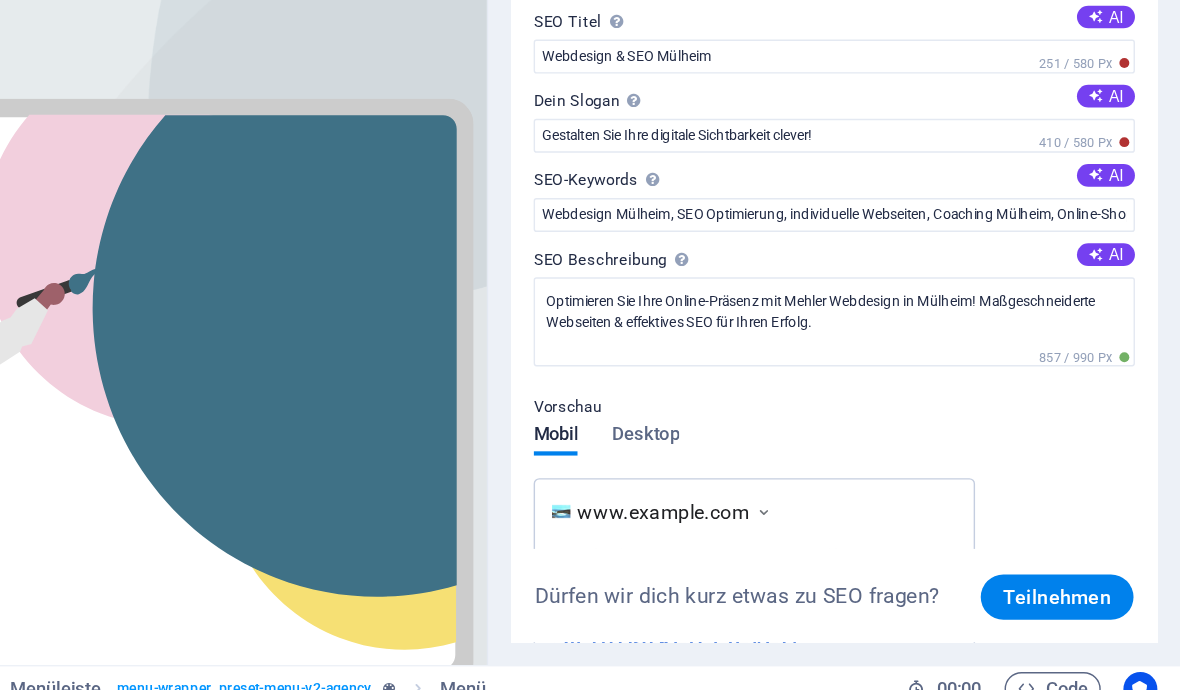 click on "AI" at bounding box center (1127, 256) 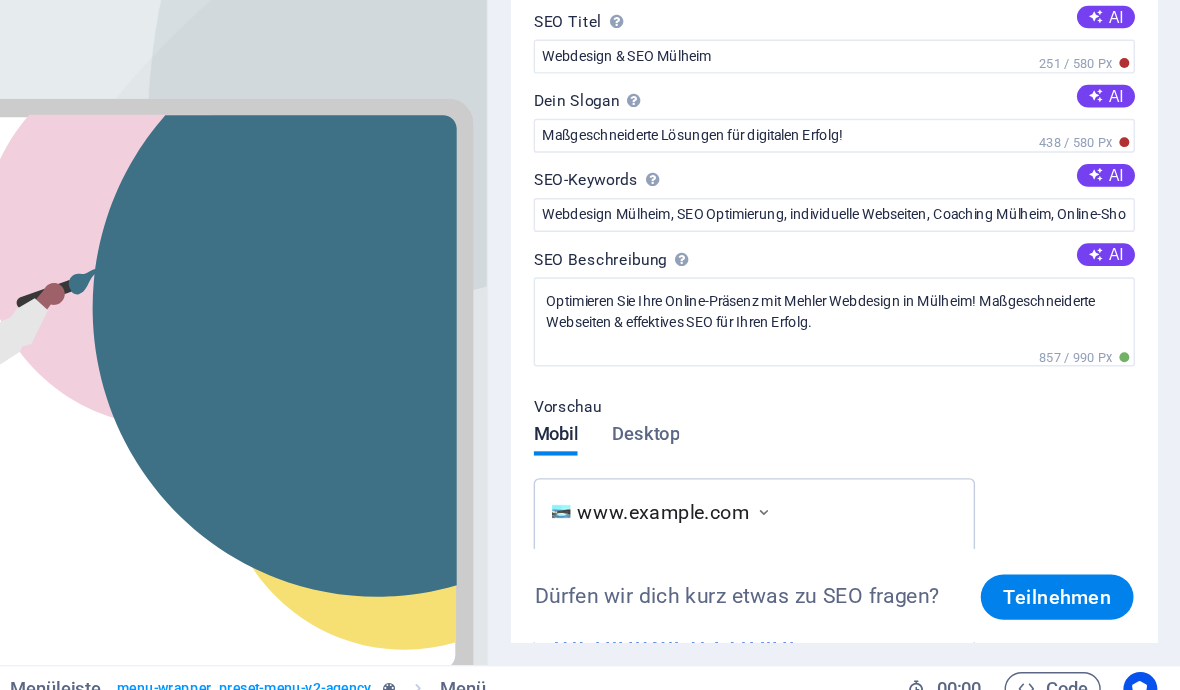 click on "AI" at bounding box center (1127, 256) 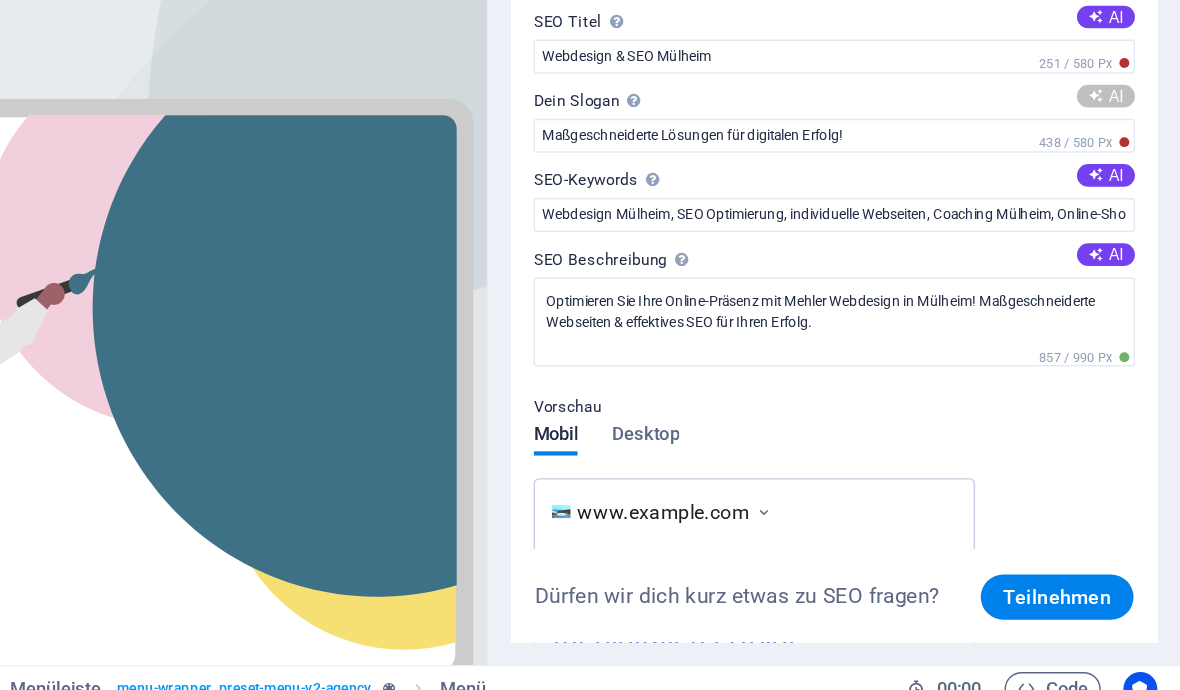 type on "Ihre Website, sichtbar und erfolgreich gestalten!" 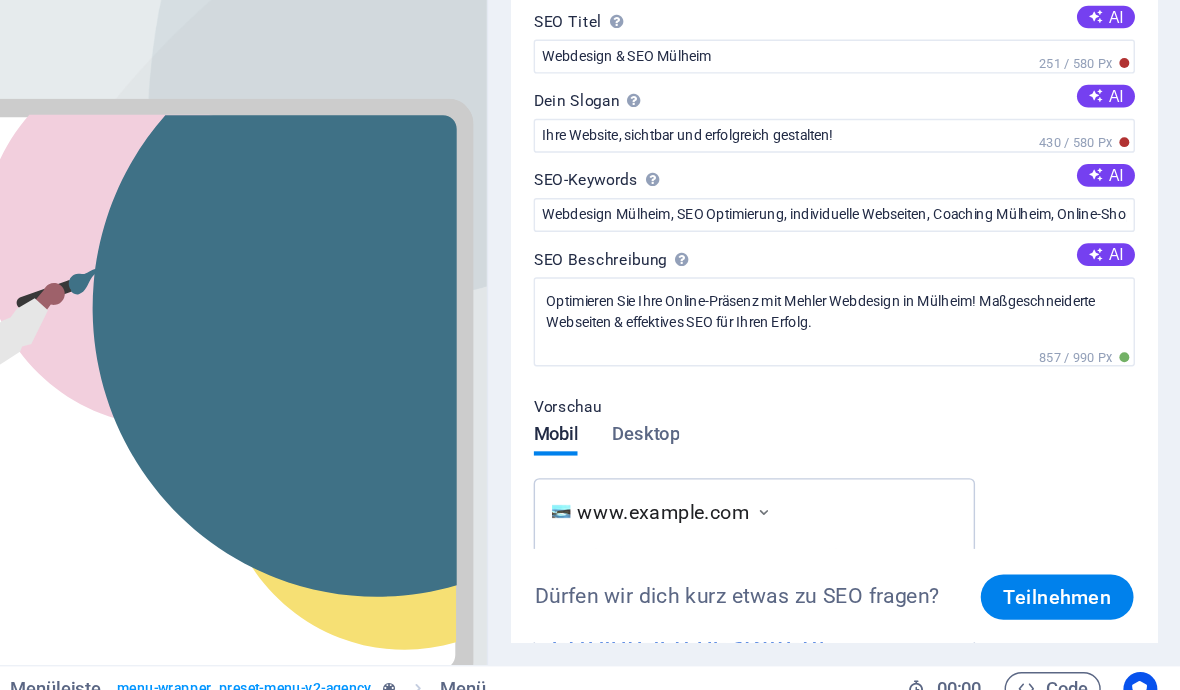 click on "AI" at bounding box center [1127, 200] 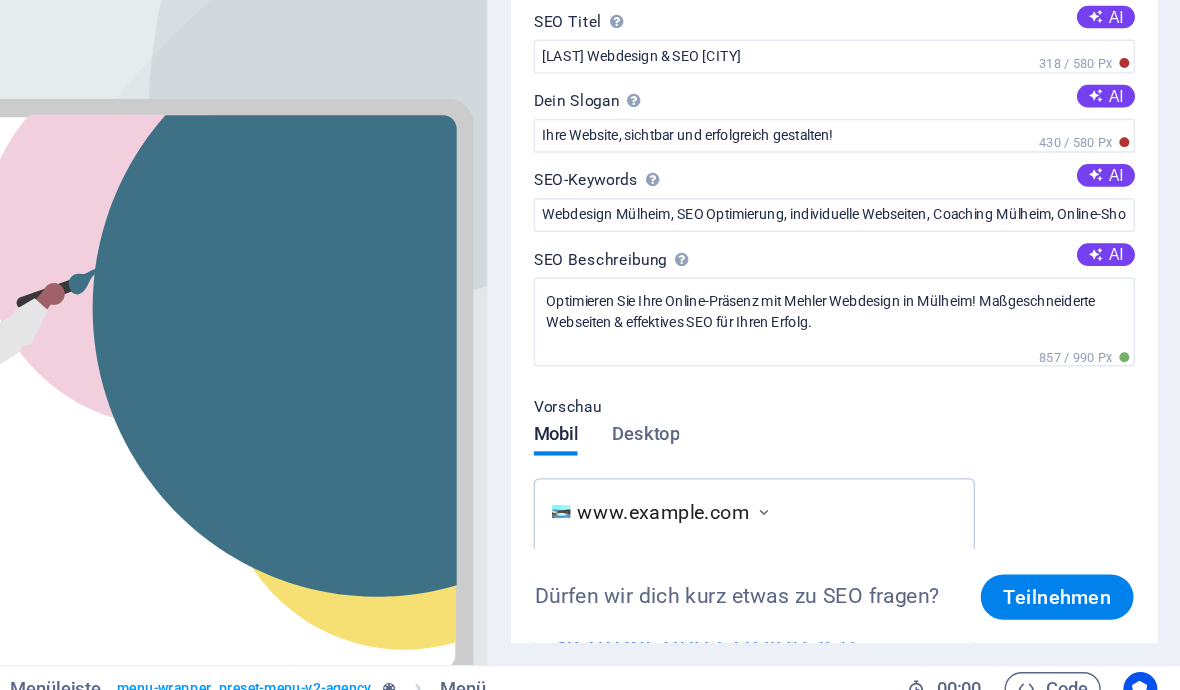 click on "AI" at bounding box center [1127, 200] 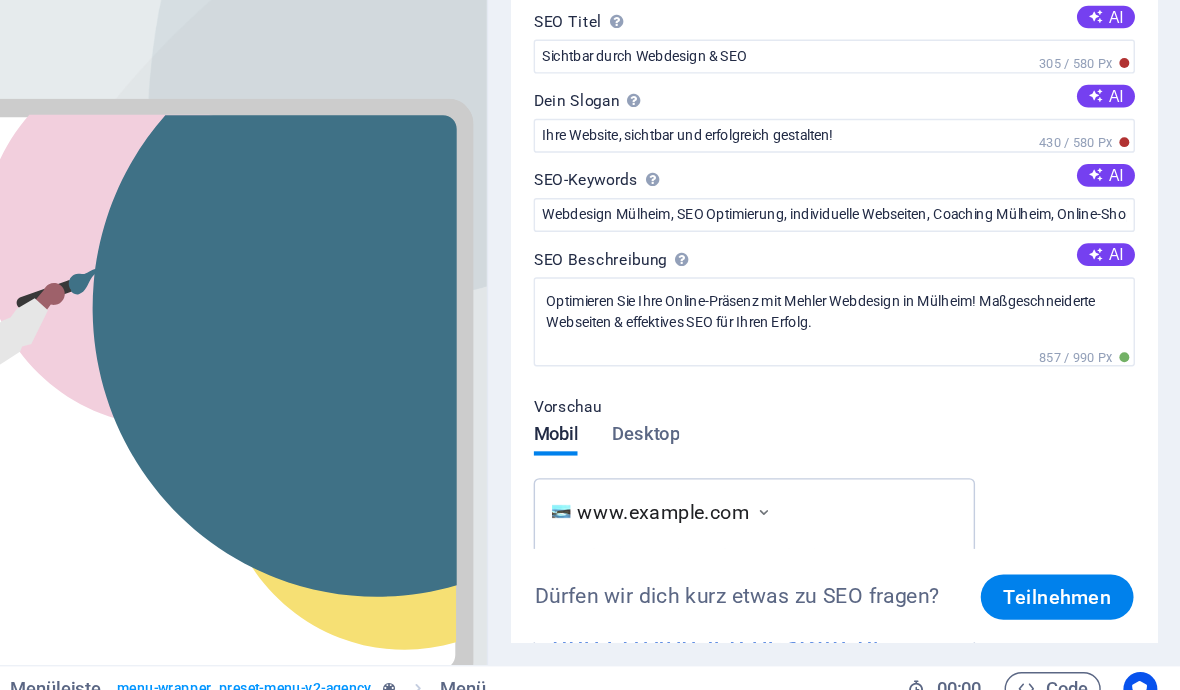 click on "AI" at bounding box center [1127, 200] 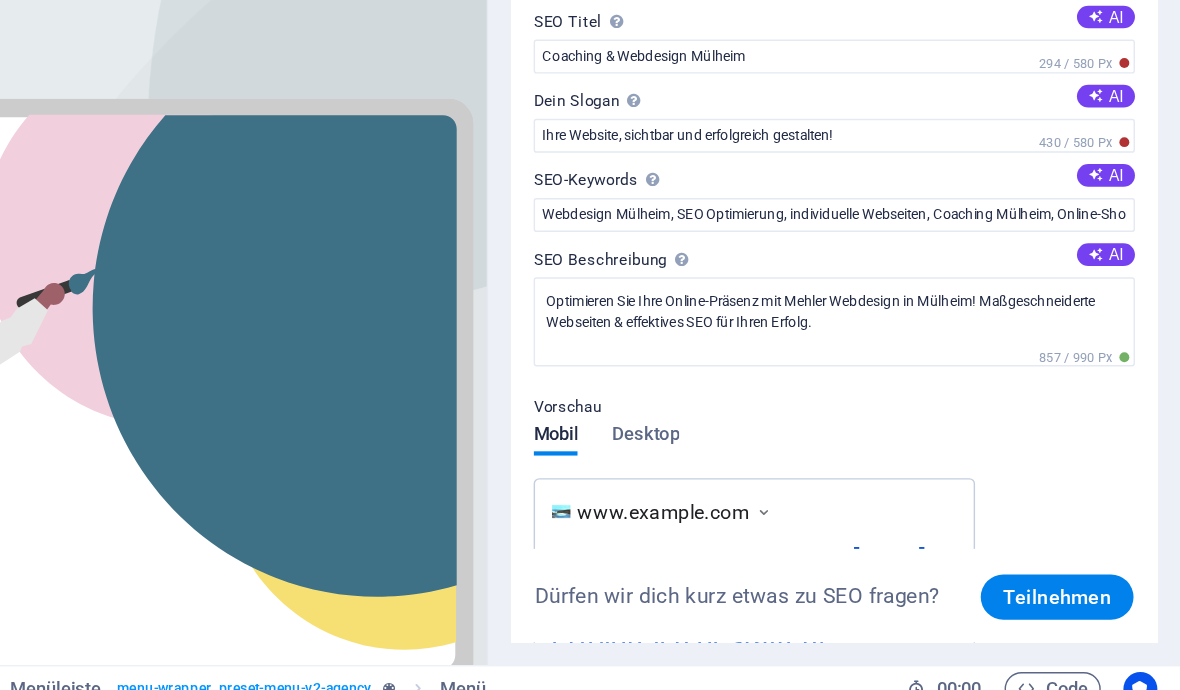 click on "AI" at bounding box center [1127, 200] 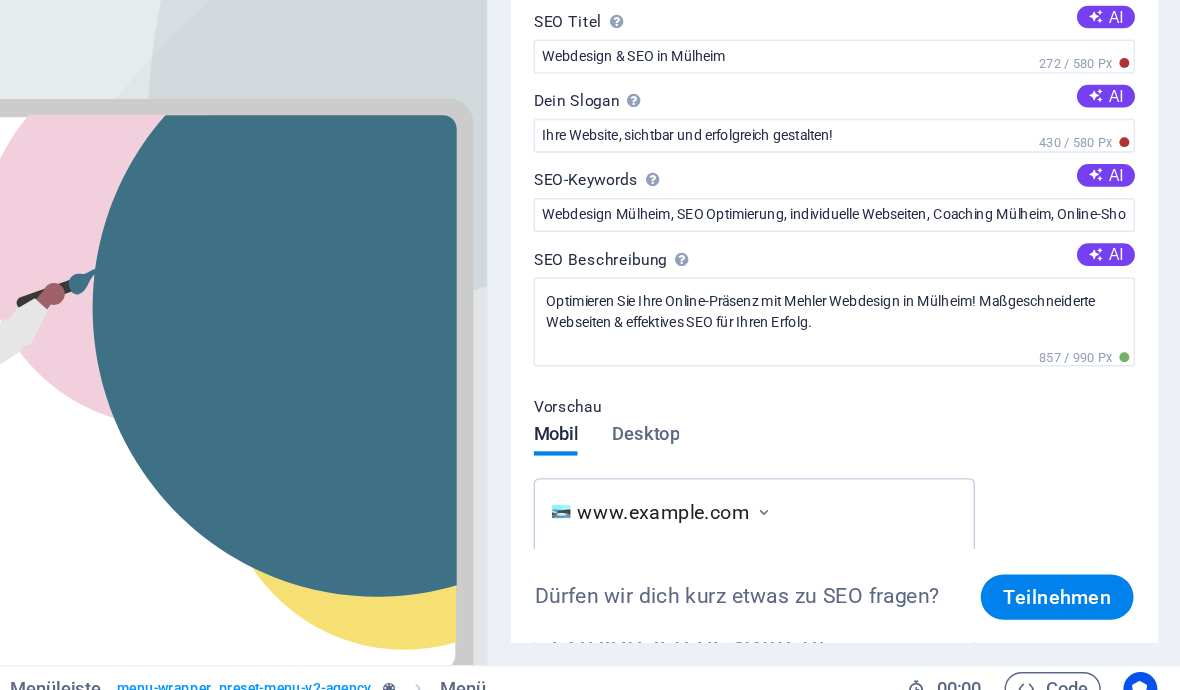 click on "AI" at bounding box center [1127, 200] 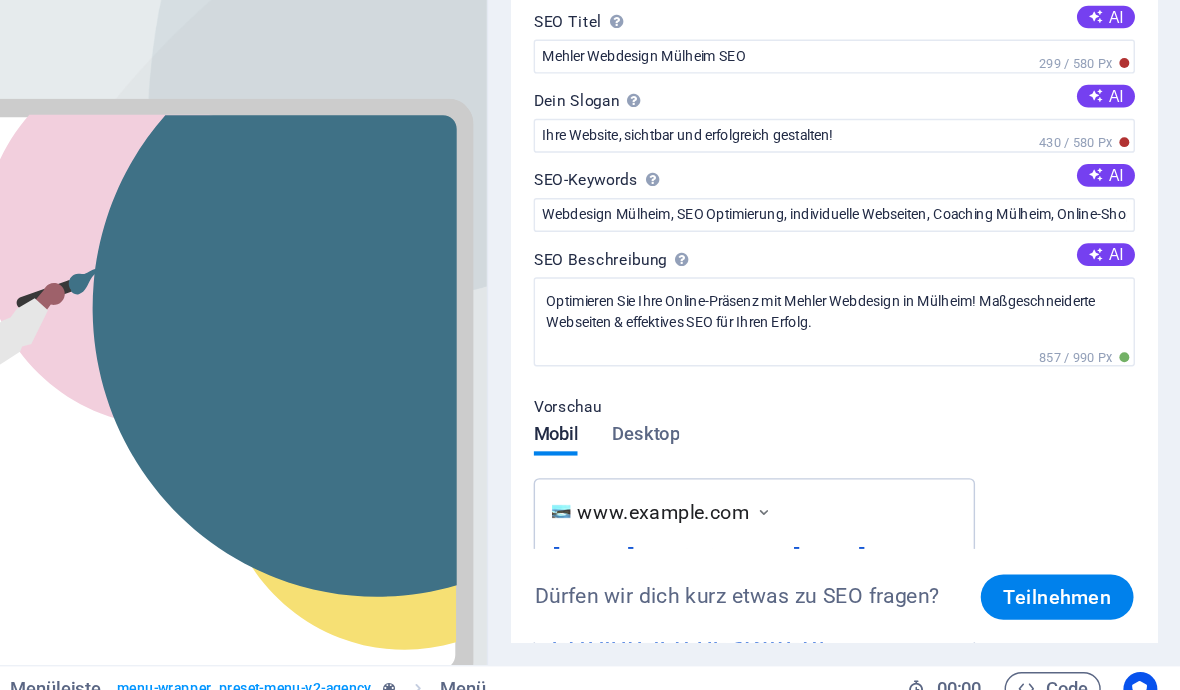 click on "AI" at bounding box center [1127, 200] 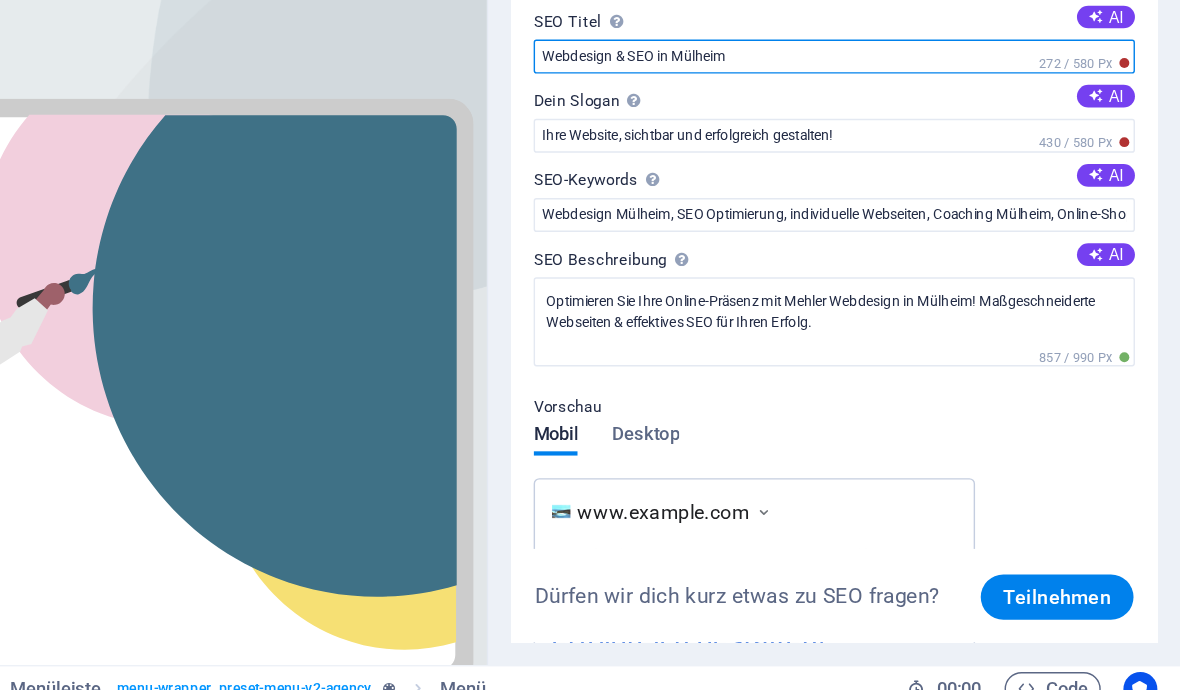 click on "Webdesign & SEO in Mülheim" at bounding box center (935, 228) 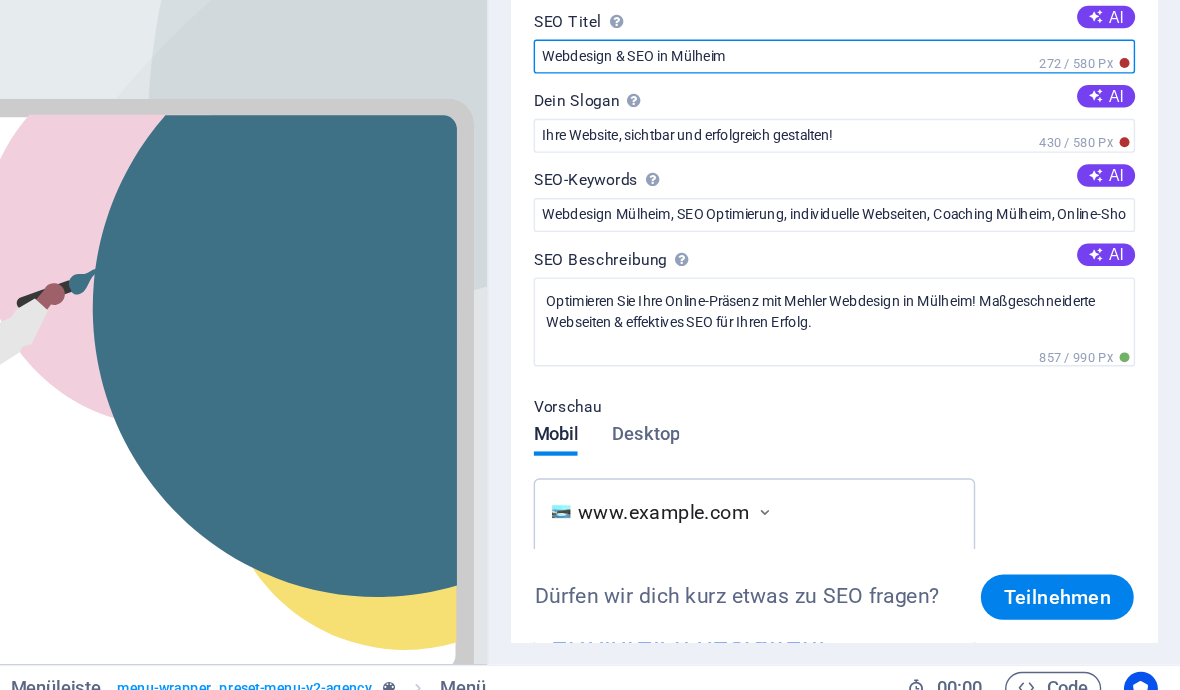 click on "Webdesign & SEO in Mülheim" at bounding box center (935, 228) 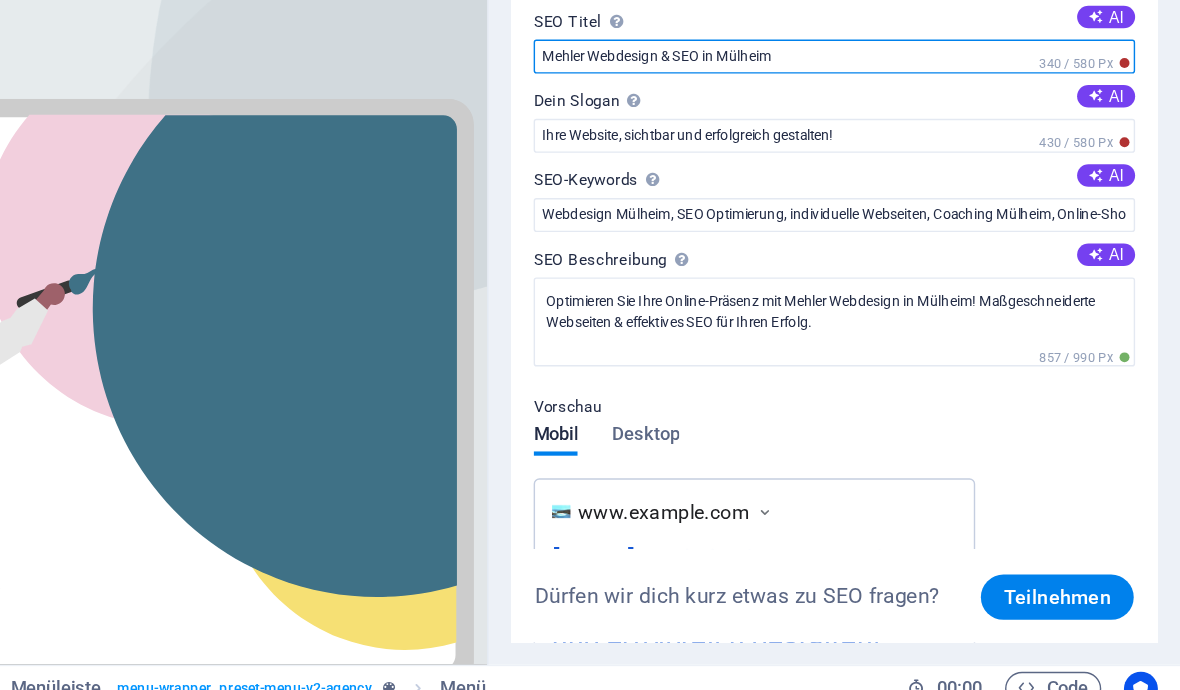 click on "Mehler Webdesign & SEO in Mülheim" at bounding box center [935, 228] 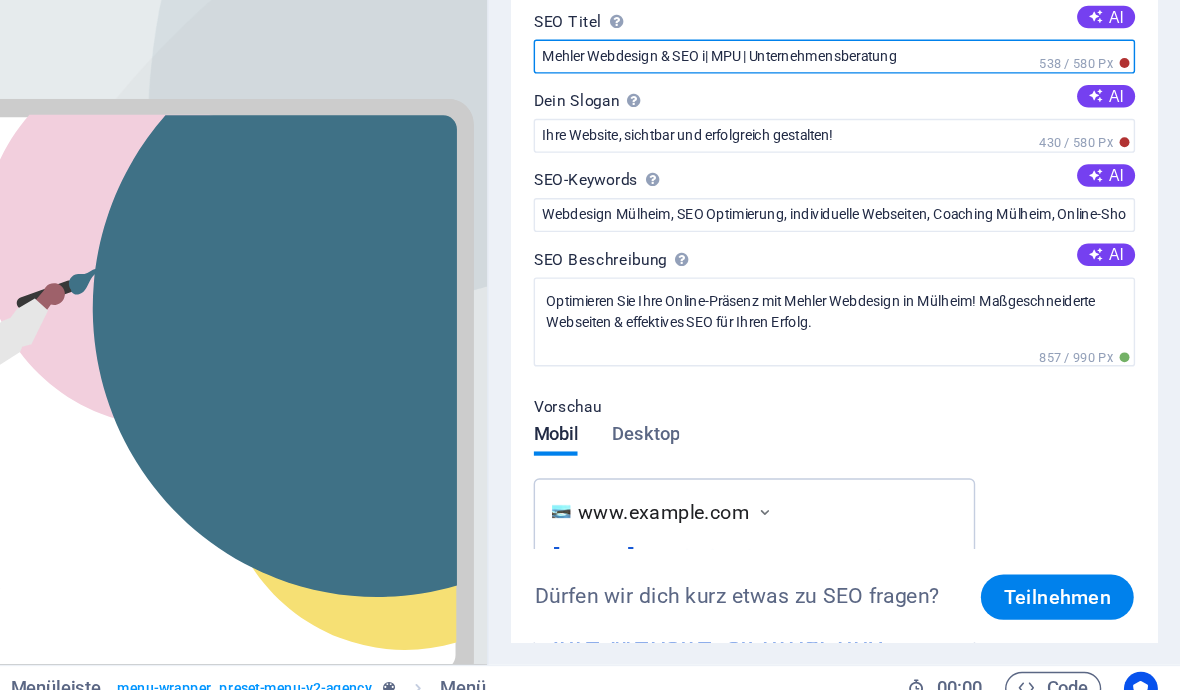 click on "Mehler Webdesign & SEO i| MPU | Unternehmensberatung" at bounding box center (935, 228) 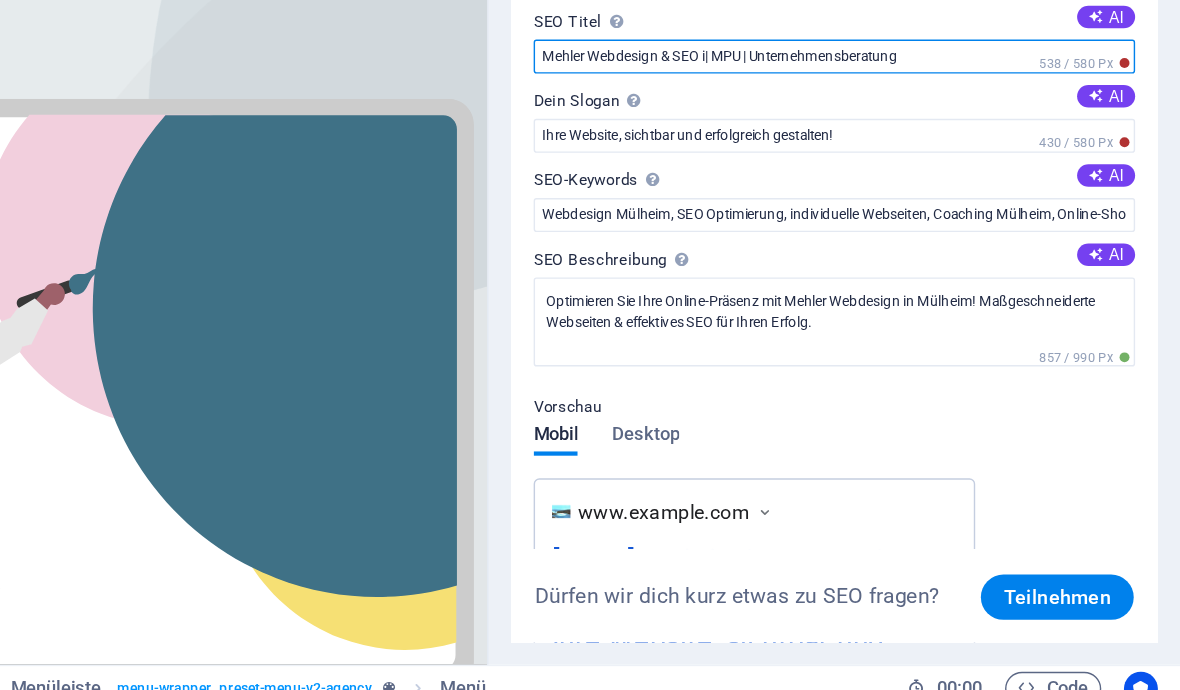 click on "Mehler Webdesign & SEO i| MPU | Unternehmensberatung" at bounding box center (935, 228) 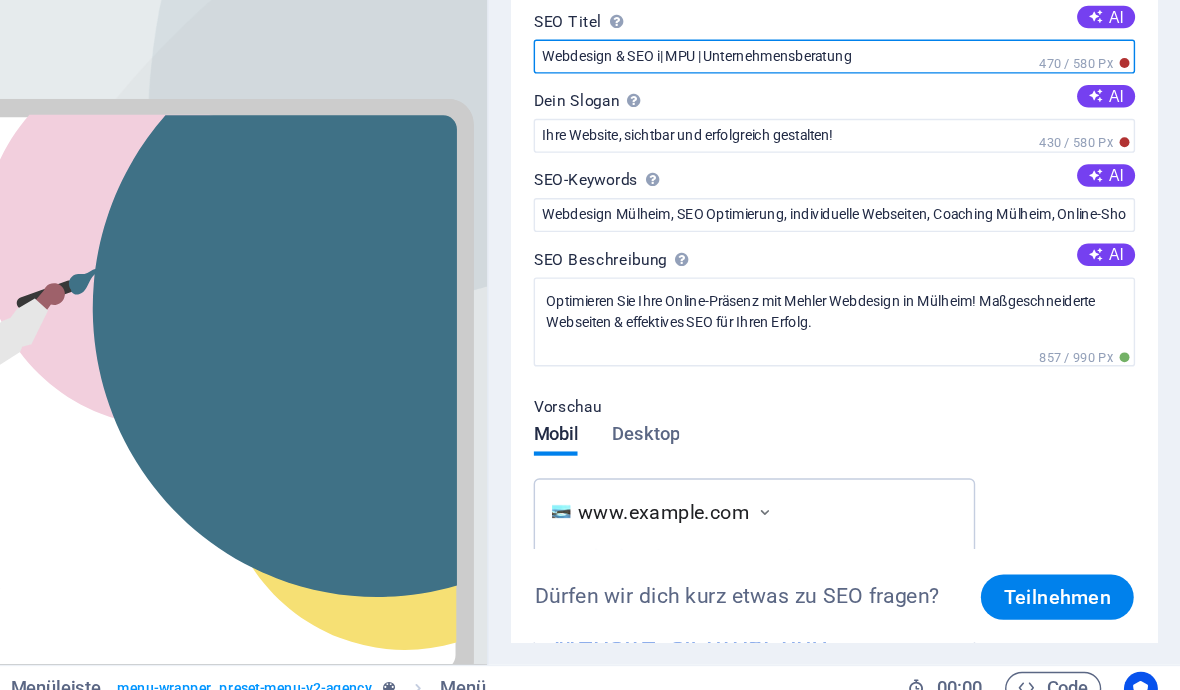 click on "Webdesign & SEO i| MPU | Unternehmensberatung" at bounding box center [935, 228] 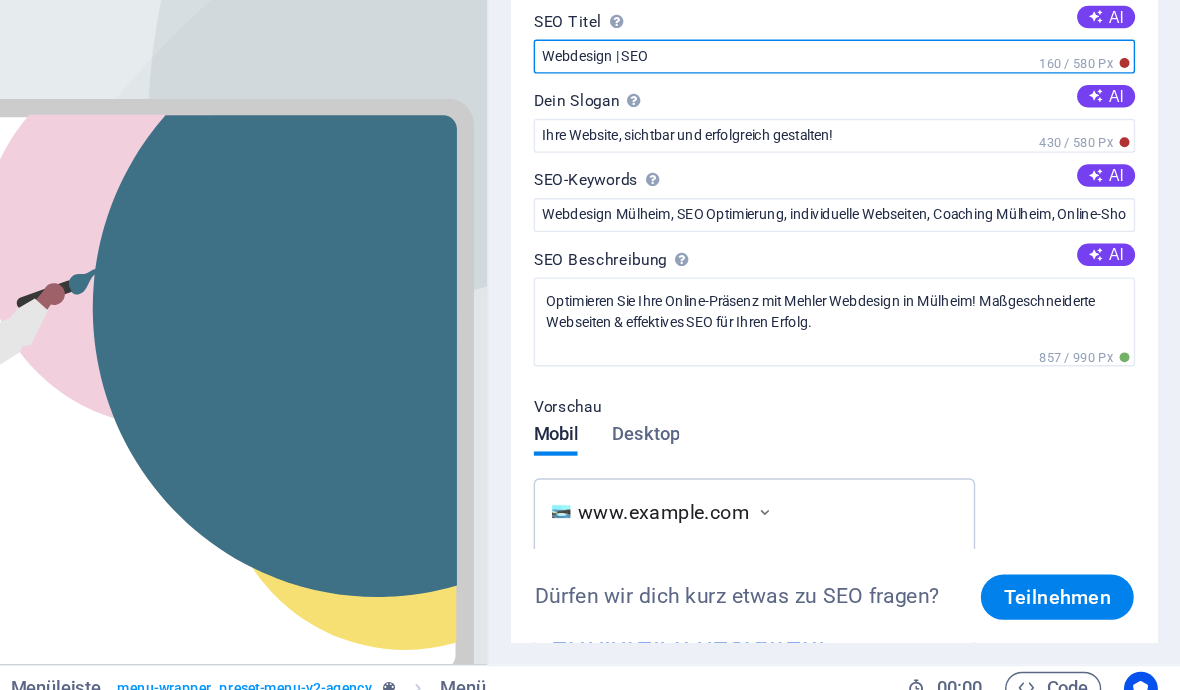 type on "Webdesign | SEO" 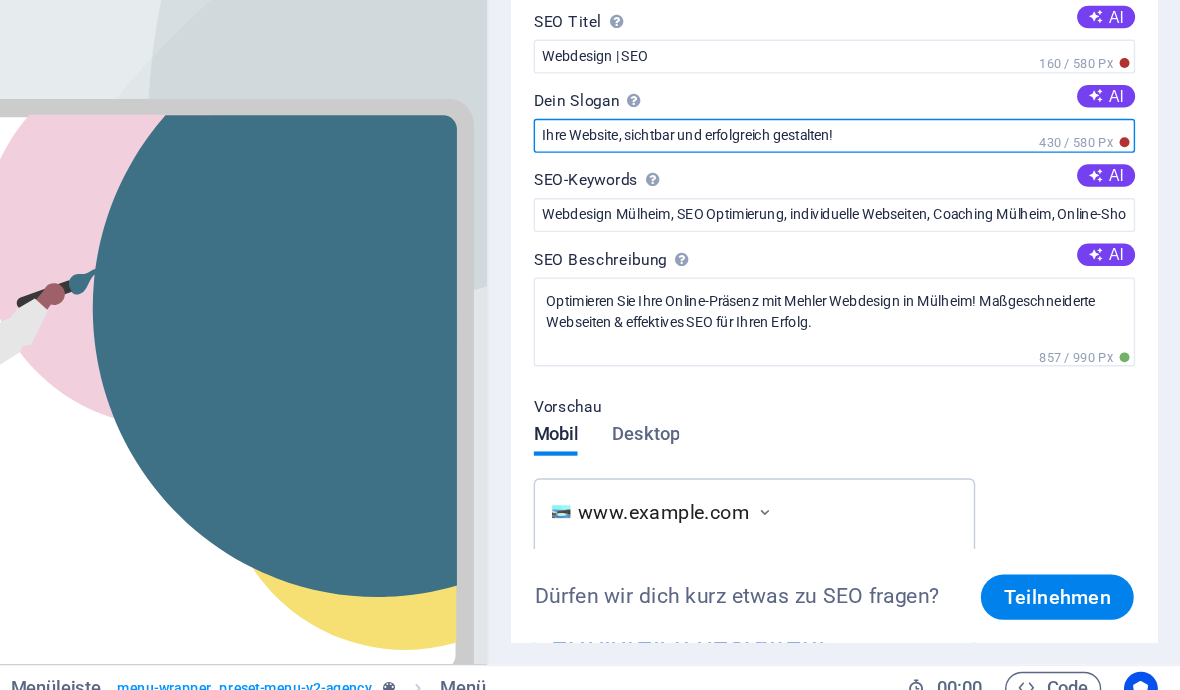 click on "Ihre Website, sichtbar und erfolgreich gestalten!" at bounding box center [935, 284] 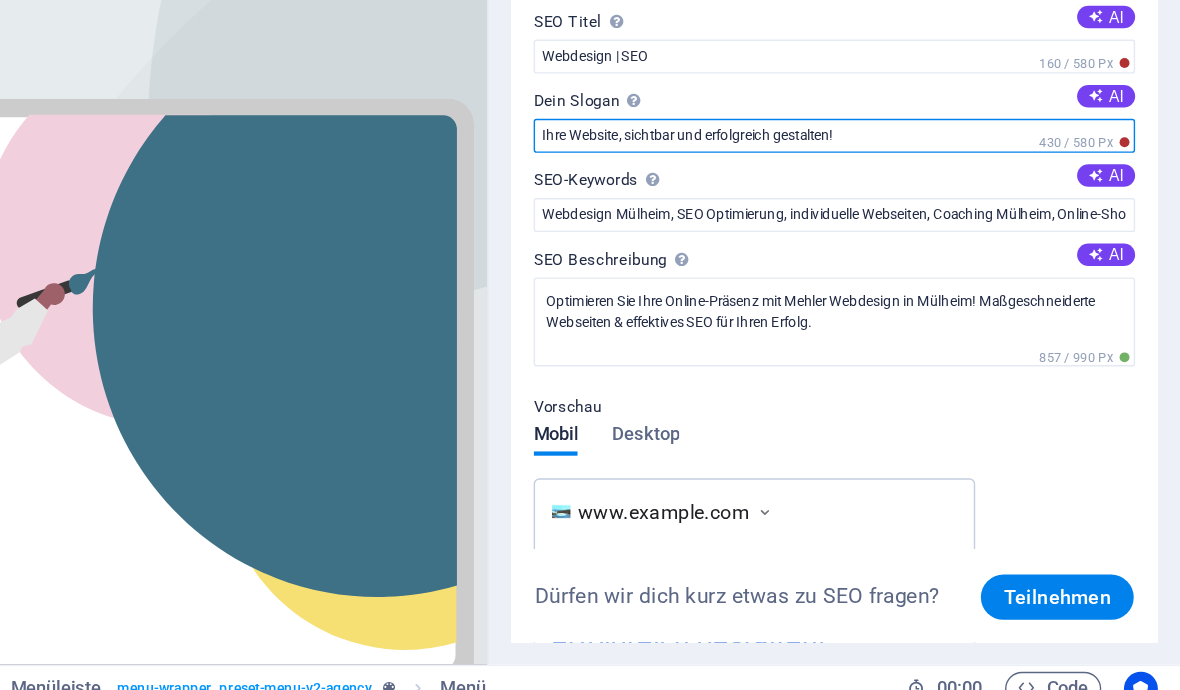 click on "Ihre Website, sichtbar und erfolgreich gestalten!" at bounding box center [935, 284] 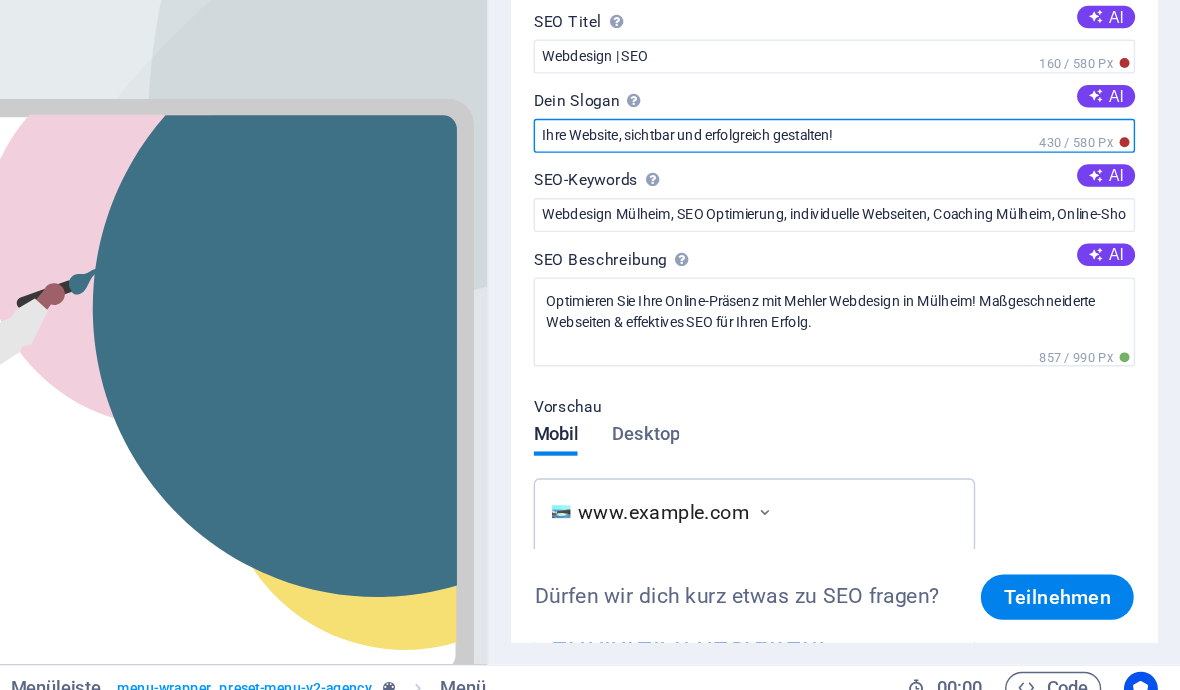 click on "Ihre Website, sichtbar und erfolgreich gestalten!" at bounding box center [935, 284] 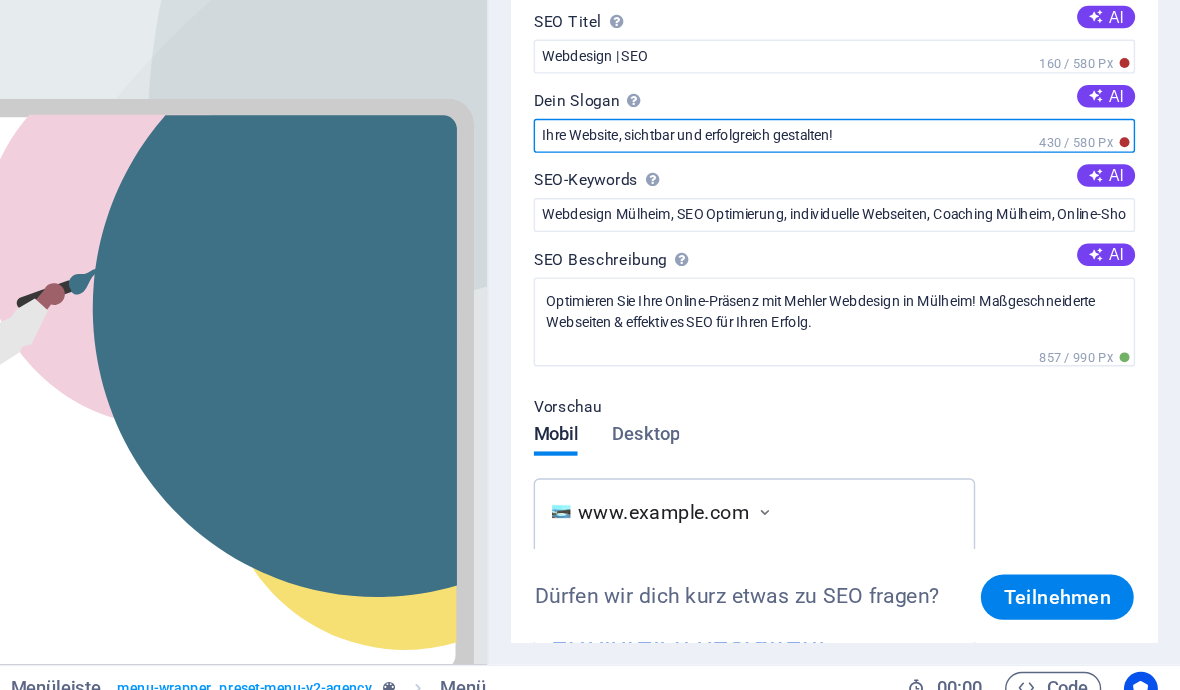 click on "Ihre Website, sichtbar und erfolgreich gestalten!" at bounding box center (935, 284) 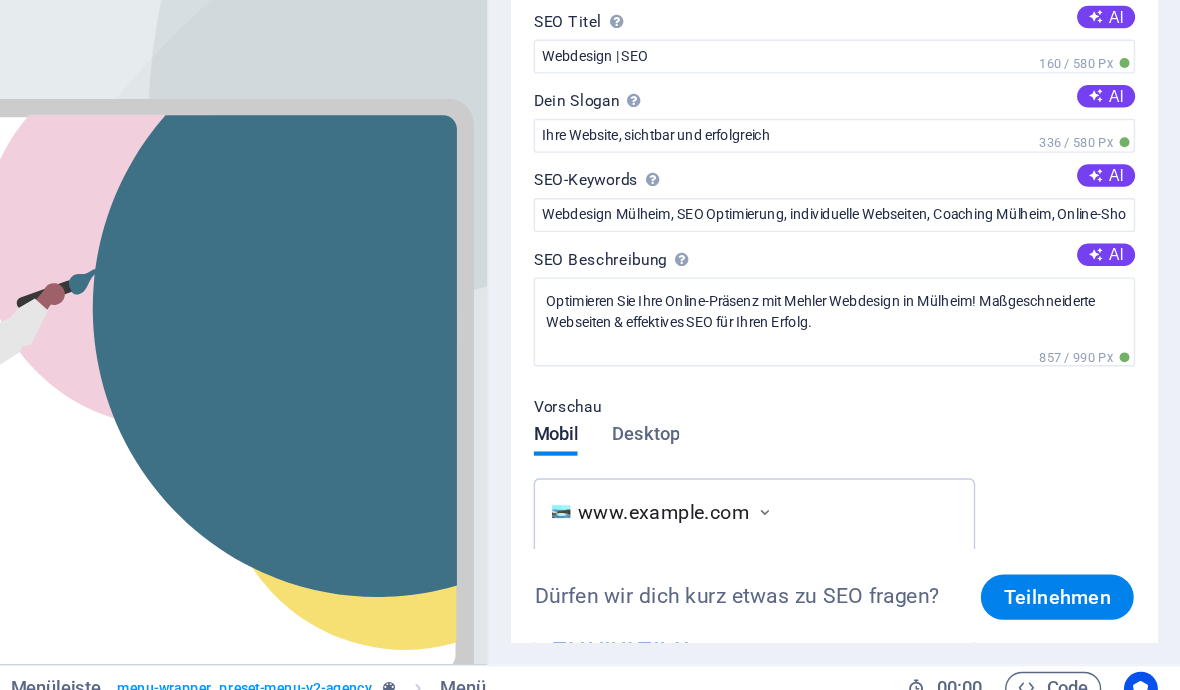 click on "AI" at bounding box center [1127, 256] 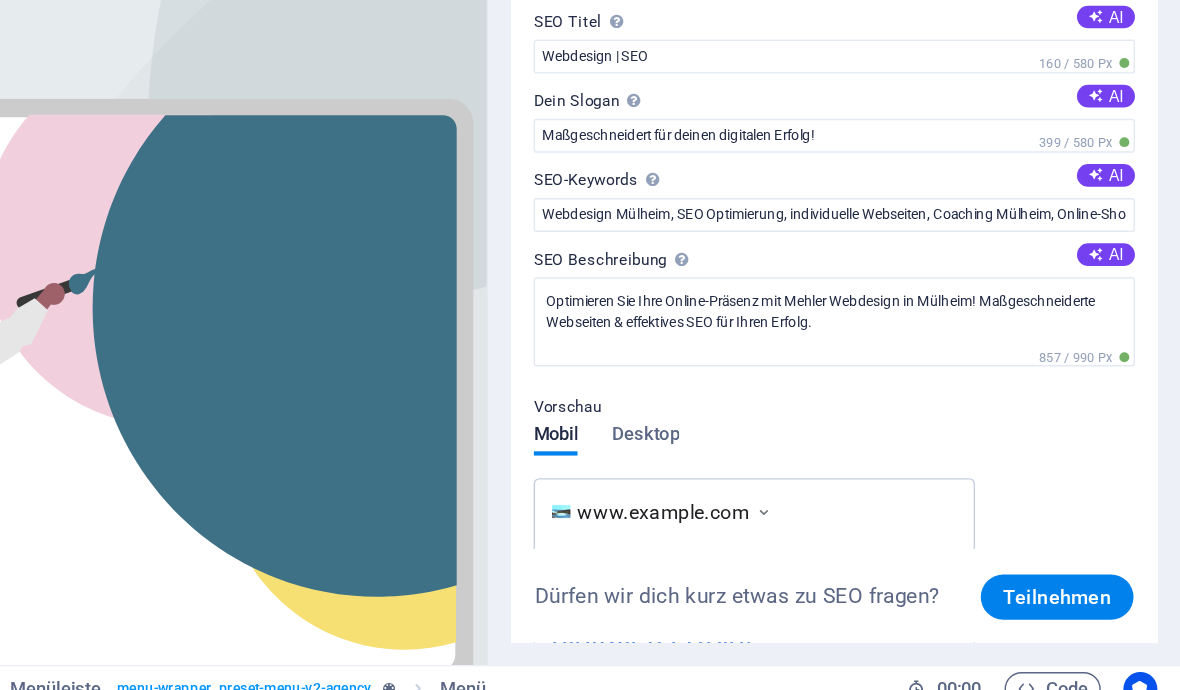 click on "AI" at bounding box center [1127, 256] 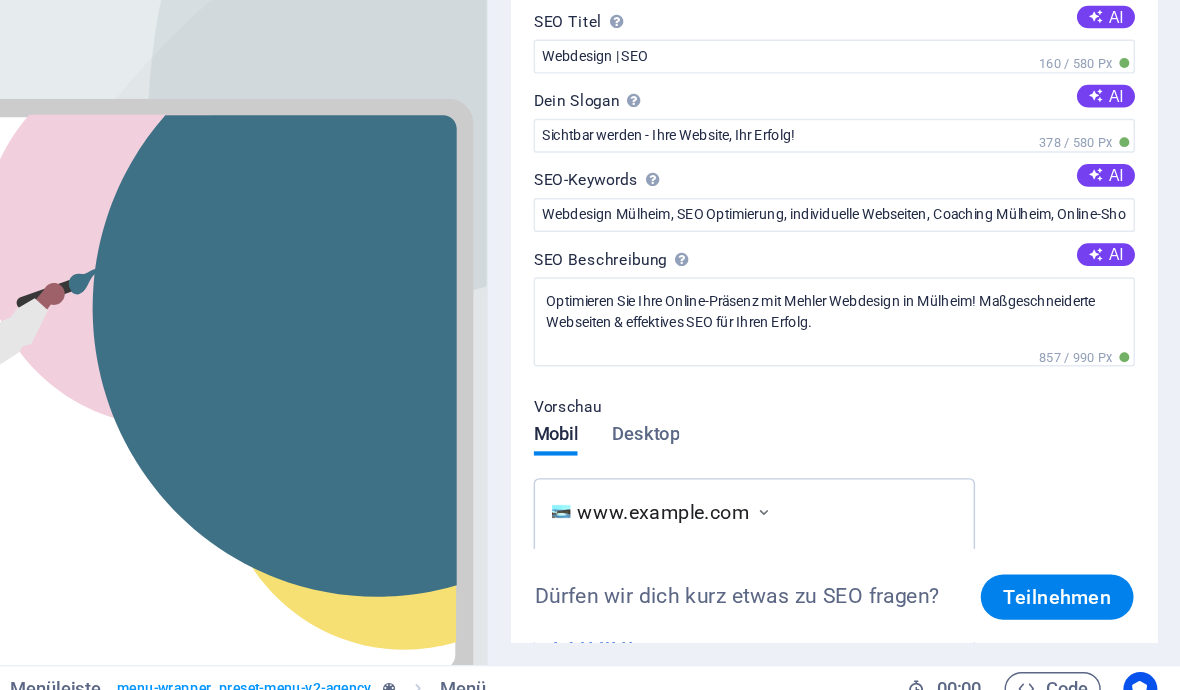 click on "AI" at bounding box center (1127, 256) 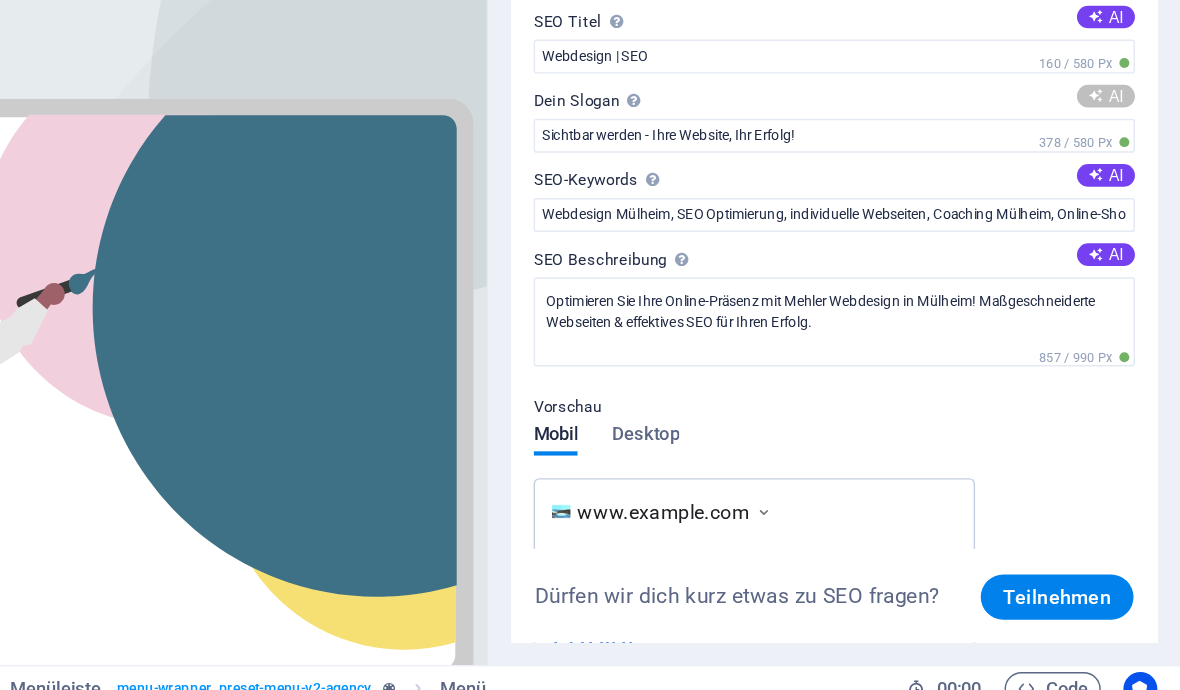 type on "Sichtbar und erfolgreich im digitalen Raum" 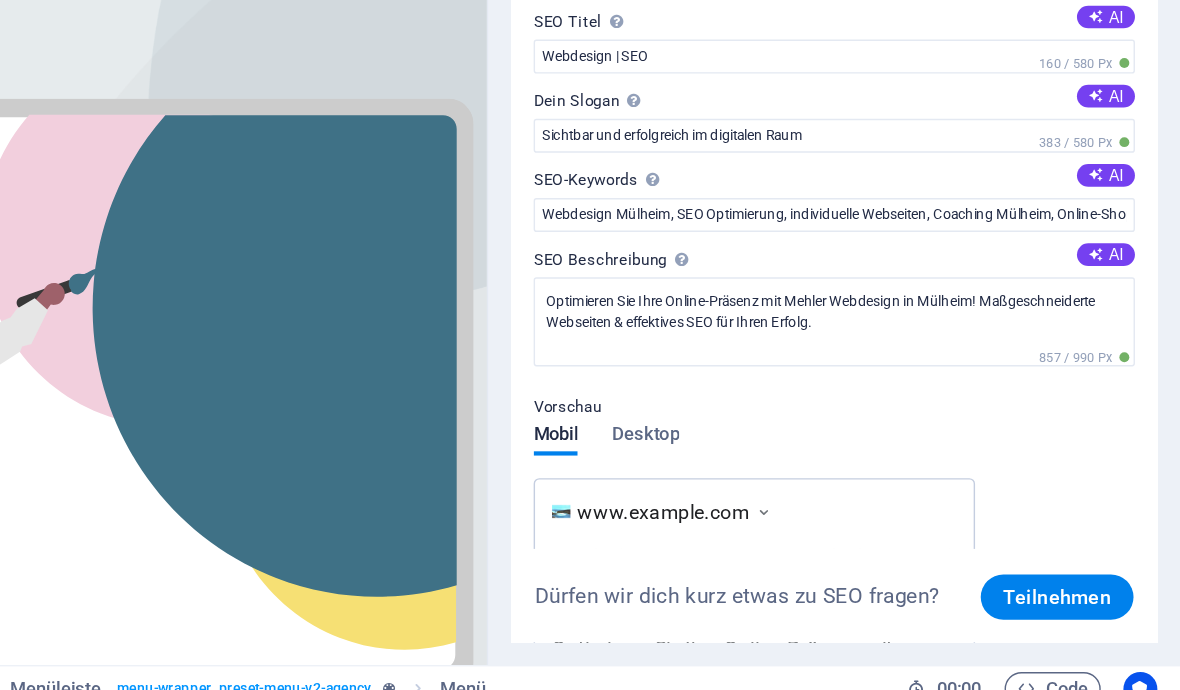 click on "Der Slogan deiner Website." at bounding box center [853, 232] 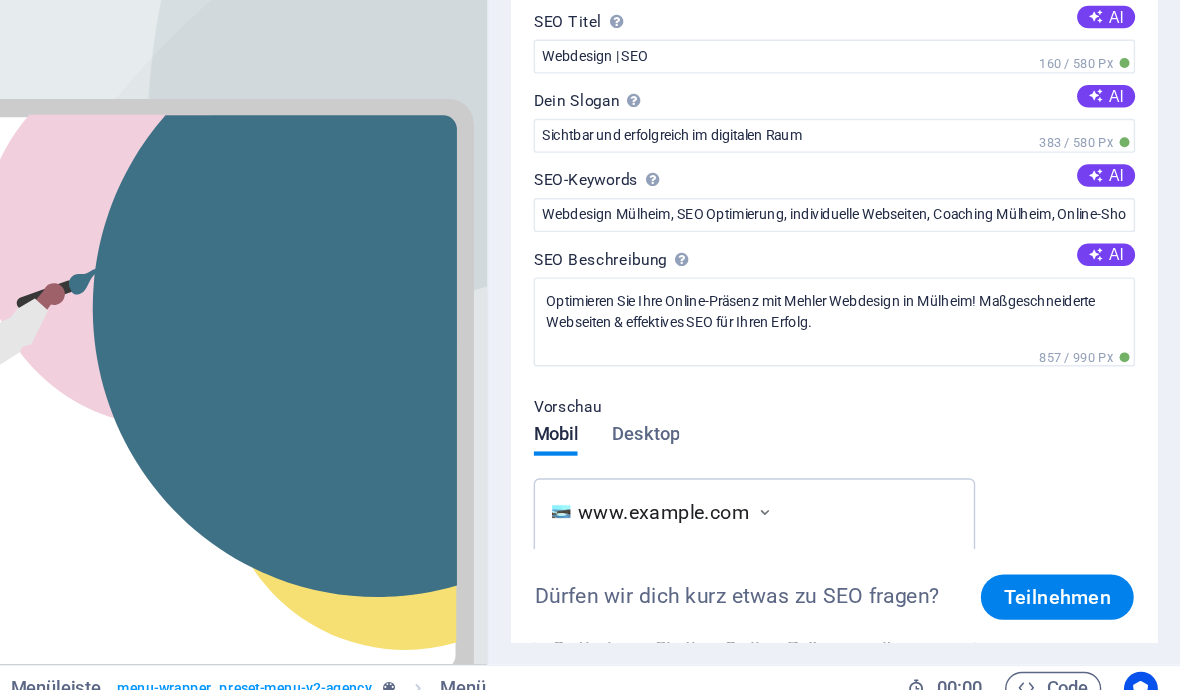 click at bounding box center [793, 259] 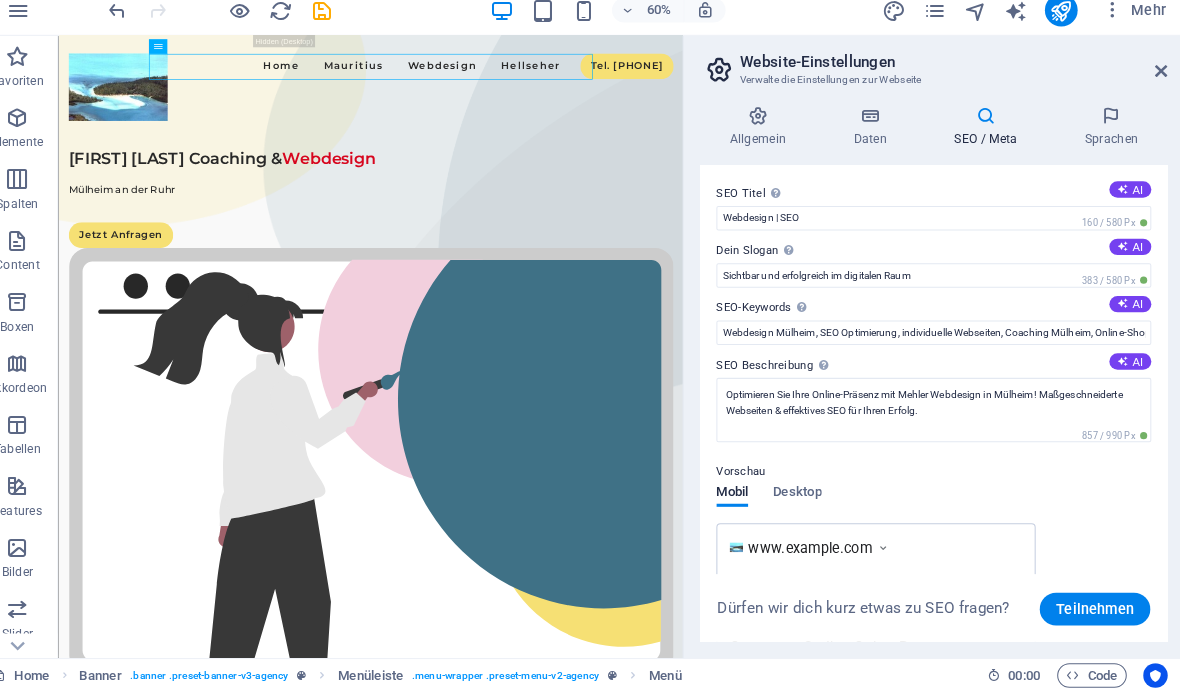 click at bounding box center [337, 25] 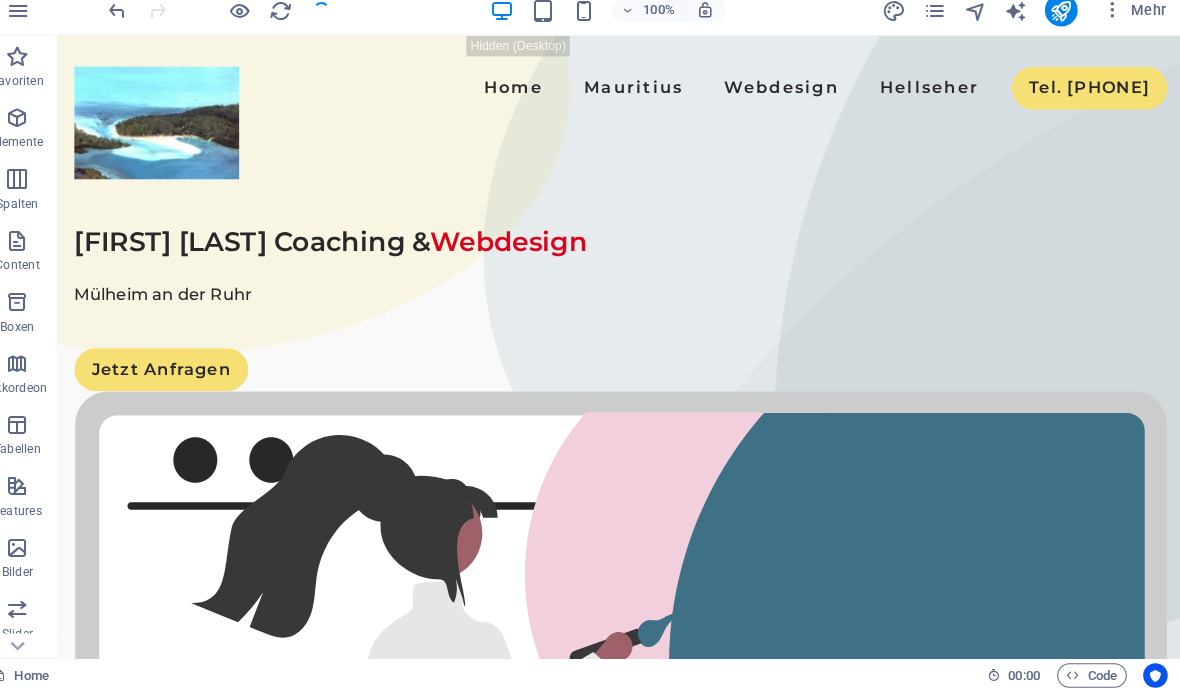 click at bounding box center [935, 25] 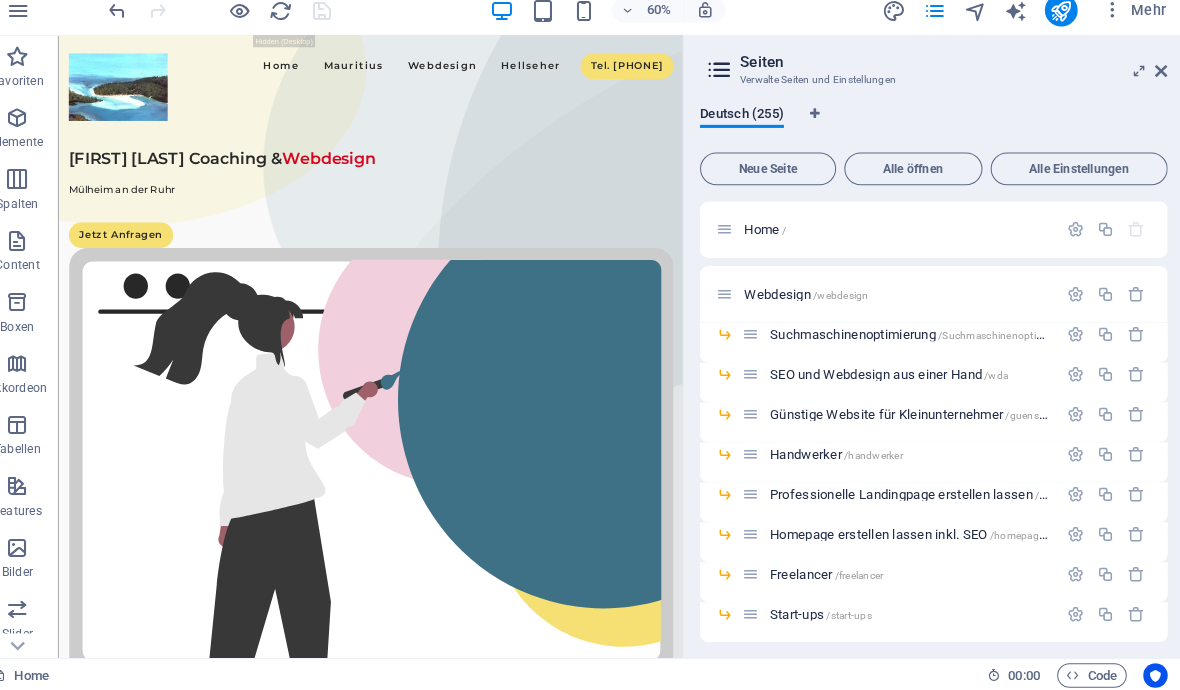 click at bounding box center [1074, 302] 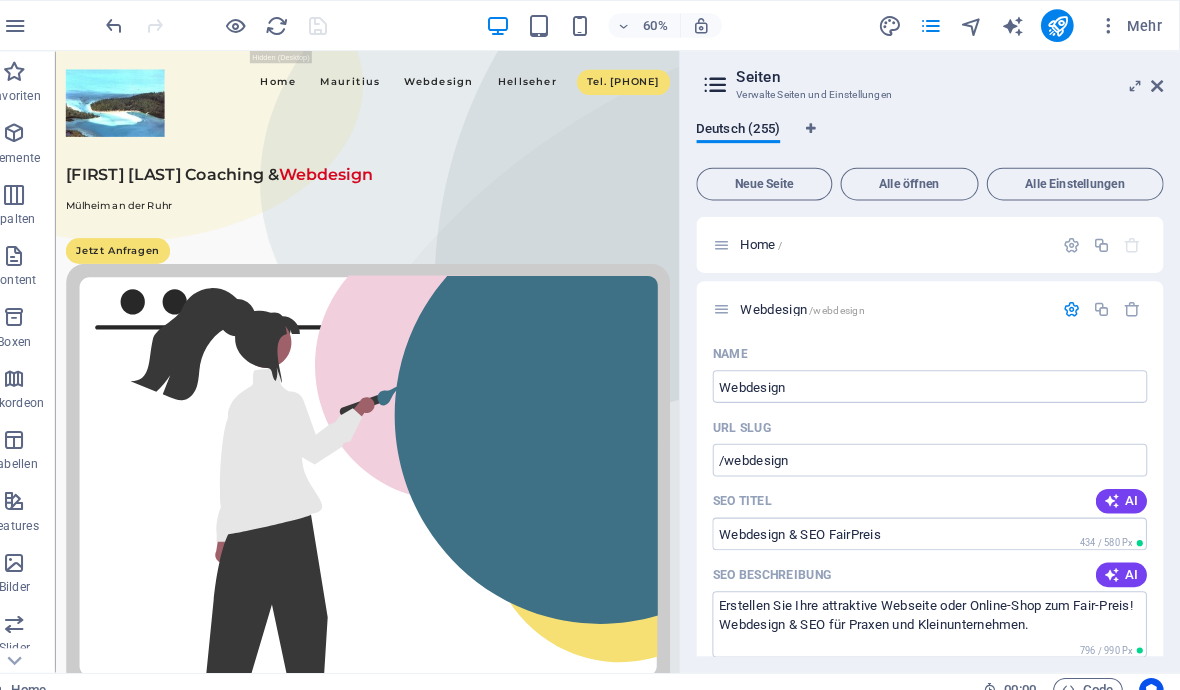 scroll, scrollTop: 0, scrollLeft: 0, axis: both 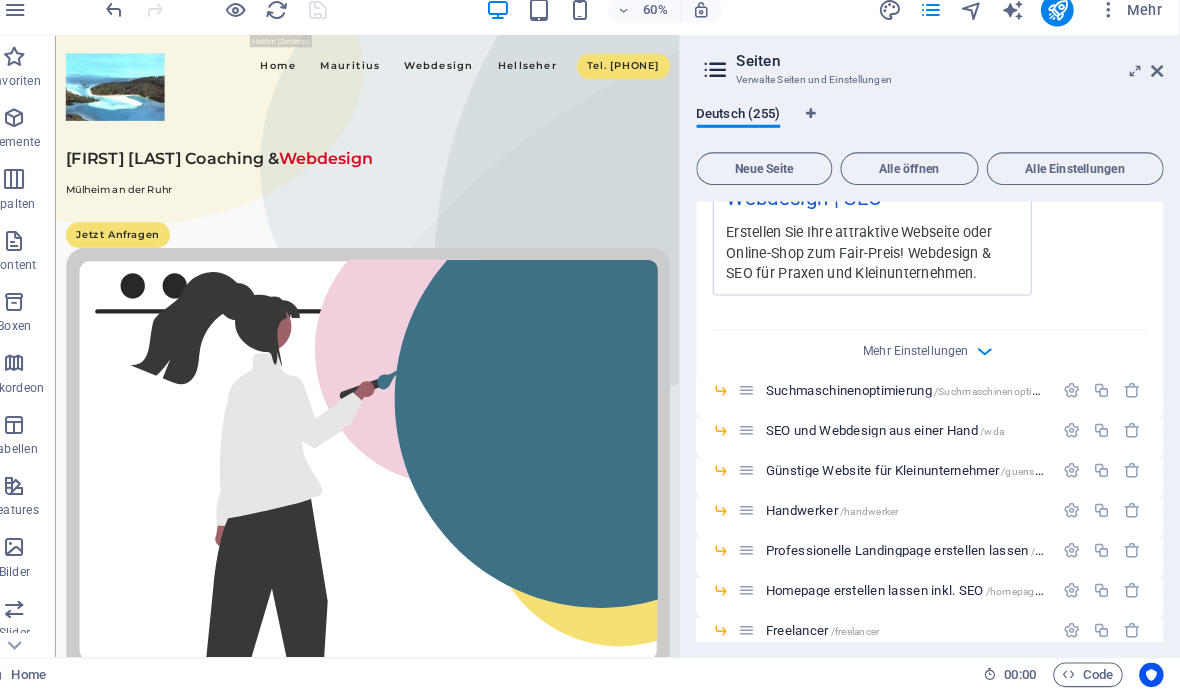 click at bounding box center (1074, 397) 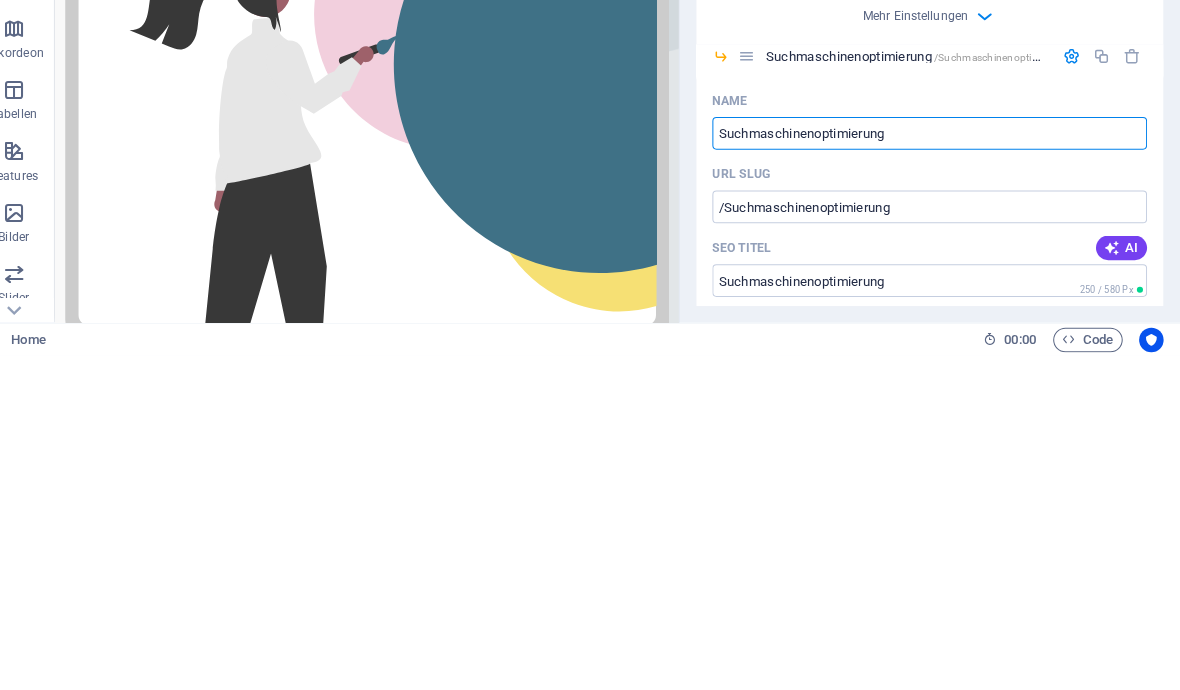 scroll, scrollTop: 15, scrollLeft: 0, axis: vertical 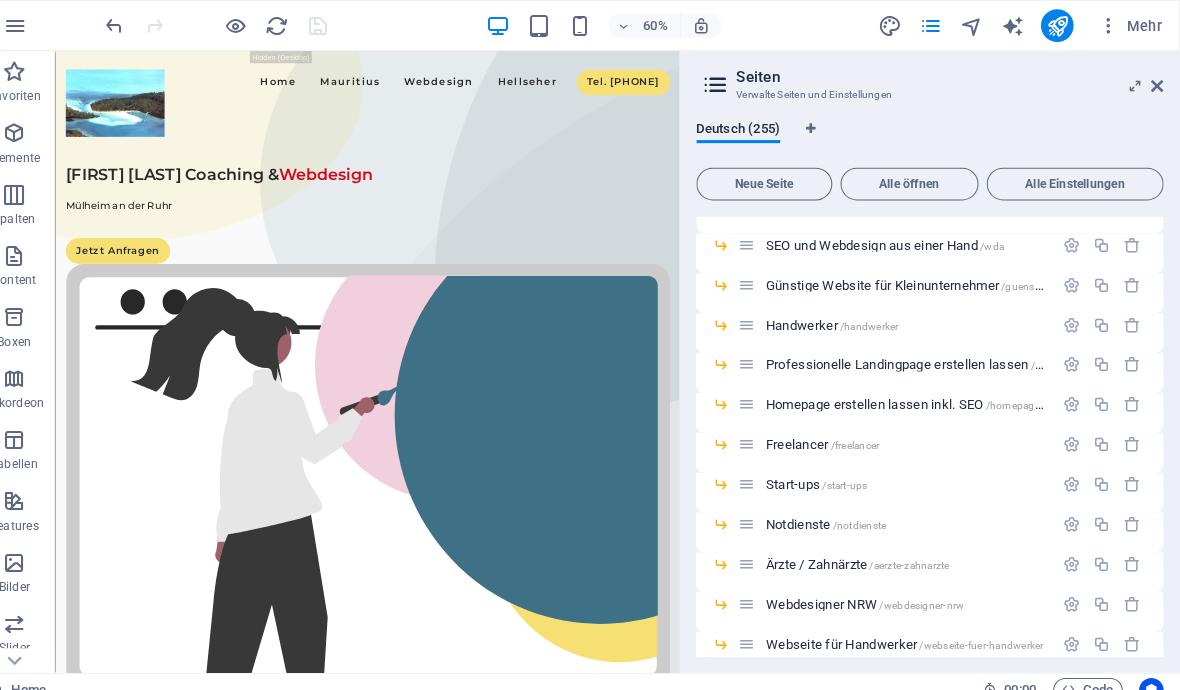 click at bounding box center [1074, 356] 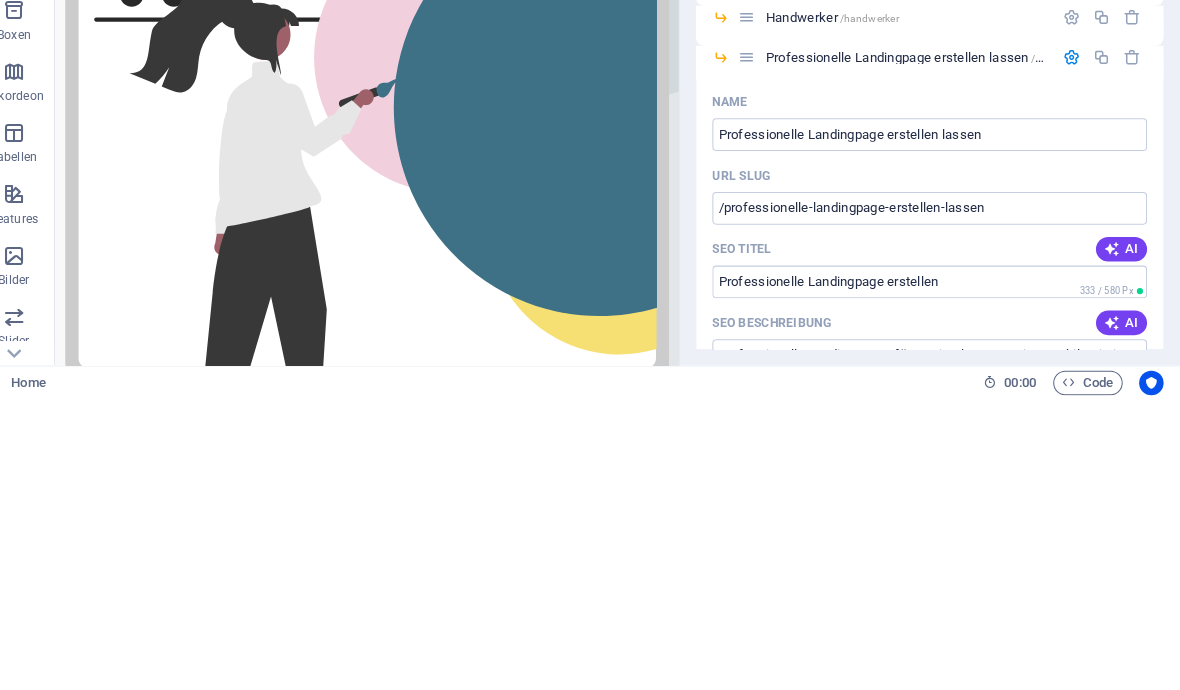 scroll, scrollTop: 15, scrollLeft: 0, axis: vertical 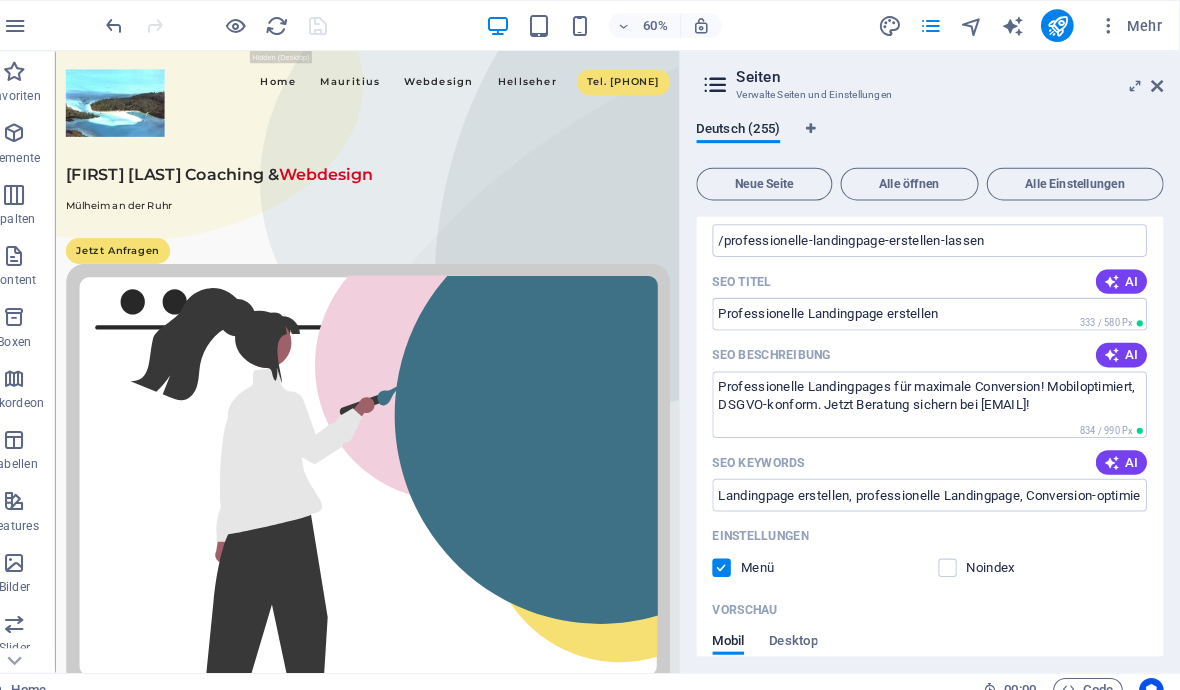 click at bounding box center (1060, 25) 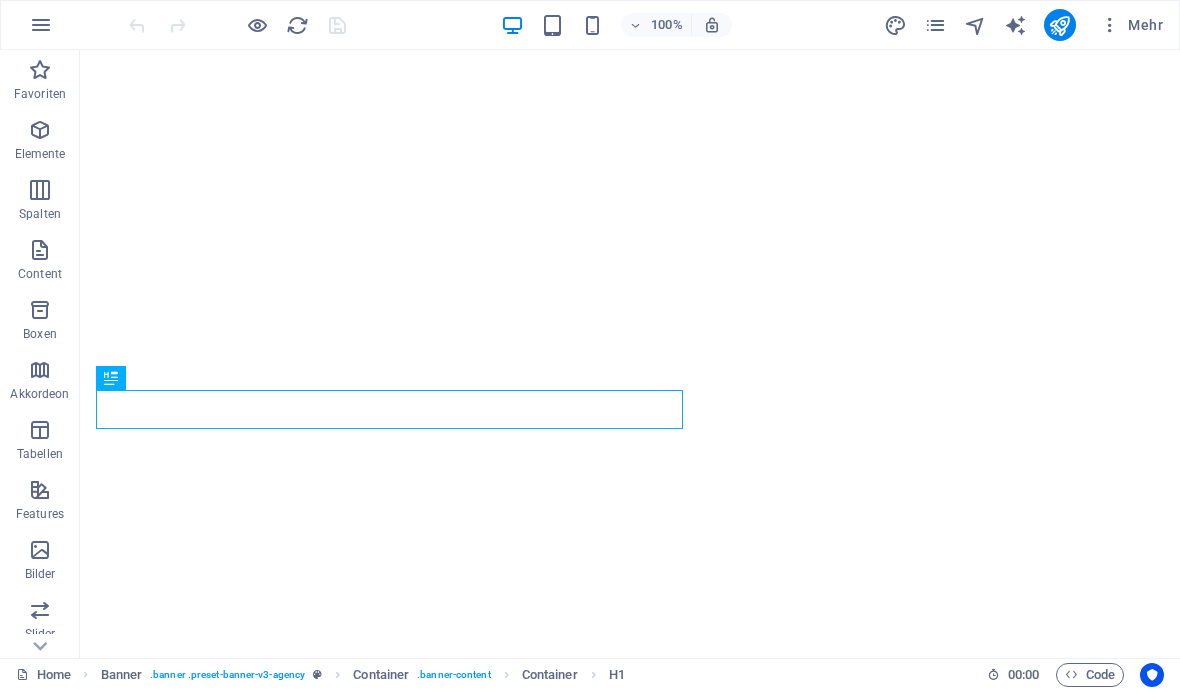 scroll, scrollTop: 0, scrollLeft: 0, axis: both 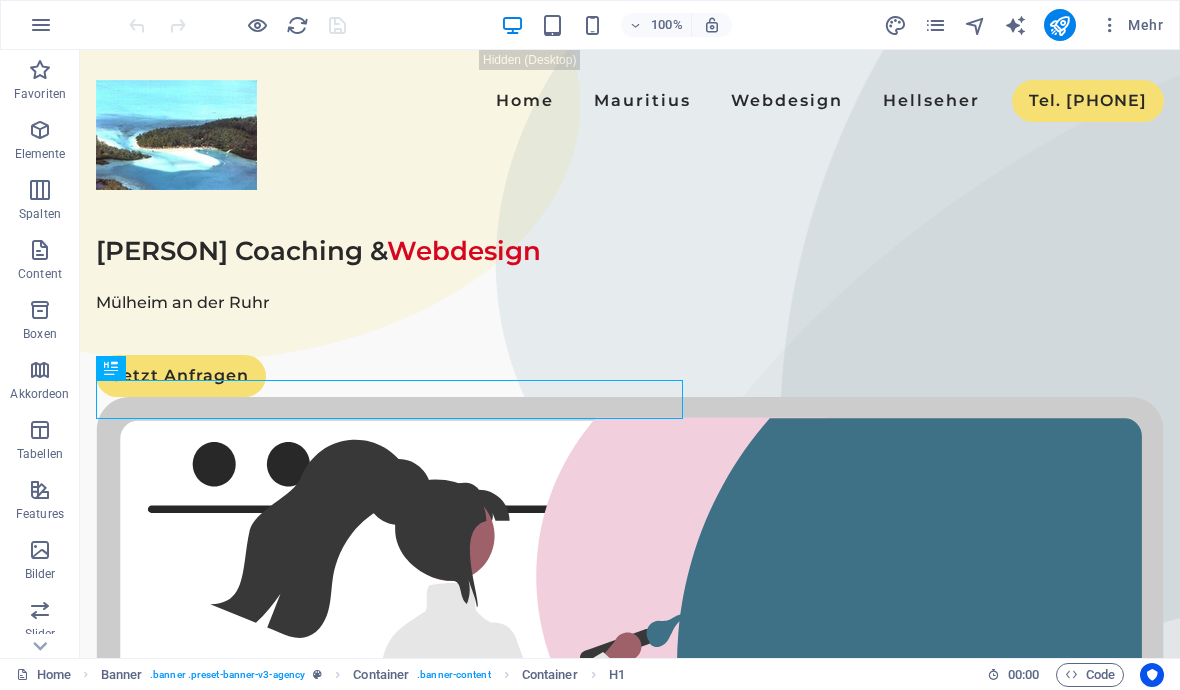 click at bounding box center [935, 25] 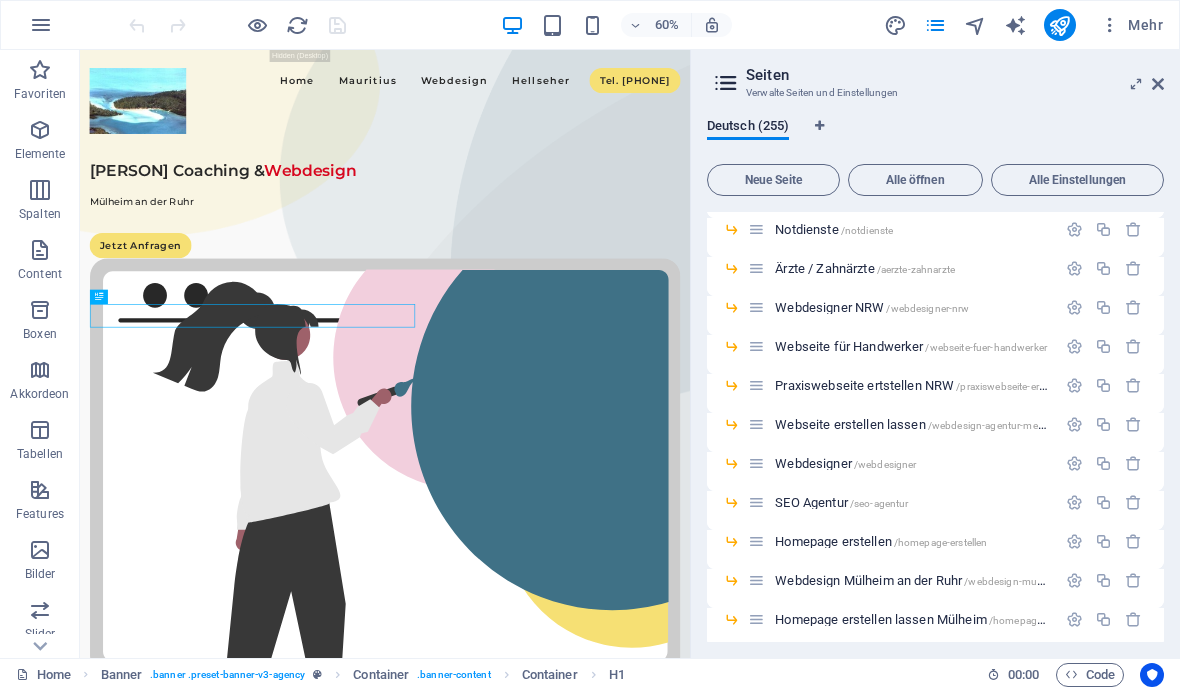 scroll, scrollTop: 425, scrollLeft: 0, axis: vertical 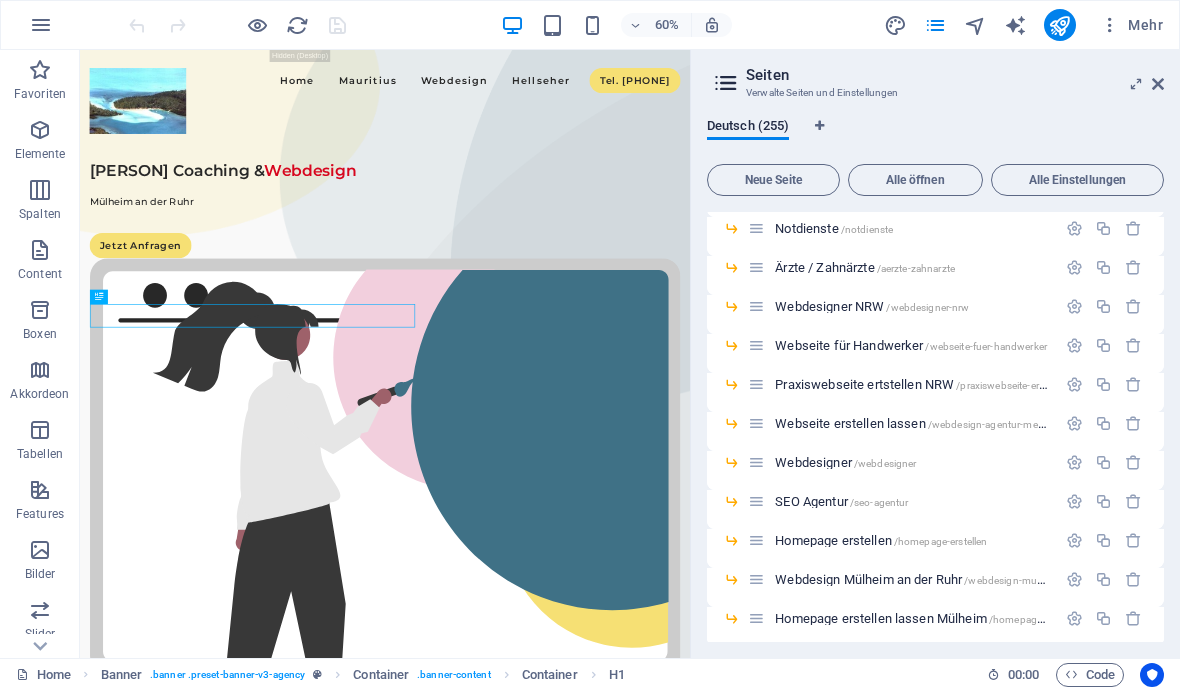 click at bounding box center (1074, 384) 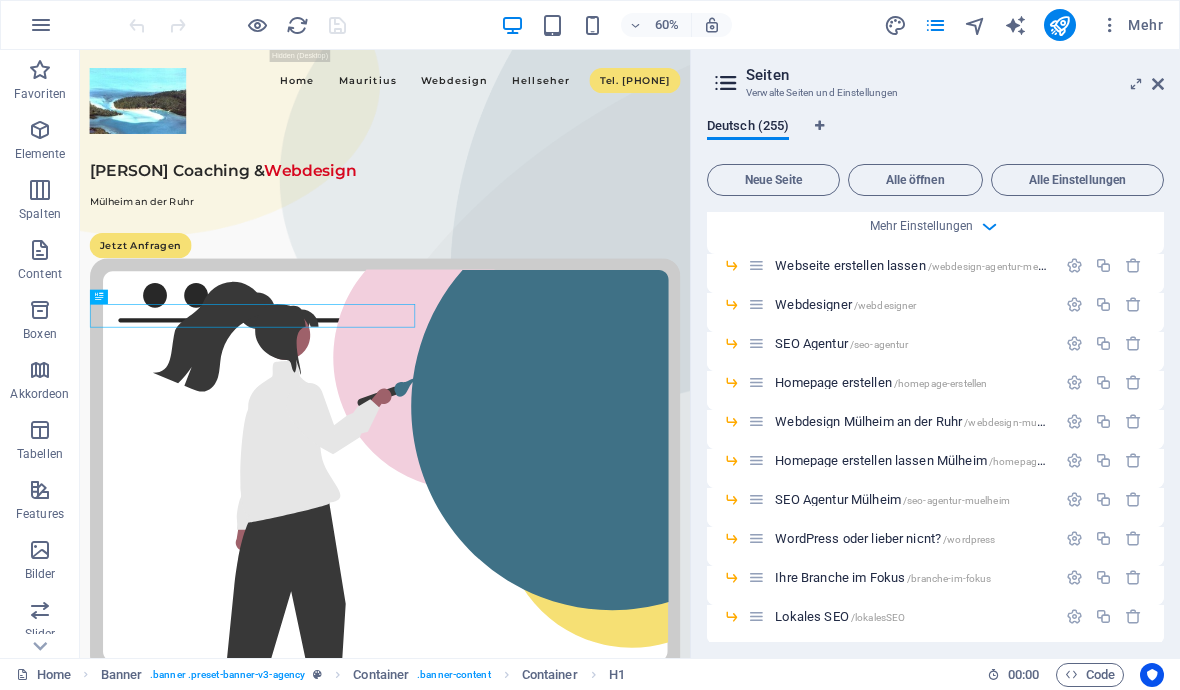 scroll, scrollTop: 1417, scrollLeft: 0, axis: vertical 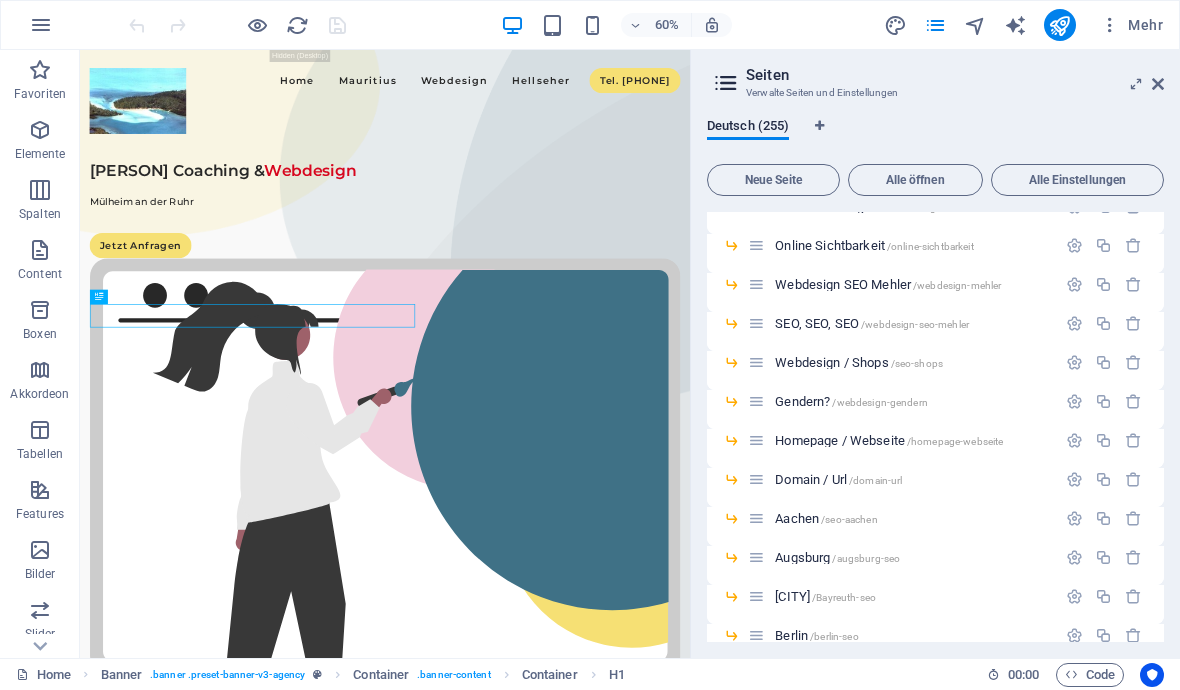 click at bounding box center (1074, 323) 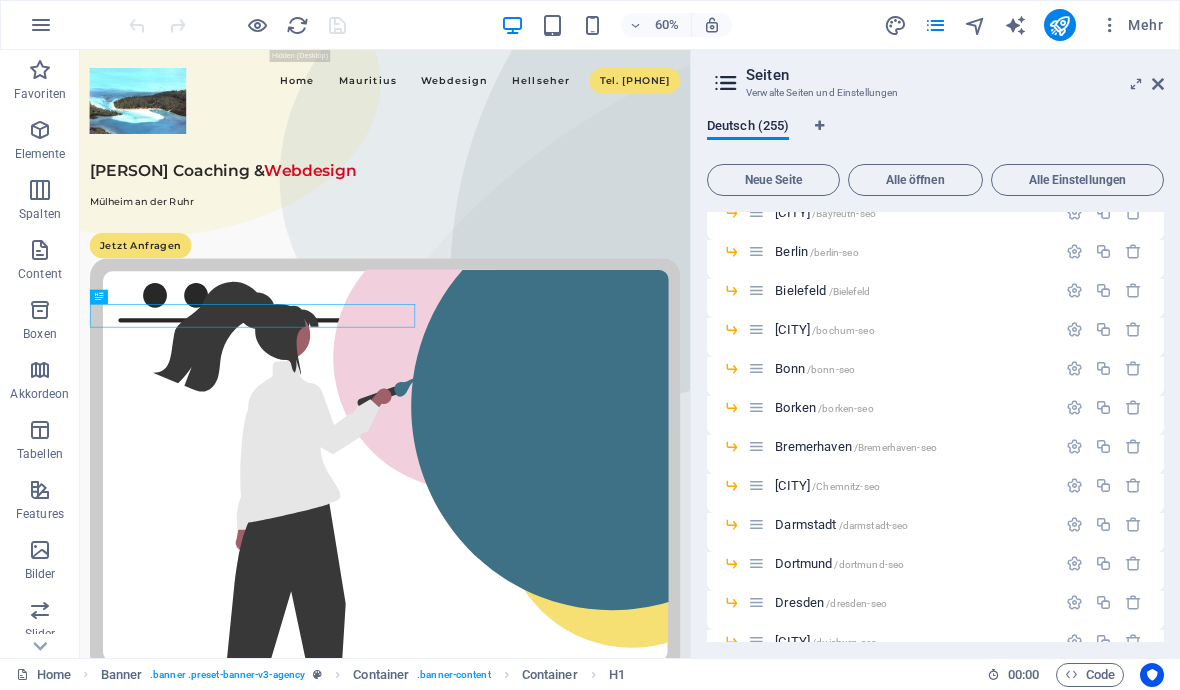 scroll, scrollTop: 3623, scrollLeft: 0, axis: vertical 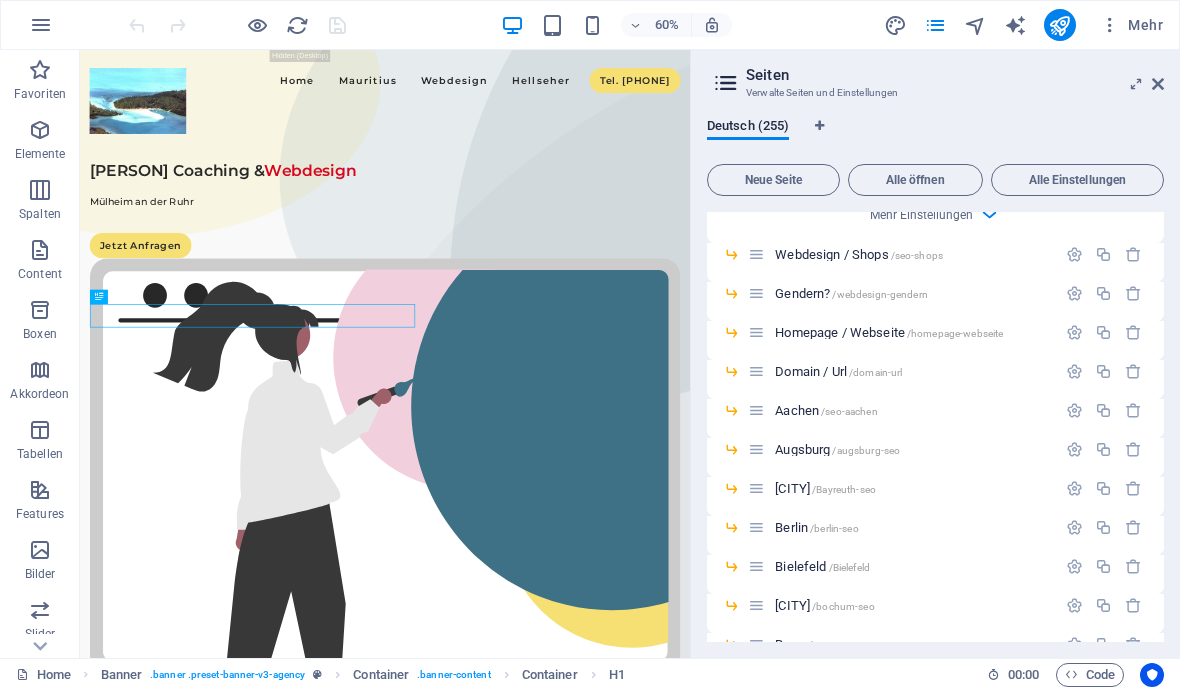 click at bounding box center (1074, 410) 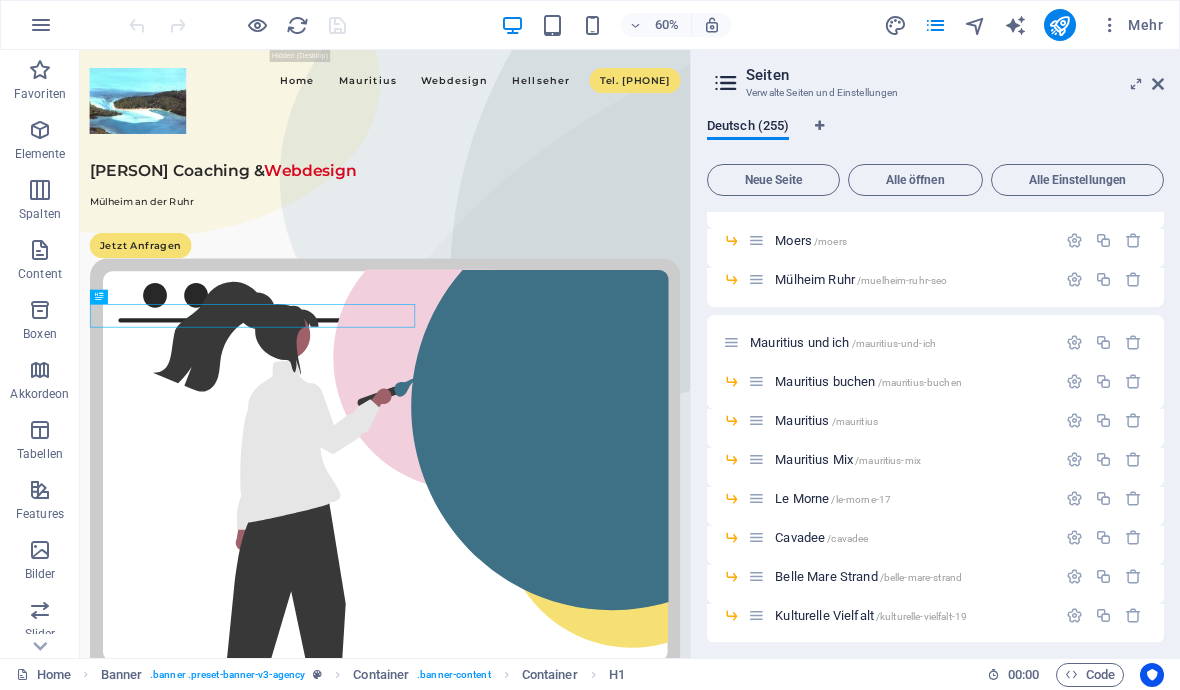 scroll, scrollTop: 6048, scrollLeft: 0, axis: vertical 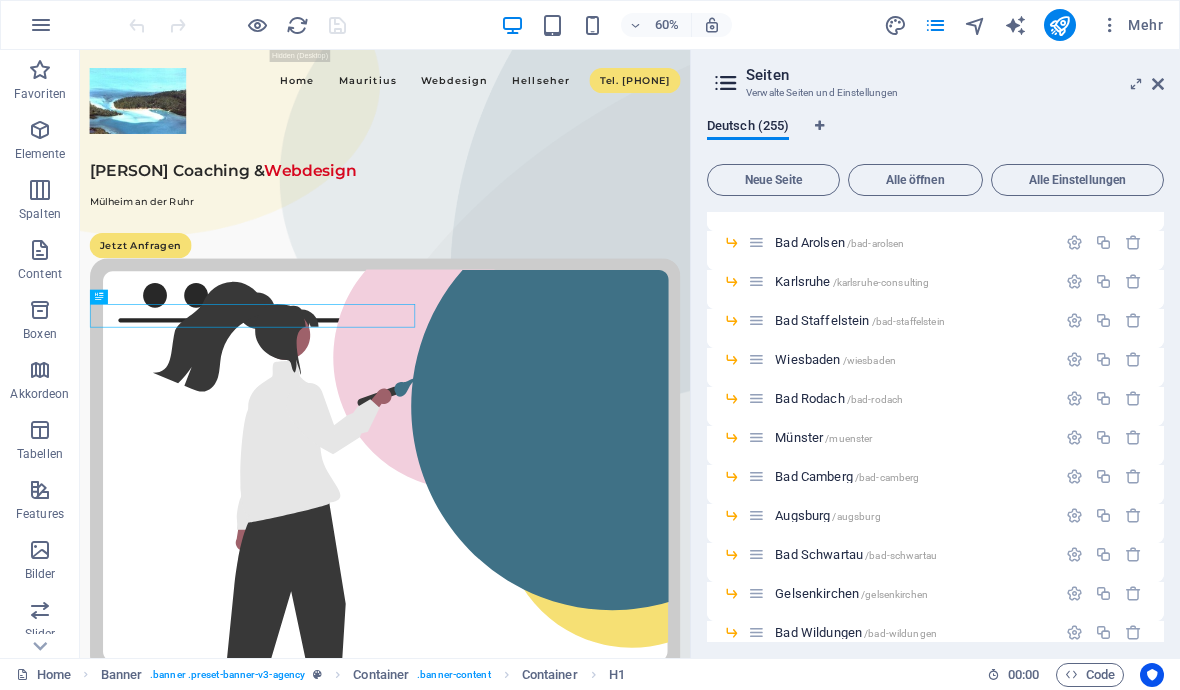 click at bounding box center [1074, 632] 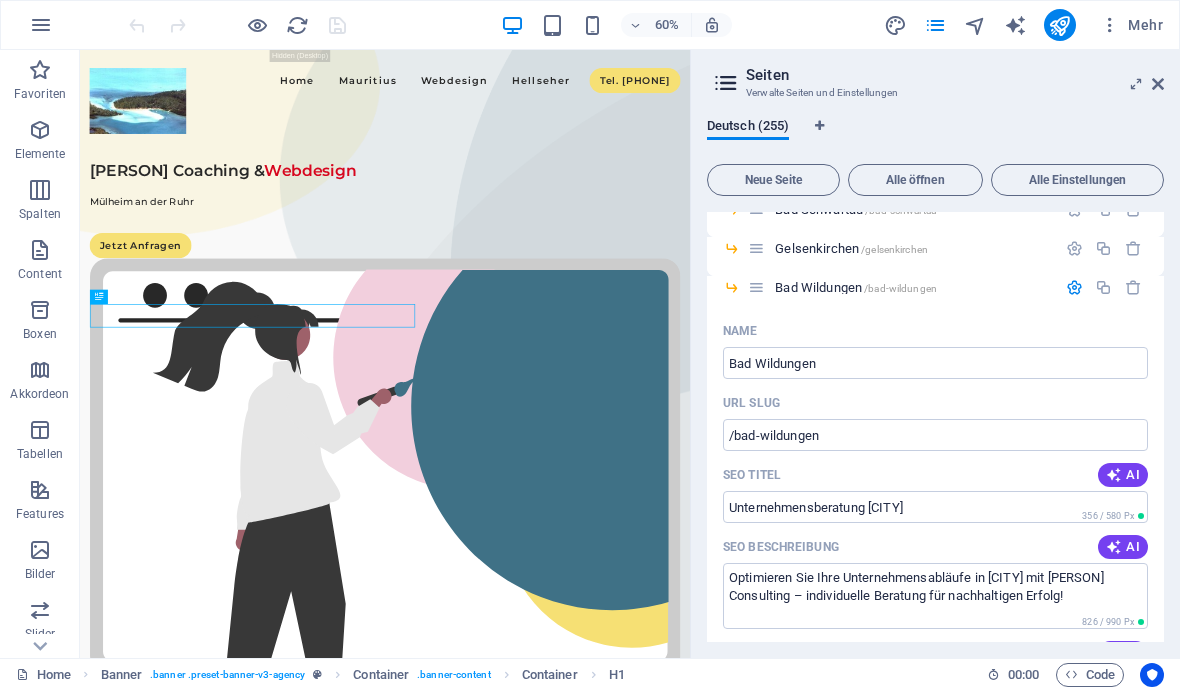 scroll, scrollTop: 12286, scrollLeft: 0, axis: vertical 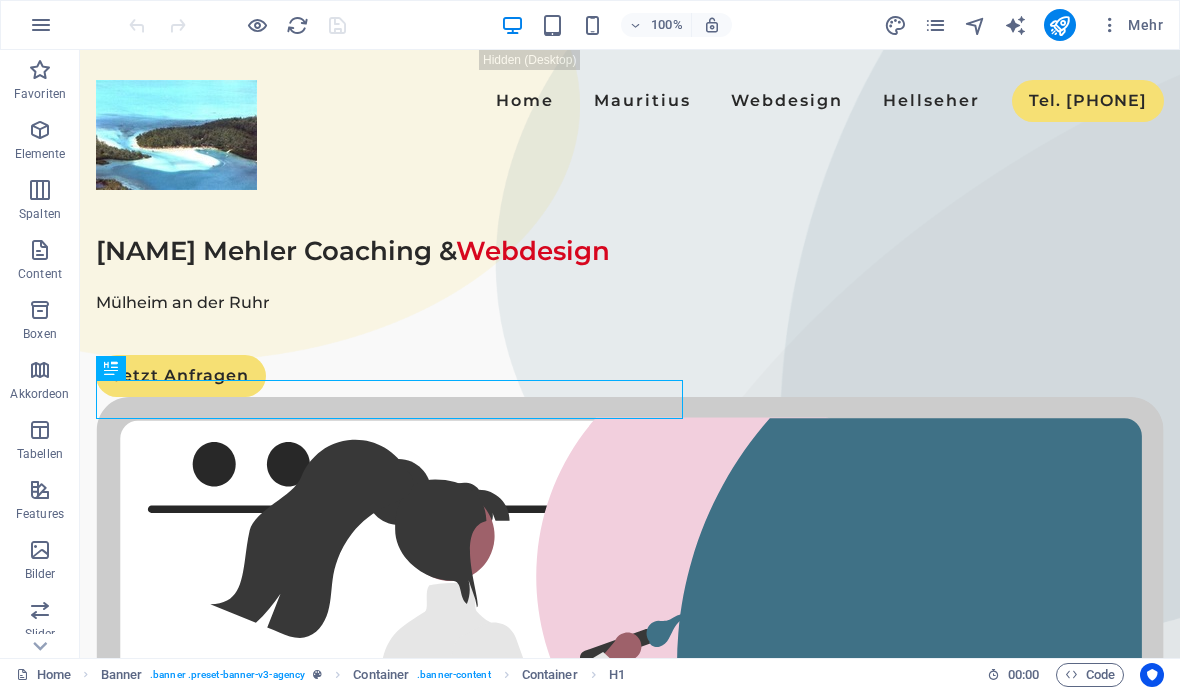 click at bounding box center (935, 25) 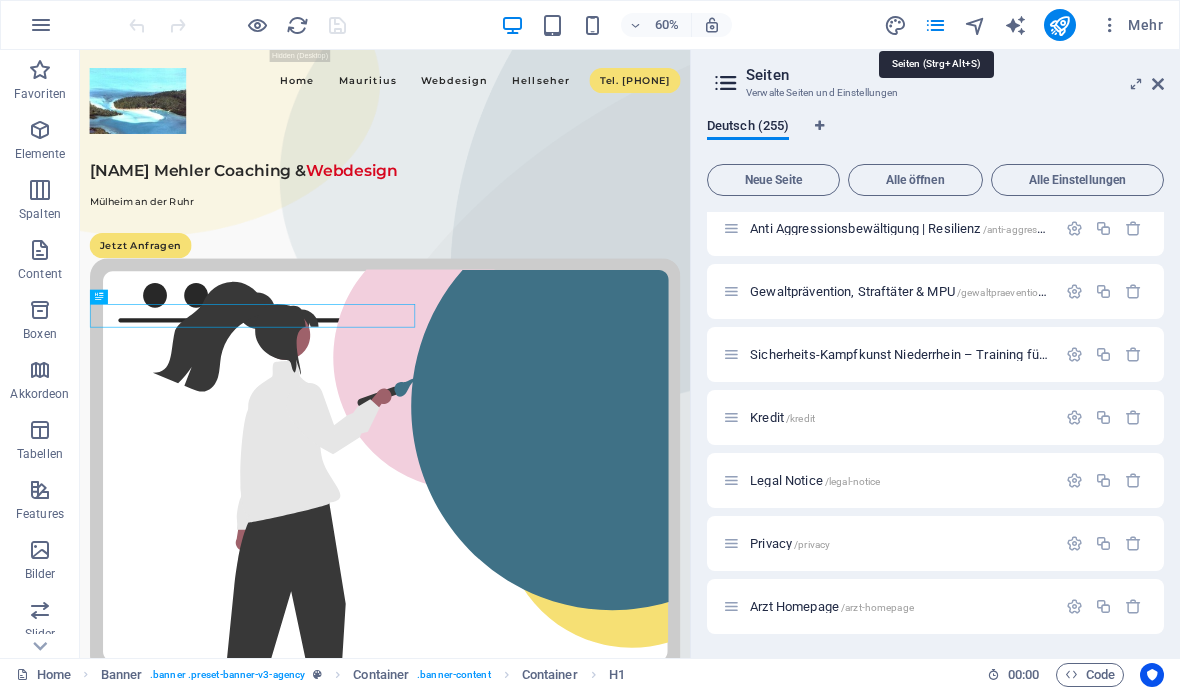 scroll, scrollTop: 9875, scrollLeft: 0, axis: vertical 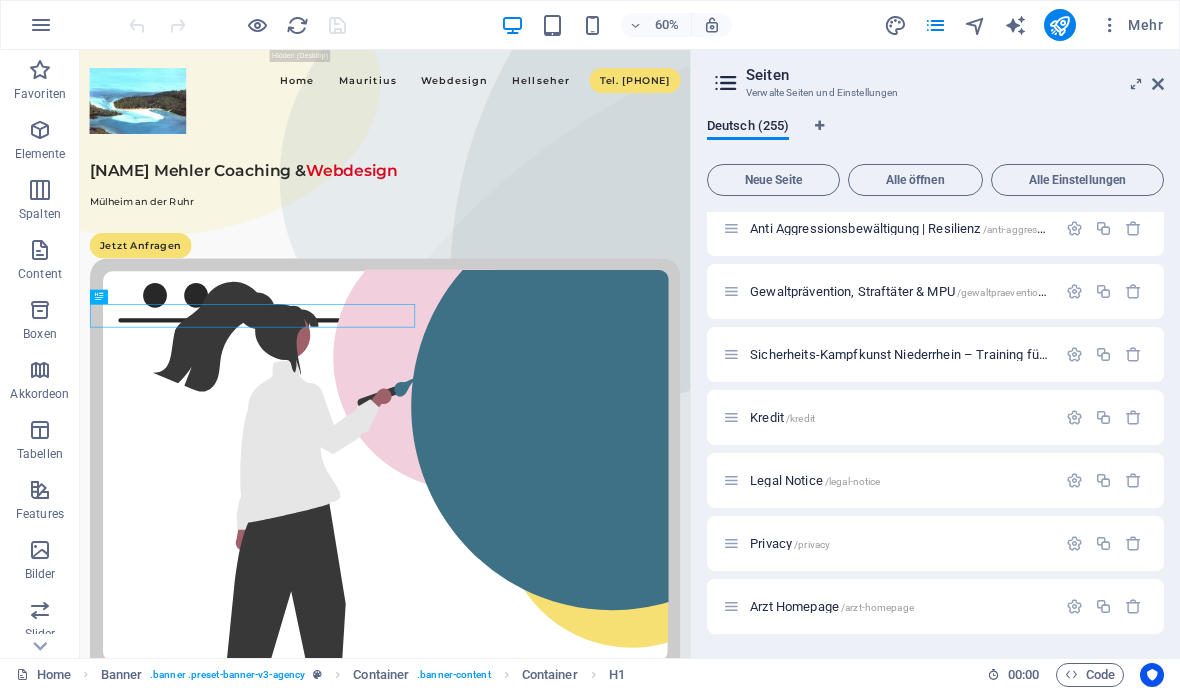 click at bounding box center [1074, 606] 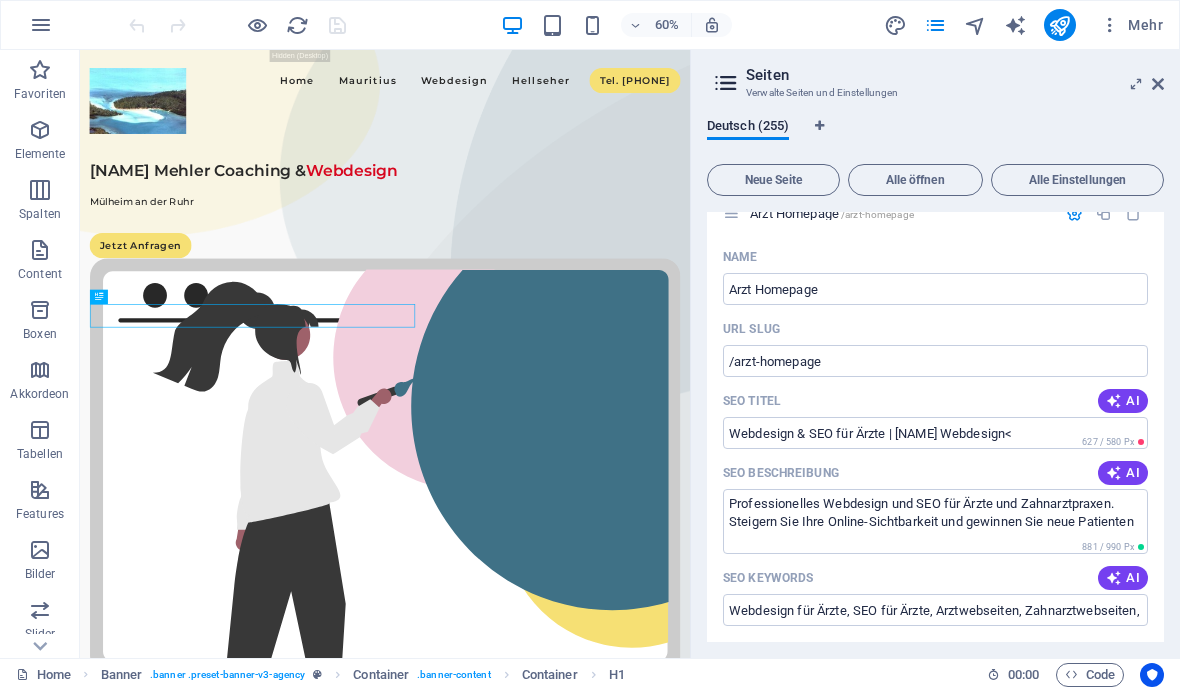 scroll, scrollTop: 10271, scrollLeft: 0, axis: vertical 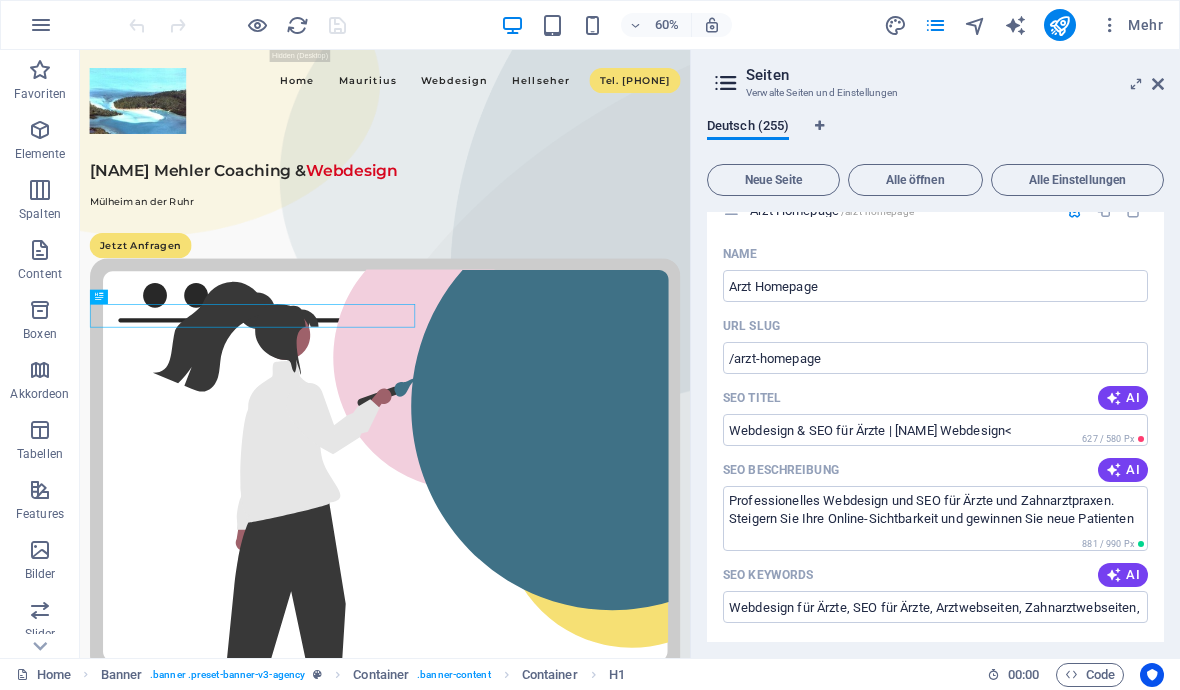 click on "Webdesign & SEO für Ärzte | Mehler Webdesign<" at bounding box center (935, 430) 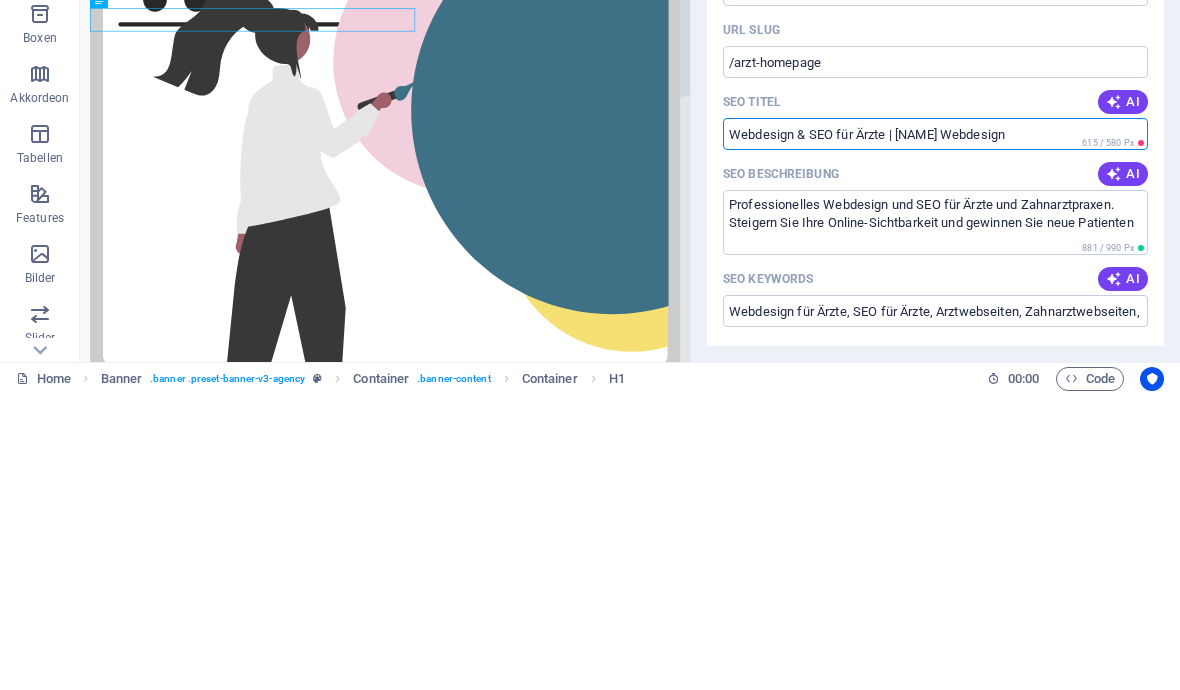 click on "AI" at bounding box center [1123, 398] 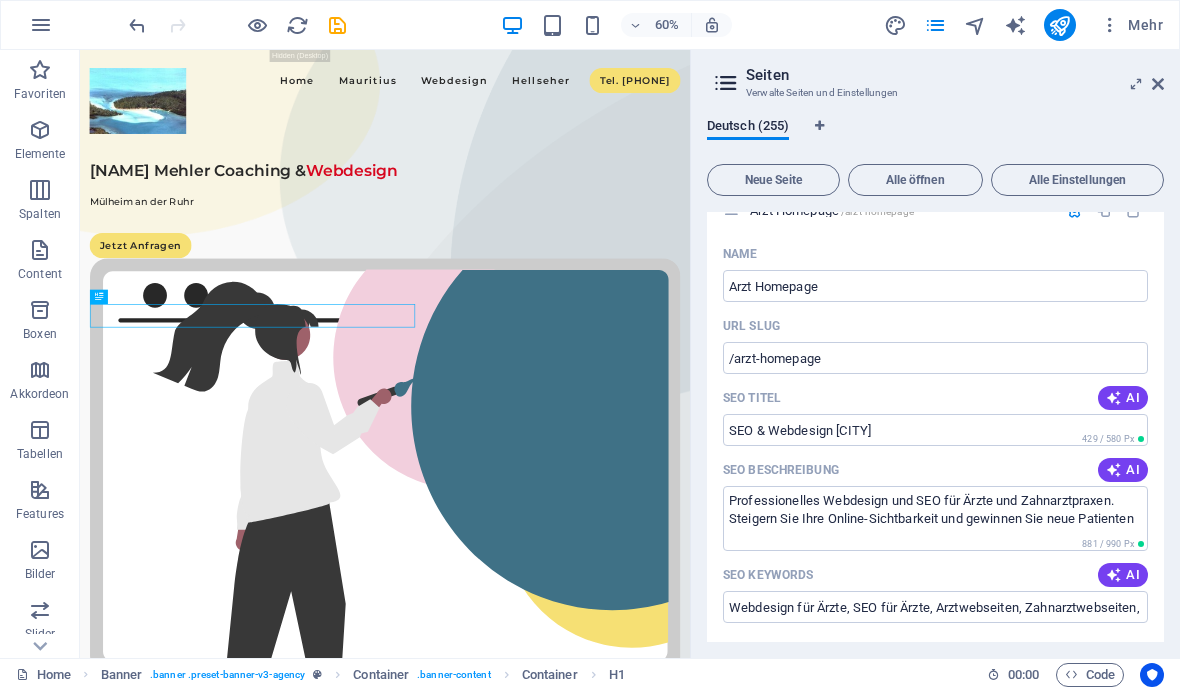 click on "AI" at bounding box center (1123, 398) 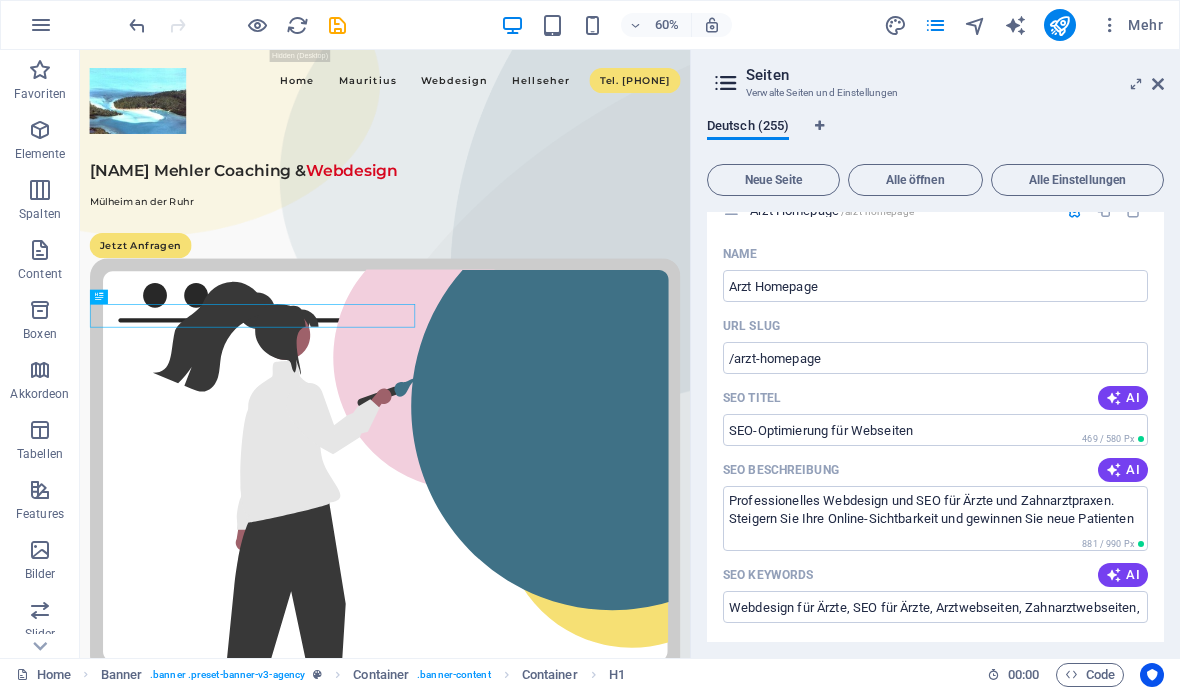 click on "AI" at bounding box center [1123, 398] 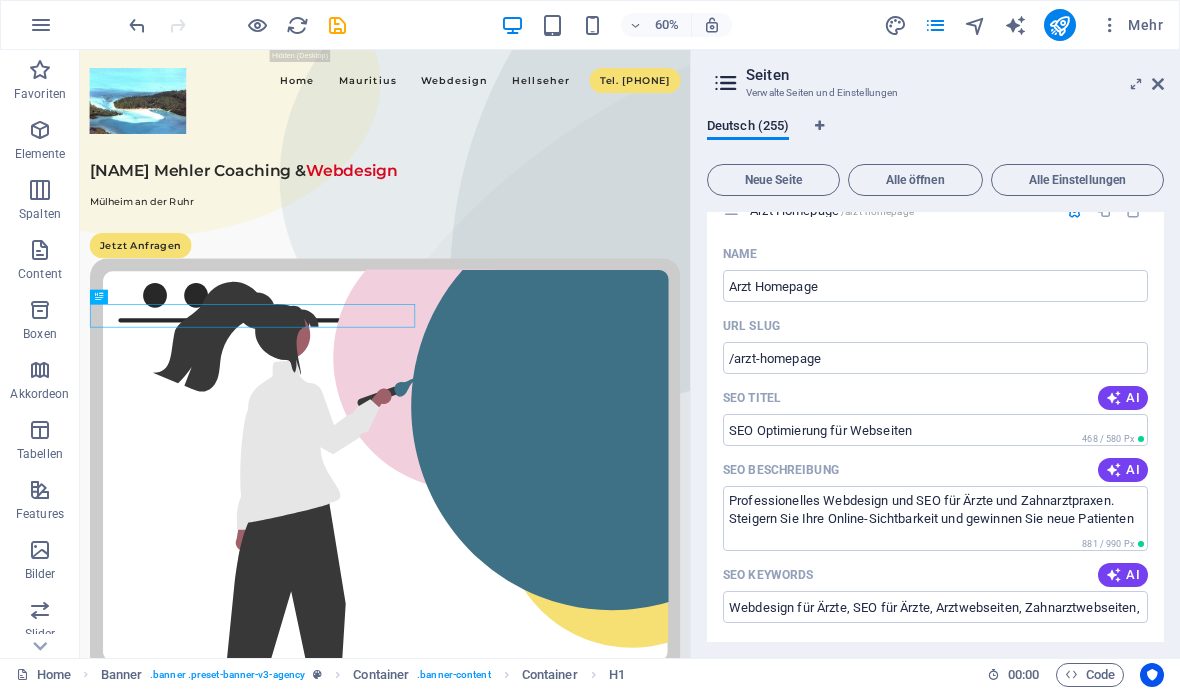 click on "/arzt-homepage" at bounding box center (935, 358) 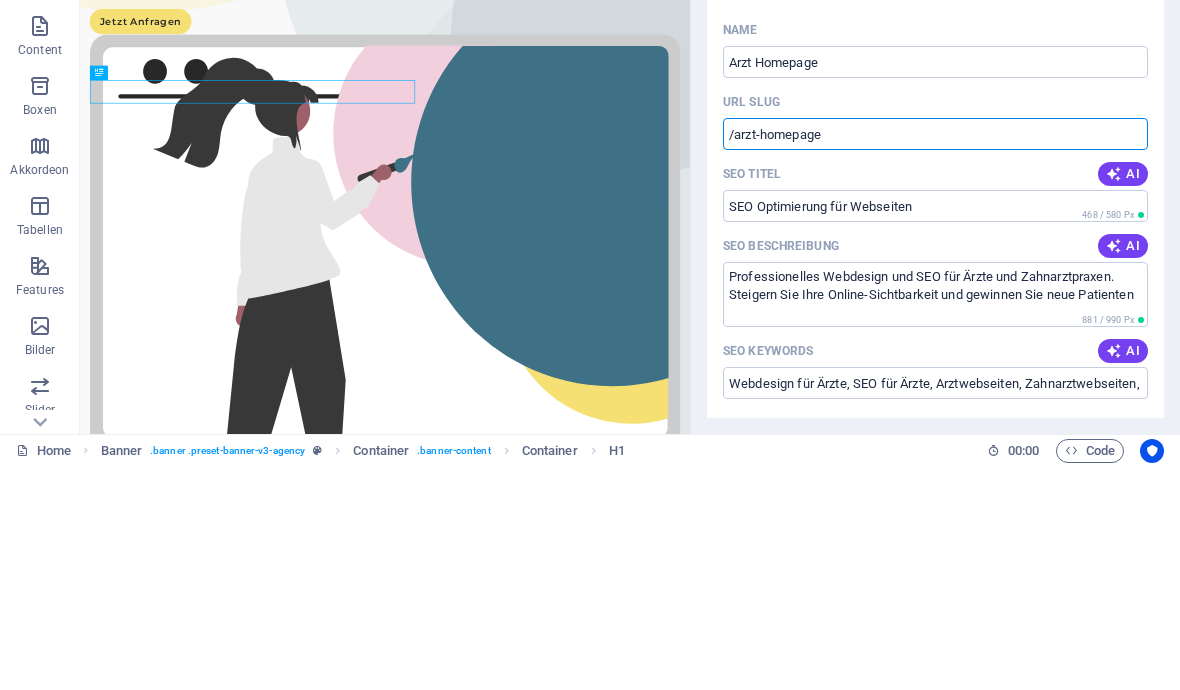 click on "AI" at bounding box center (1123, 398) 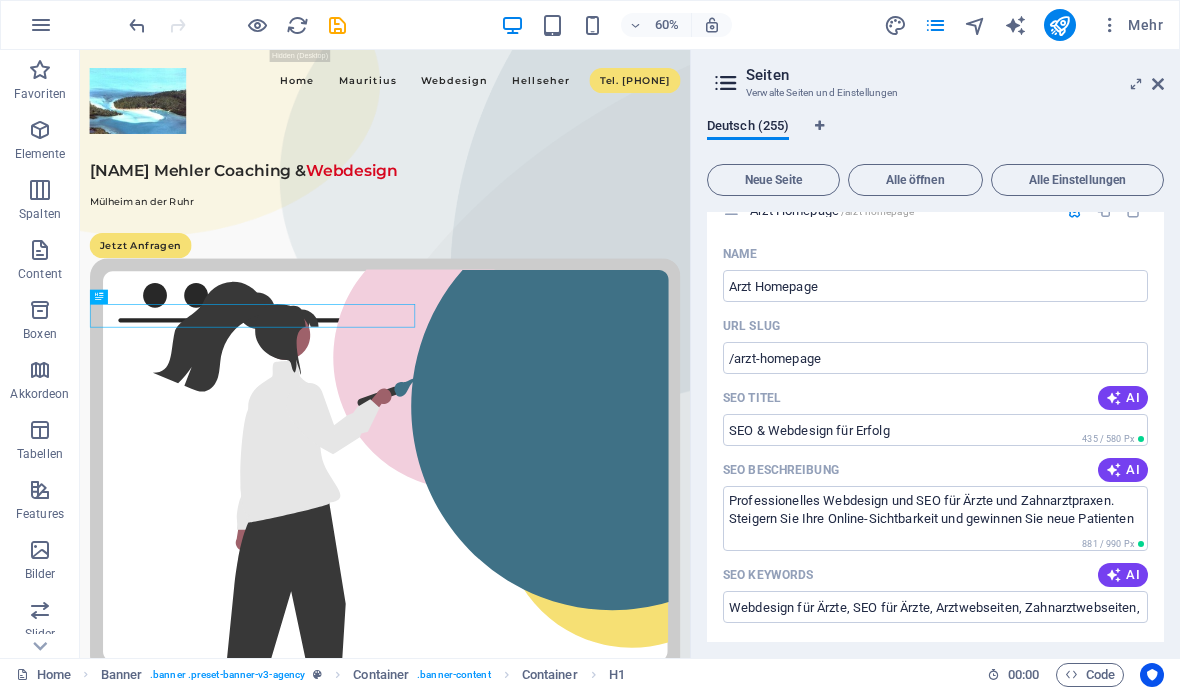 click on "Name Arzt Homepage ​ URL SLUG /arzt-homepage ​ SEO Titel AI SEO & Webdesign für Erfolg ​ 435 / 580 Px SEO Beschreibung AI Professionelles Webdesign und SEO für Ärzte und Zahnarztpraxen. Steigern Sie Ihre Online-Sichtbarkeit und gewinnen Sie neue Patienten ​ 881 / 990 Px SEO Keywords AI Webdesign für Ärzte, SEO für Ärzte, Arztwebseiten, Zahnarztwebseiten, Online-Terminbuchung, Arzt SEO ​ Einstellungen Menü Noindex Vorschau Mobil Desktop www.example.com arzt-homepage SEO & Webdesign für Erfolg - Webdesign | SEO Professionelles Webdesign und SEO für Ärzte und Zahnarztpraxen. Steigern Sie Ihre Online-Sichtbarkeit und gewinnen Sie neue Patienten Metatags ​ Vorschaubild (Open Graph) Dateien hierher ziehen, klicken um Dateien auszuwählen oder wähle aus deinen Dateien oder Stockfotos & -Videos Mehr Einstellungen" at bounding box center (935, 654) 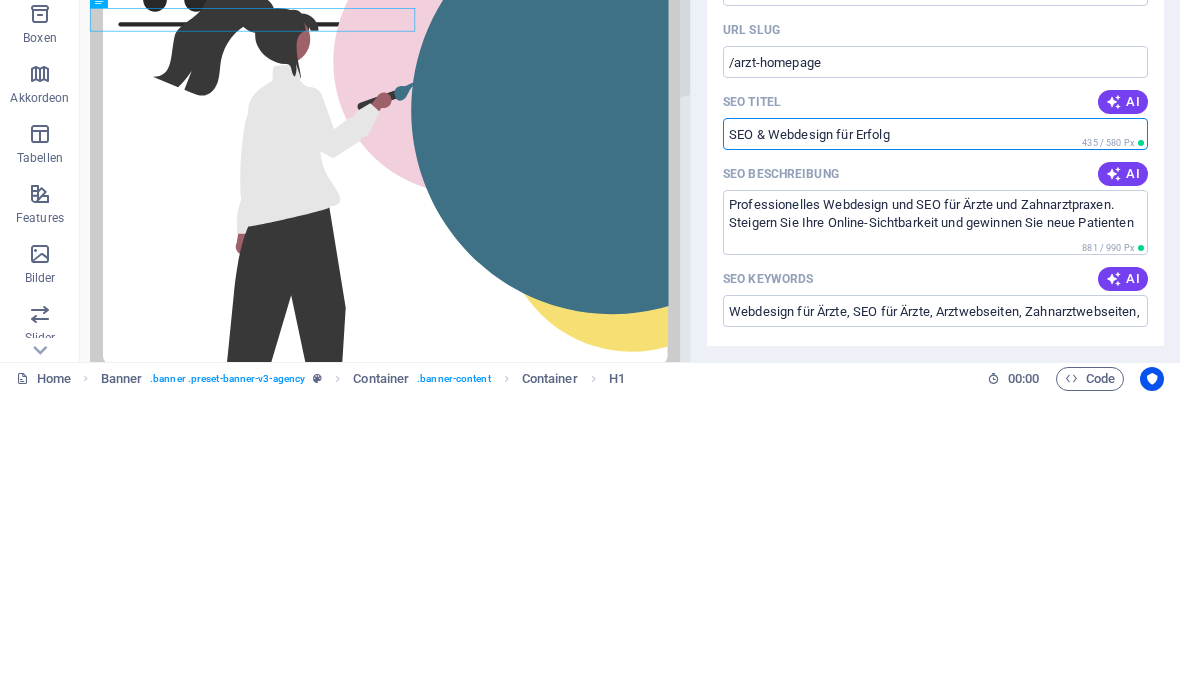 click on "AI" at bounding box center [1123, 398] 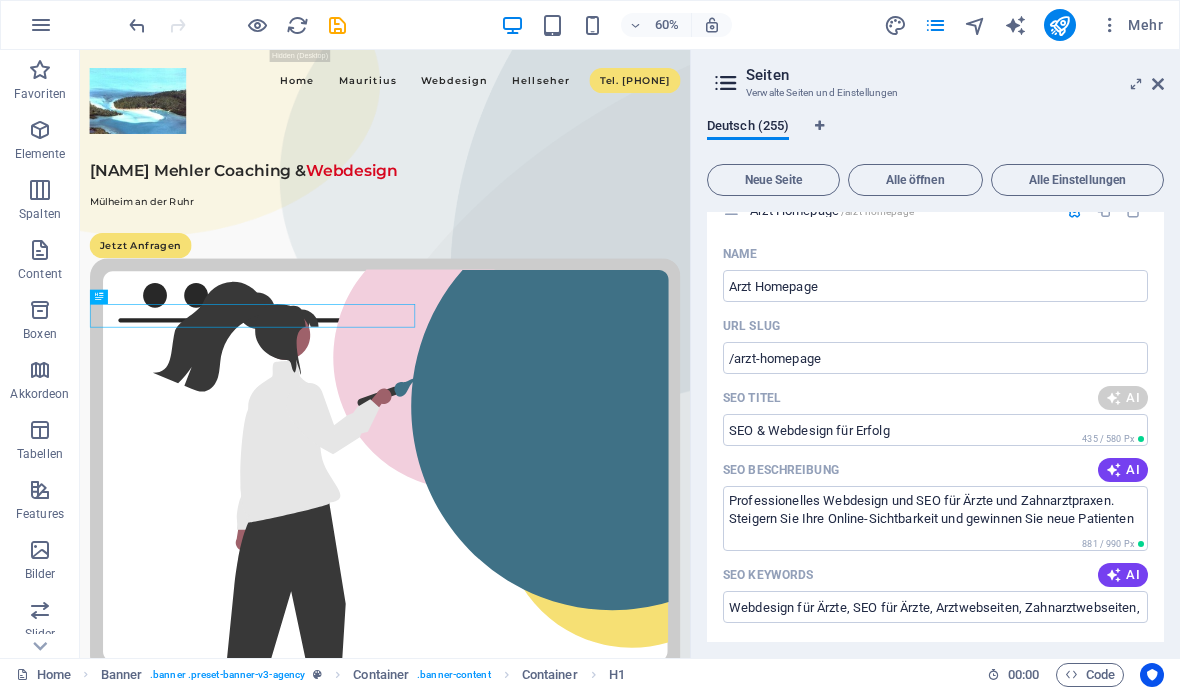type on "SEO Optimierung für Webseiten" 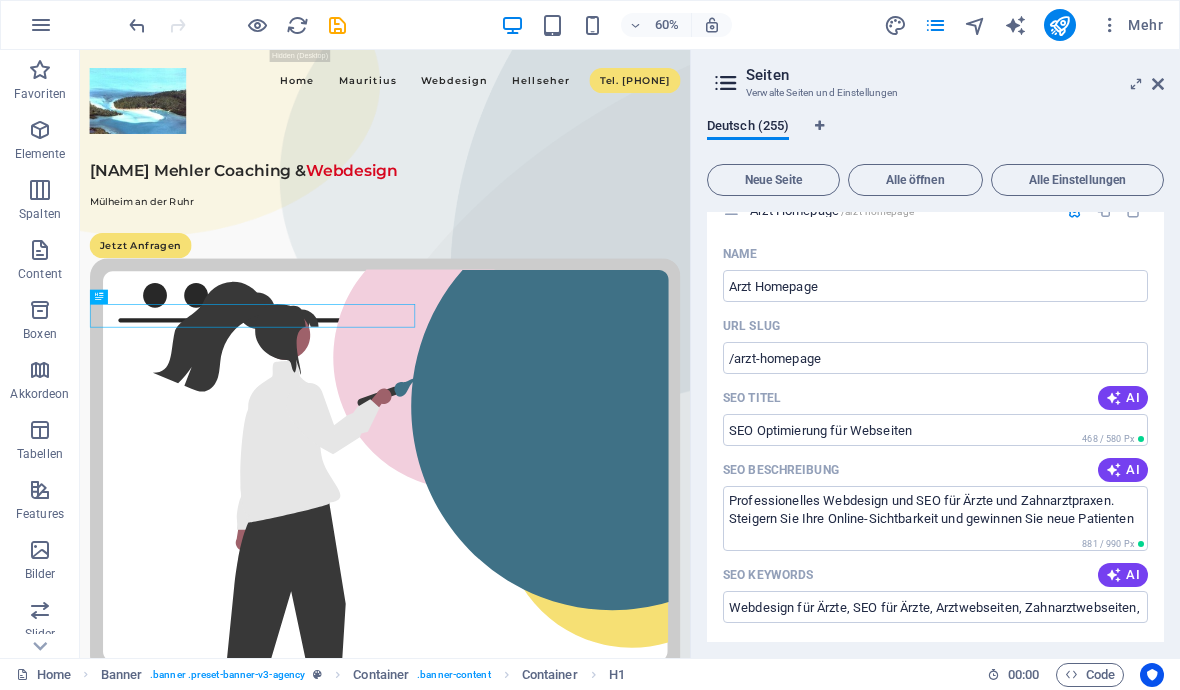 click at bounding box center (337, 25) 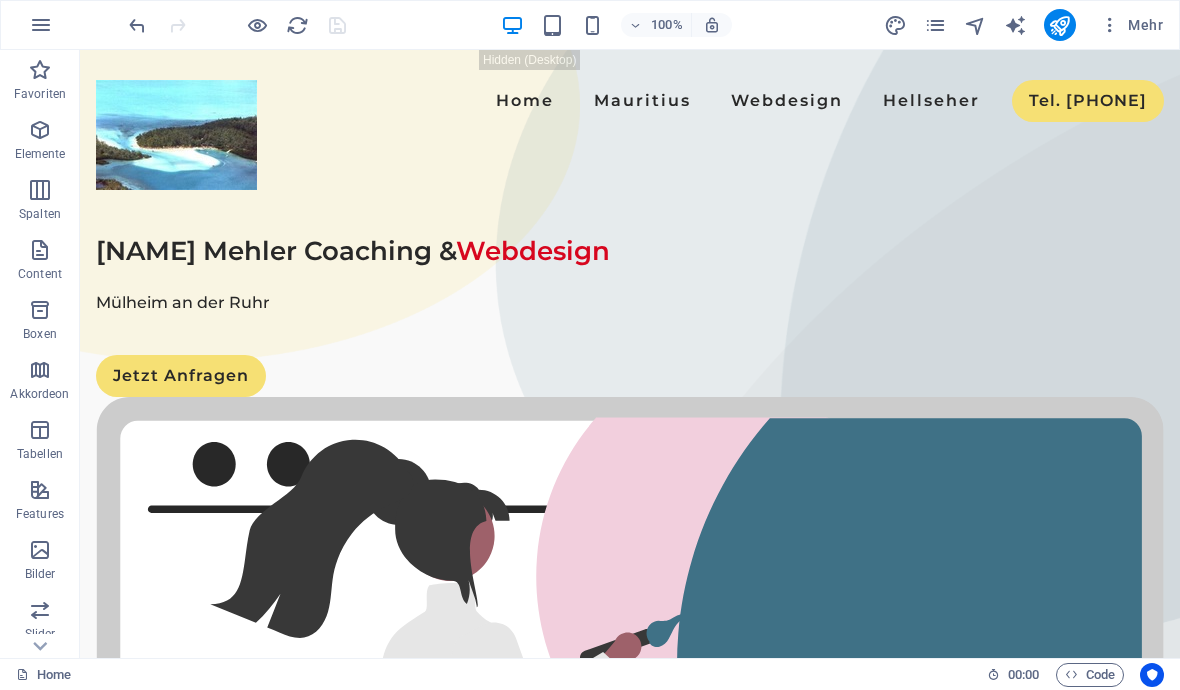 scroll, scrollTop: 0, scrollLeft: 0, axis: both 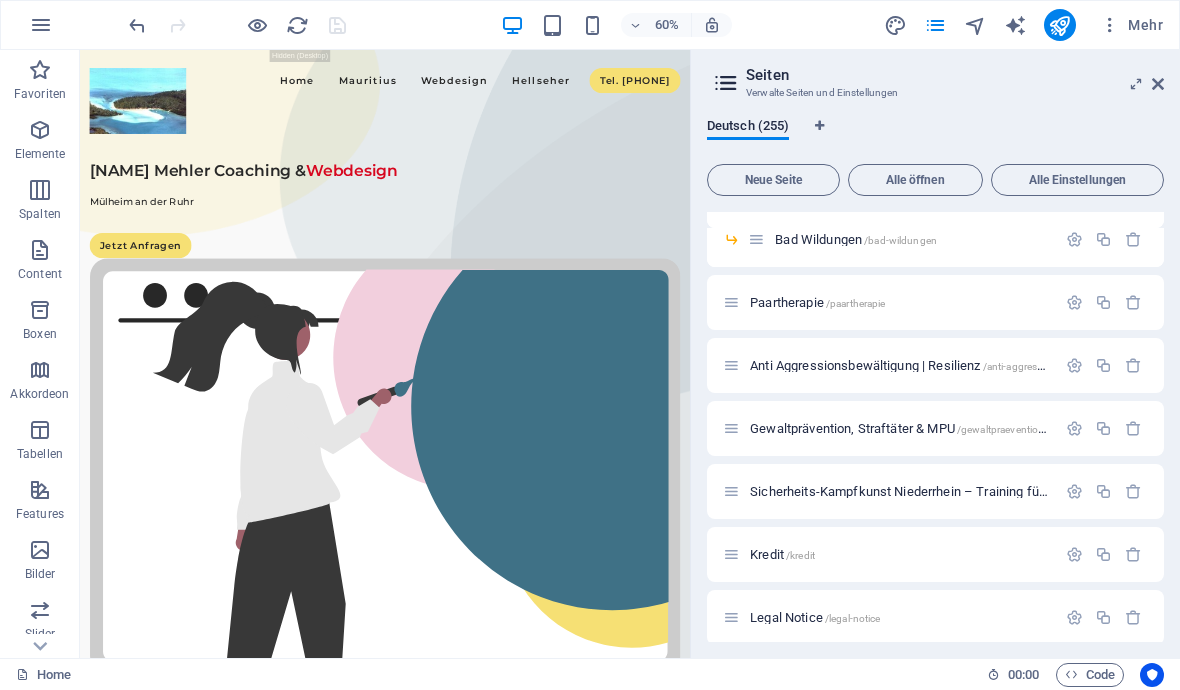 click at bounding box center (1074, 491) 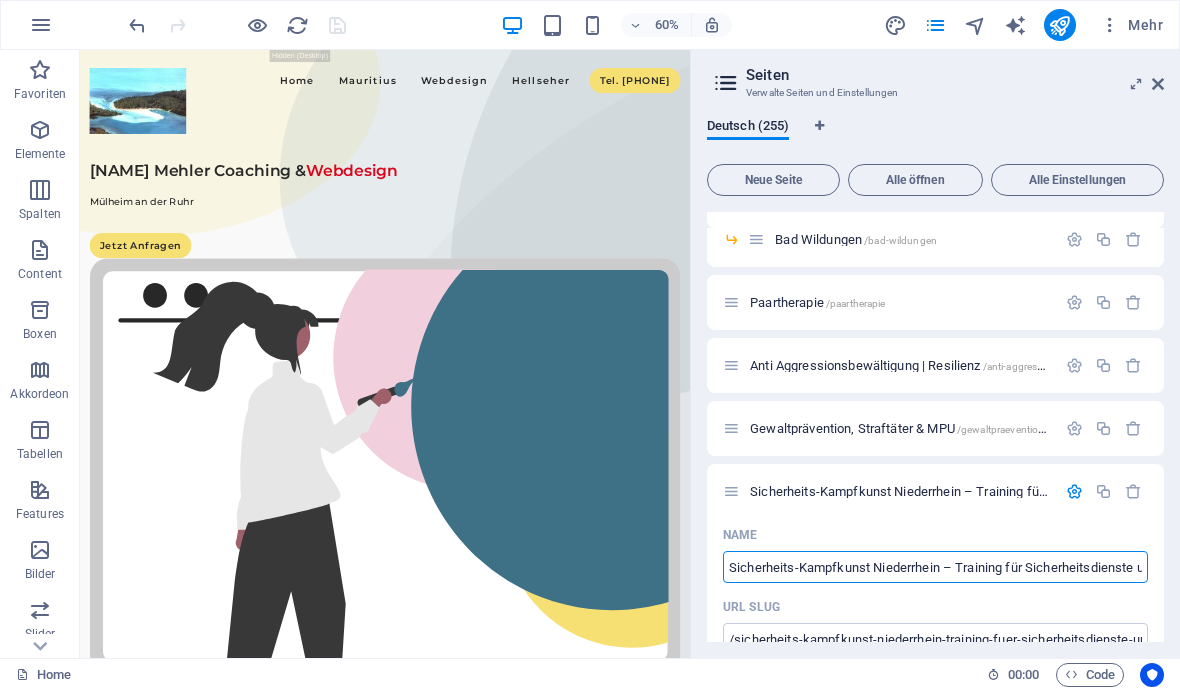 scroll, scrollTop: 0, scrollLeft: 89, axis: horizontal 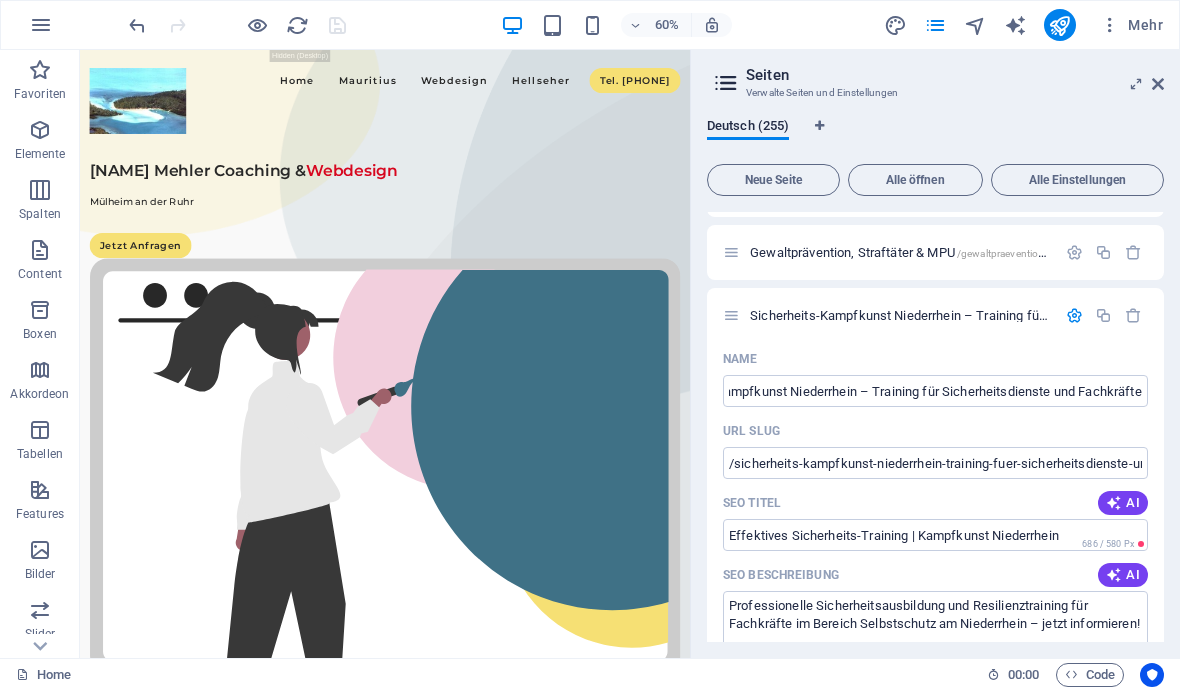 click on "AI" at bounding box center (1123, 503) 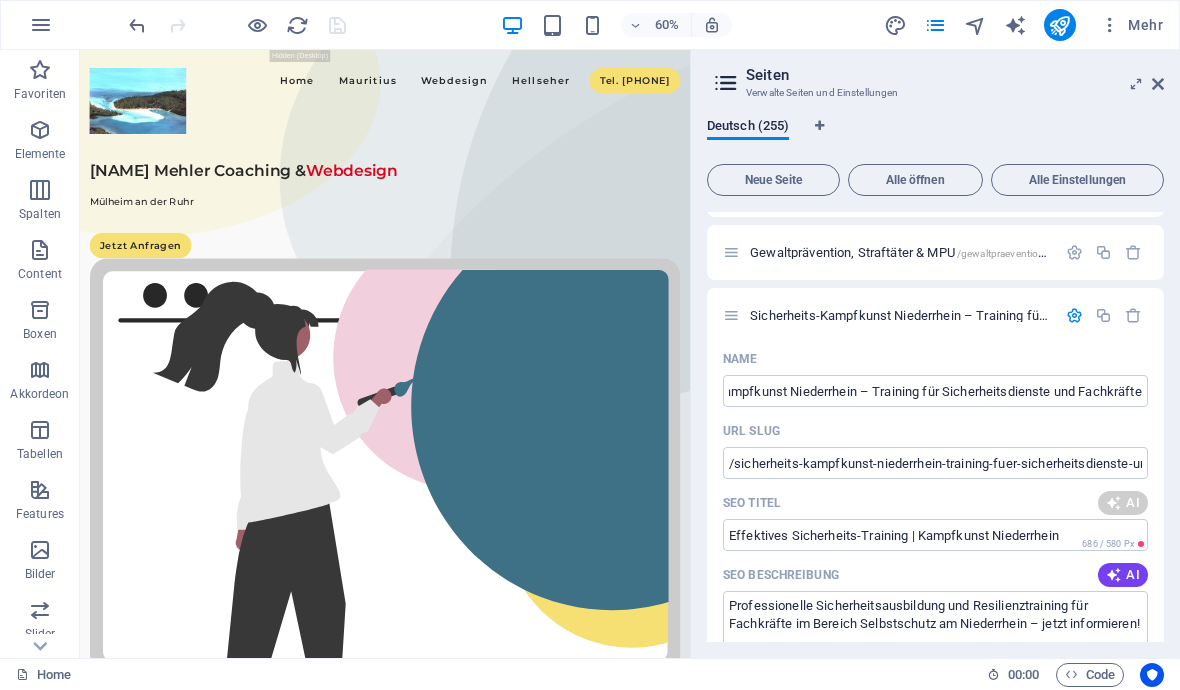 type on "Sicherheitsausbildung Niederrhein" 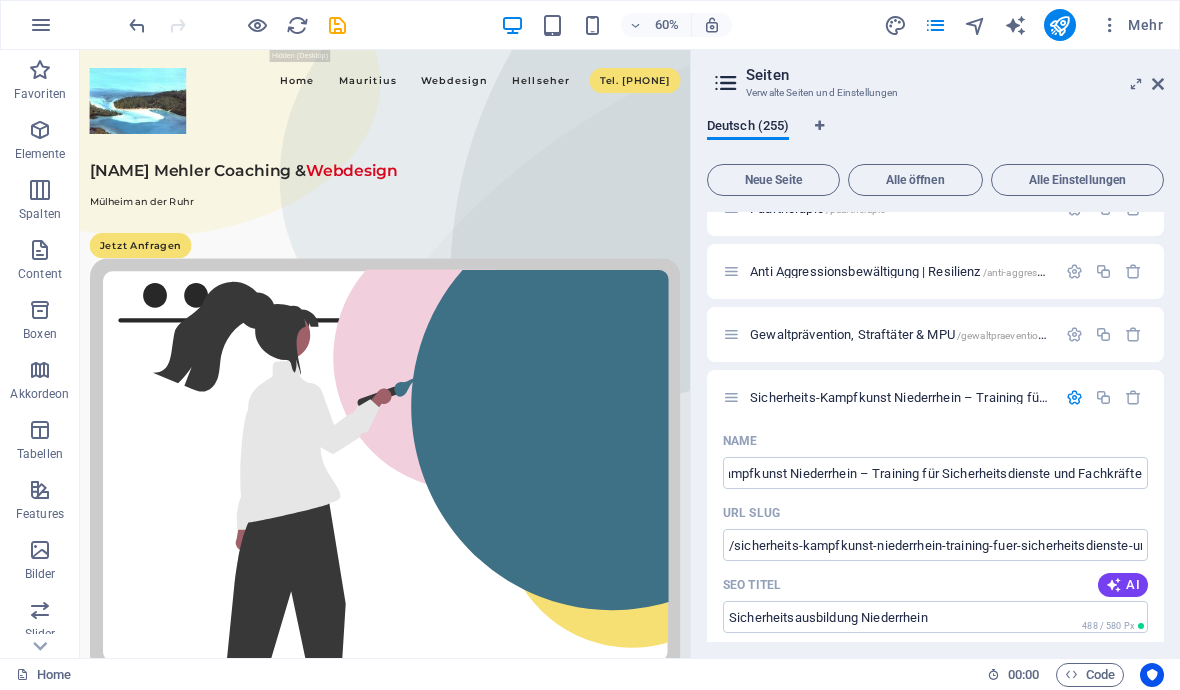 scroll, scrollTop: 9823, scrollLeft: 0, axis: vertical 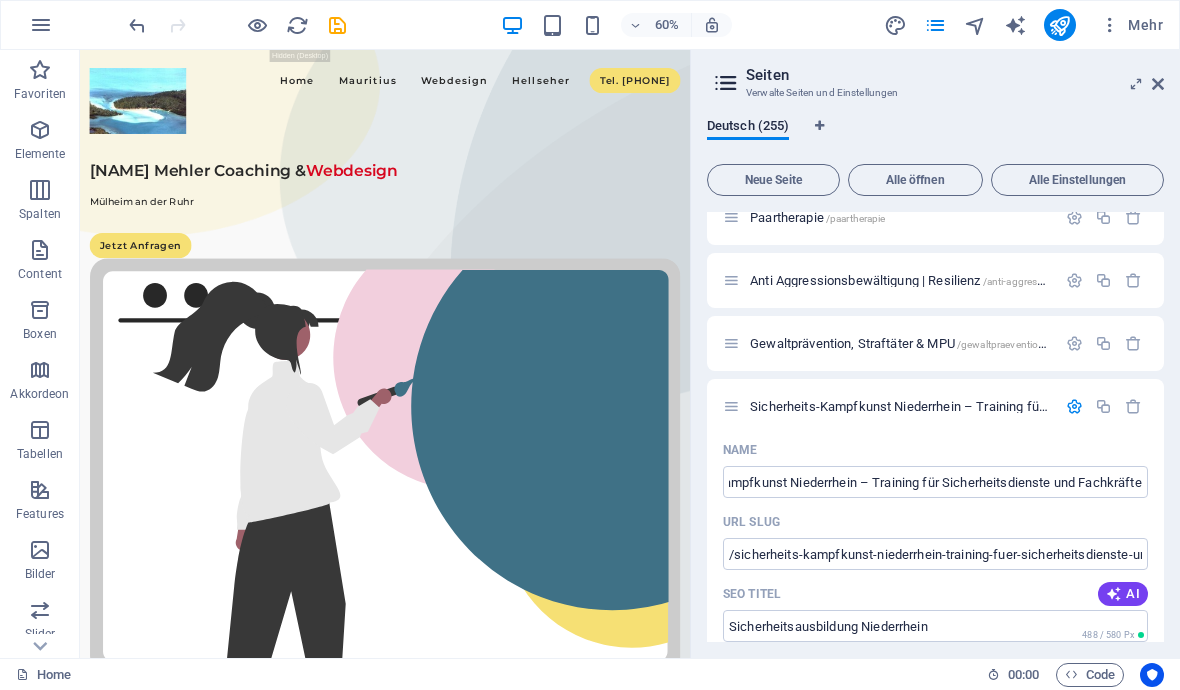 click at bounding box center [1074, 343] 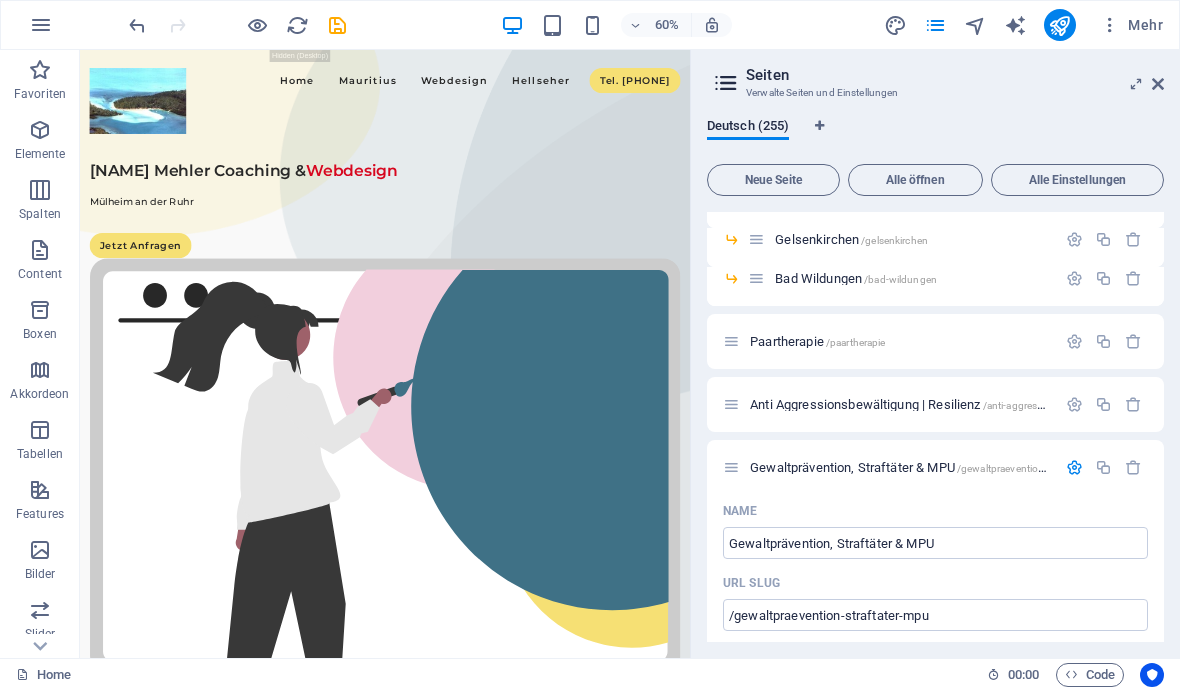 scroll, scrollTop: 9700, scrollLeft: 0, axis: vertical 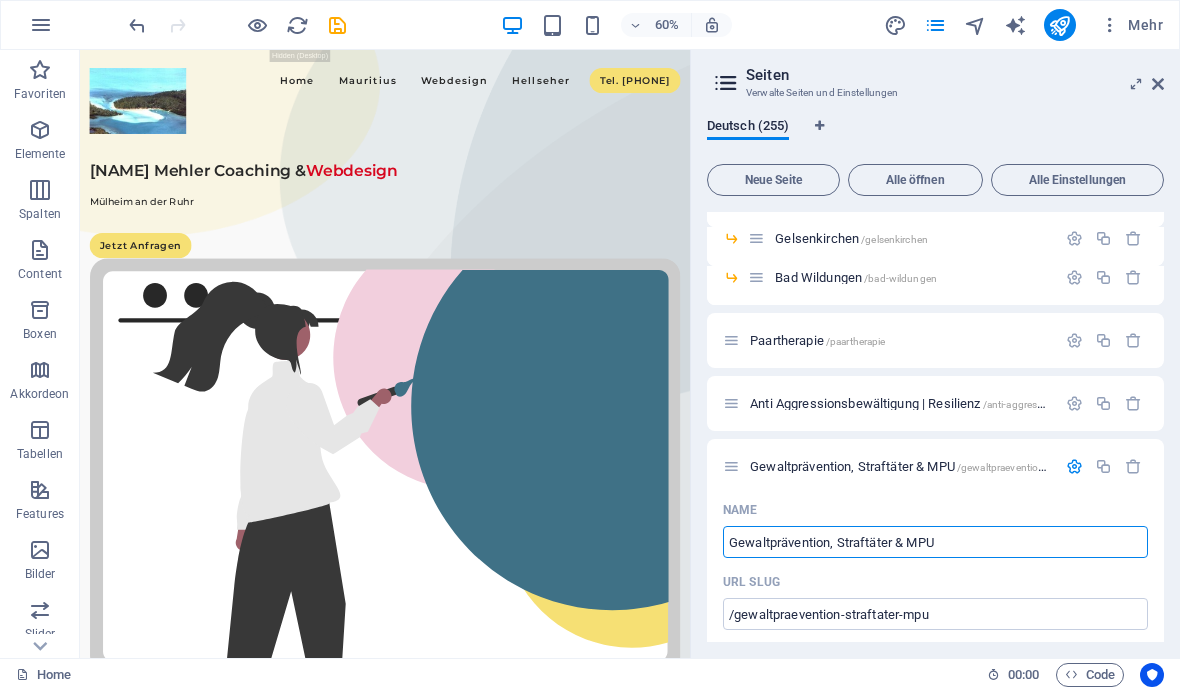 click at bounding box center (1074, 403) 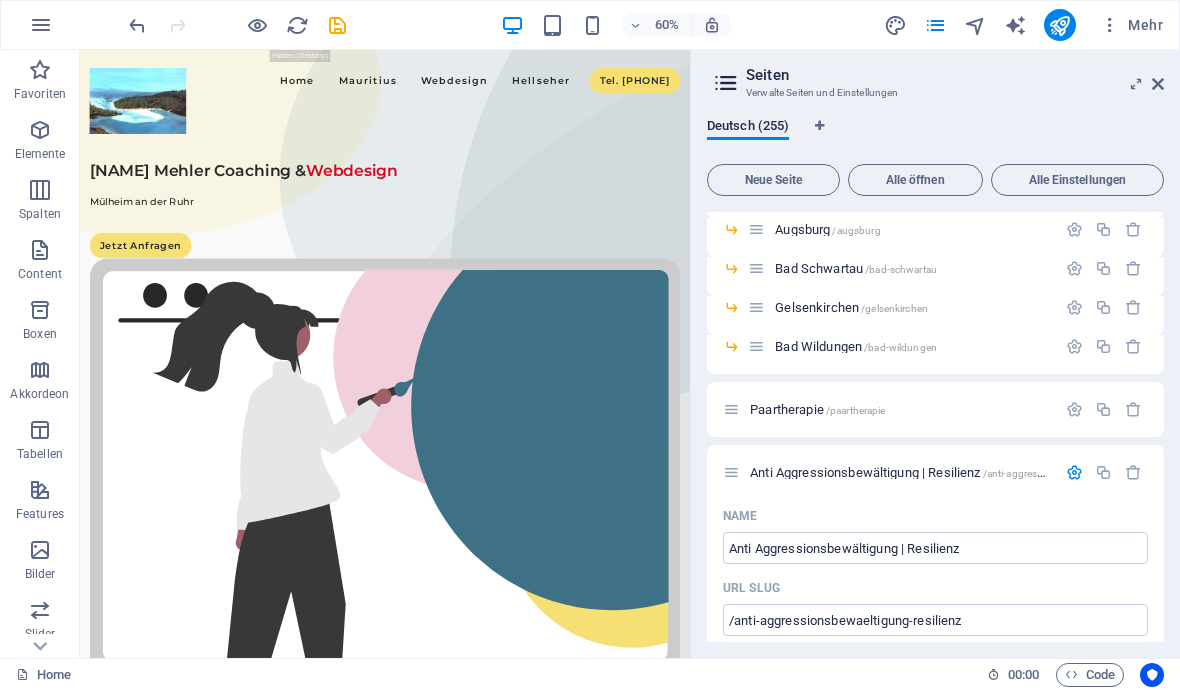 scroll, scrollTop: 9627, scrollLeft: 0, axis: vertical 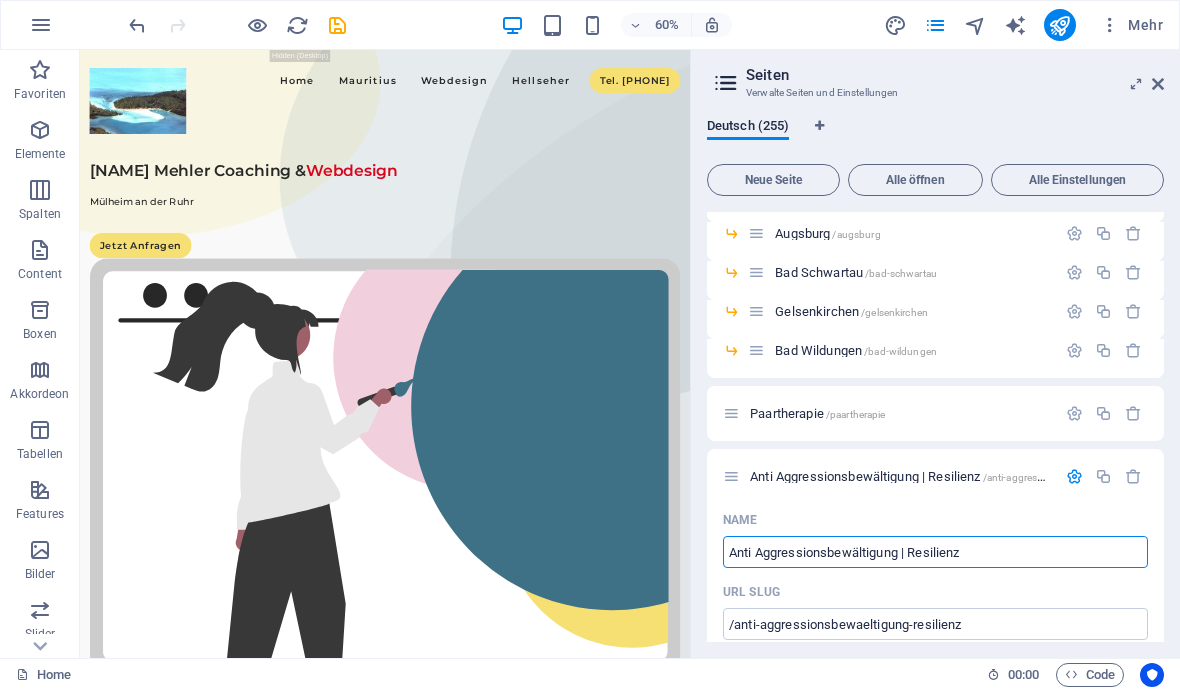click at bounding box center [1074, 413] 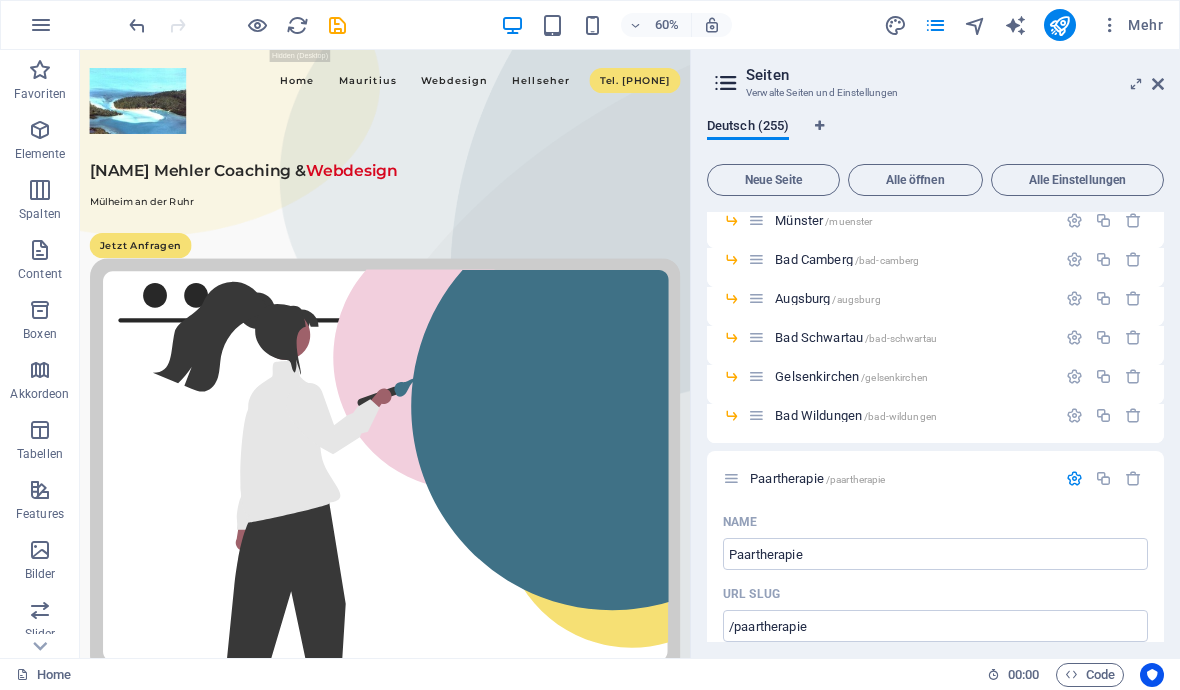 scroll, scrollTop: 9568, scrollLeft: 0, axis: vertical 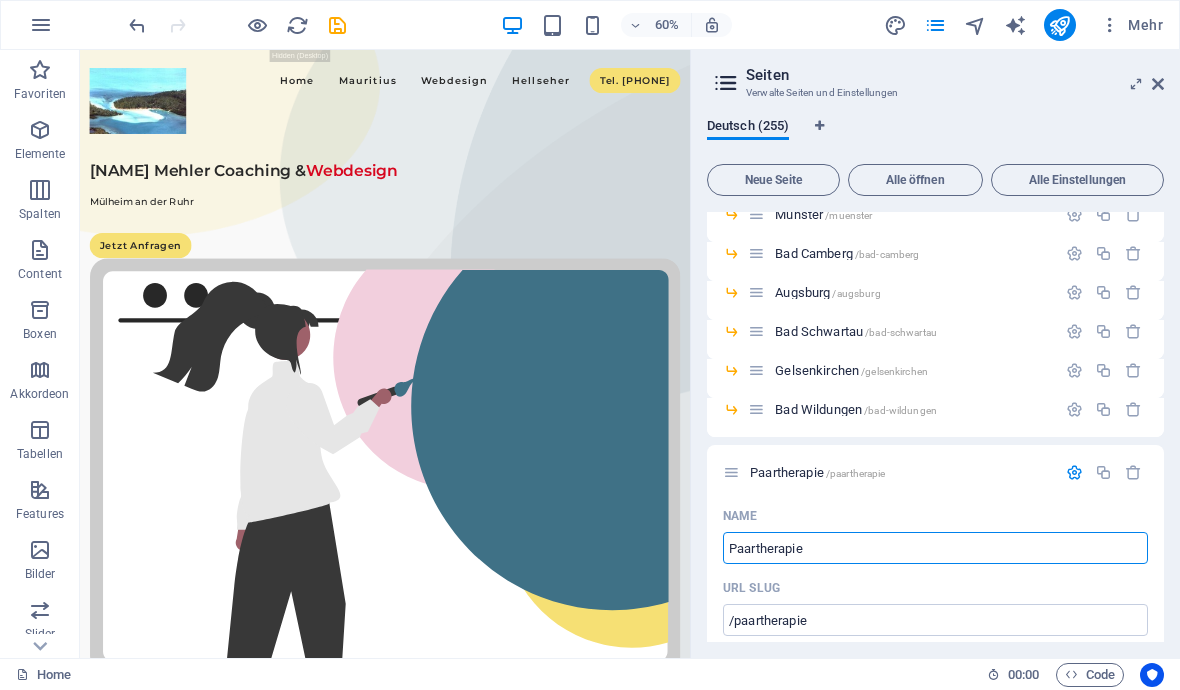 click at bounding box center (1074, 409) 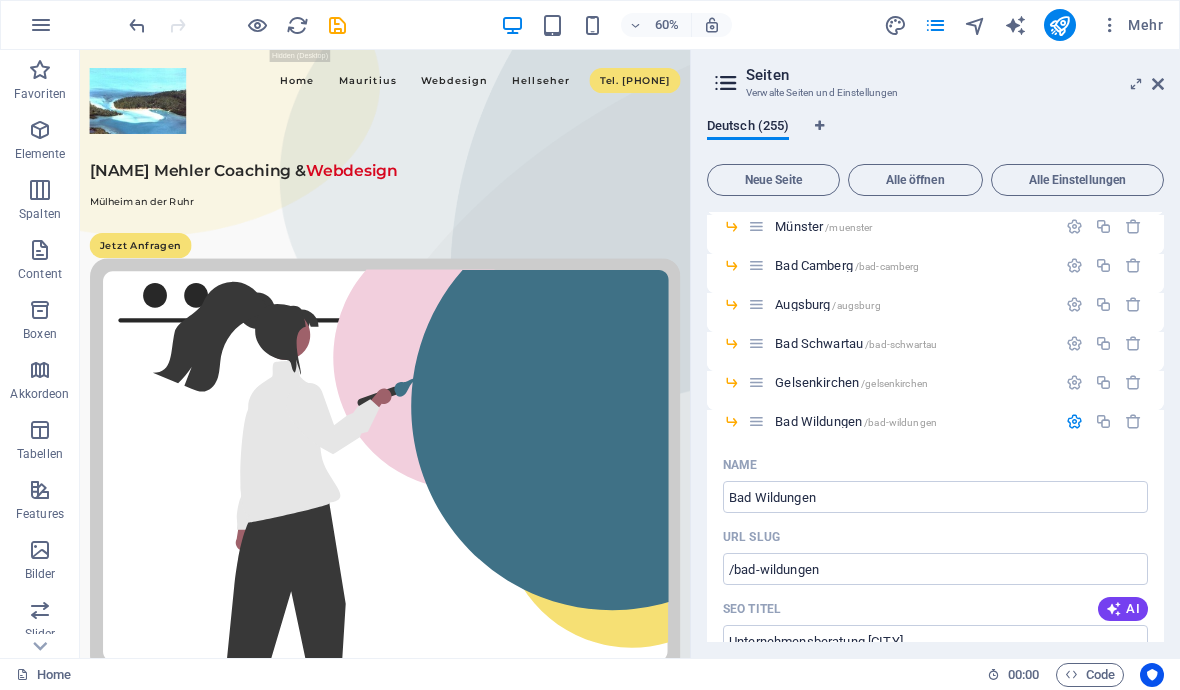 scroll, scrollTop: 9554, scrollLeft: 0, axis: vertical 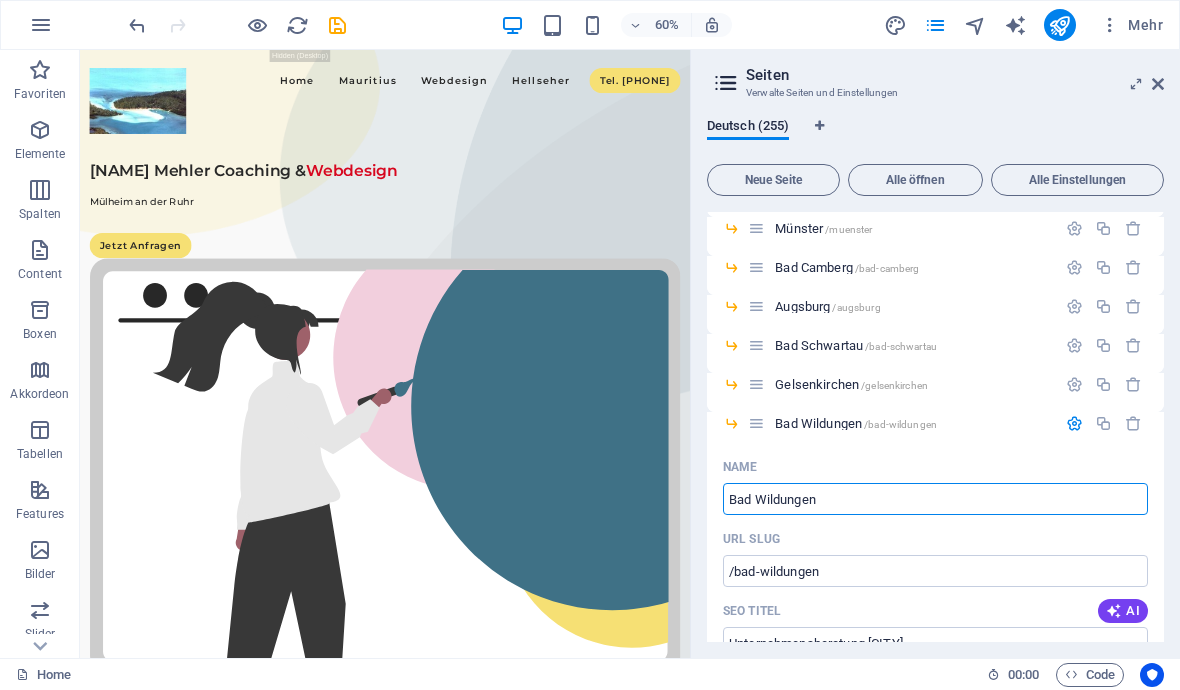 click at bounding box center [1074, 384] 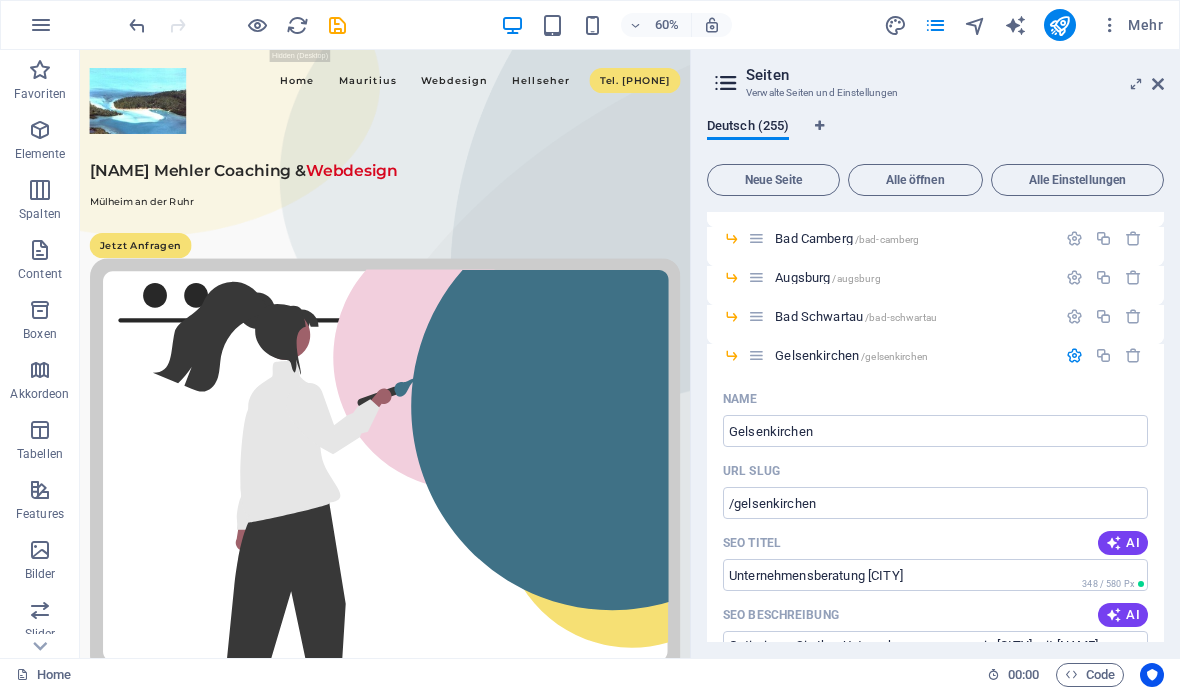 scroll, scrollTop: 9591, scrollLeft: 0, axis: vertical 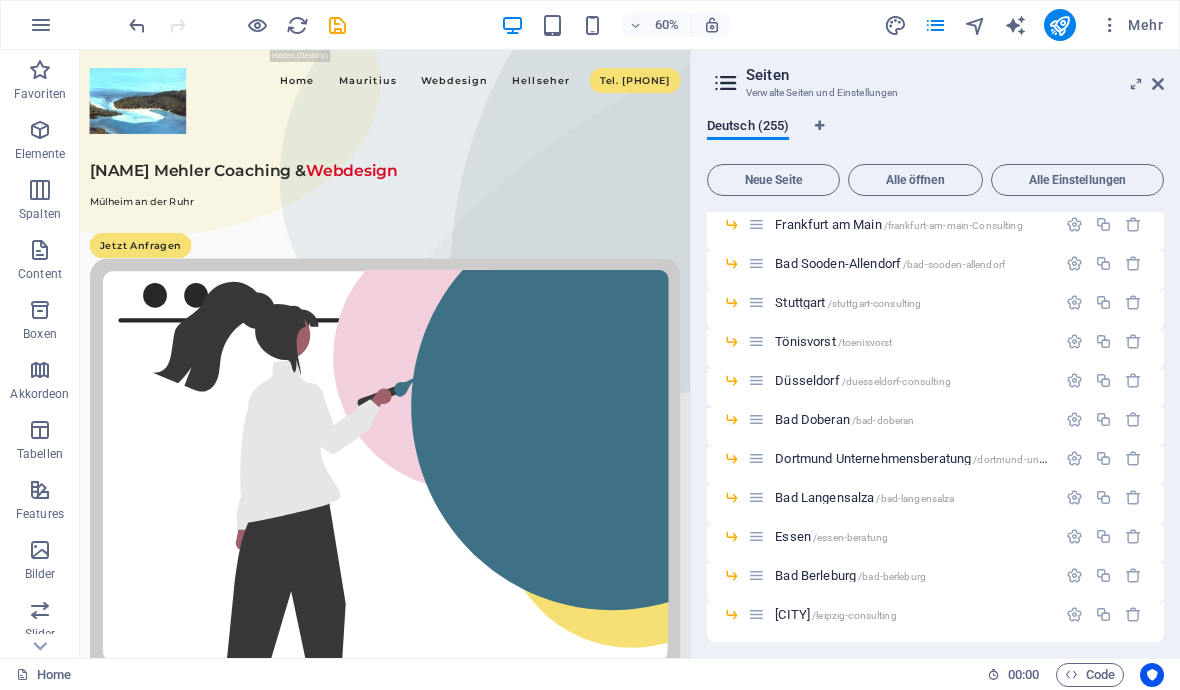click at bounding box center (1074, 458) 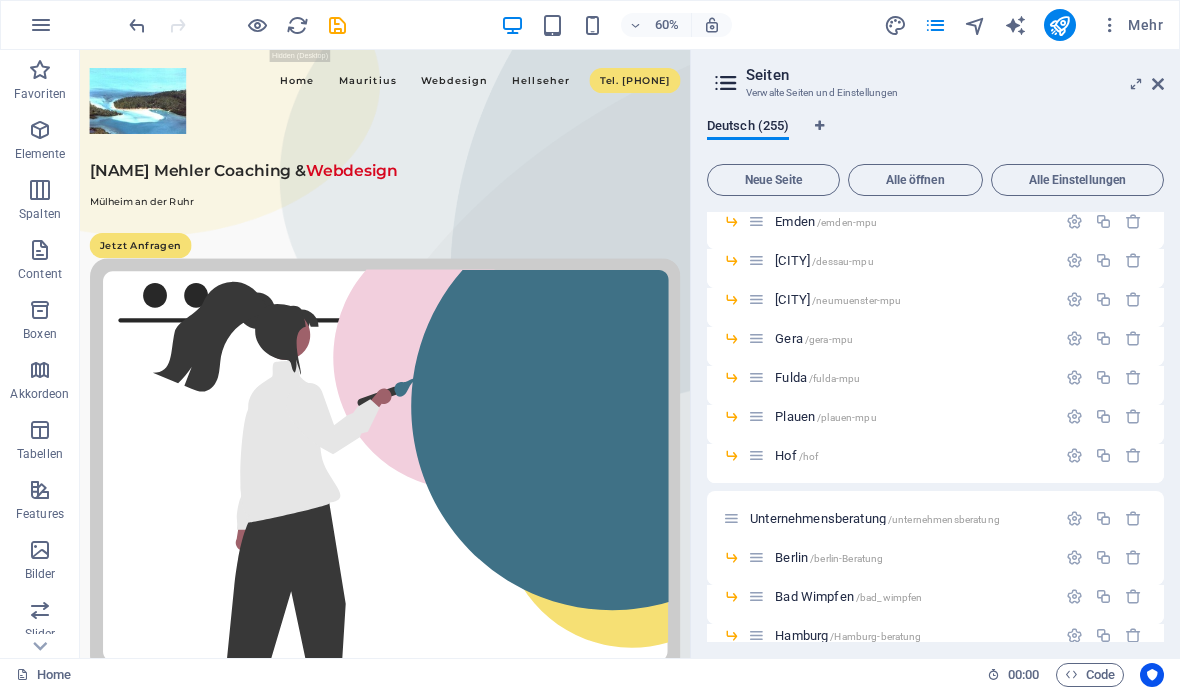 scroll, scrollTop: 7588, scrollLeft: 0, axis: vertical 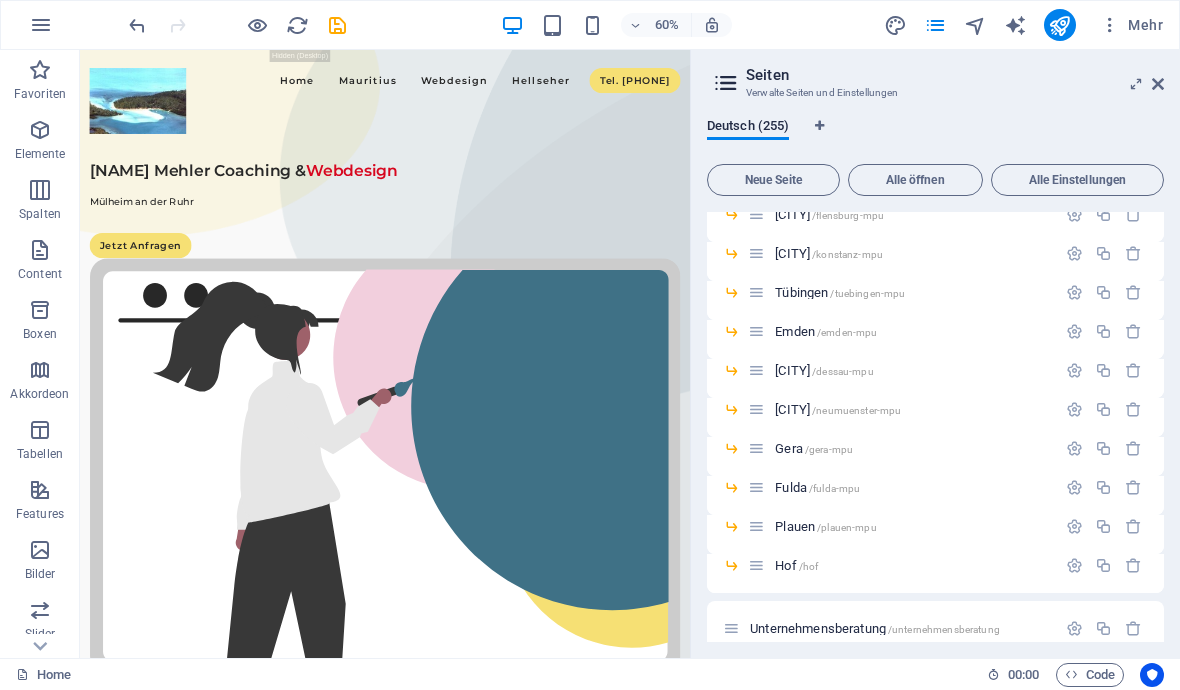 click at bounding box center [1074, 565] 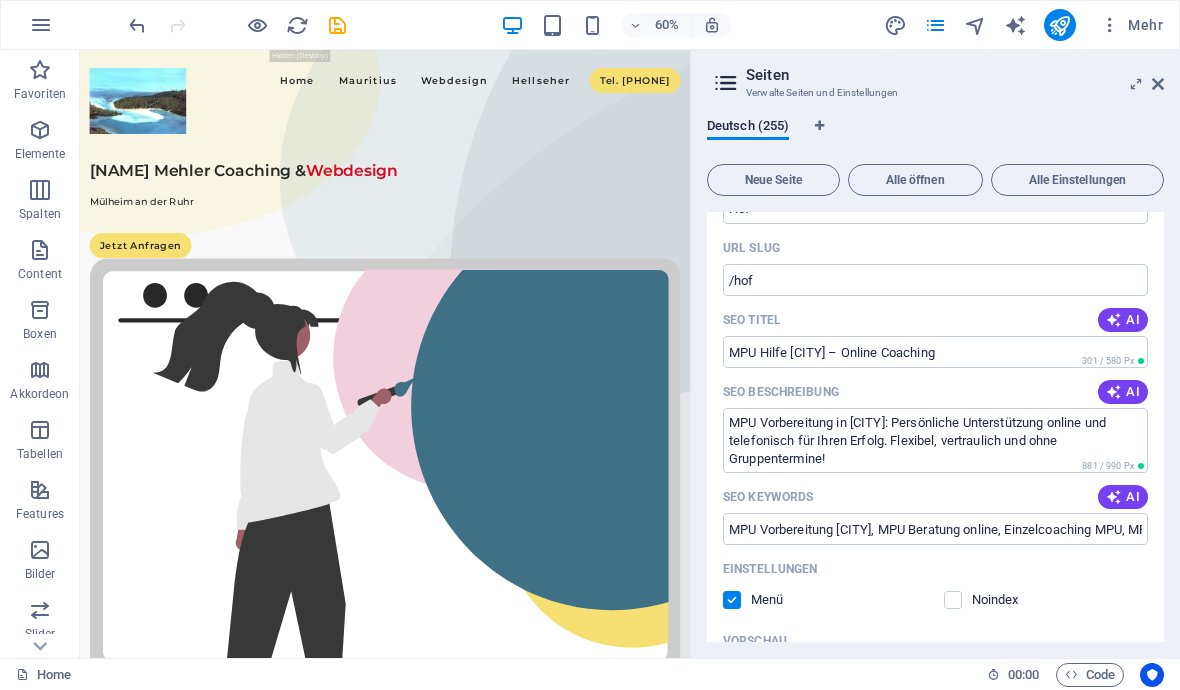 scroll, scrollTop: 7908, scrollLeft: 0, axis: vertical 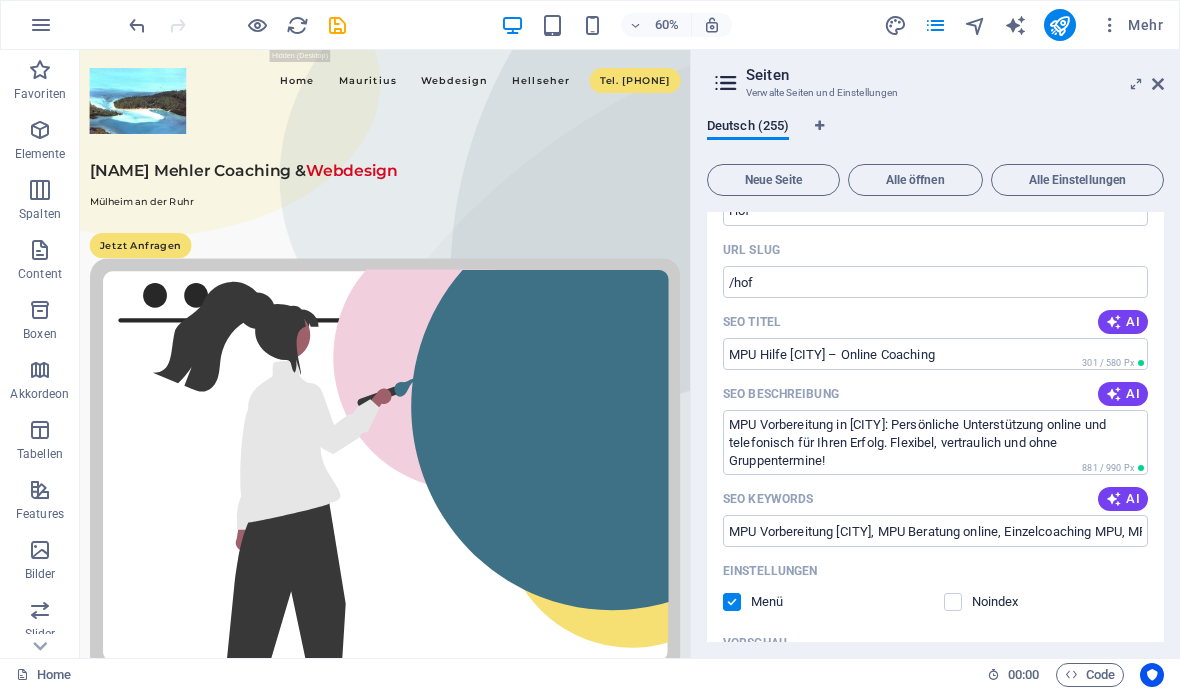 click on "AI" at bounding box center [1123, 322] 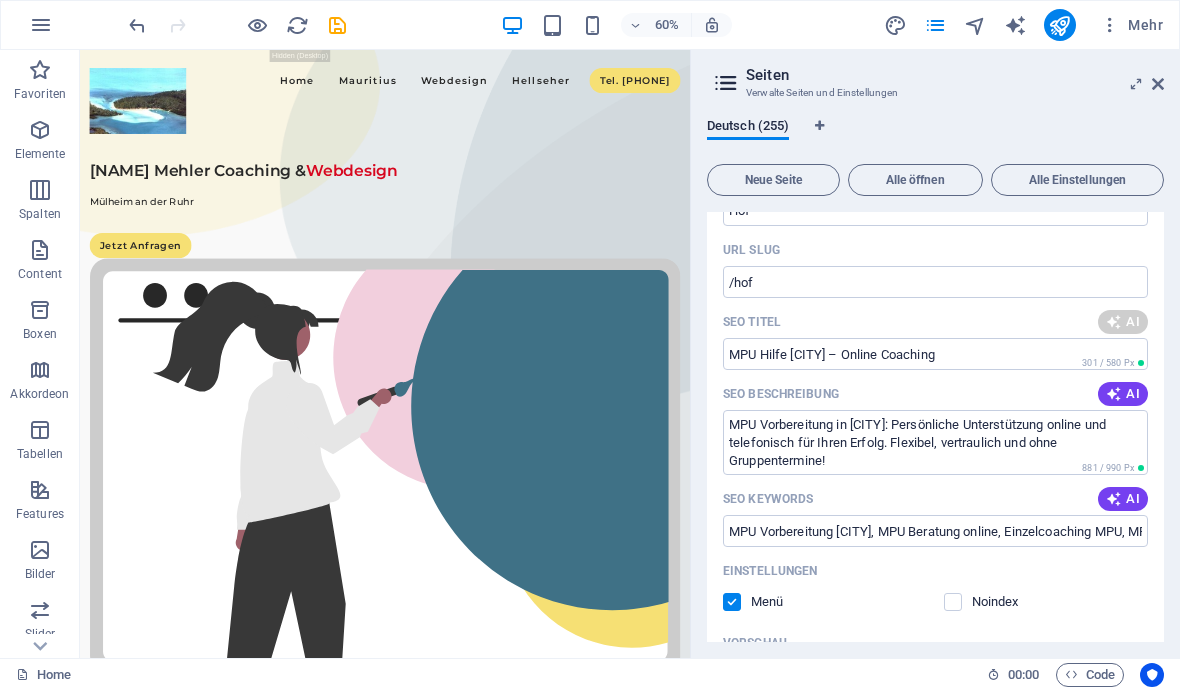 type on "MPU Vorbereitung Hof – Online & Telefon" 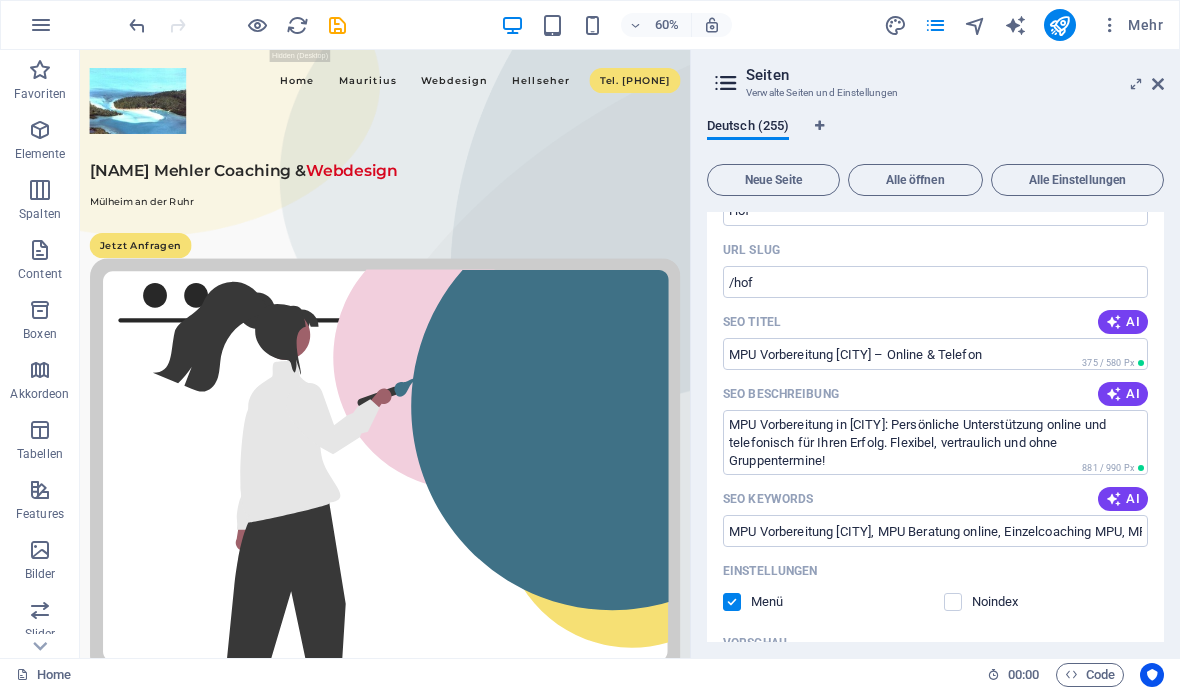 click on "AI" at bounding box center (1123, 394) 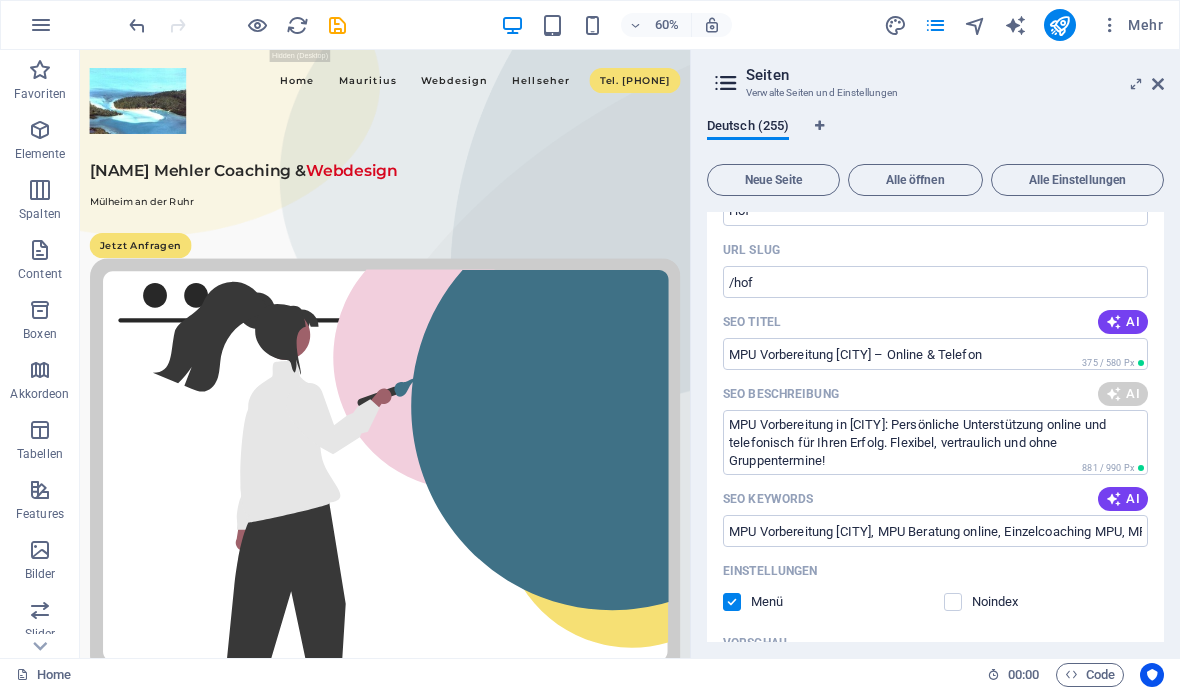 type on "MPU-Vorbereitung in Hof: Individuelle, flexible Unterstützung online oder telefonisch für Ihren erfolgreichen Gutachtertermin." 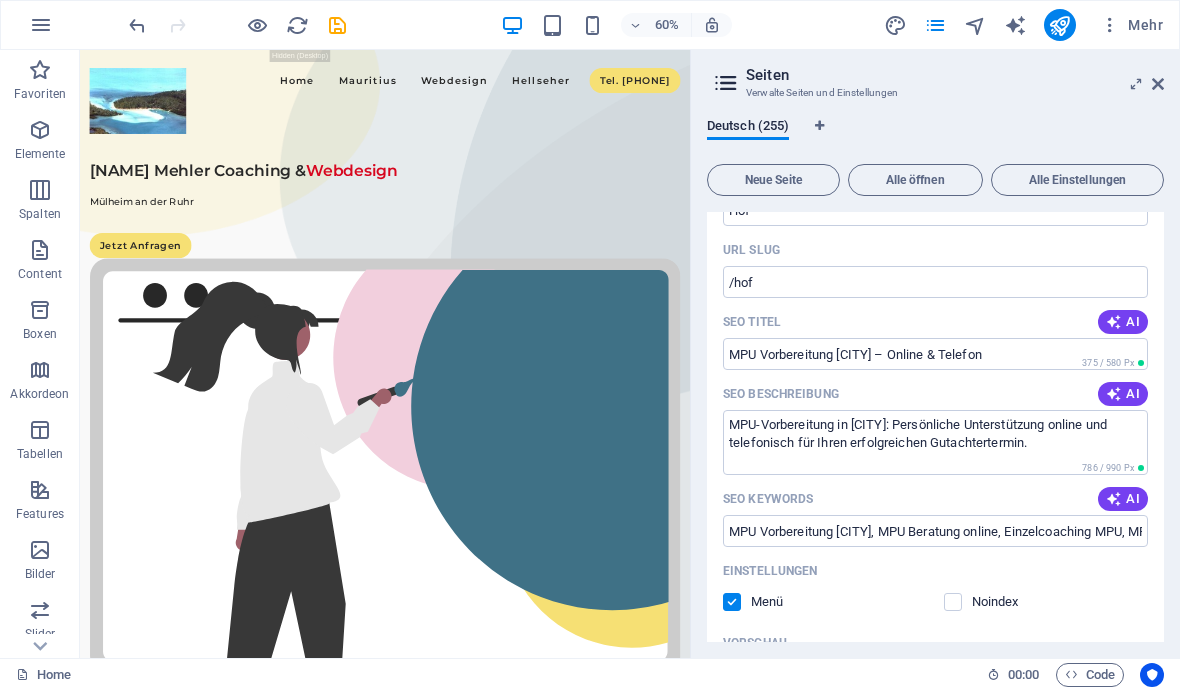 click on "AI" at bounding box center (1123, 499) 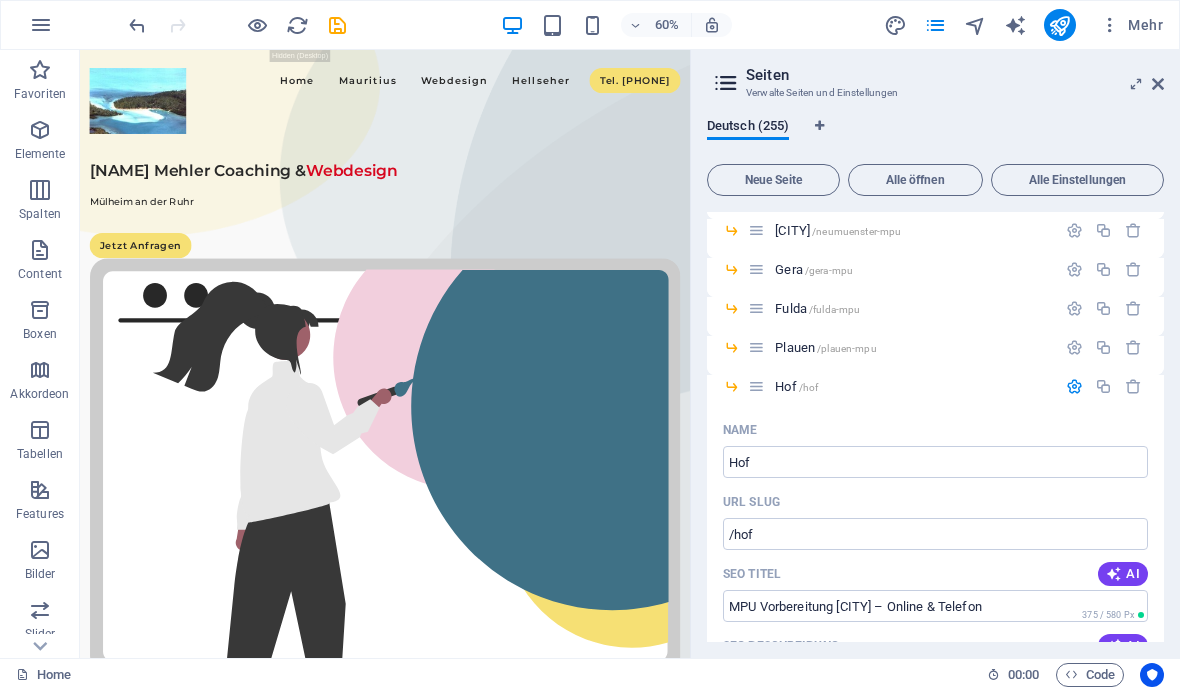 type on "MPU Vorbereitung Hof, MPU Beratung online, MPU Coaching telefonischer Unterstützung, MPU Einzelcoaching, MPU Vorbereitung erfolgreich bestehen, MPU Gutachtergespräch tips" 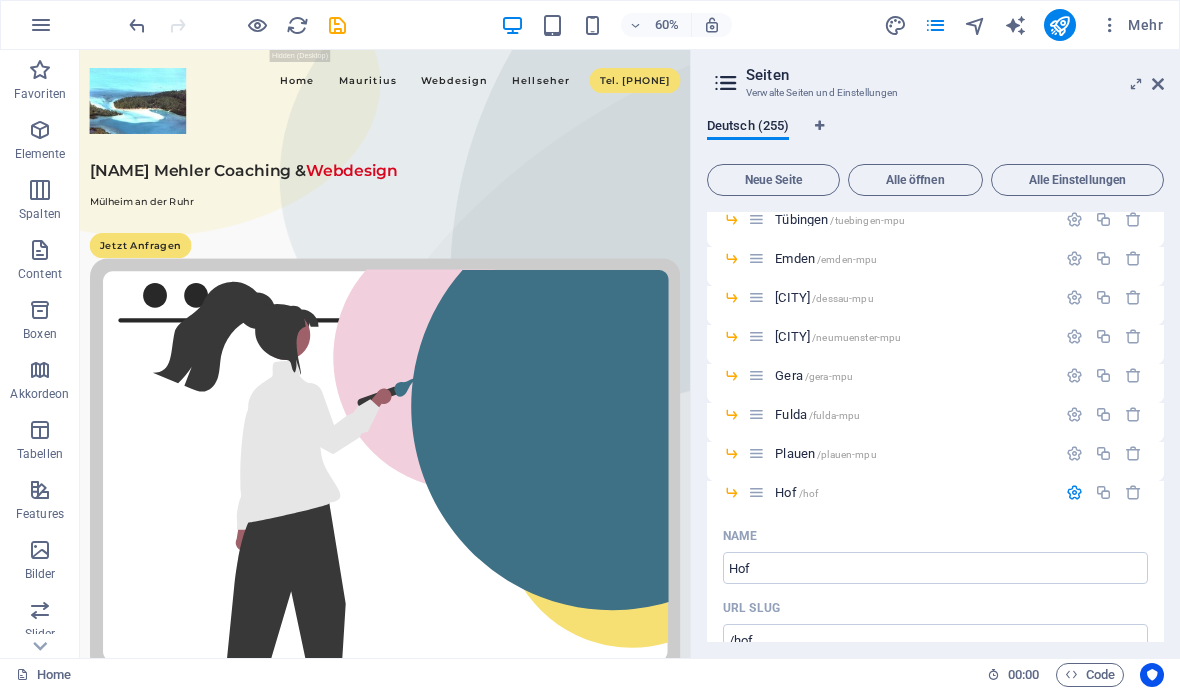 scroll, scrollTop: 7576, scrollLeft: 0, axis: vertical 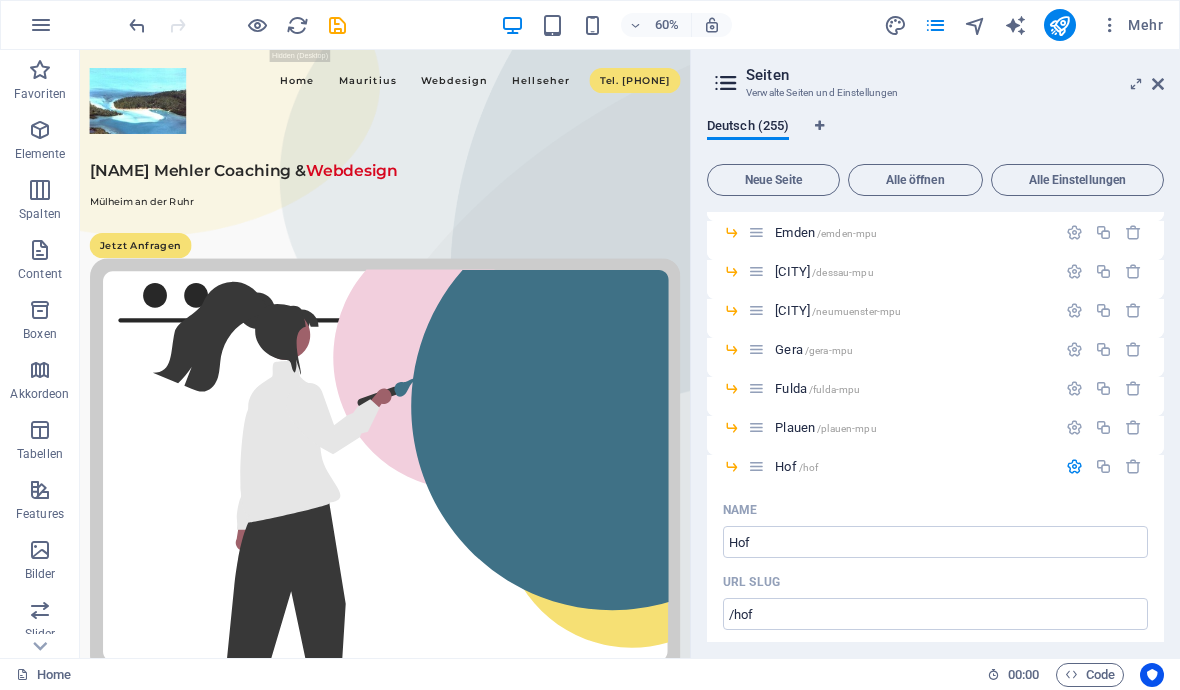 click at bounding box center (1074, 427) 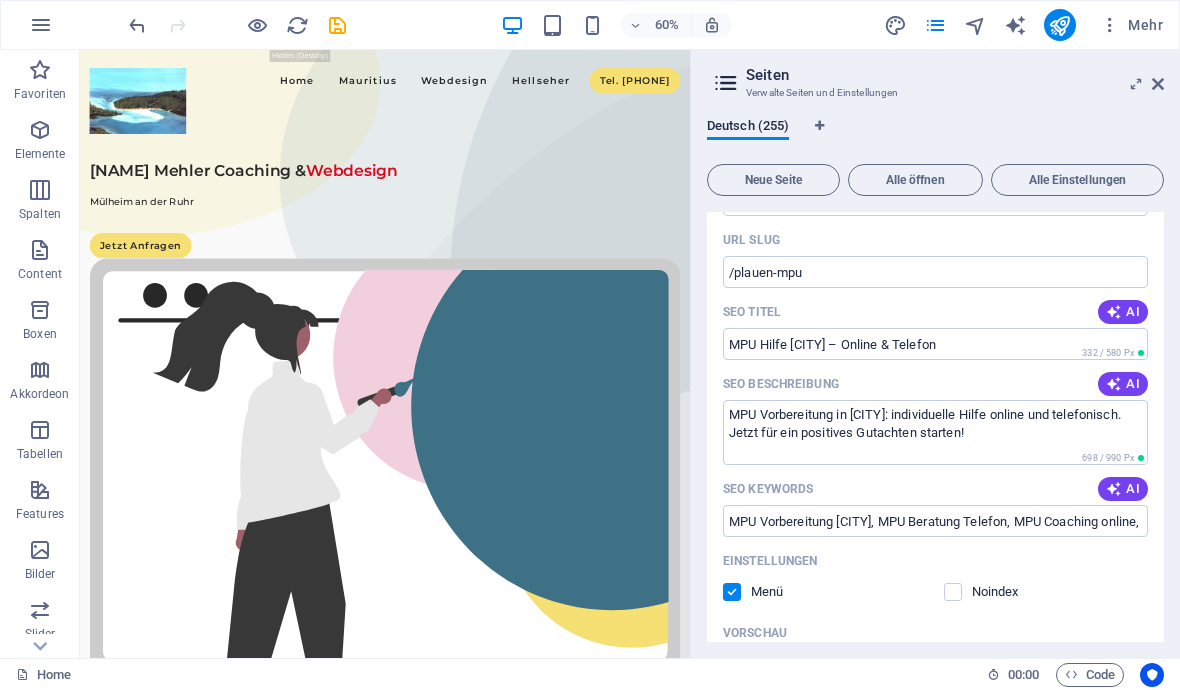 scroll, scrollTop: 7878, scrollLeft: 0, axis: vertical 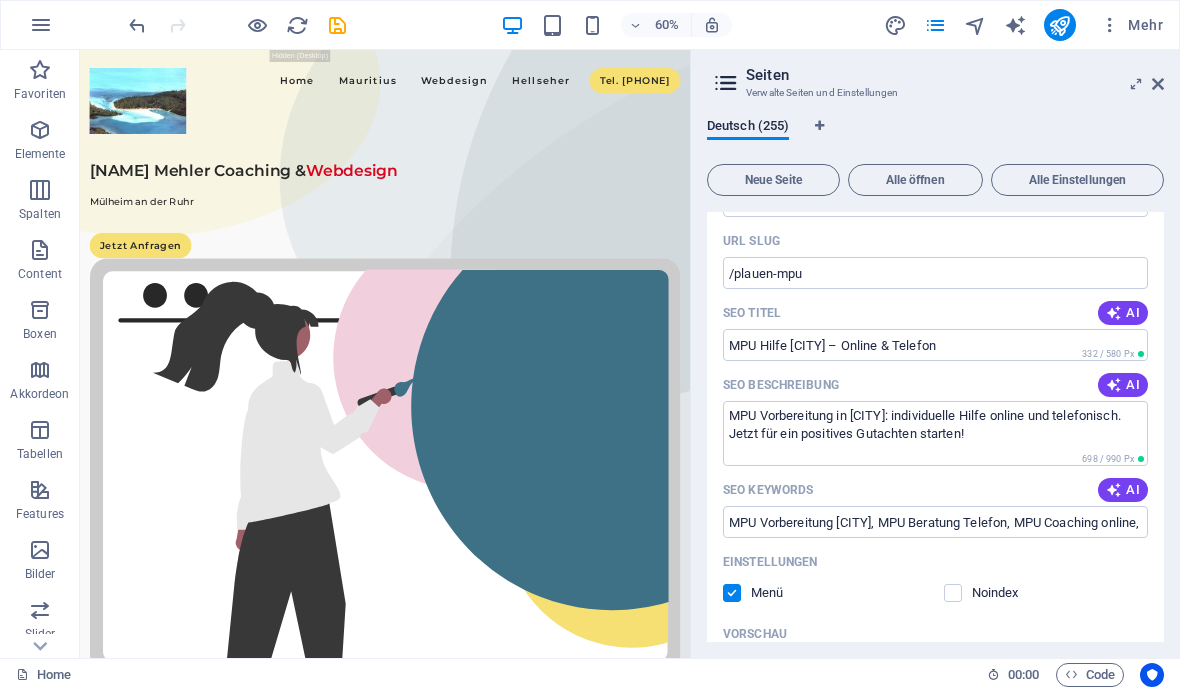 click at bounding box center [1133, 86] 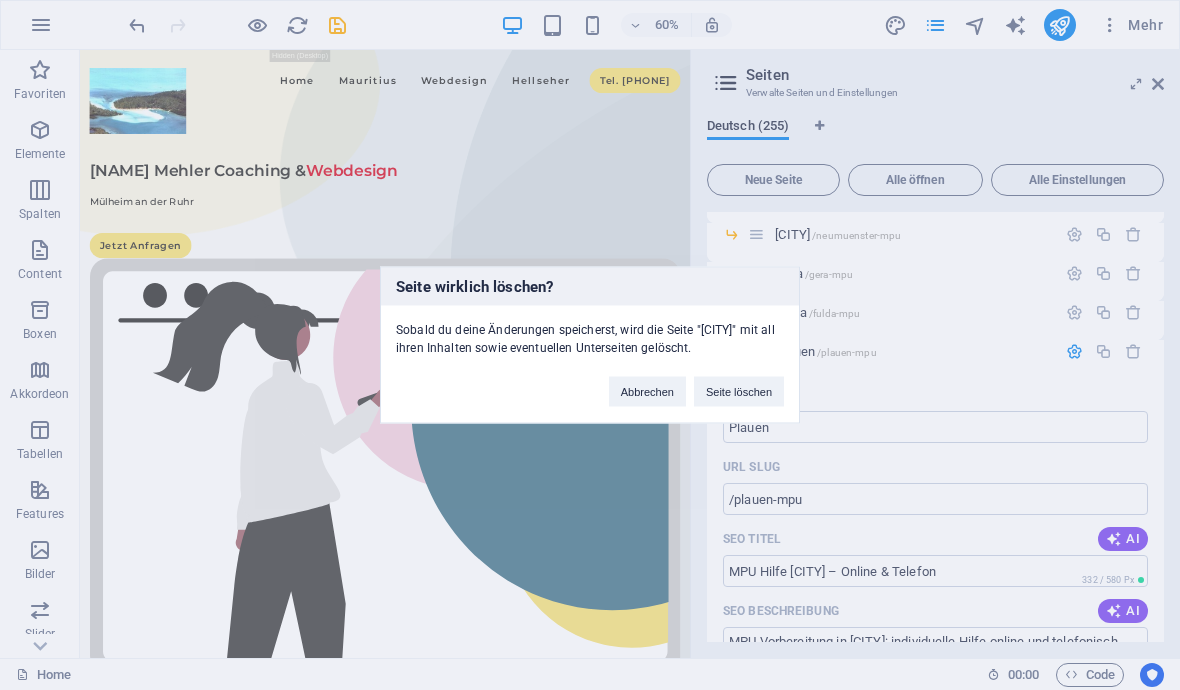 click on "Seite löschen" at bounding box center (739, 392) 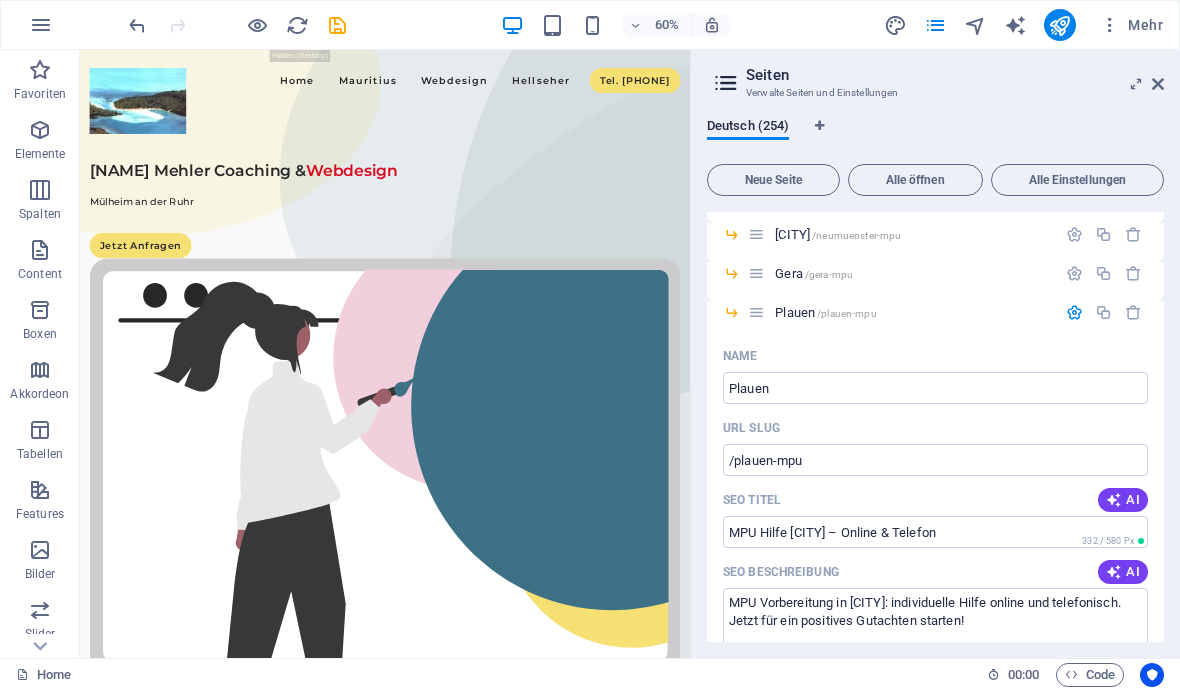 click on "AI" at bounding box center [1123, 500] 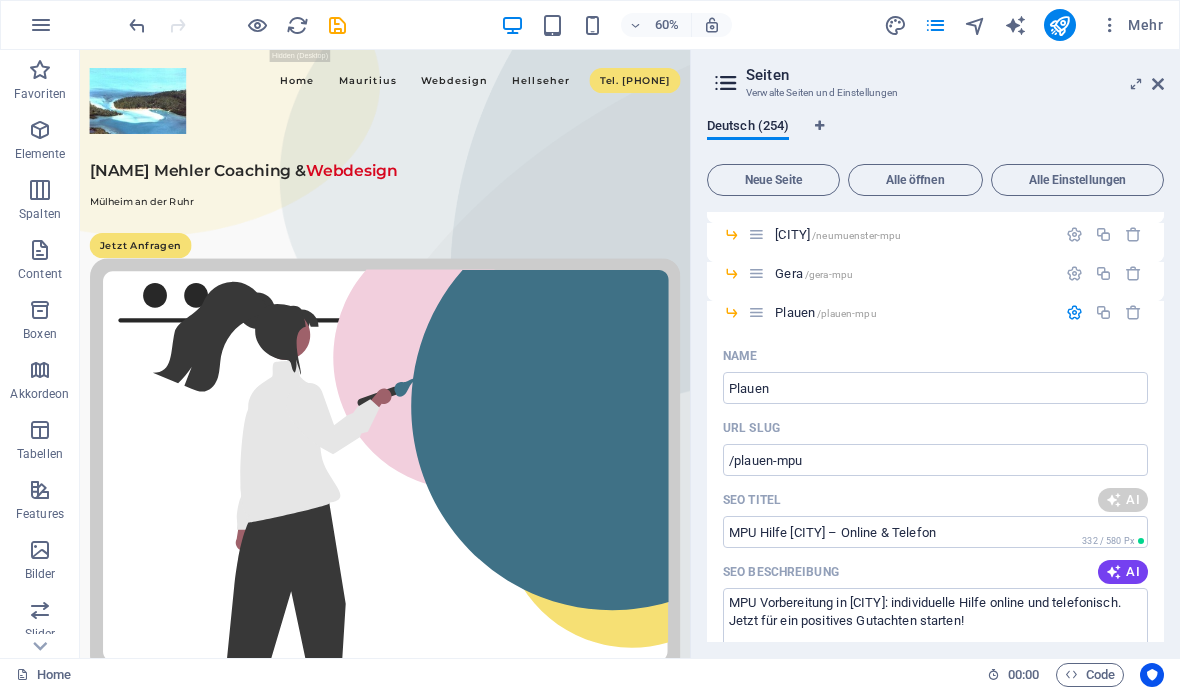 type on "MPU Vorbereitung Plauen Online" 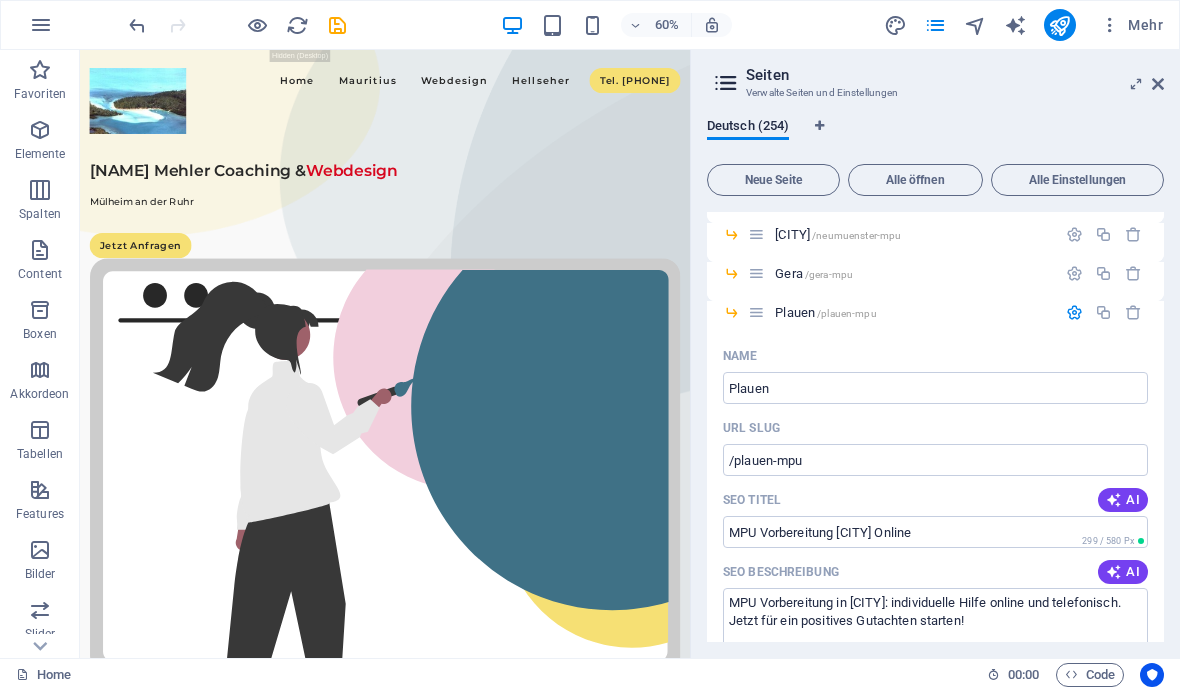 click on "AI" at bounding box center (1123, 572) 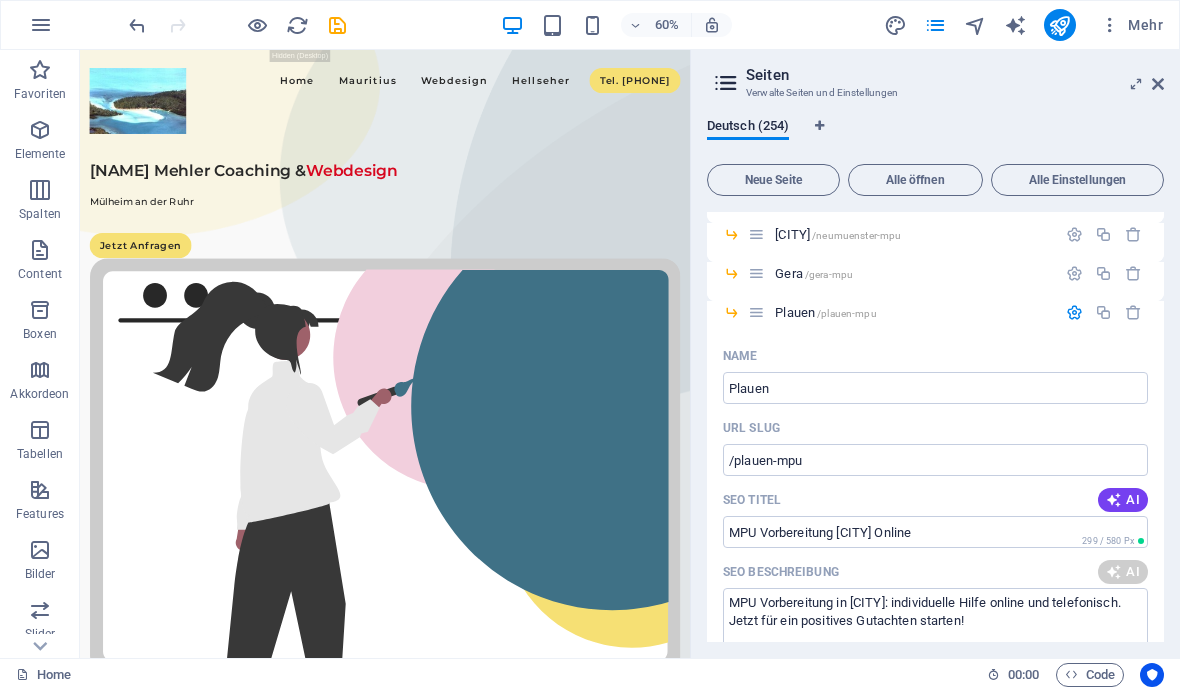 type on "Individuelle MPU-Vorbereitung in Plauen: Persönliche Online- und Telefonberatung für hohe Erfolgschancen. Jetzt kostenlos beraten lassen!" 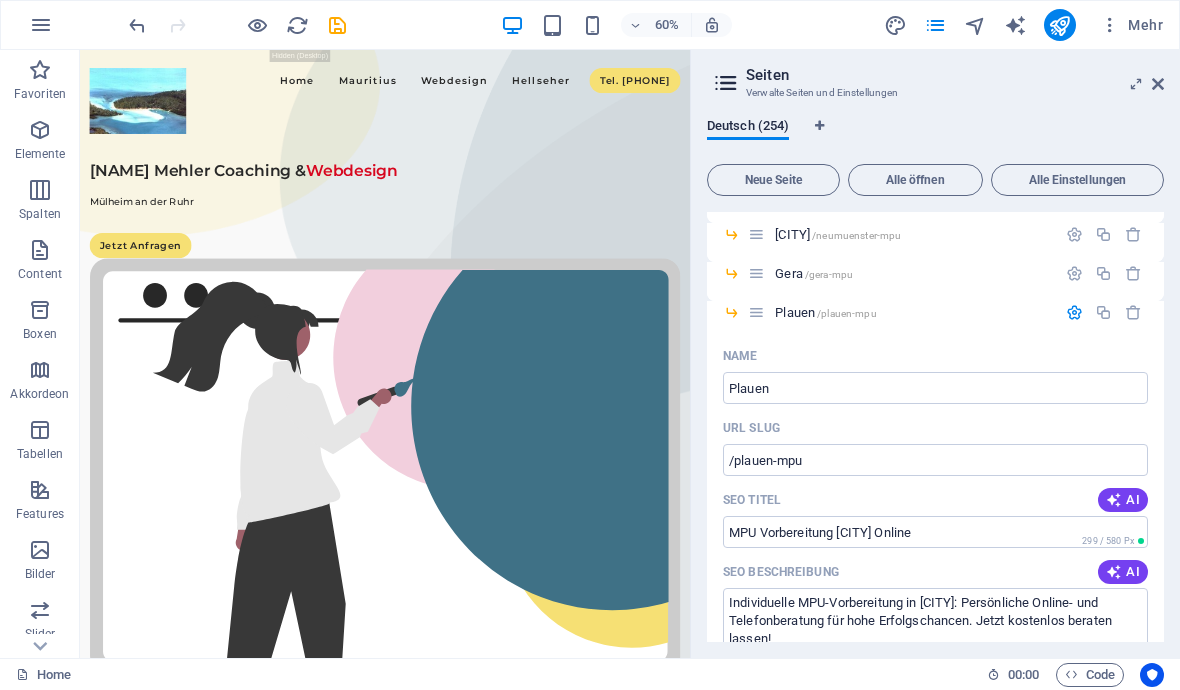click at bounding box center (1074, 273) 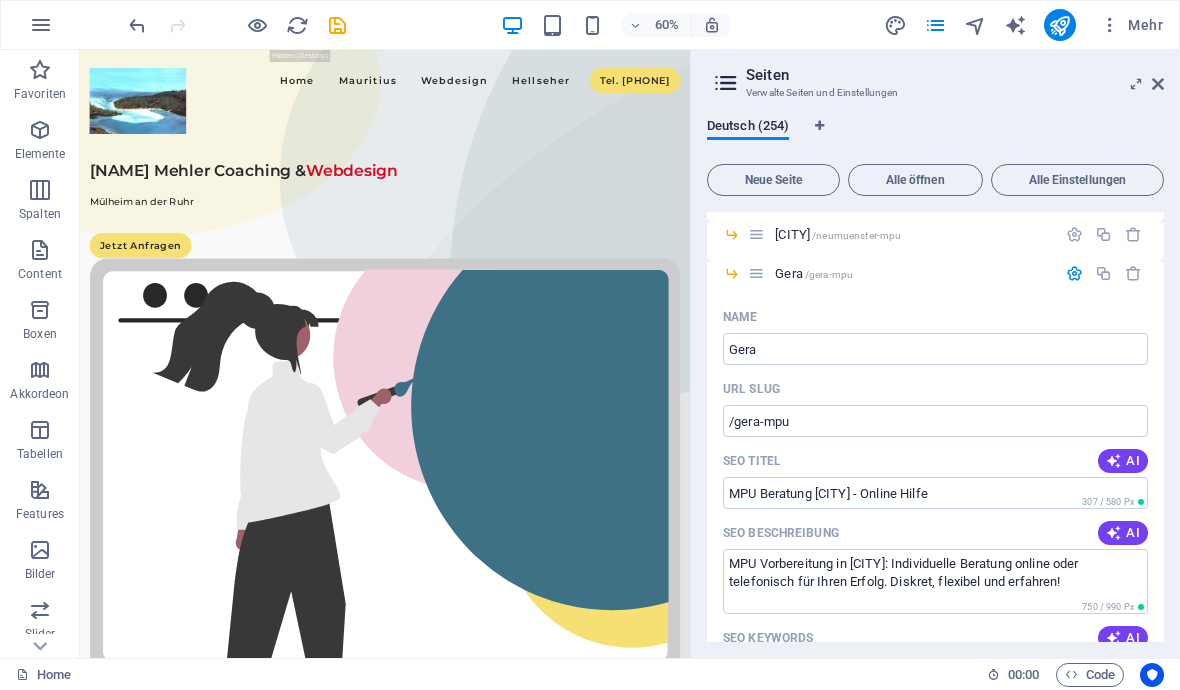 click on "AI" at bounding box center [1123, 461] 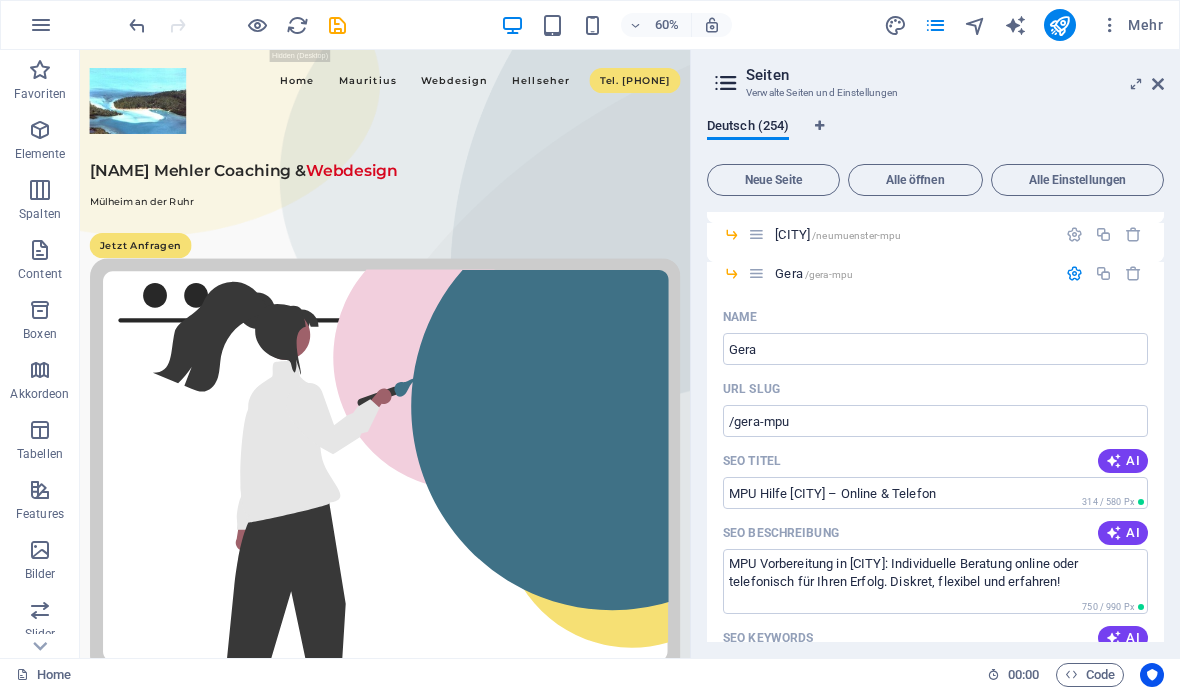 click on "AI" at bounding box center (1123, 461) 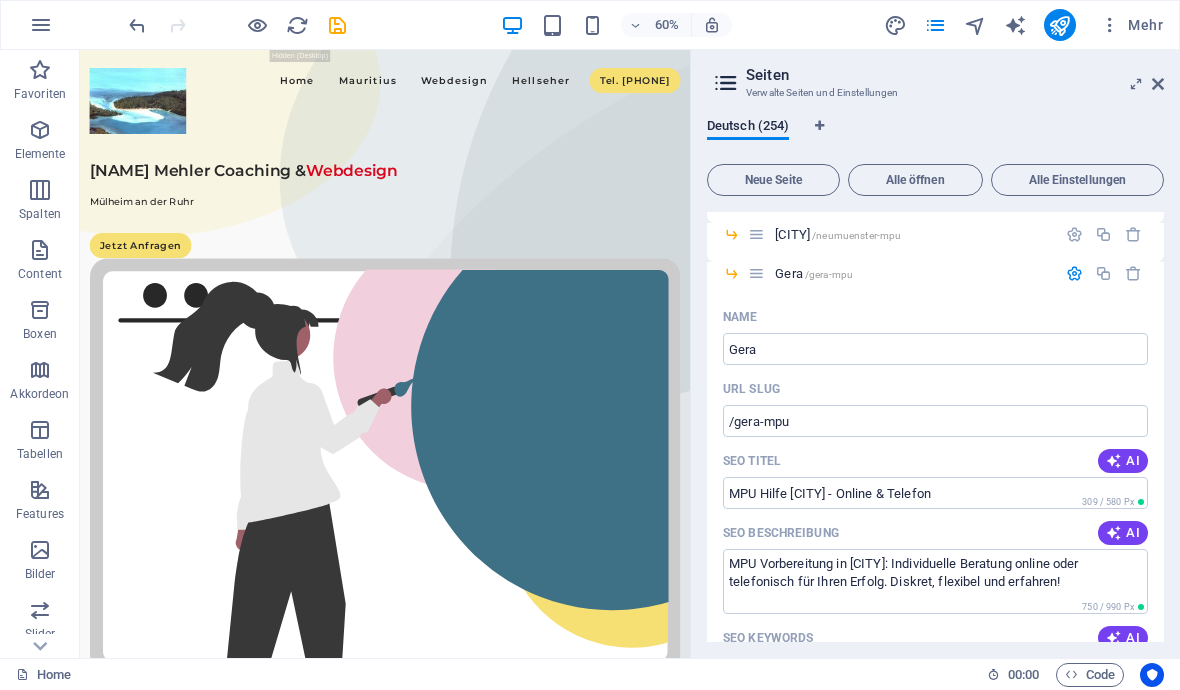 click on "AI" at bounding box center (1123, 461) 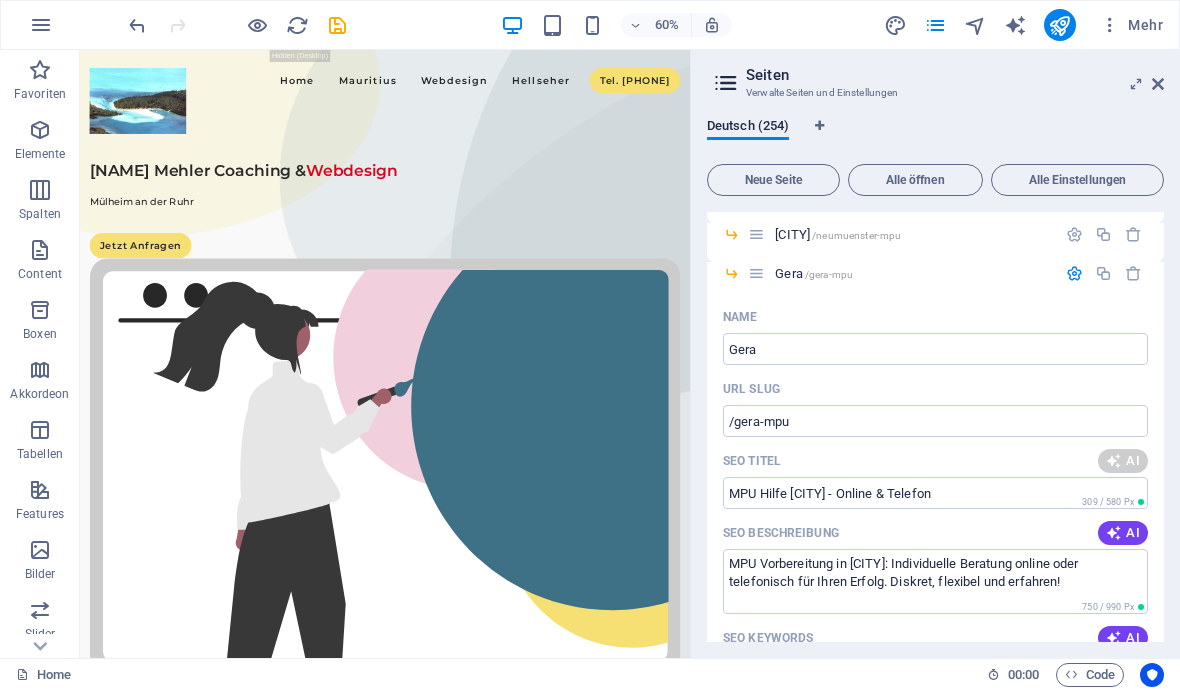 type on "MPU Beratung Gera: Online Hilfe" 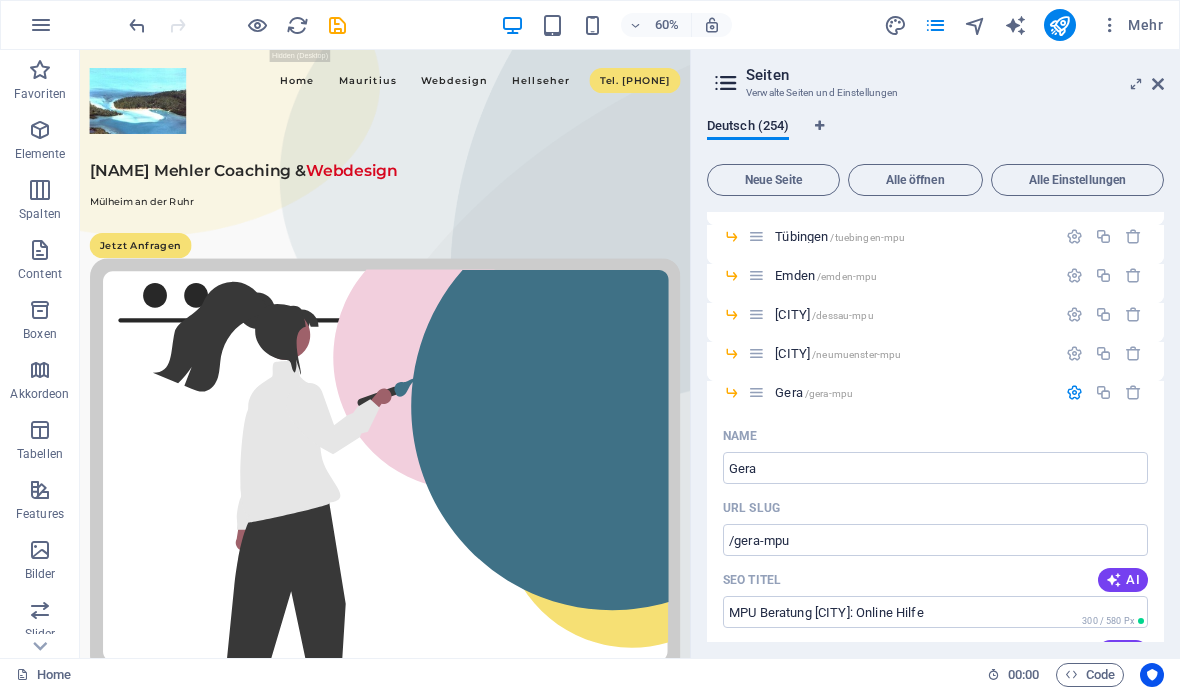 scroll, scrollTop: 7529, scrollLeft: 0, axis: vertical 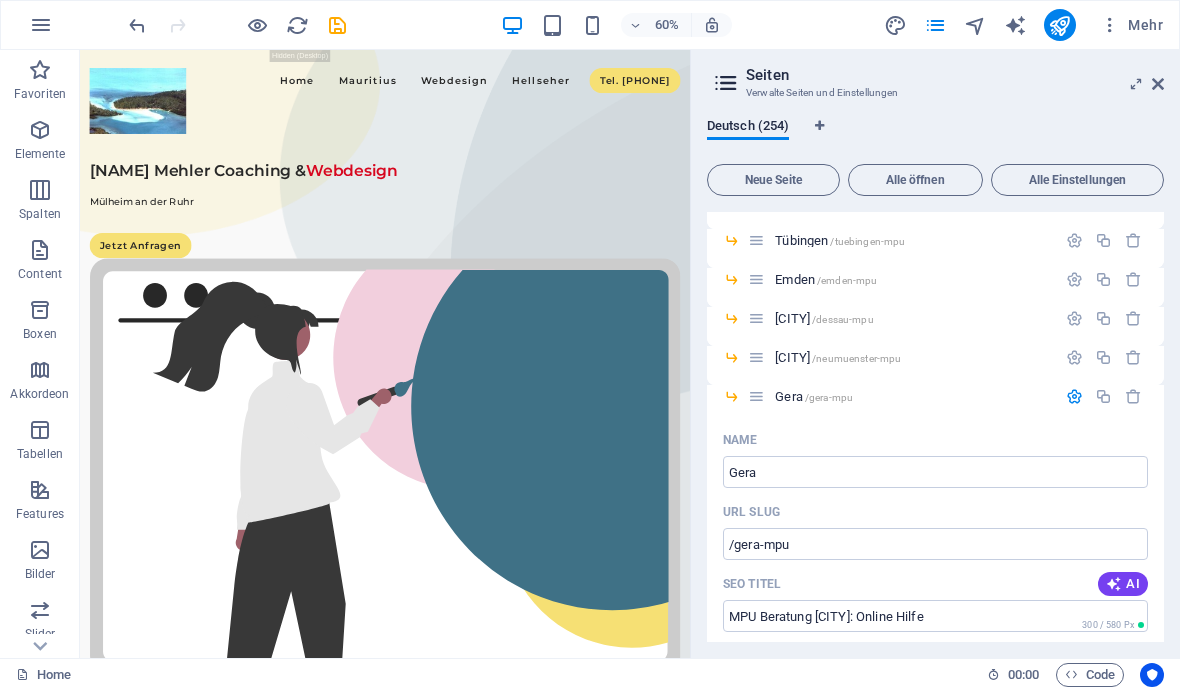 click at bounding box center (1074, 357) 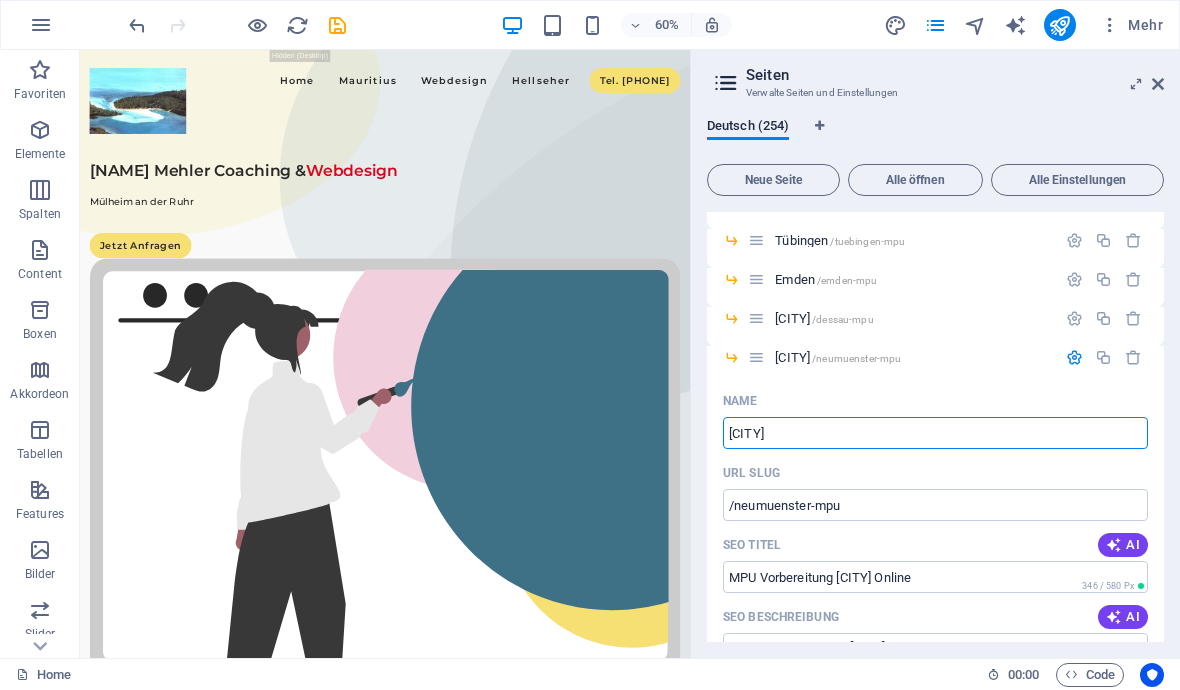 click on "Emden /emden-mpu" at bounding box center [912, 279] 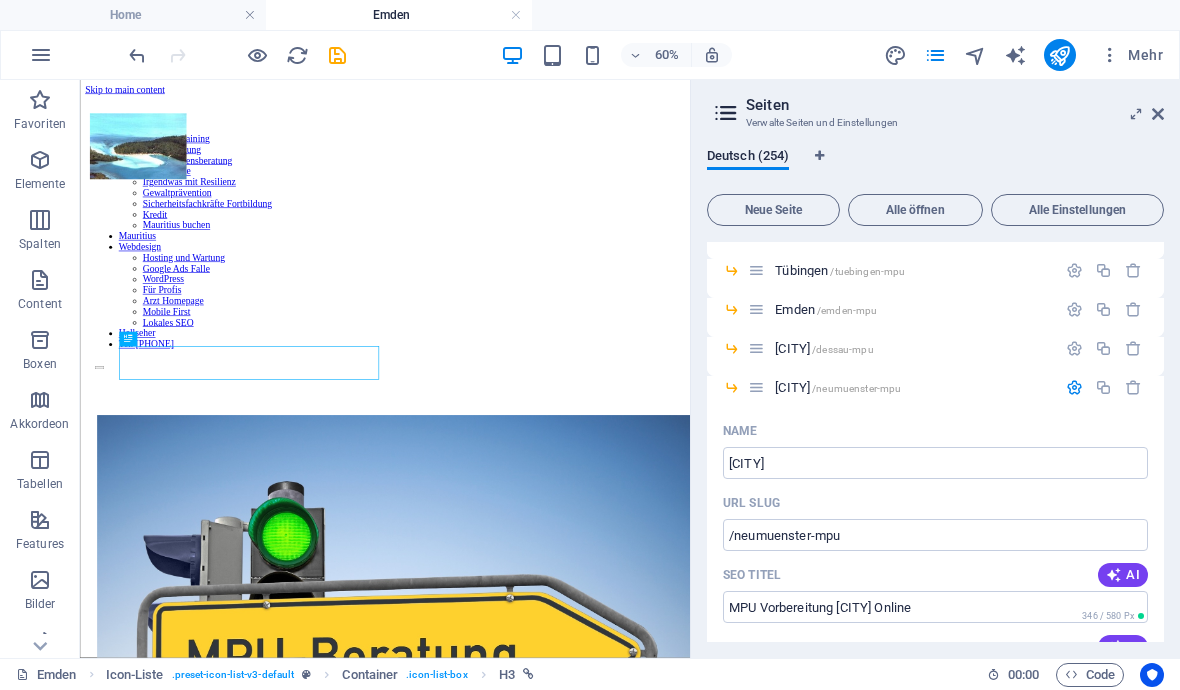 scroll, scrollTop: 820, scrollLeft: 0, axis: vertical 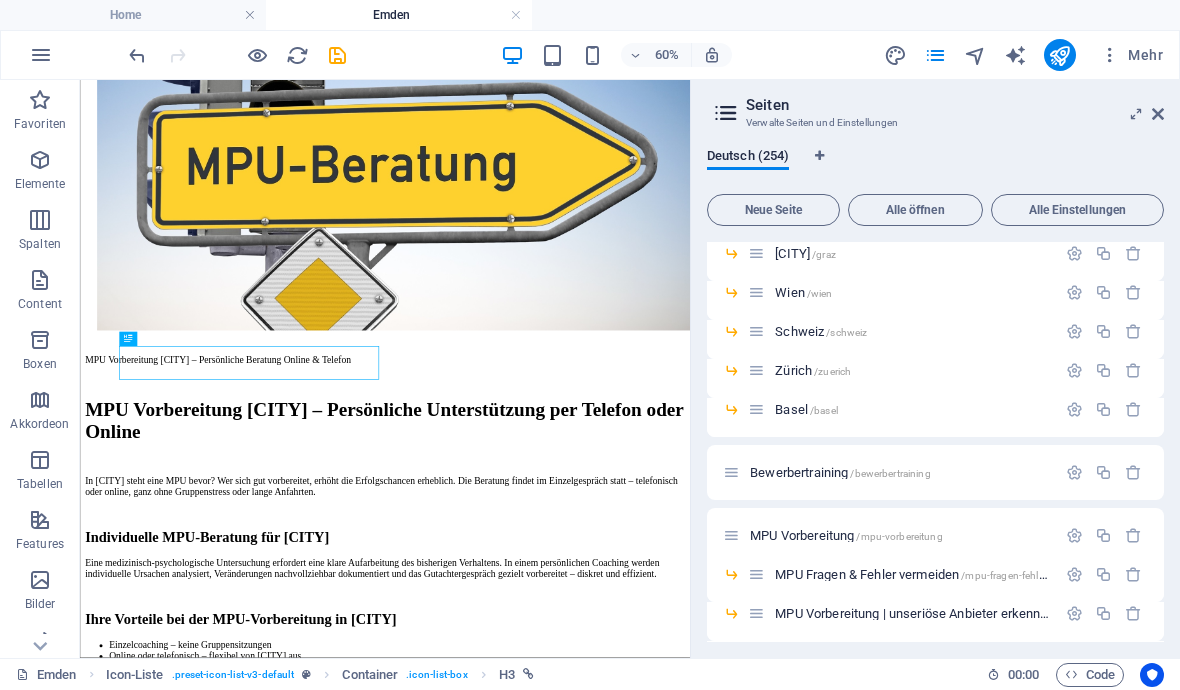 click at bounding box center (1074, 535) 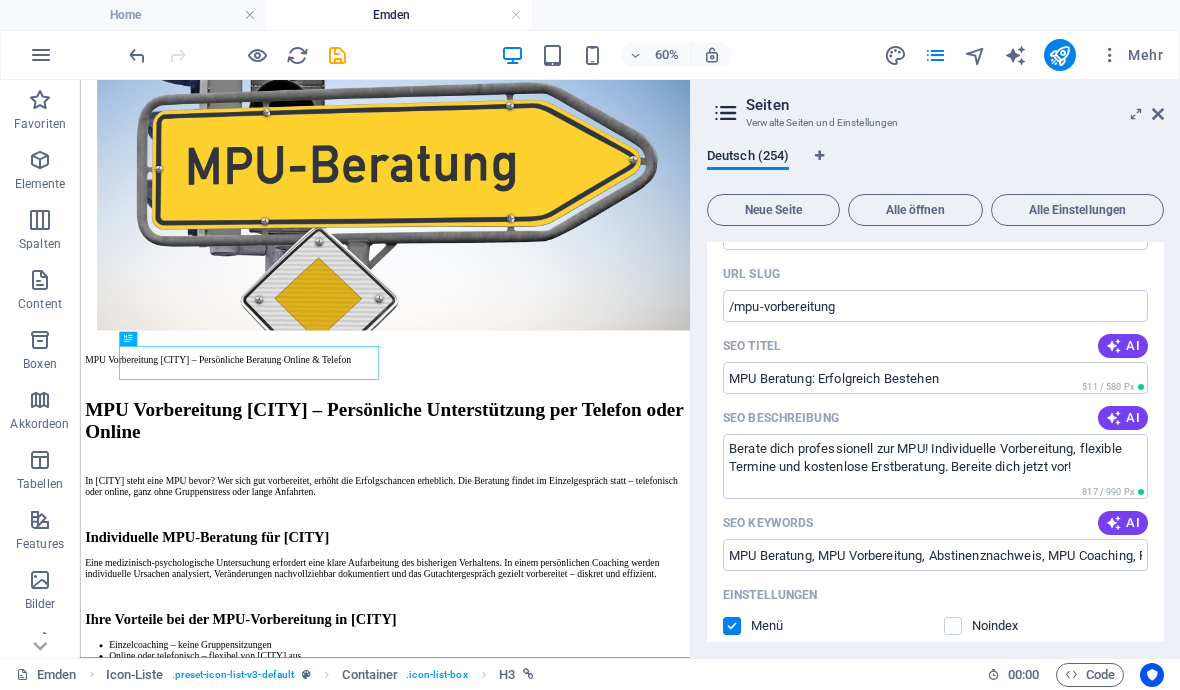 scroll, scrollTop: 5723, scrollLeft: 0, axis: vertical 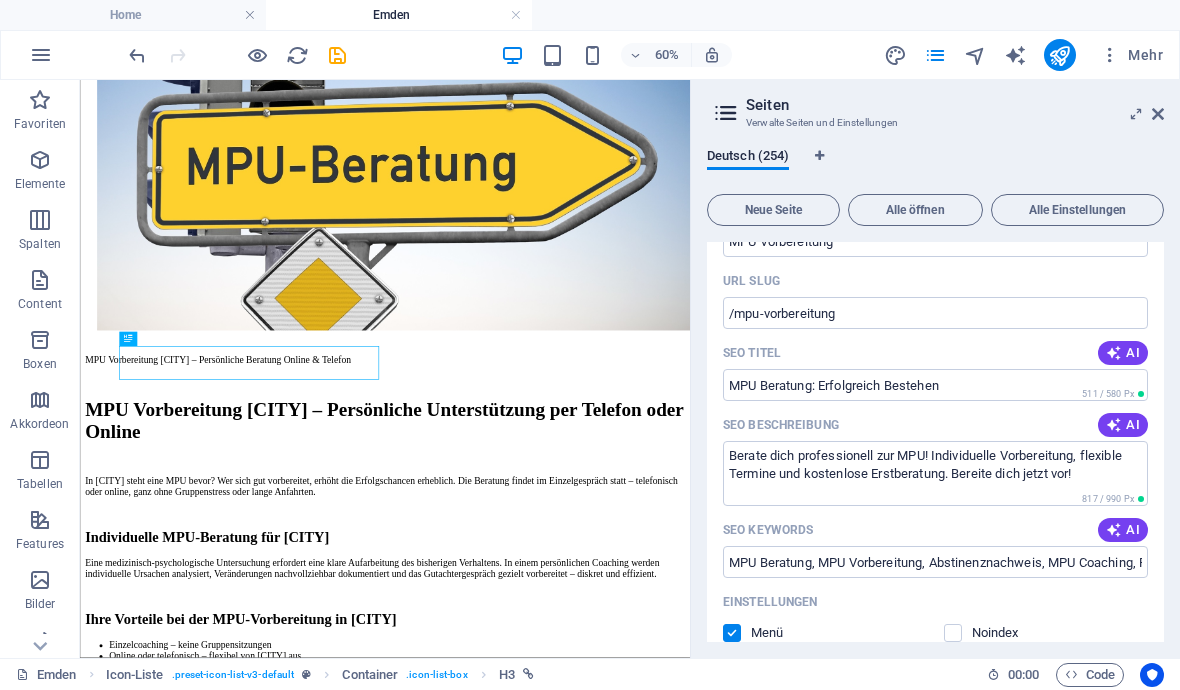 click on "AI" at bounding box center [1123, 353] 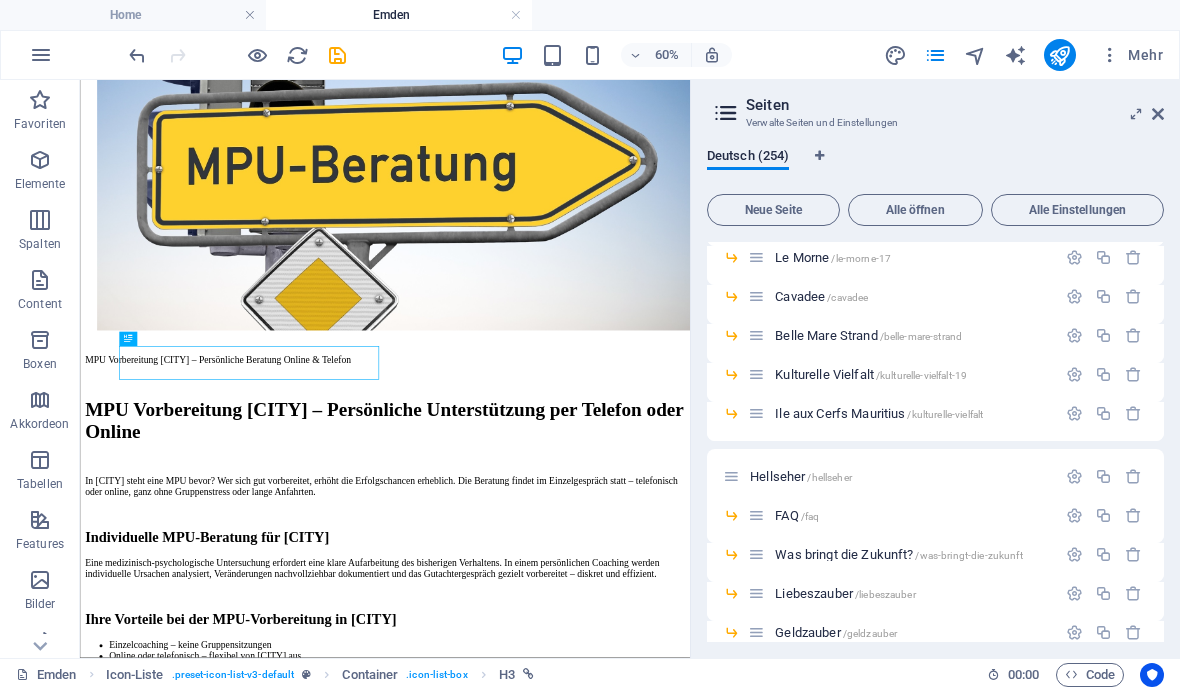 scroll, scrollTop: 3740, scrollLeft: 0, axis: vertical 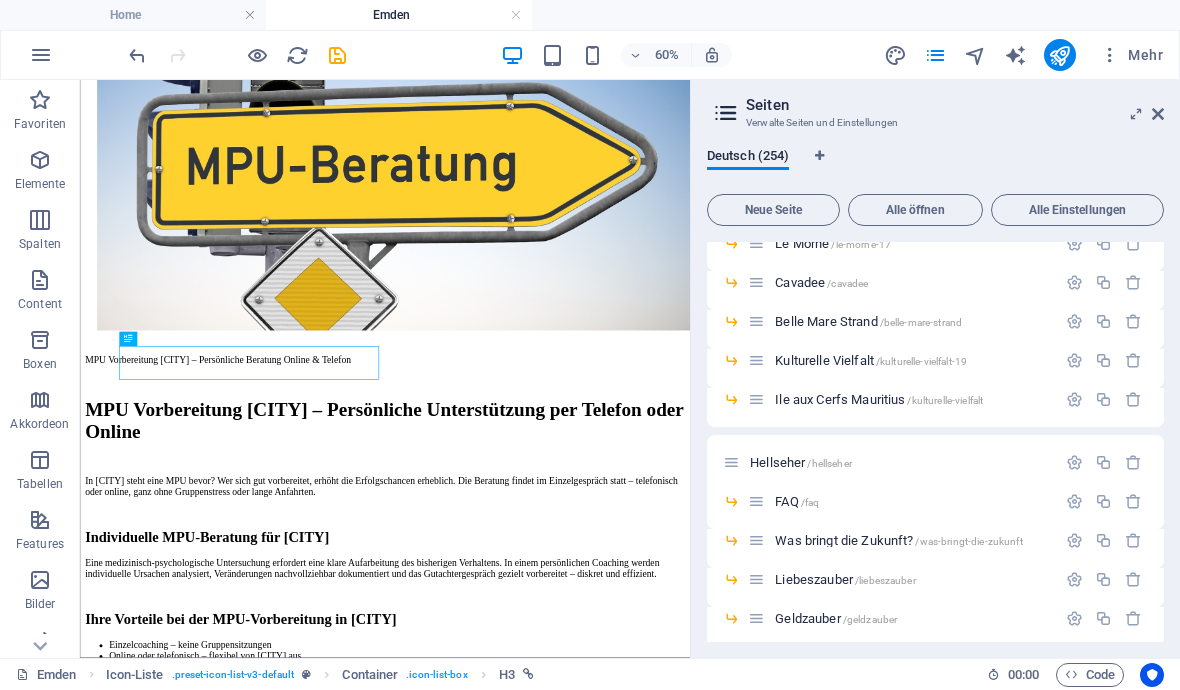 type on "MPU Coaching – Erfolgreich bestehen!" 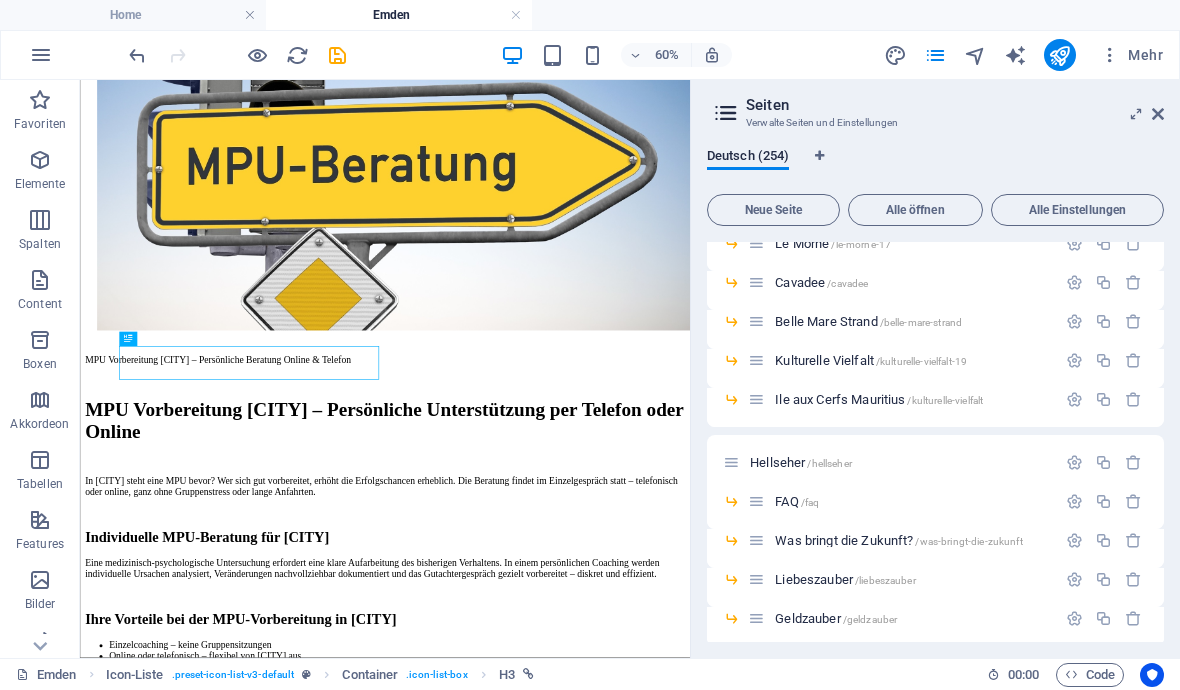 click at bounding box center (1074, 462) 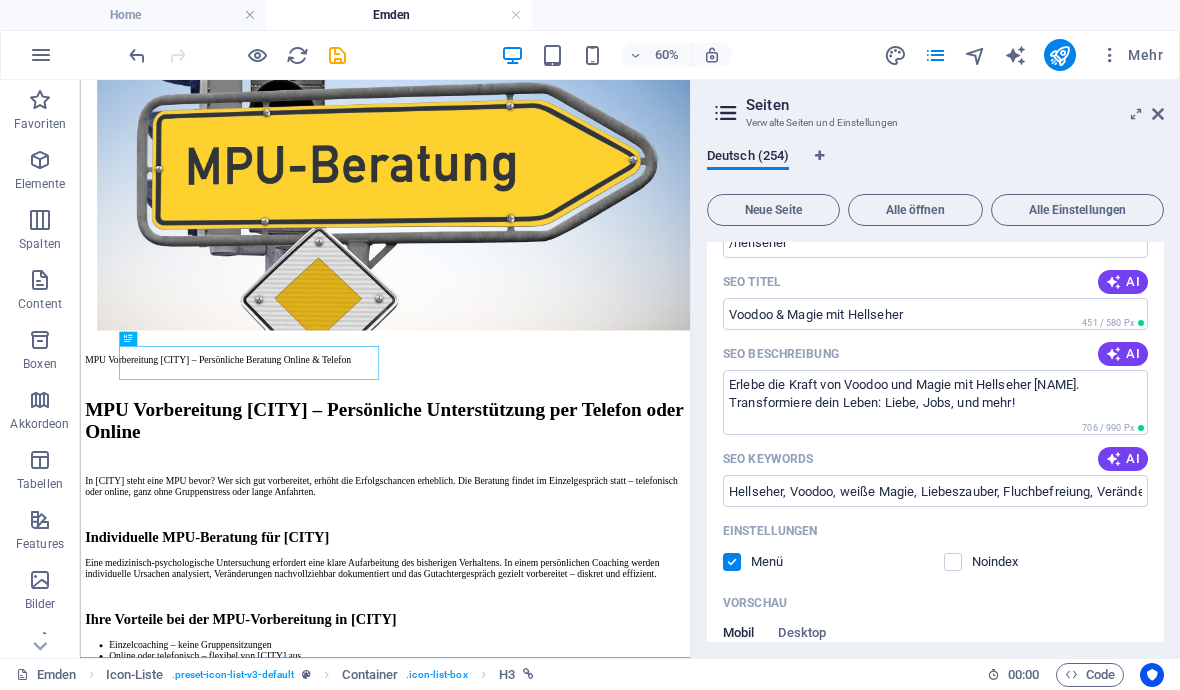 scroll, scrollTop: 4107, scrollLeft: 0, axis: vertical 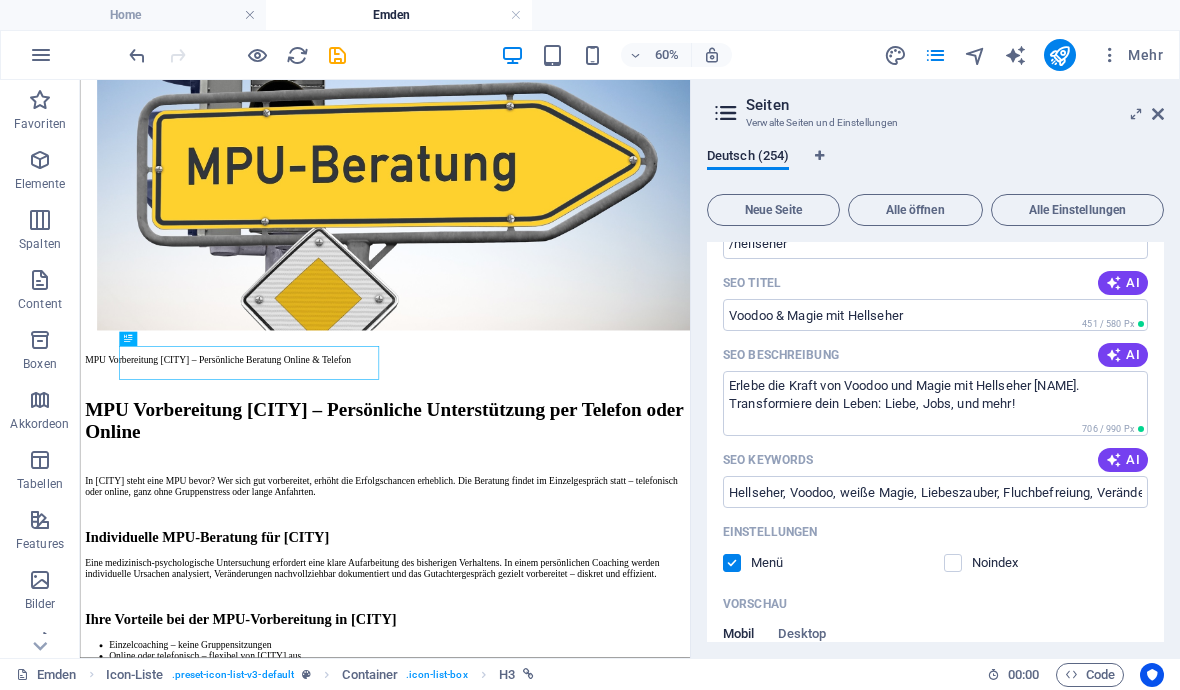 click on "AI" at bounding box center [1123, 283] 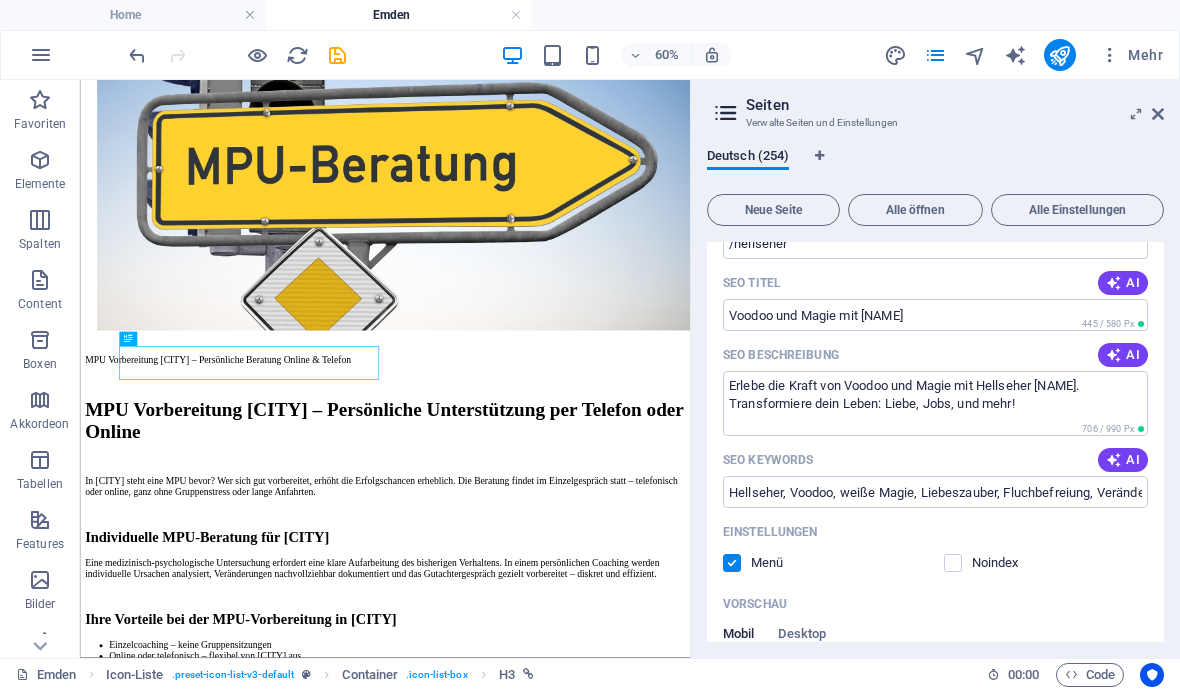 click on "AI" at bounding box center (1123, 283) 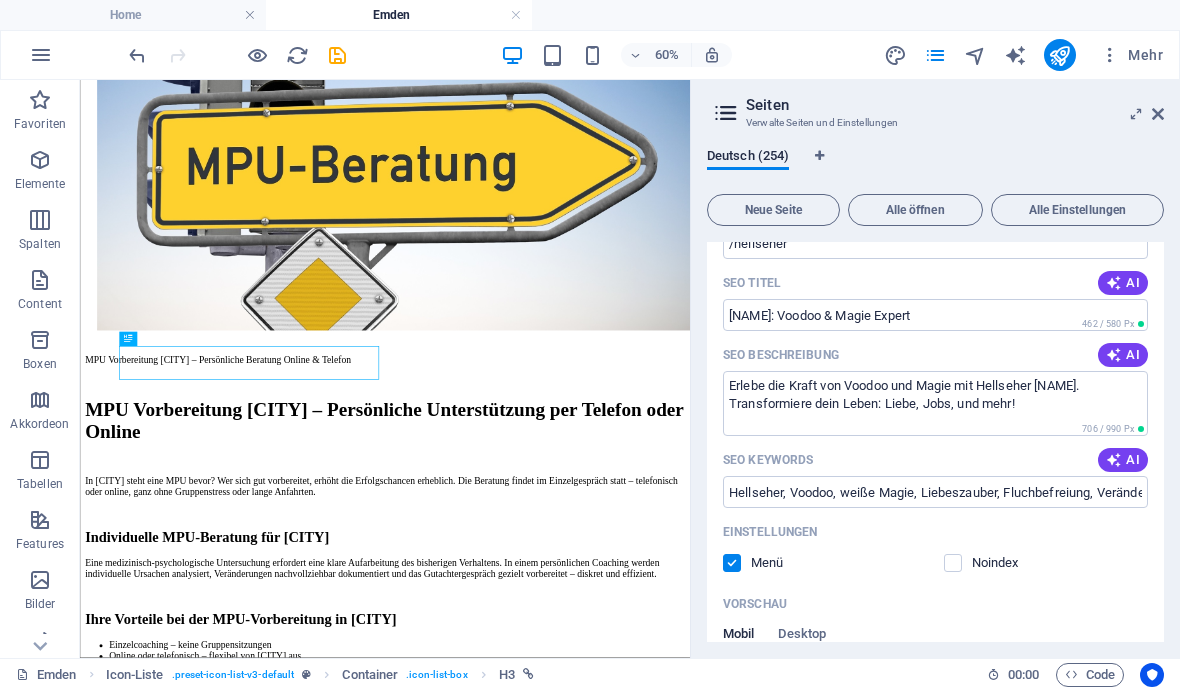 click on "AI" at bounding box center [1123, 283] 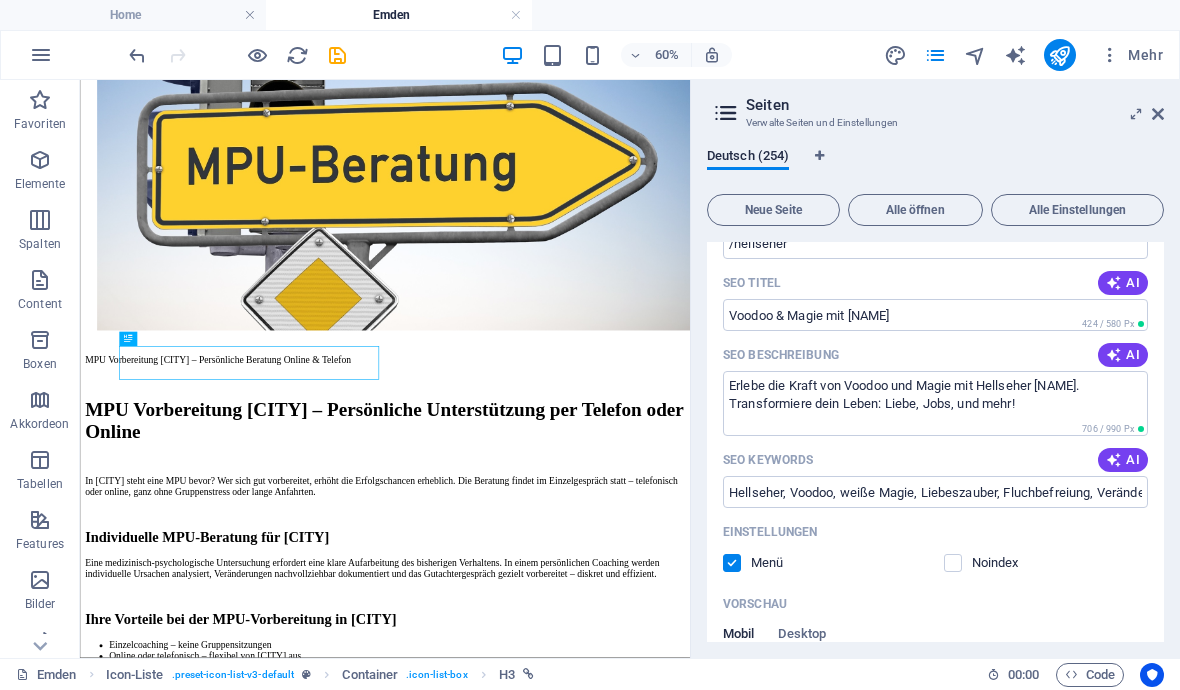 click on "AI" at bounding box center (1123, 283) 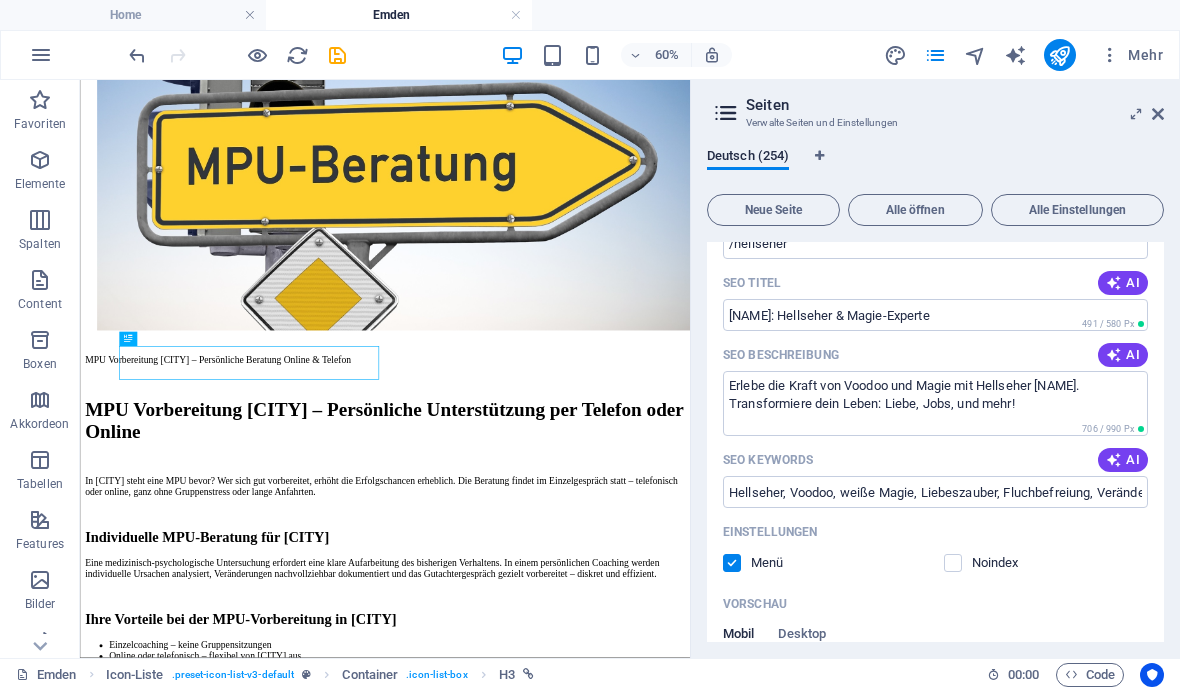 click on "Stefan: Hellseher & Magie-Experte" at bounding box center [935, 315] 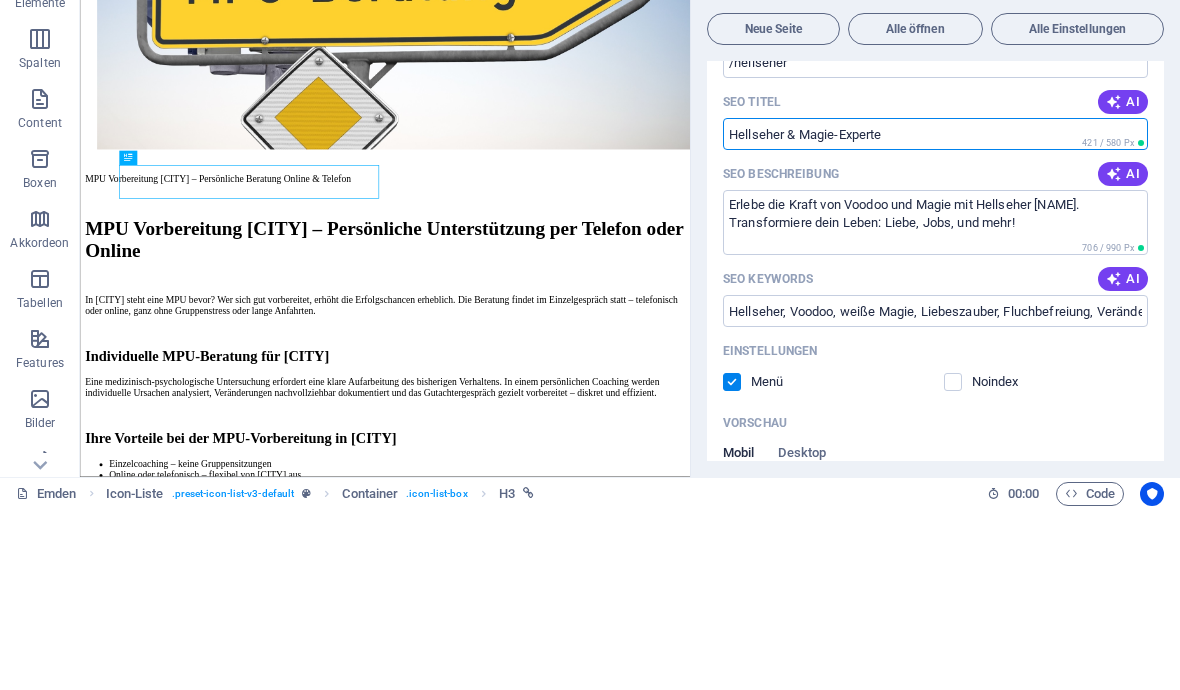 click on "Hellseher & Magie-Experte" at bounding box center [935, 315] 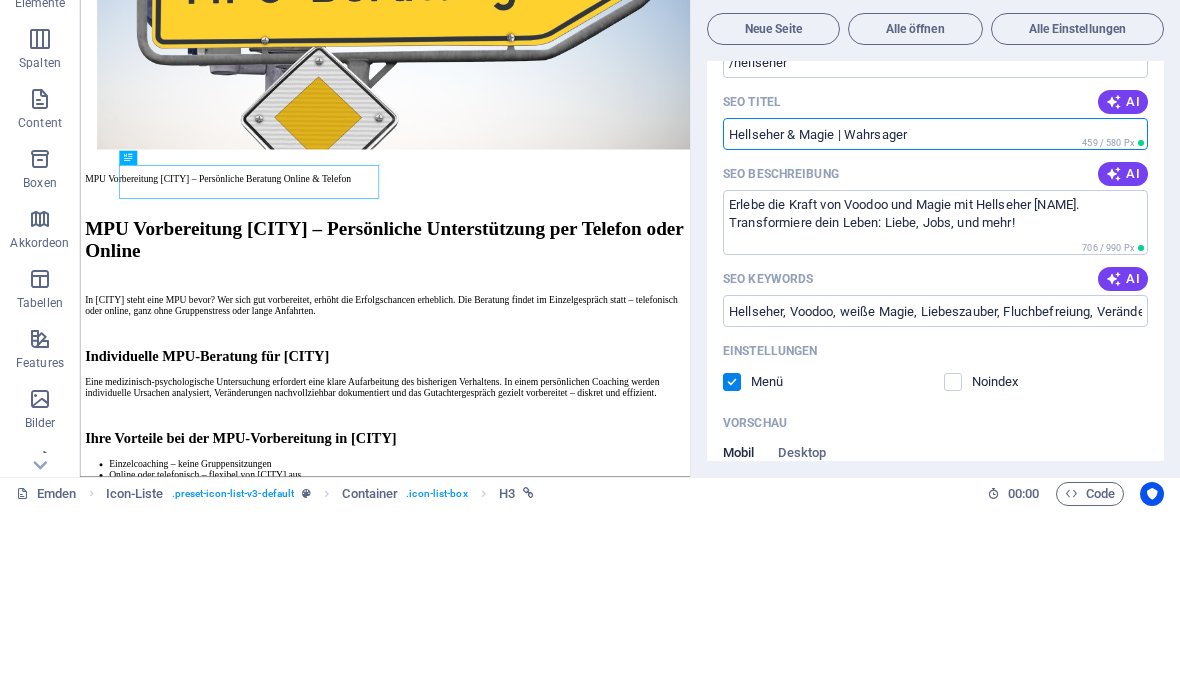 type on "Hellseher & Magie | Wahrsager" 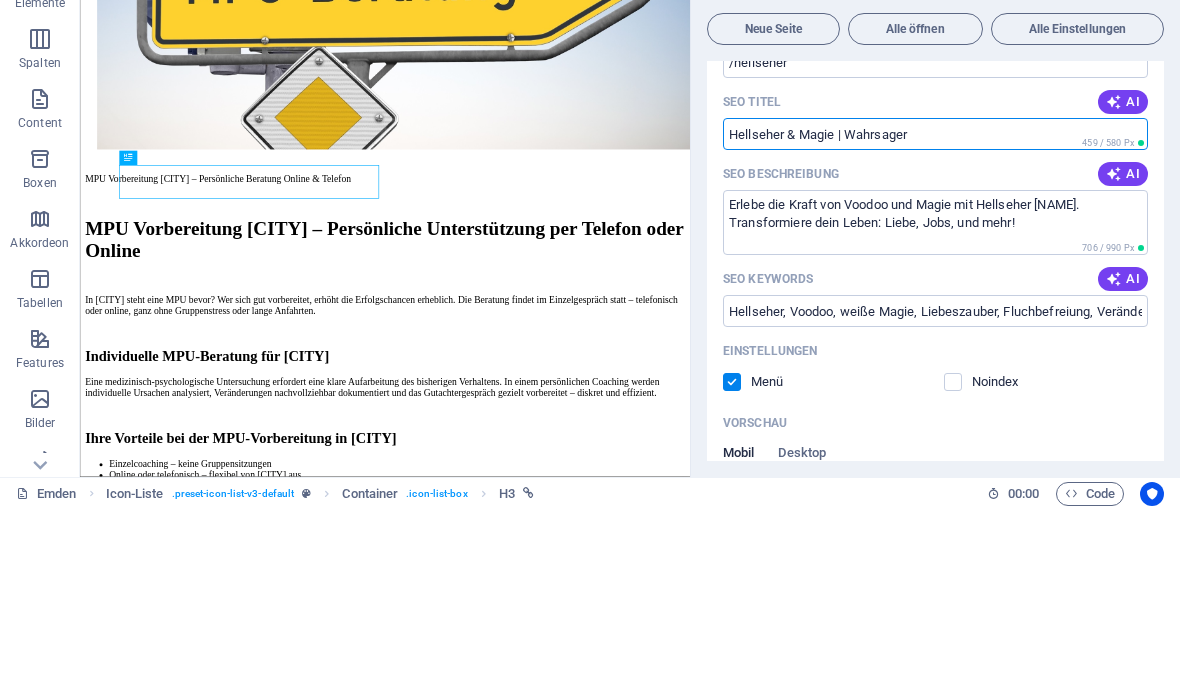 click on "AI" at bounding box center [1123, 355] 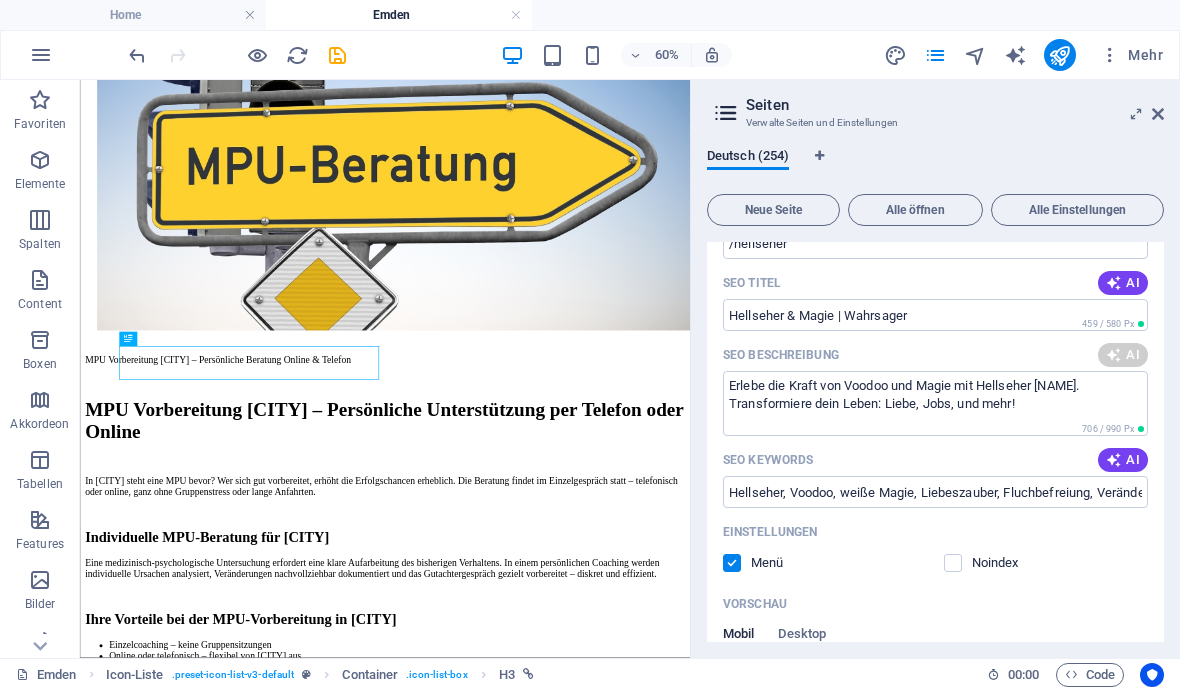 type on "Erlebe die Kraft von Voodoo, weißer Magie und Lebensveränderungen mit Hellseher Stefan. Verändere dein Schicksal!" 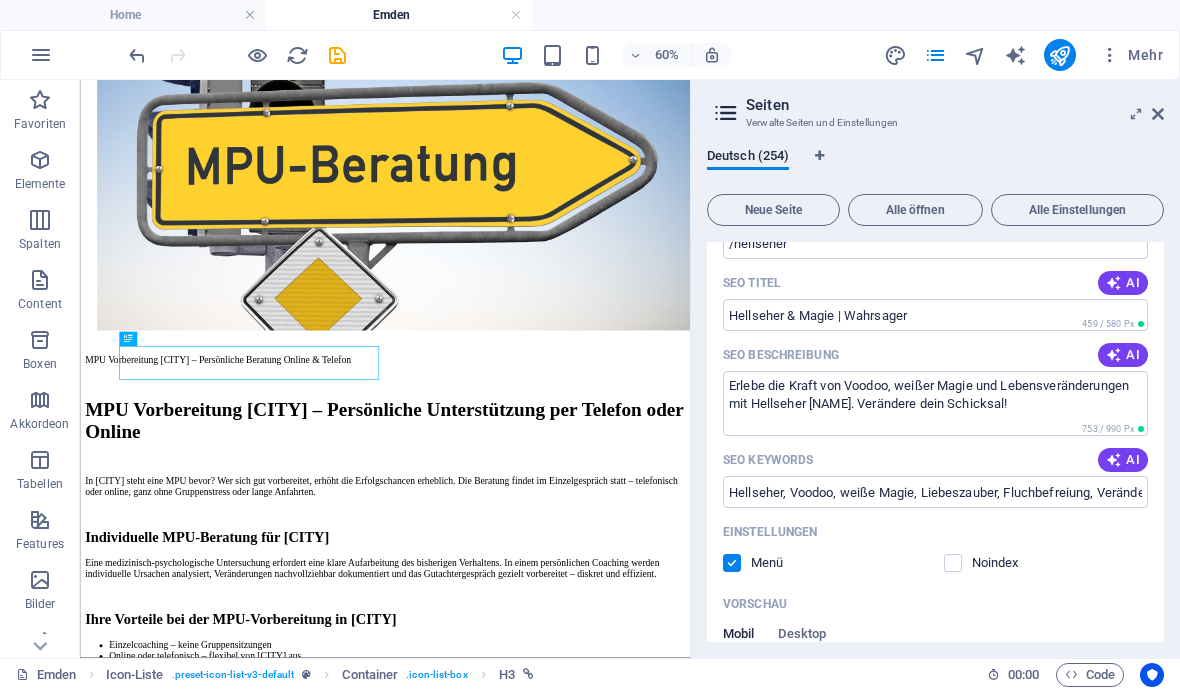 click on "Content" at bounding box center (40, 292) 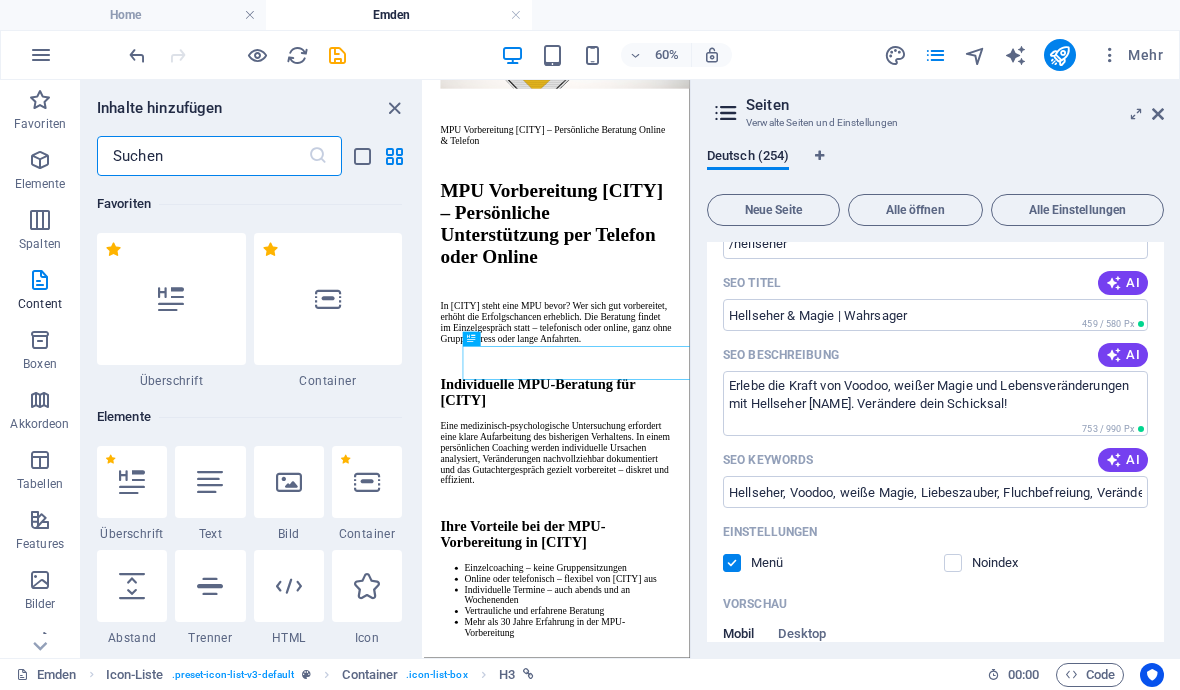 scroll, scrollTop: 0, scrollLeft: 0, axis: both 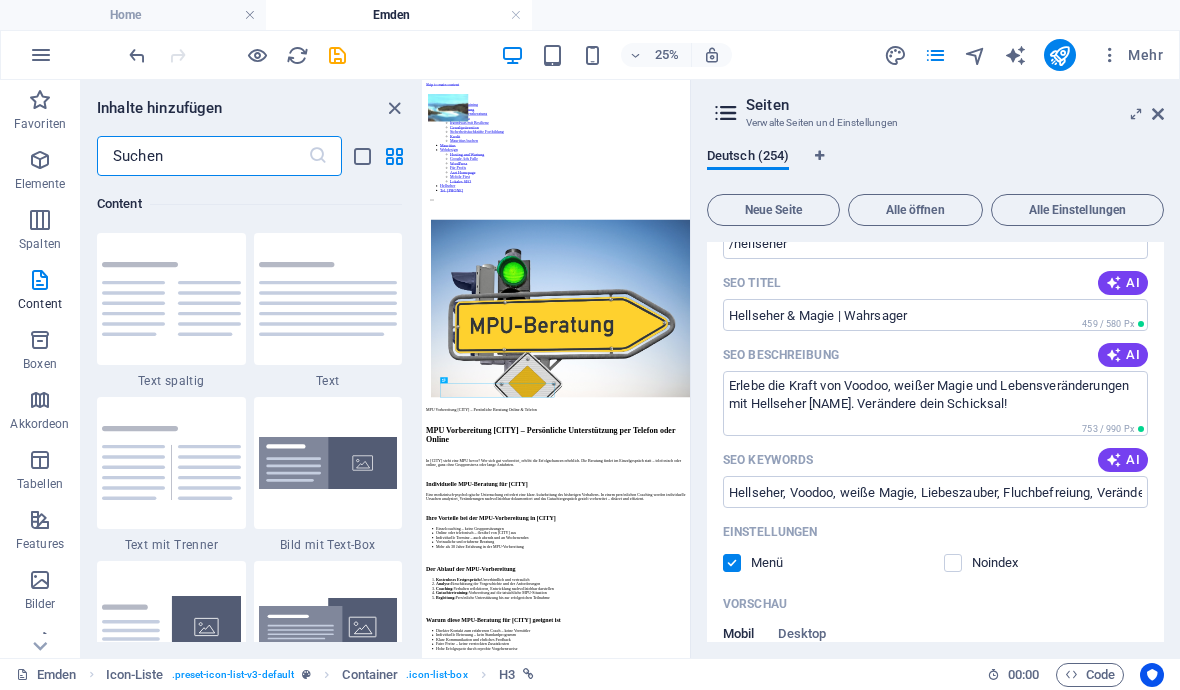click on "Hellseher & Magie | Wahrsager" at bounding box center [935, 315] 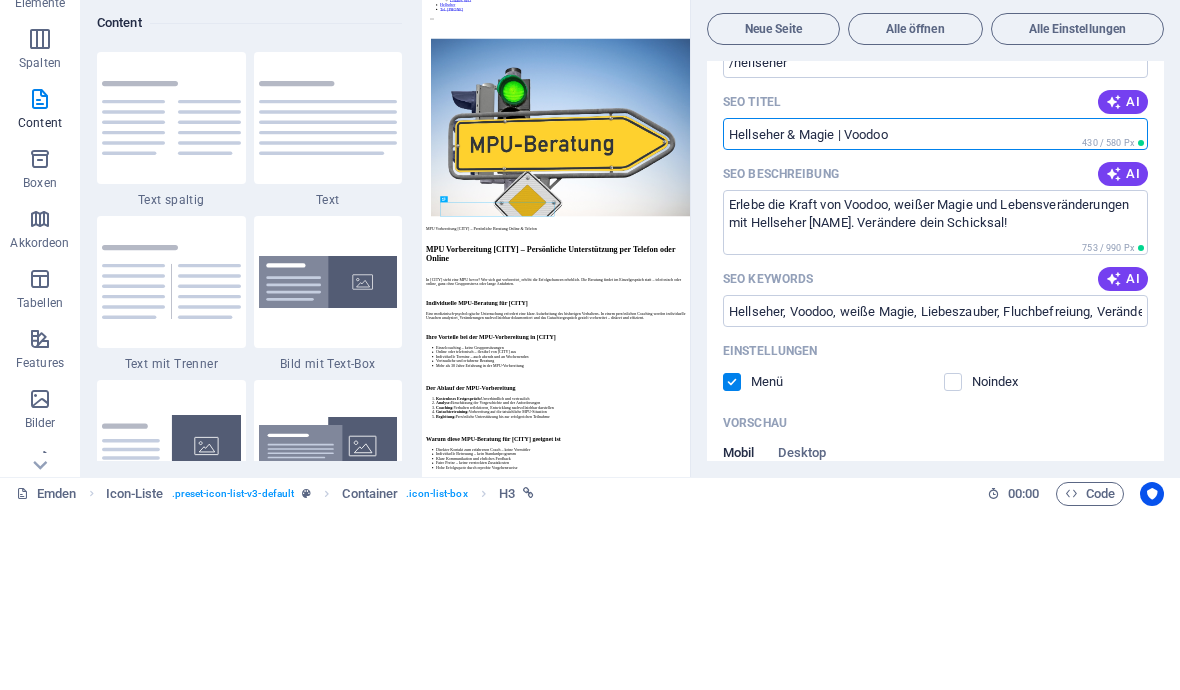 type on "Hellseher & Magie | Voodoo" 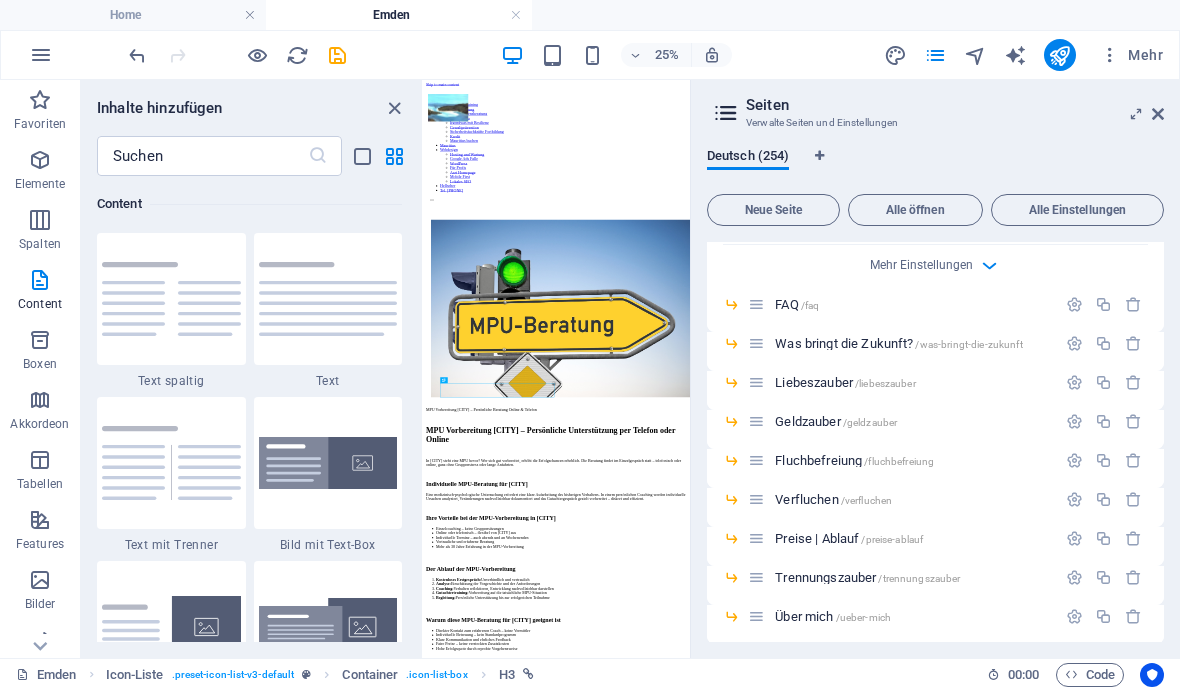scroll, scrollTop: 4754, scrollLeft: 0, axis: vertical 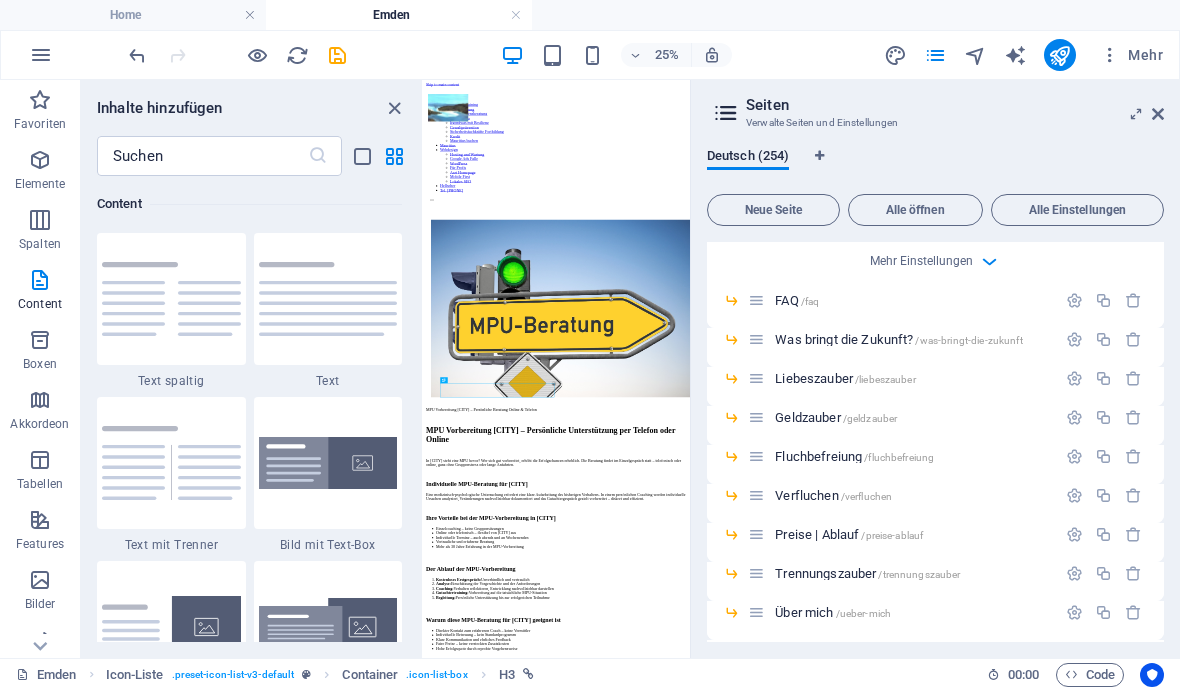 click at bounding box center (1074, 339) 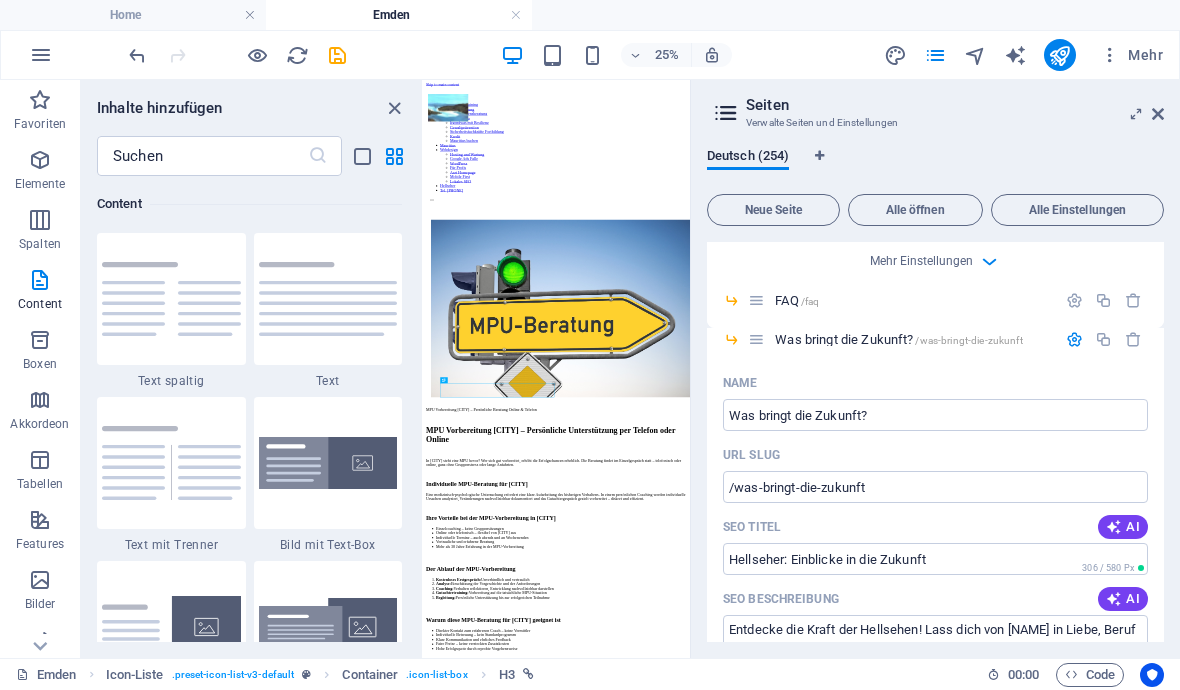 click on "Hellseher: Einblicke in die Zukunft" at bounding box center [935, 559] 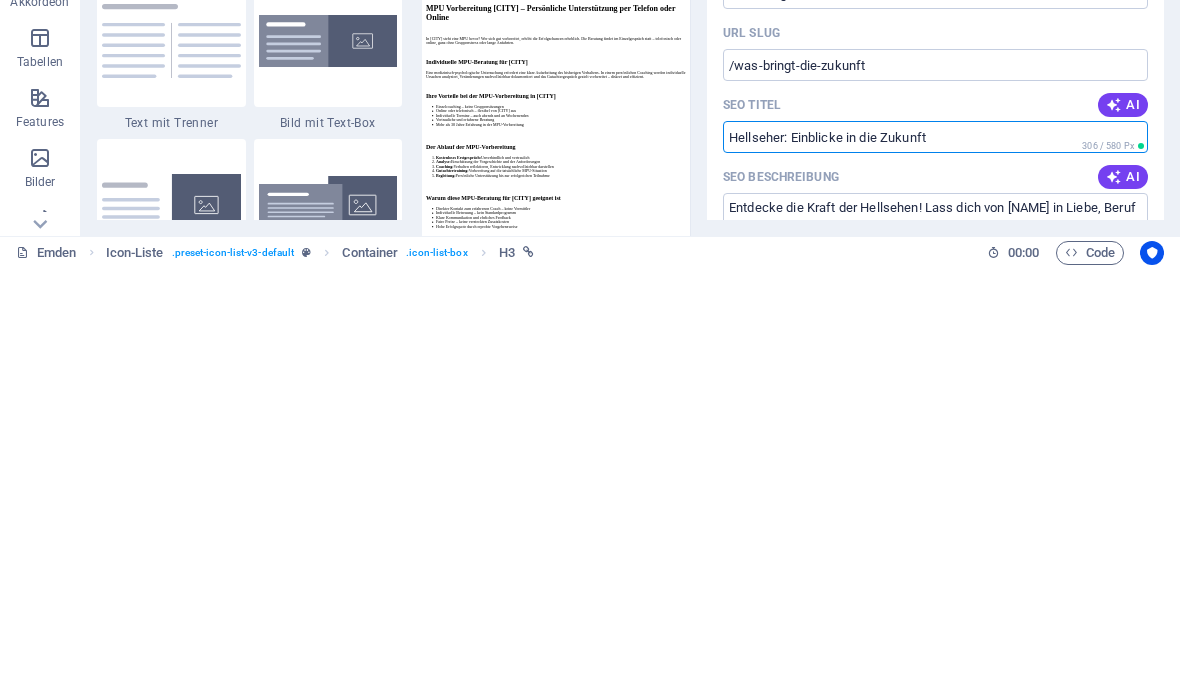 click on "Hellseher: Einblicke in die Zukunft" at bounding box center (935, 559) 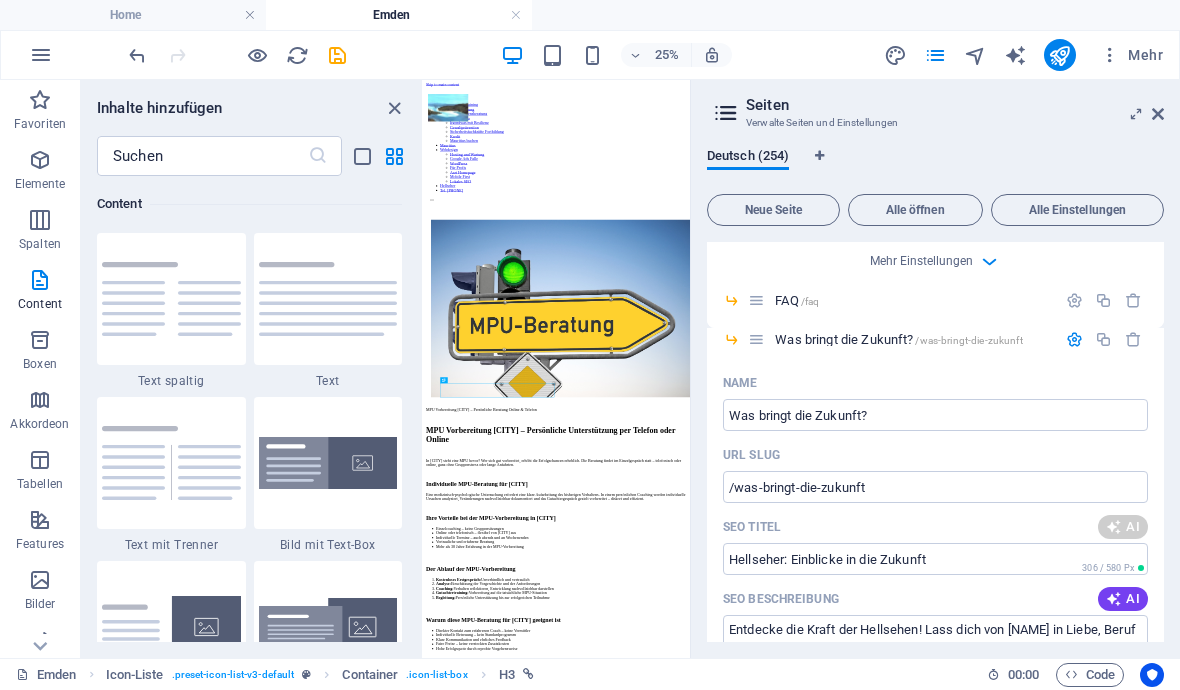 type on "Zukunftsblicke vom Hellseher" 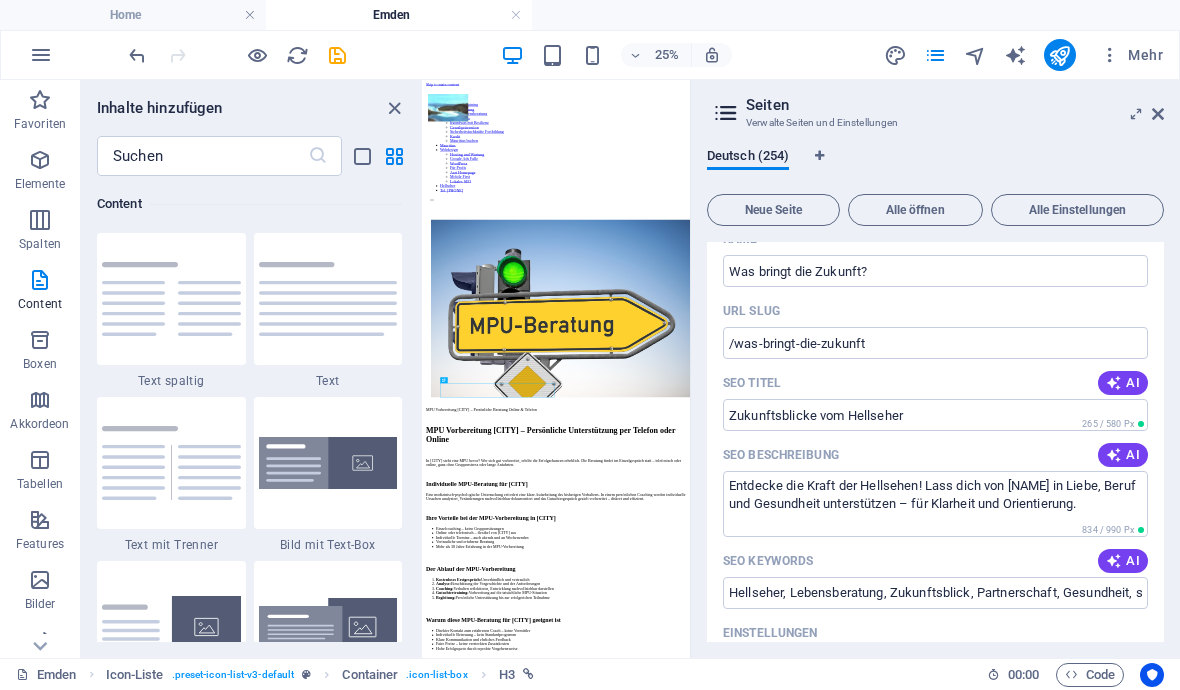 scroll, scrollTop: 4901, scrollLeft: 0, axis: vertical 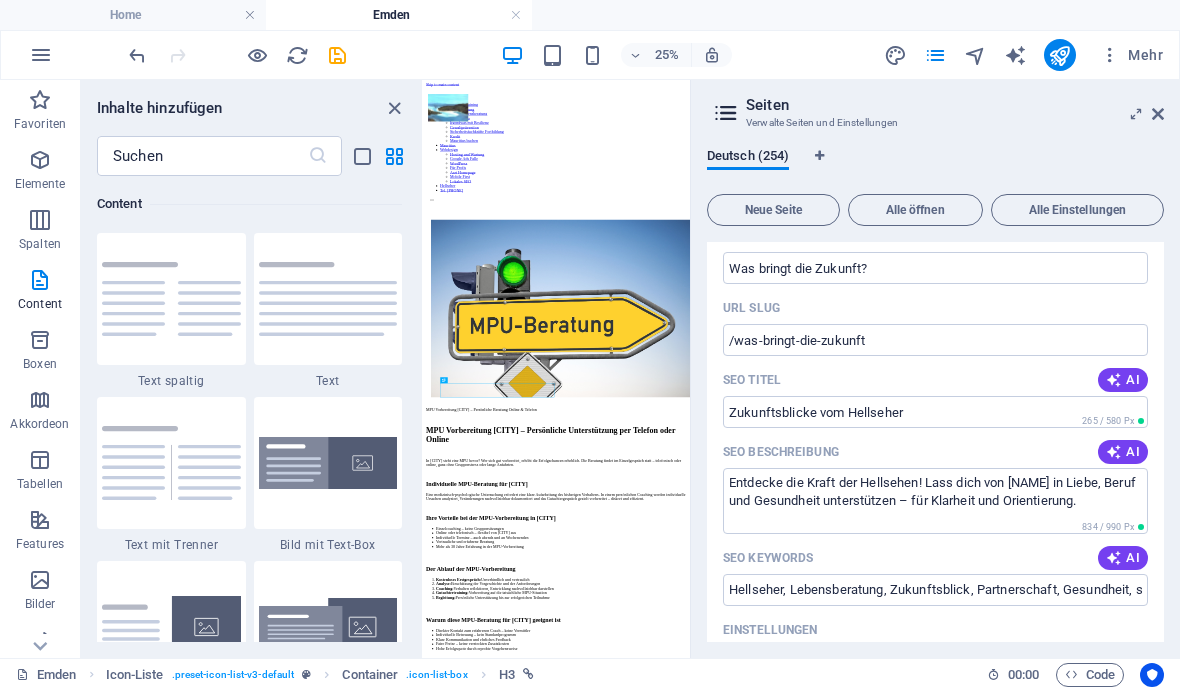 click on "AI" at bounding box center [1123, 452] 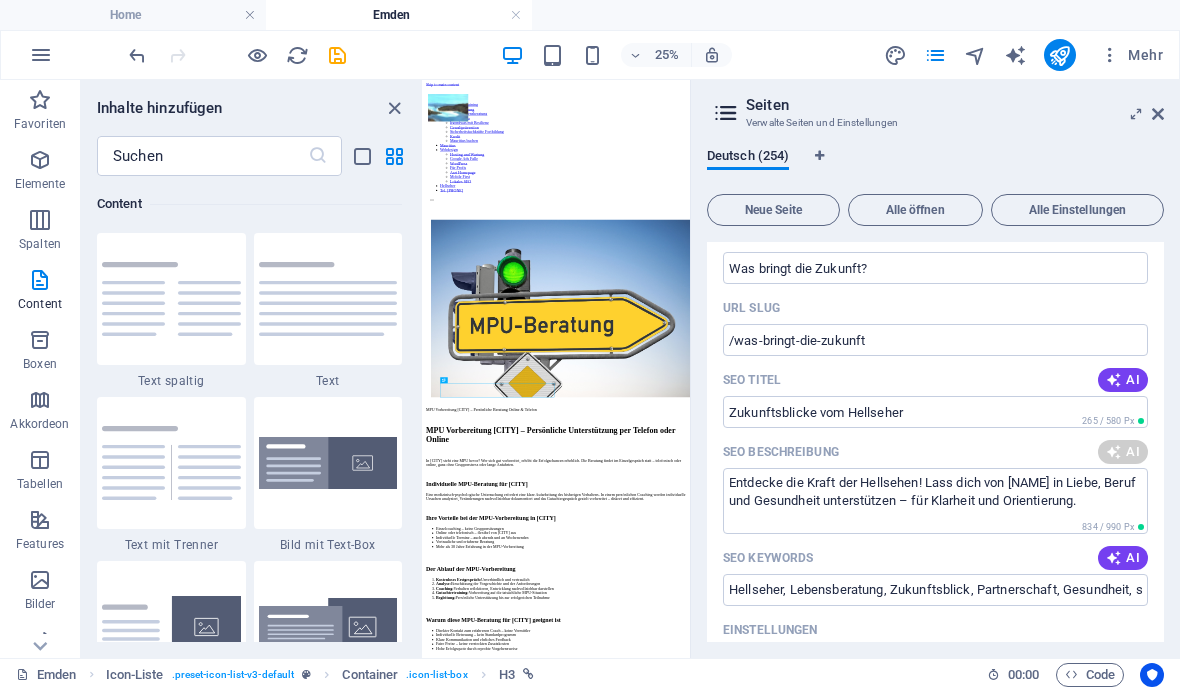 type on "Entdecke wertvolle Einsichten in Partnerschaft, Beruf und Gesundheit mit Hellseher Stefan. Lass dich auf deinem Lebensweg unterstützen!" 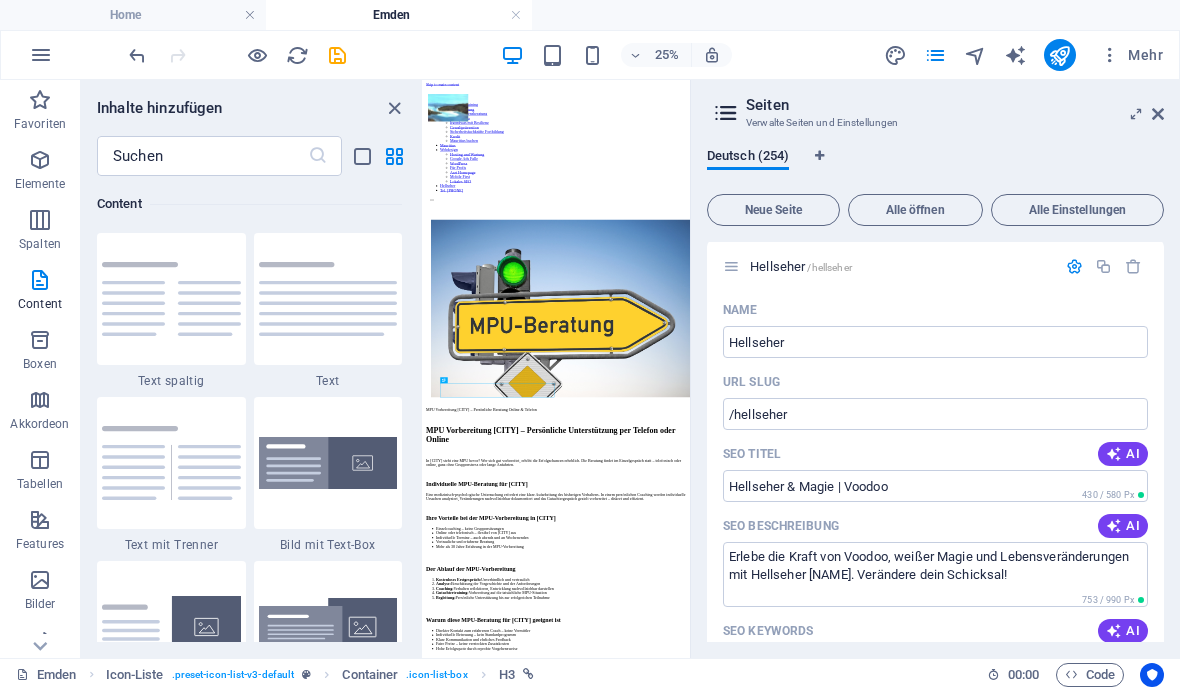 scroll, scrollTop: 3863, scrollLeft: 0, axis: vertical 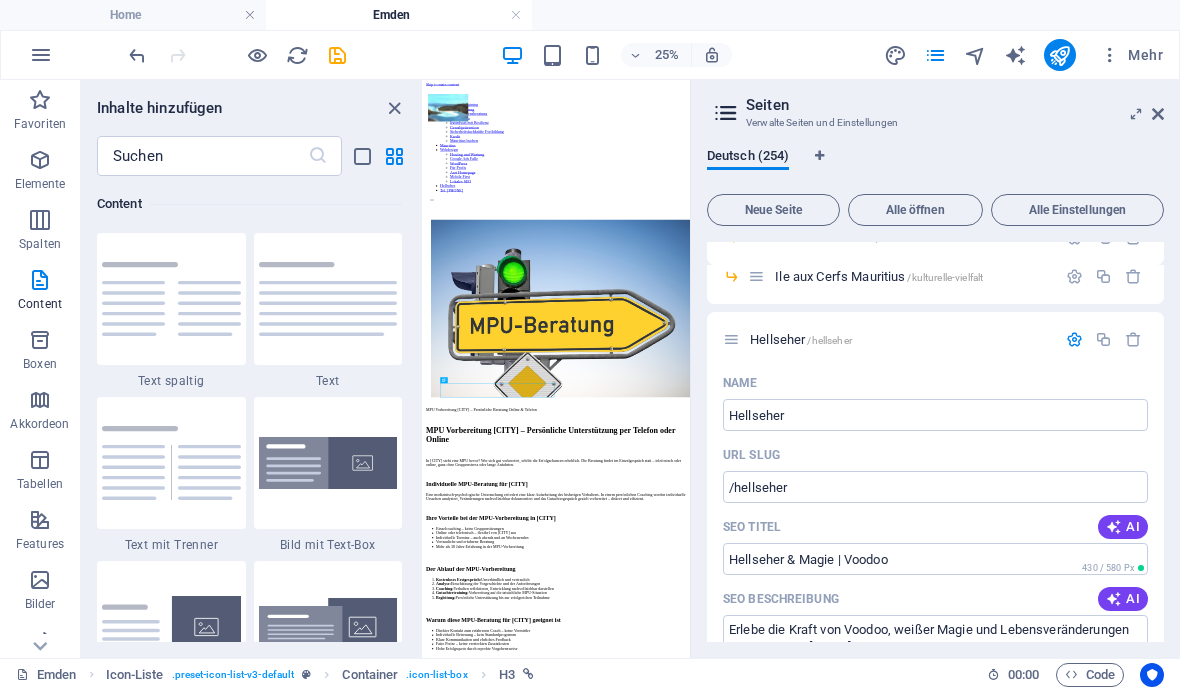 click at bounding box center (1074, 339) 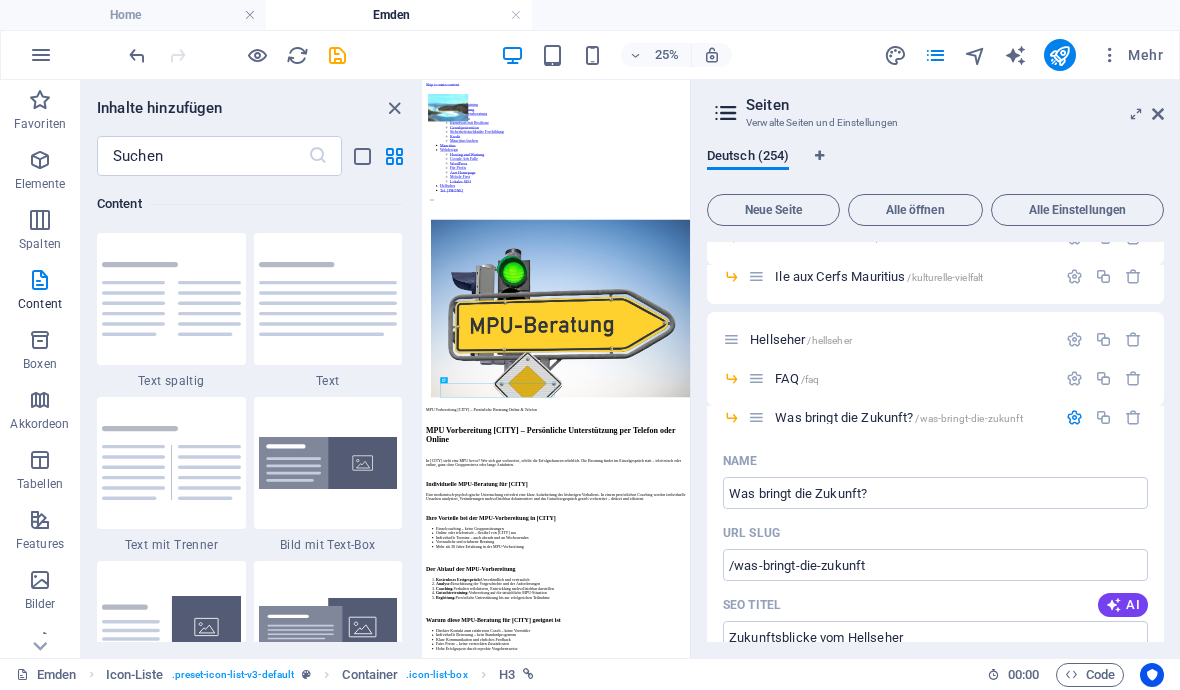 click at bounding box center (1074, 378) 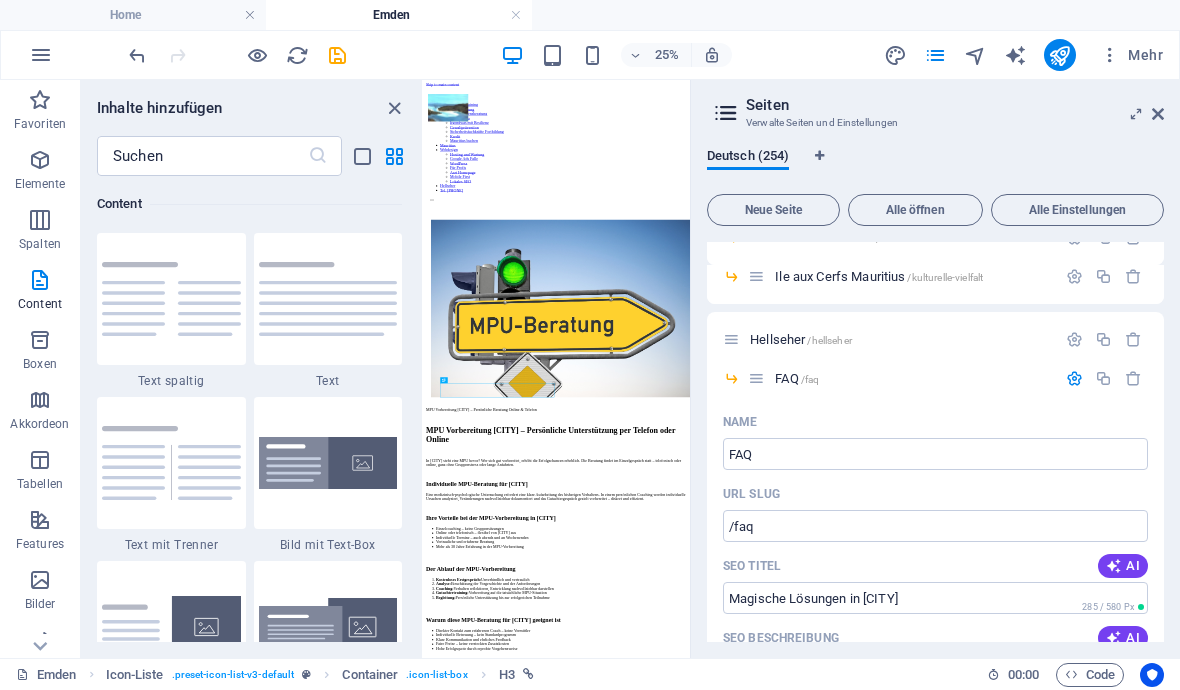 click on "AI" at bounding box center (1123, 566) 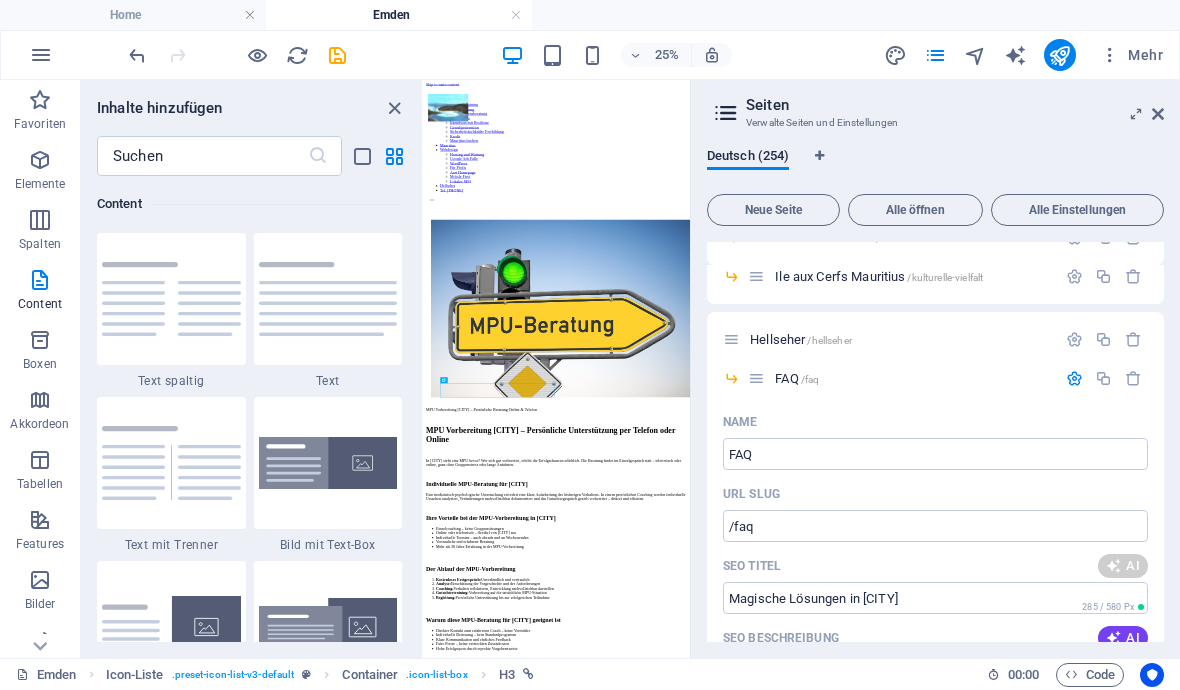 type on "Erfahrener Hellseher in Mülheim" 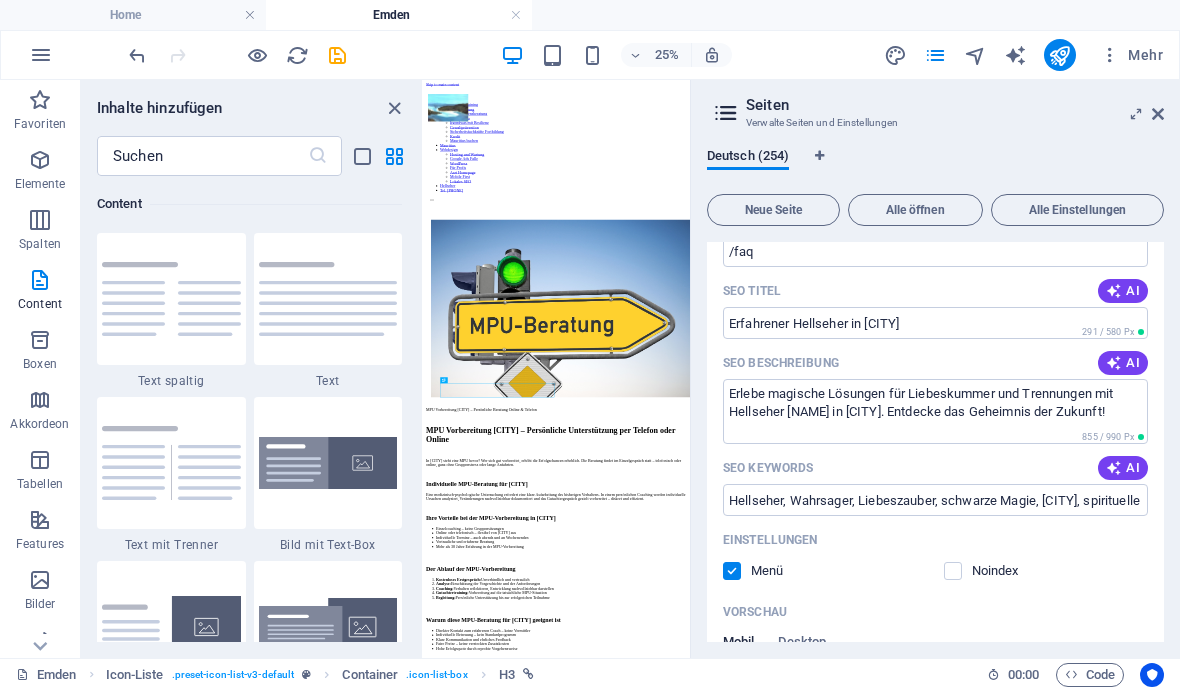 scroll, scrollTop: 4139, scrollLeft: 0, axis: vertical 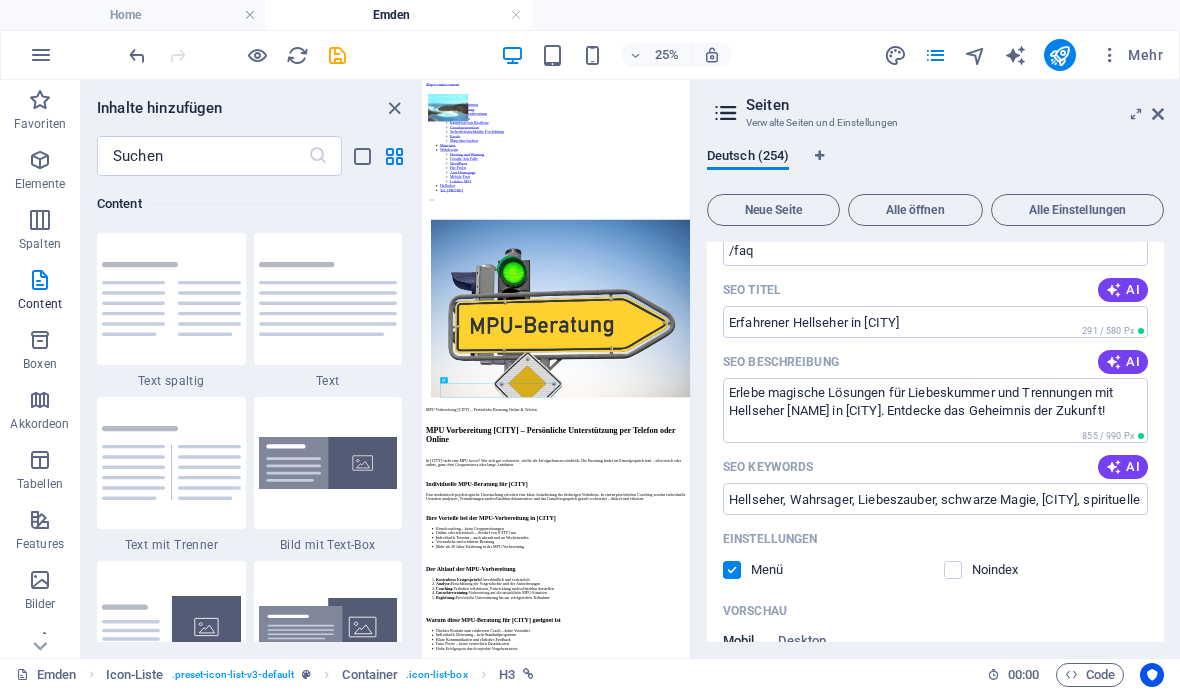 click on "AI" at bounding box center [1123, 362] 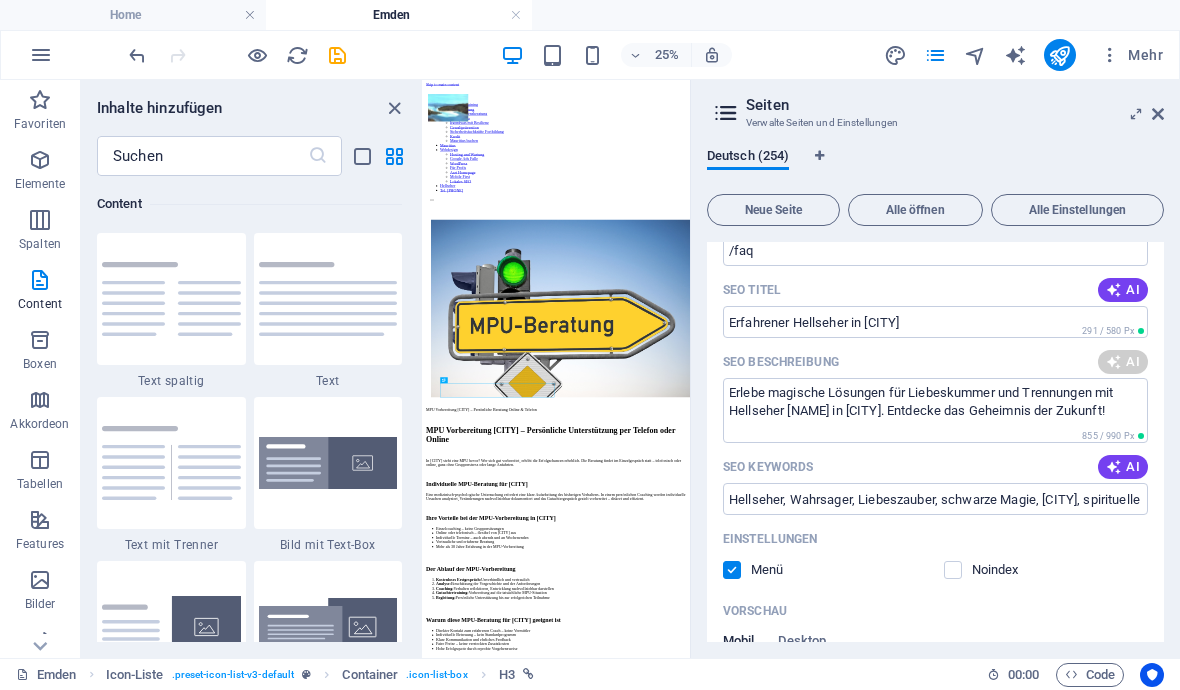type on "Entdecke die Magie der Hellseherei in Mülheim: Liebeszauber, Rückkehrzauber und Hilfe bei Trennungen. Dein Weg zum Glück! 🌙🔮" 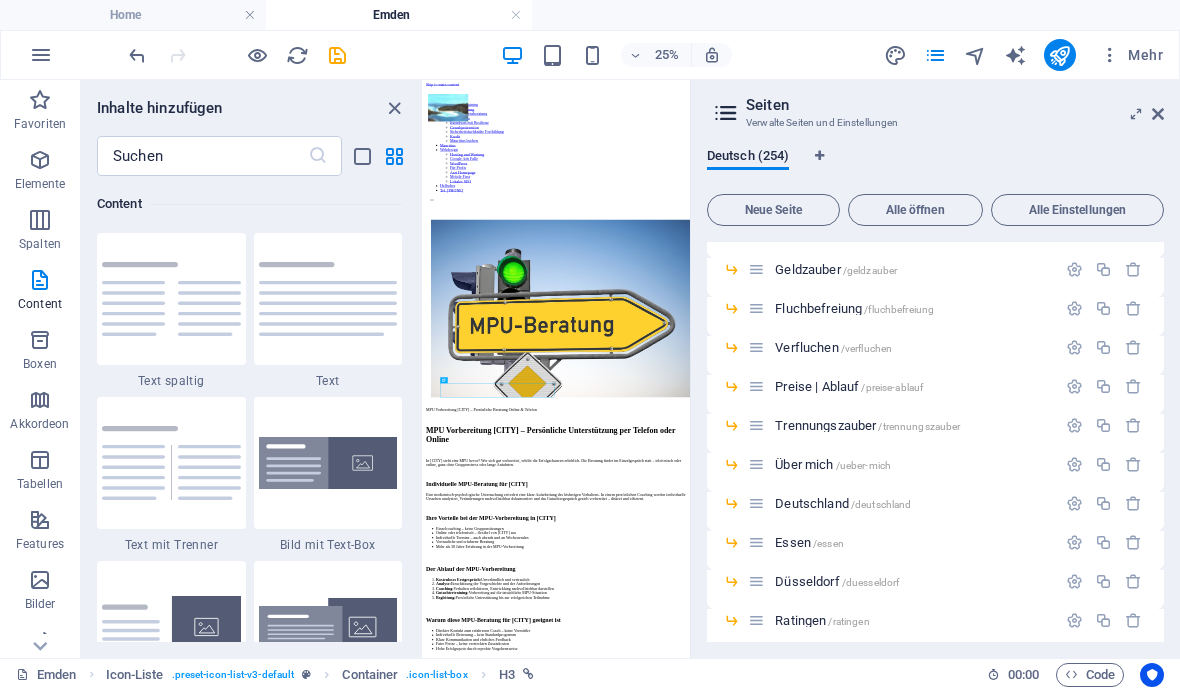 scroll, scrollTop: 5679, scrollLeft: 0, axis: vertical 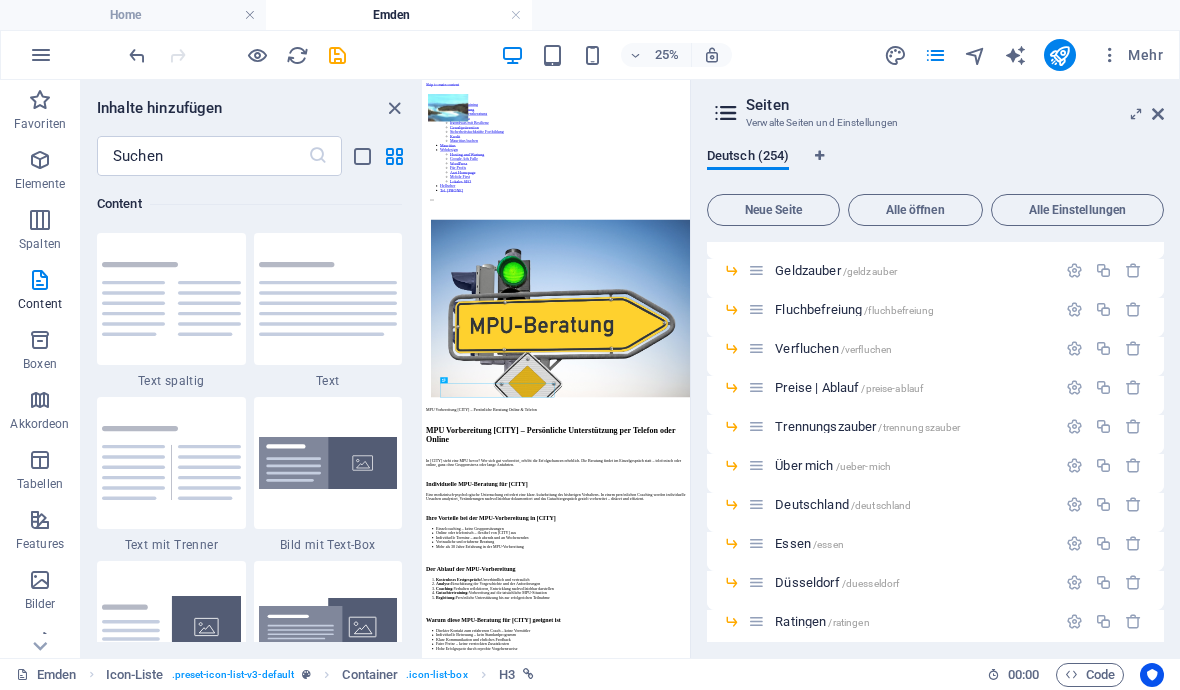 click at bounding box center (1074, 231) 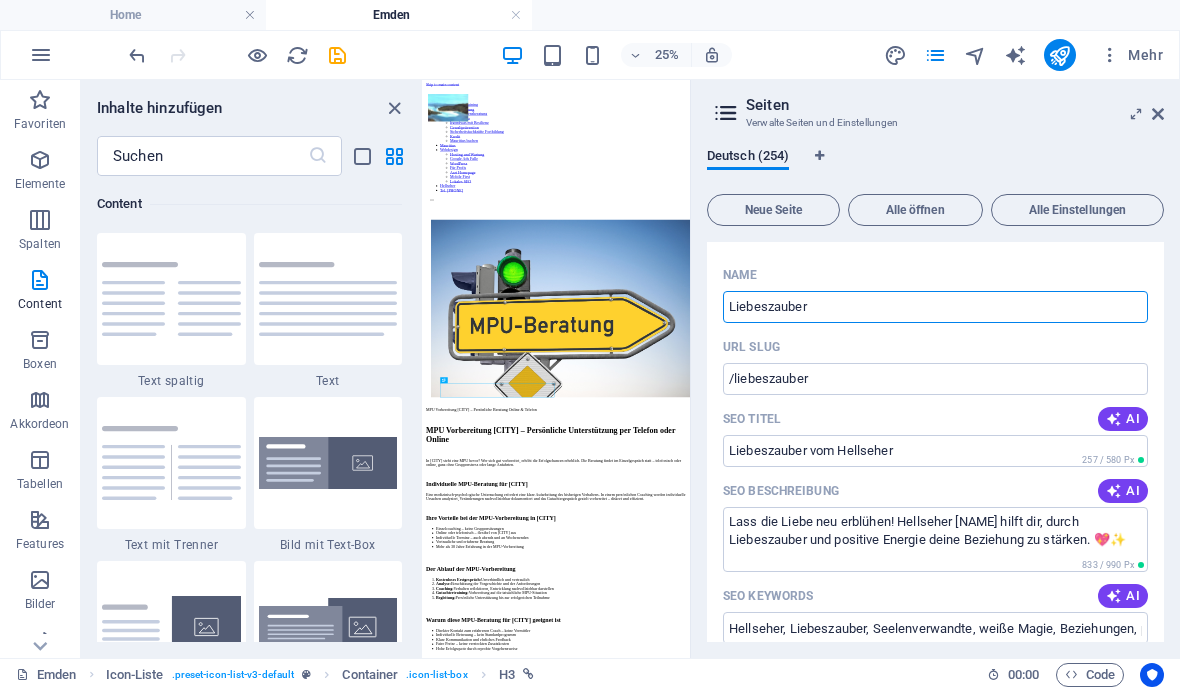 click on "AI" at bounding box center [1123, 419] 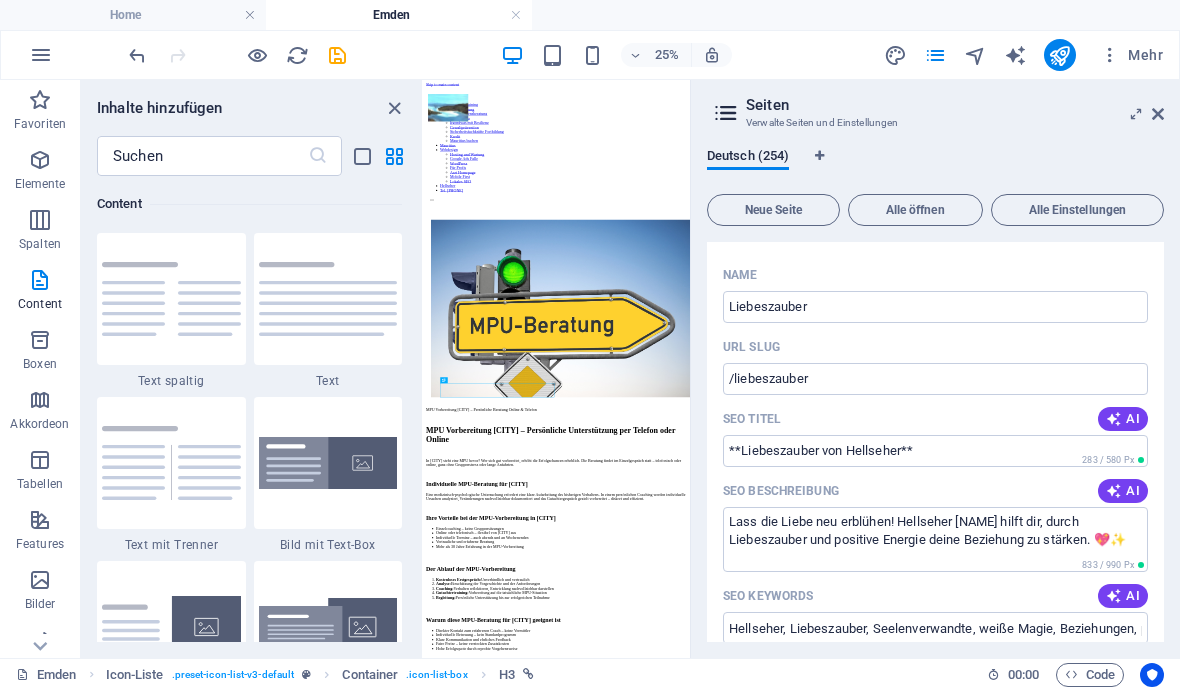 click on "AI" at bounding box center [1123, 419] 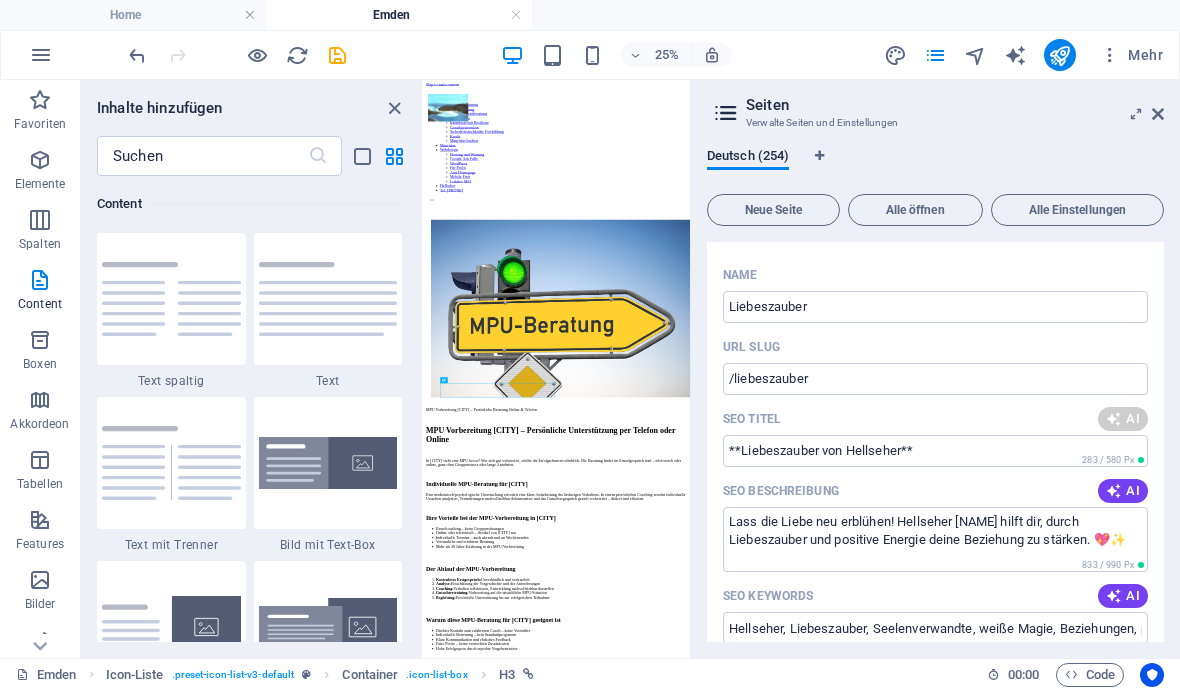 click on "AI" at bounding box center [1123, 419] 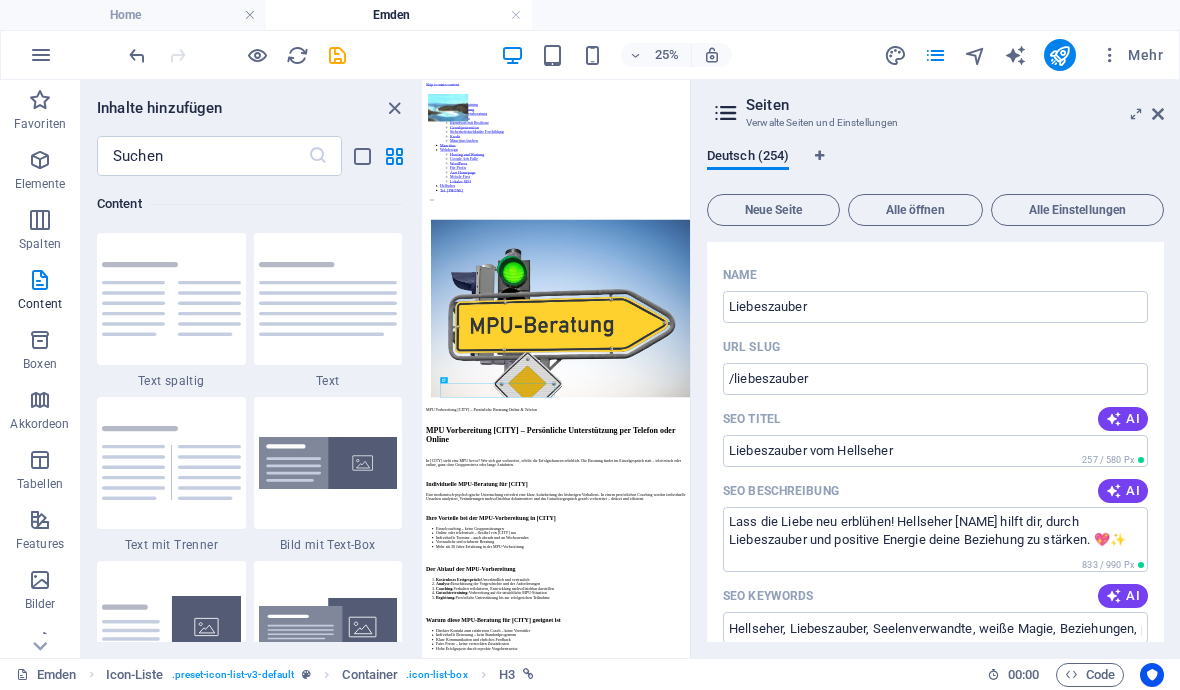 click on "AI" at bounding box center [1123, 419] 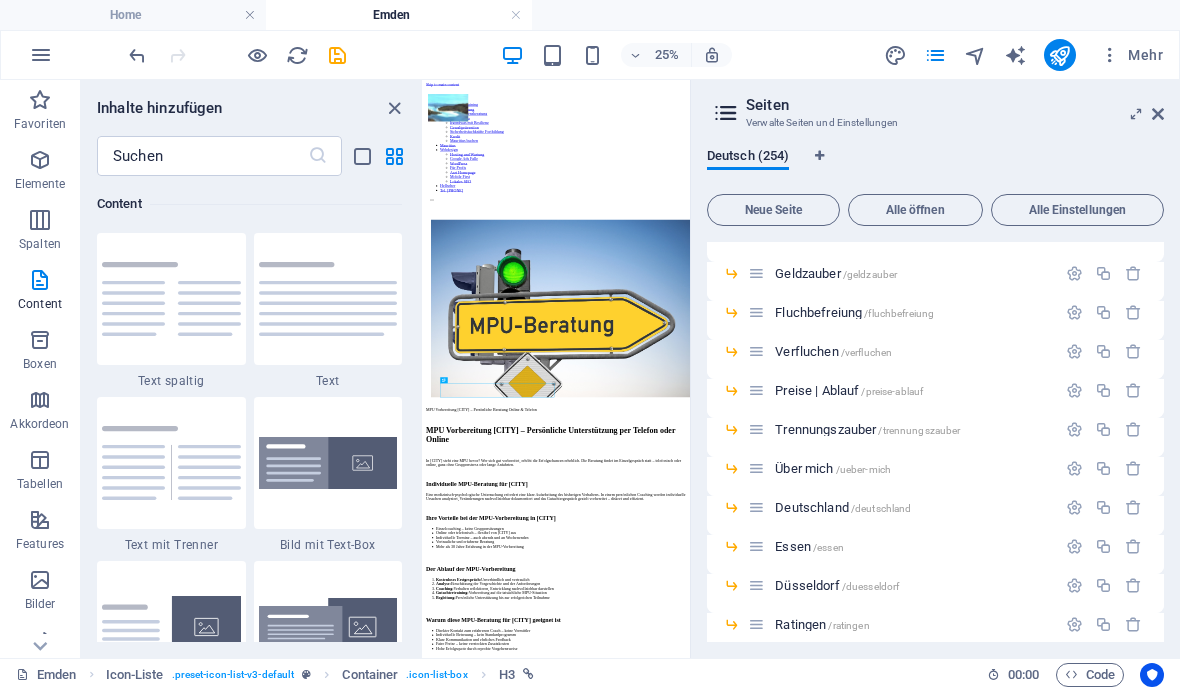 scroll, scrollTop: 6485, scrollLeft: 0, axis: vertical 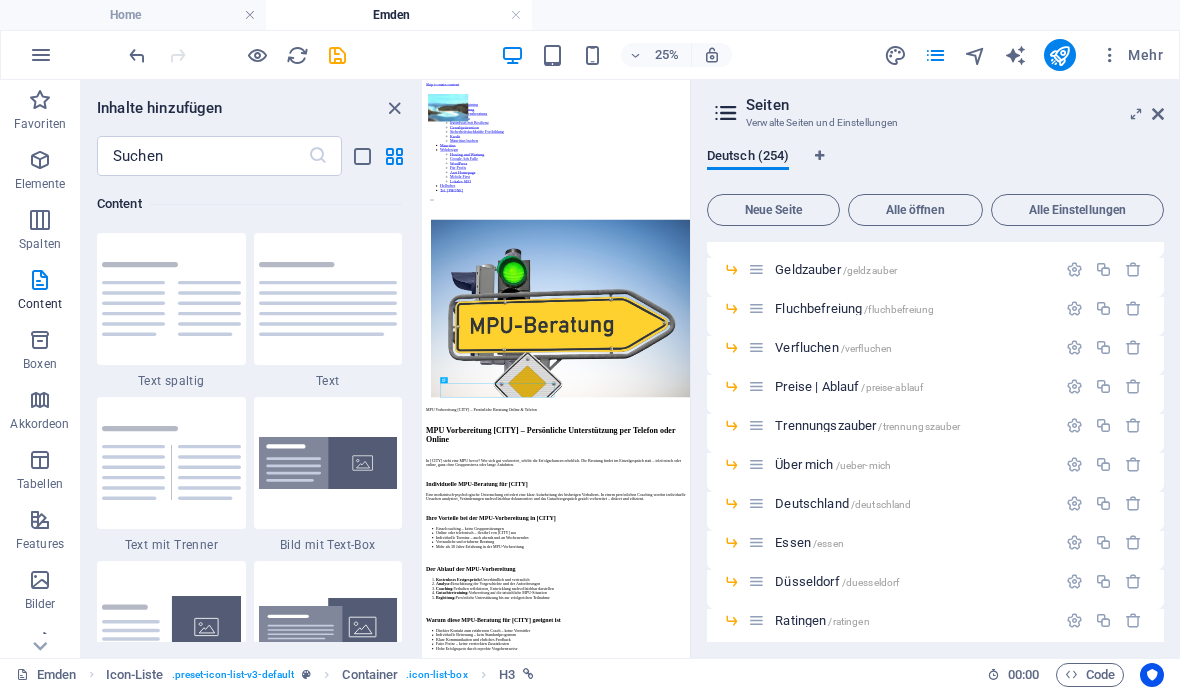 click at bounding box center [1074, 308] 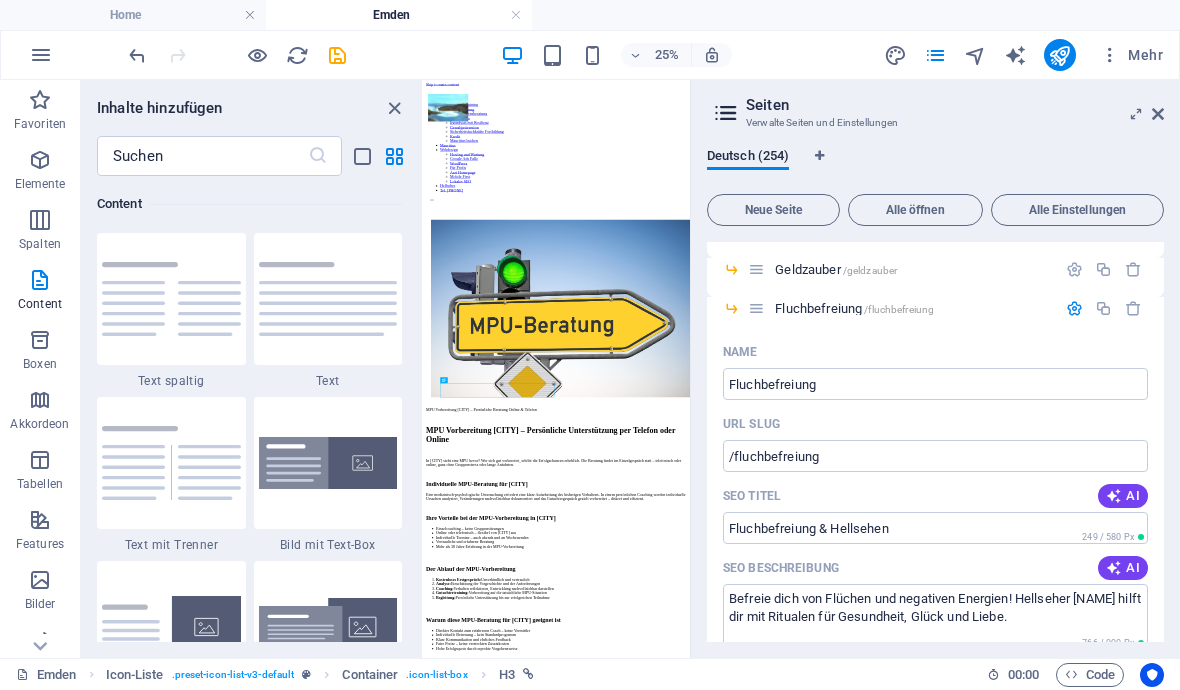 click on "AI" at bounding box center (1123, 496) 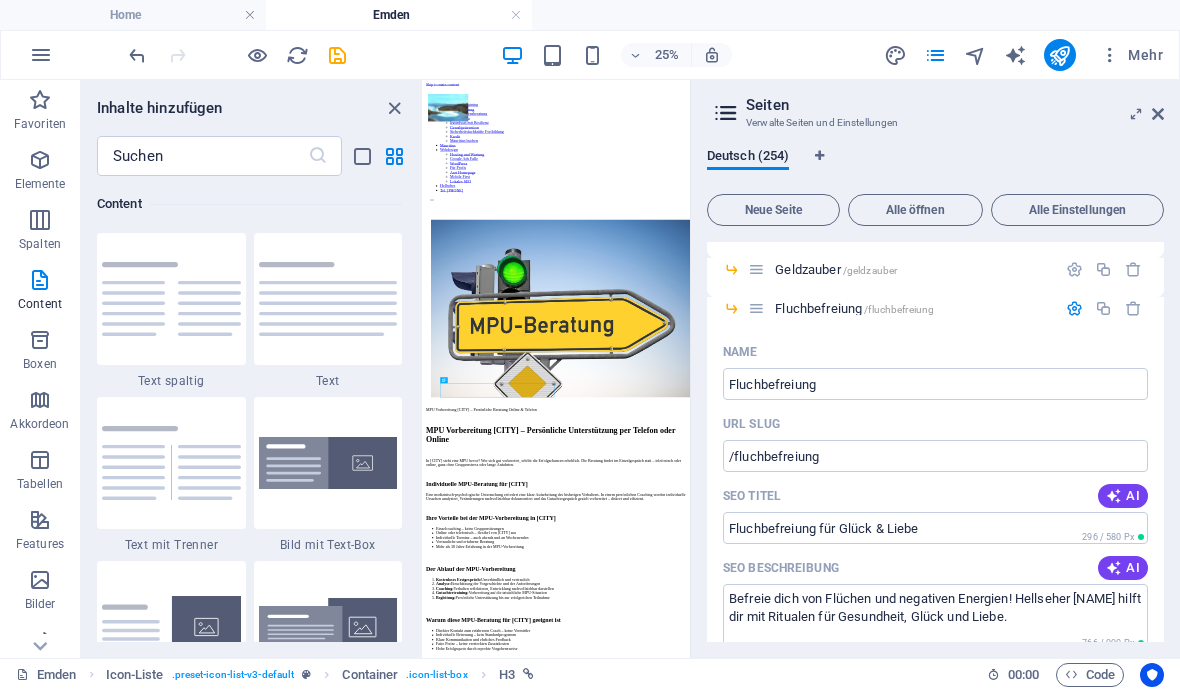 click on "AI" at bounding box center [1123, 496] 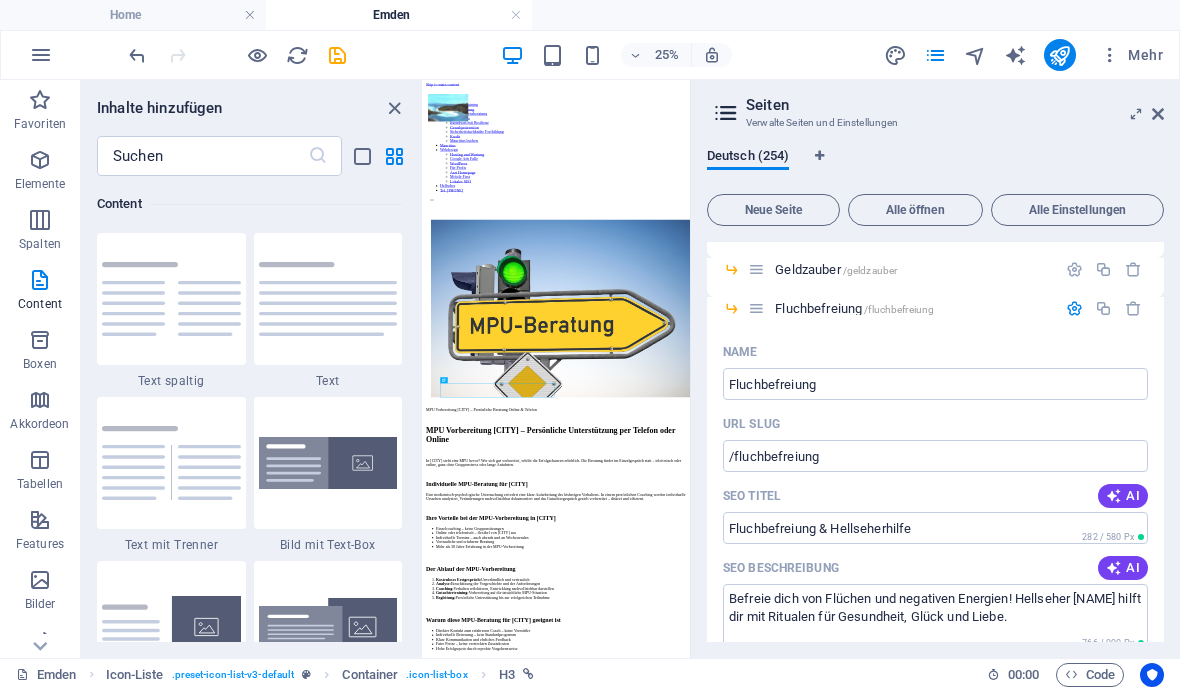 click on "AI" at bounding box center [1123, 496] 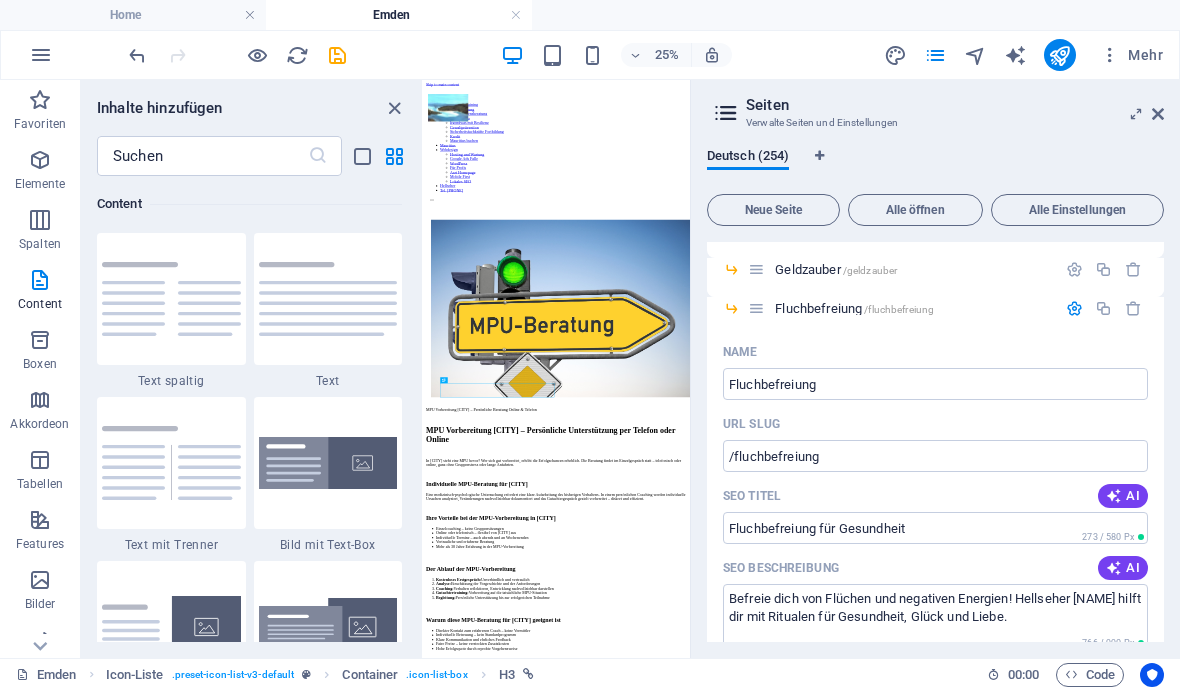 click on "AI" at bounding box center (1123, 496) 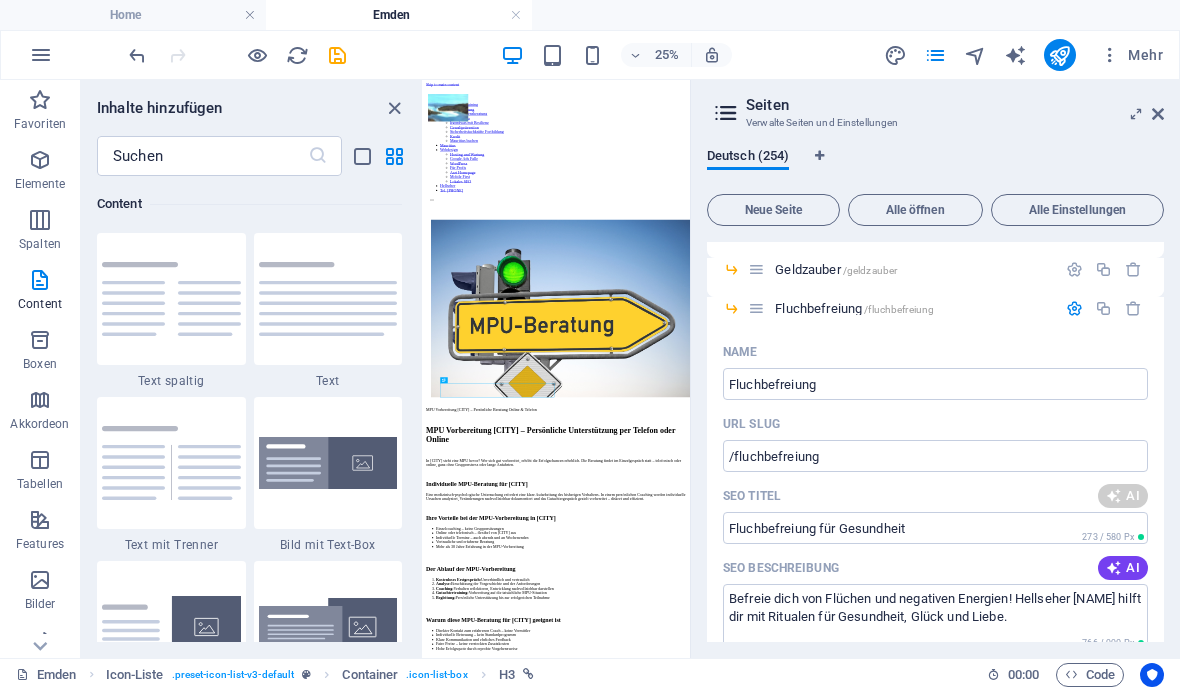 type on "Fluchbefreiung für Glück & Liebe" 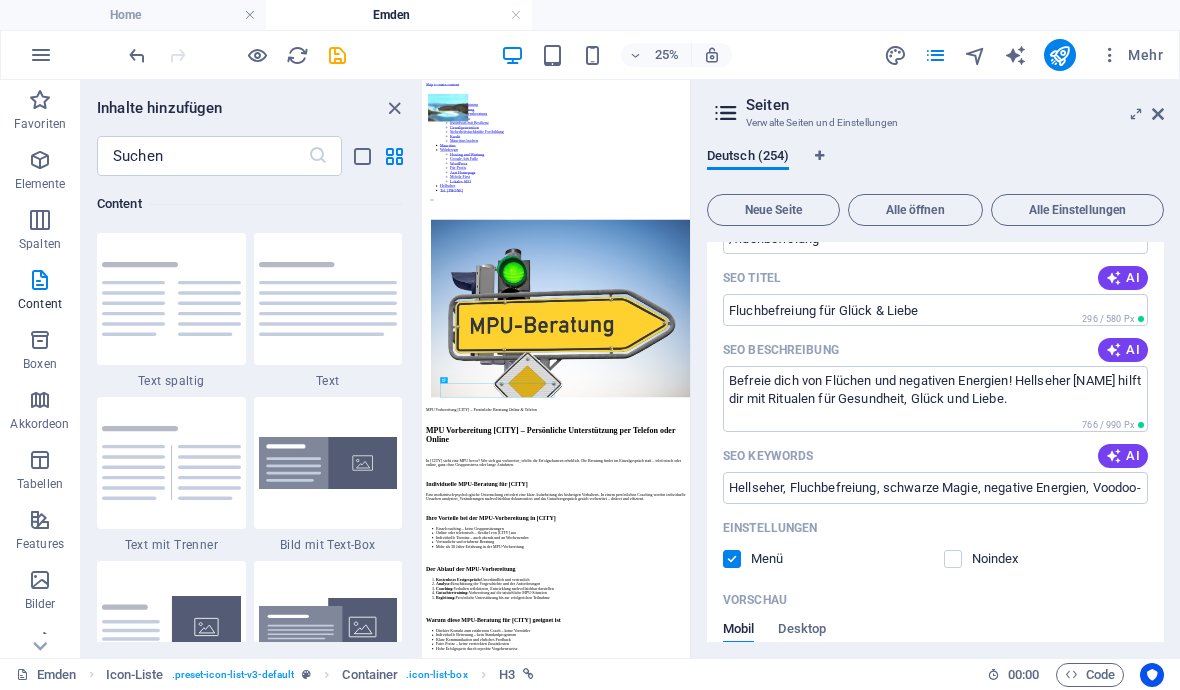 scroll, scrollTop: 6702, scrollLeft: 0, axis: vertical 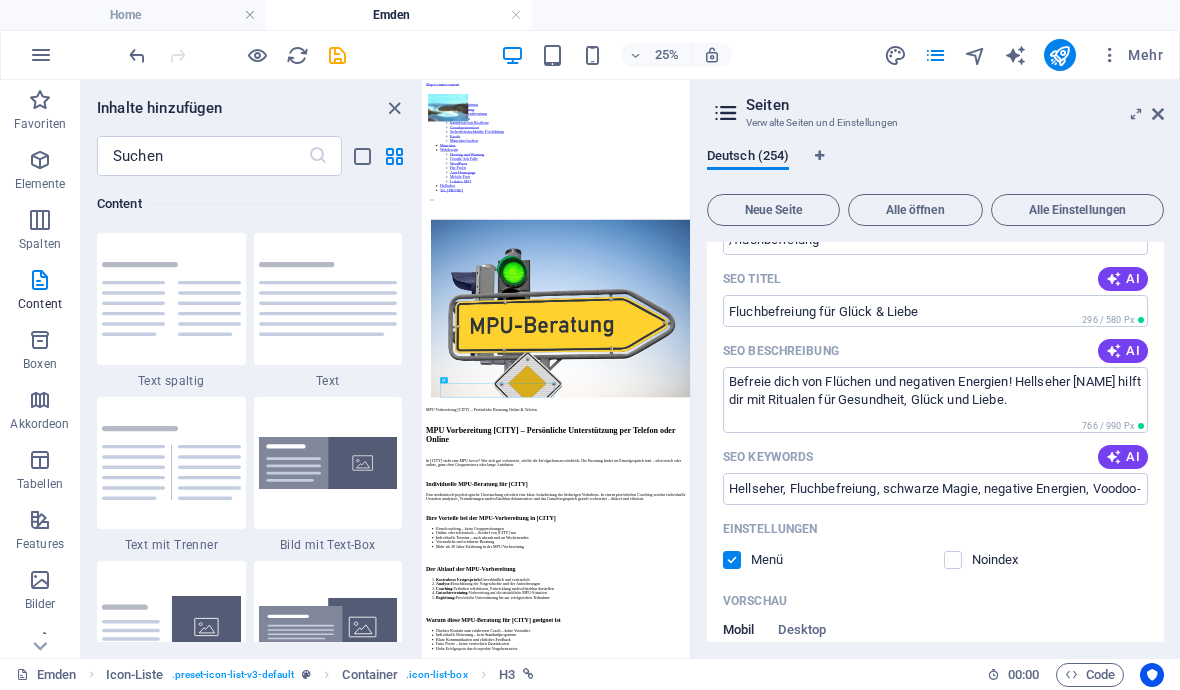 click on "AI" at bounding box center [1123, 351] 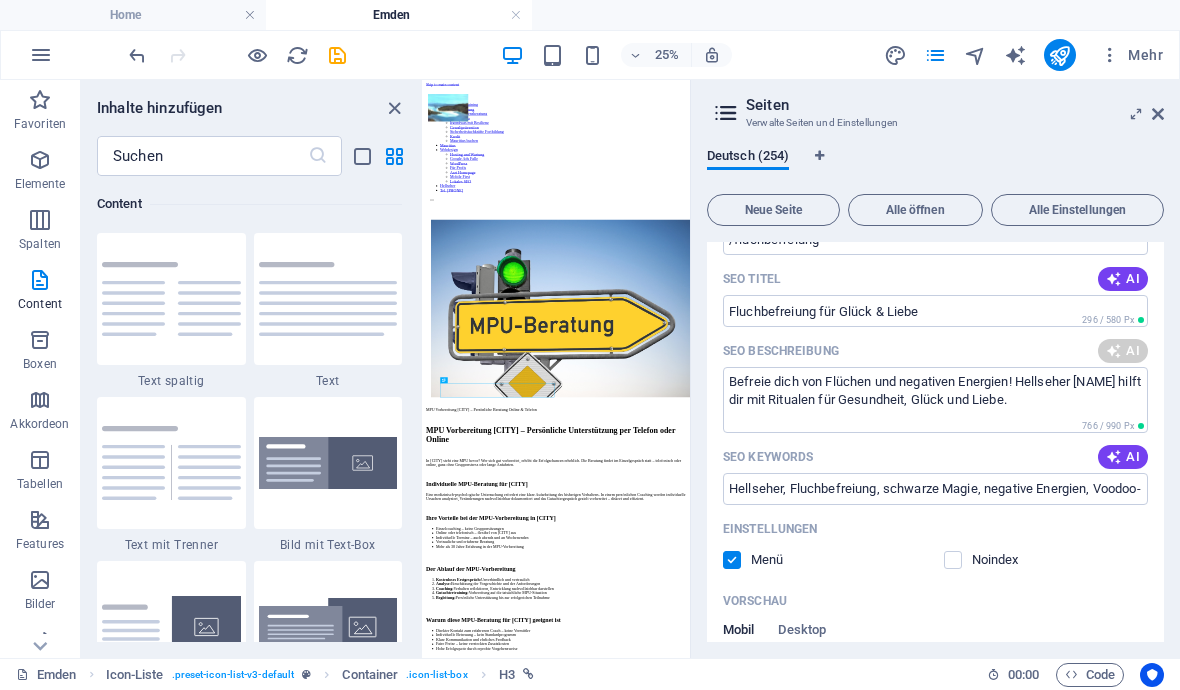 type on "Erlebe Fluchbefreiung durch Voodoo-Hellseher: Für Gesundheit, Glück und Liebe. Befreie dich von negativen Energien! 🐘✨" 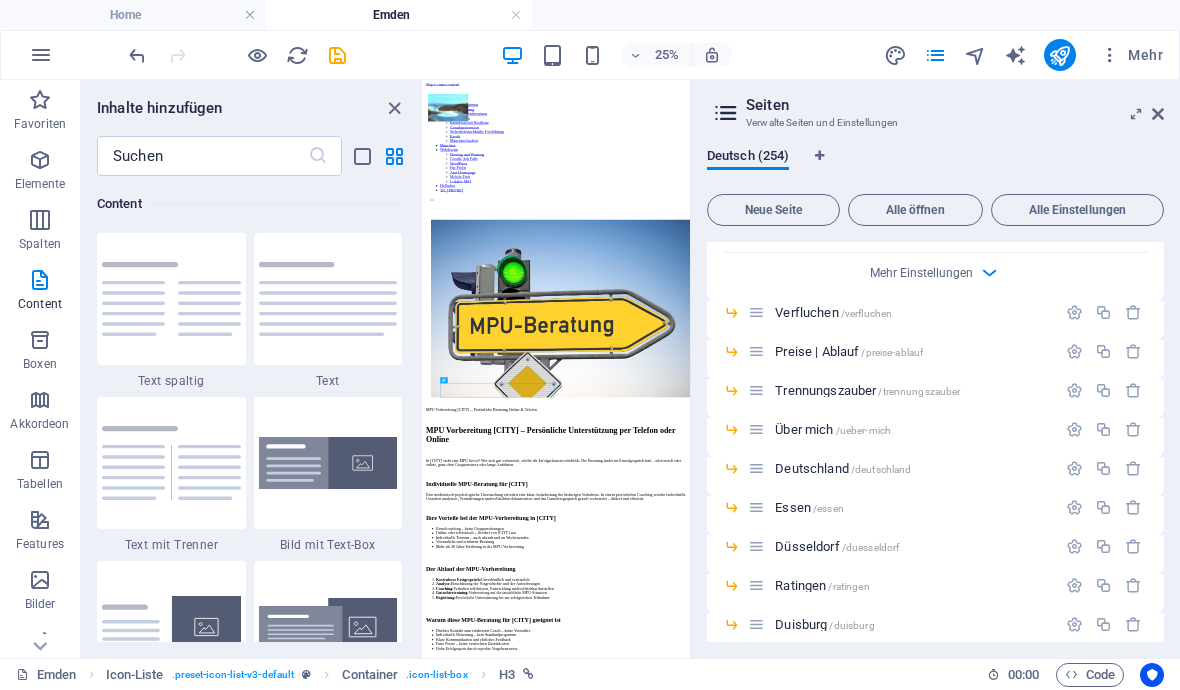 scroll, scrollTop: 7315, scrollLeft: 0, axis: vertical 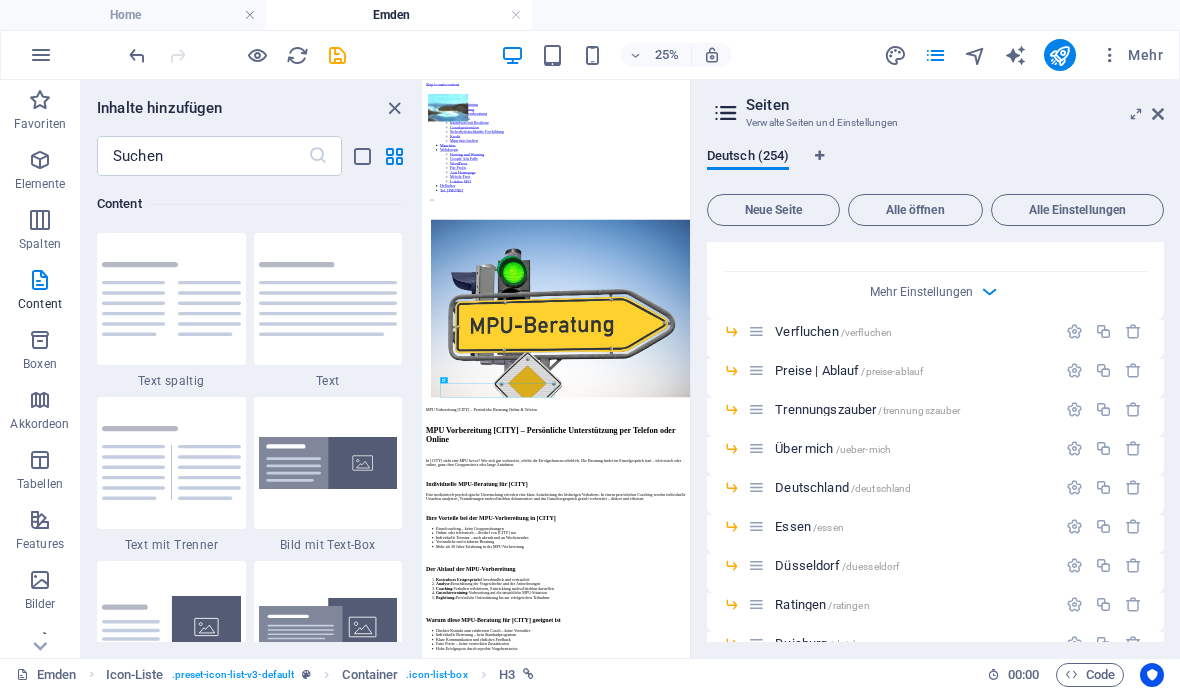 click at bounding box center [1074, 331] 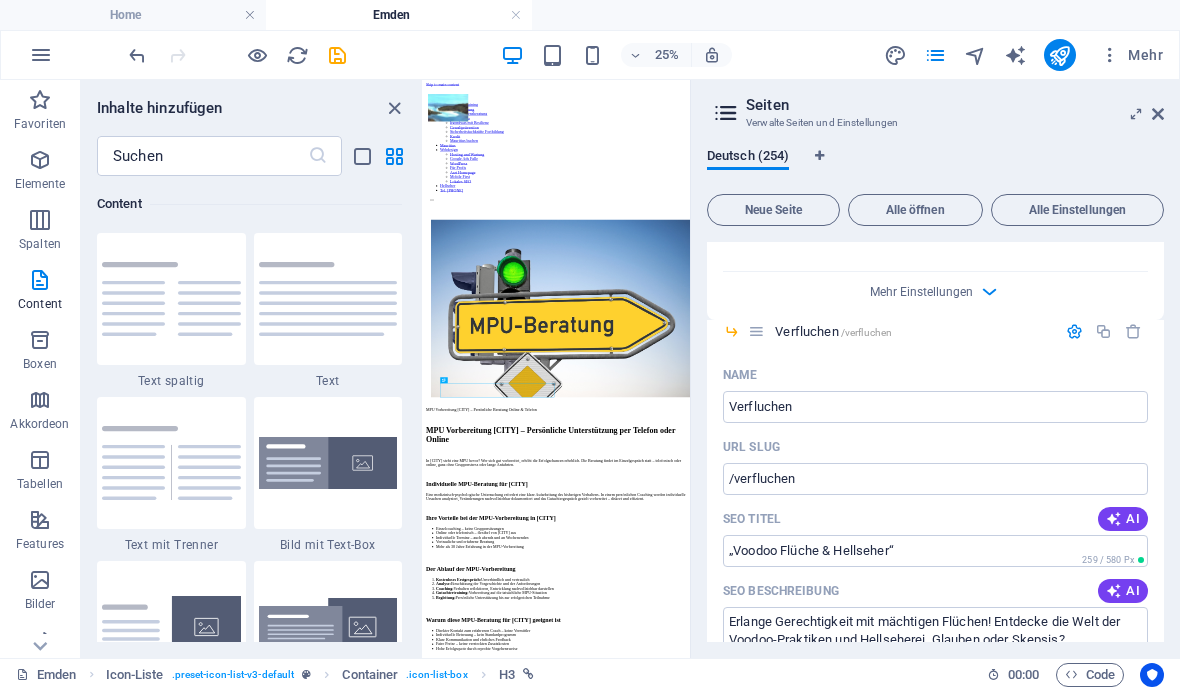 click on "AI" at bounding box center [1123, 519] 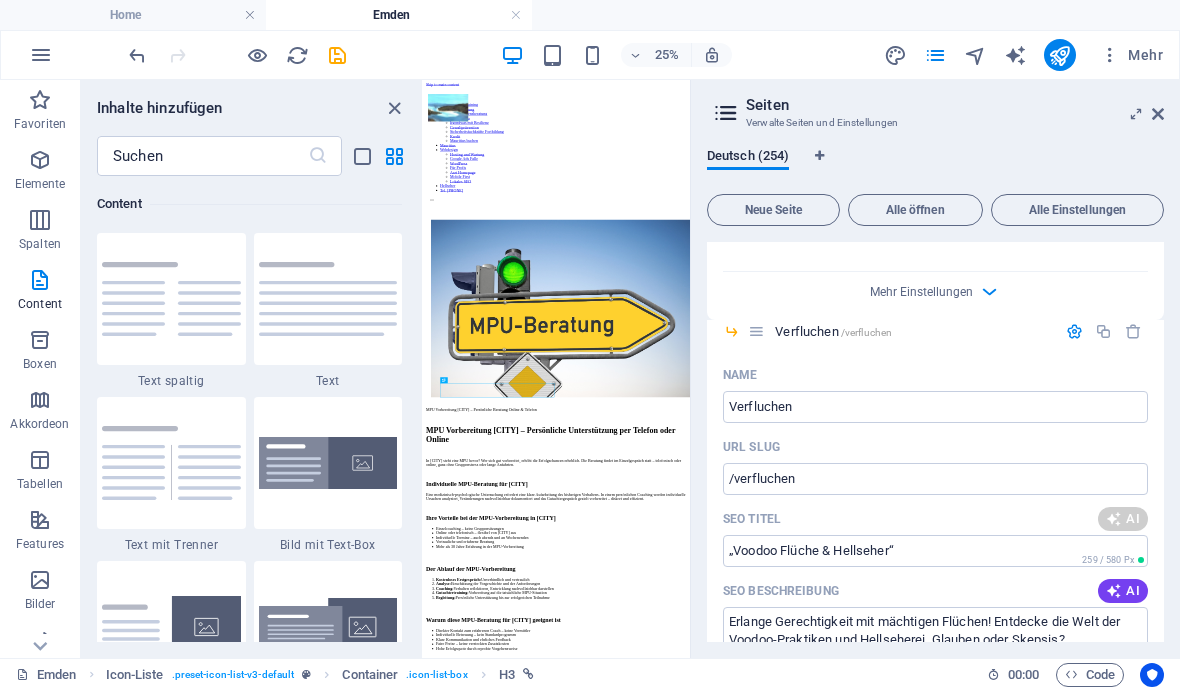 type on "Hellseher: Voodoo & Flüche✨" 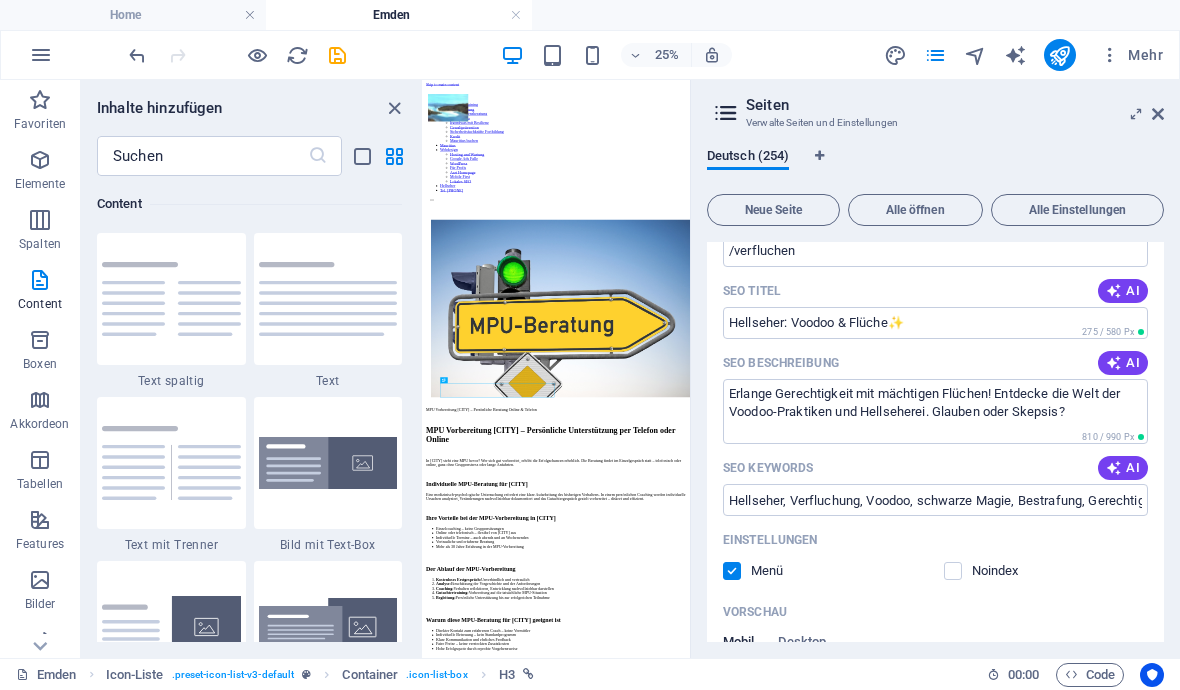 scroll, scrollTop: 7546, scrollLeft: 0, axis: vertical 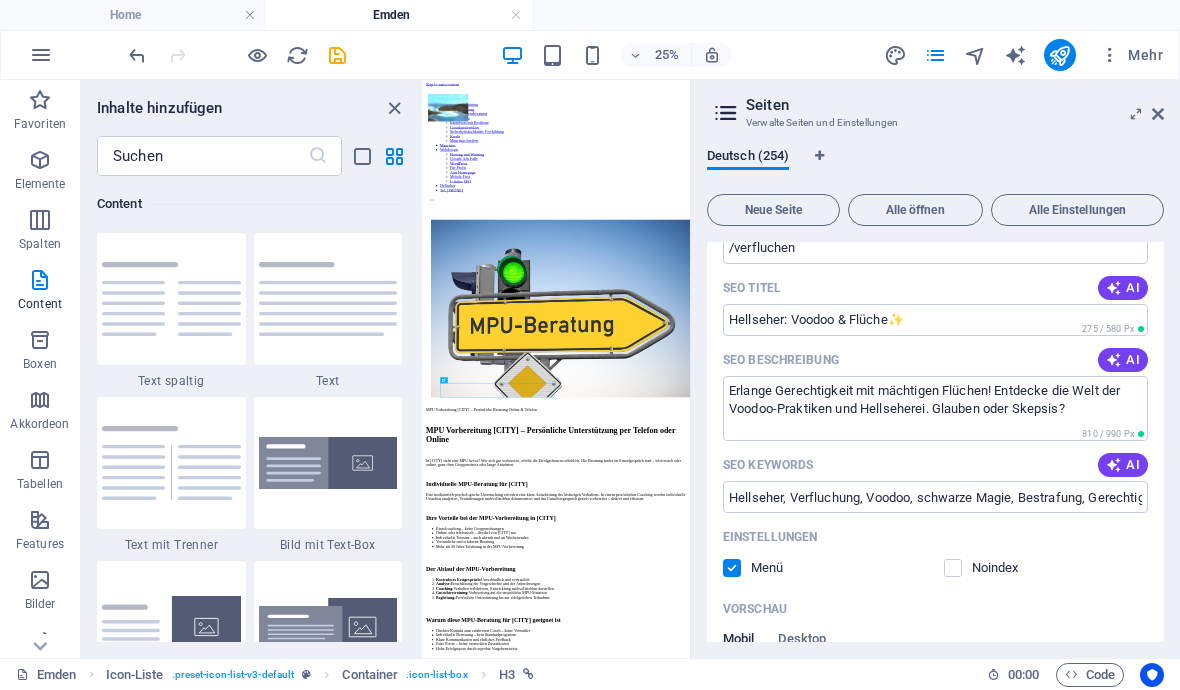 click on "AI" at bounding box center (1123, 360) 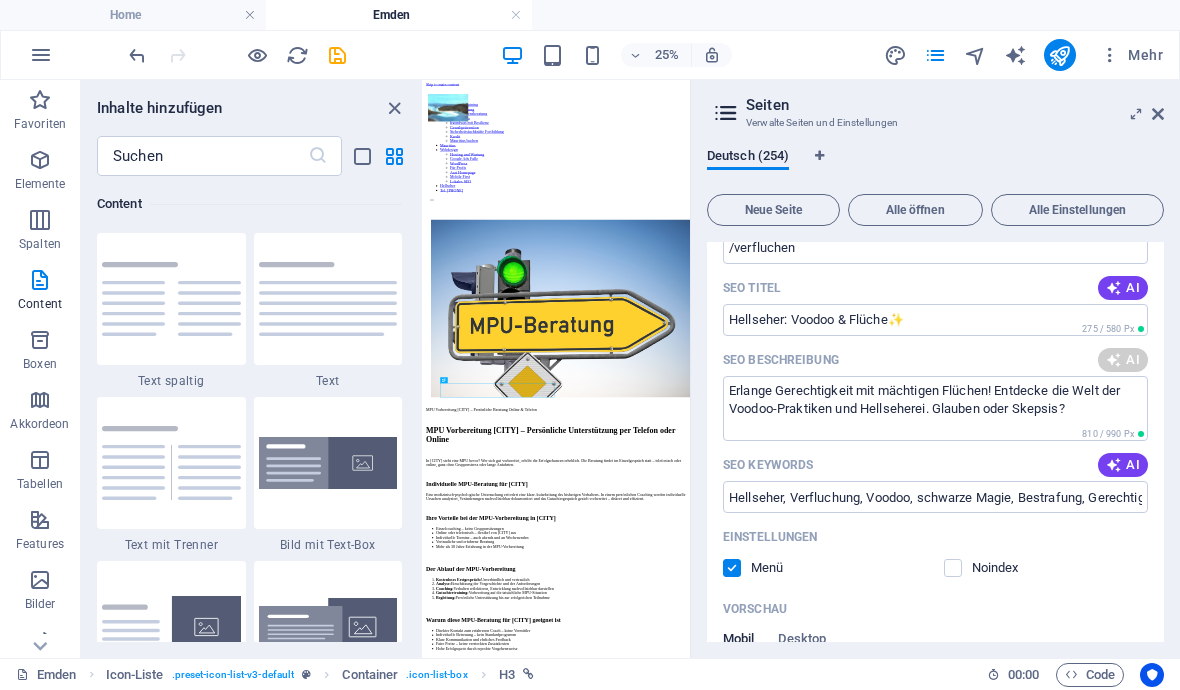 type on "Entdecke die Macht der Verfluchungen im Voodoo! Erhalte Gerechtigkeit und erfahre, wie Hellseher Strafen bewirken können." 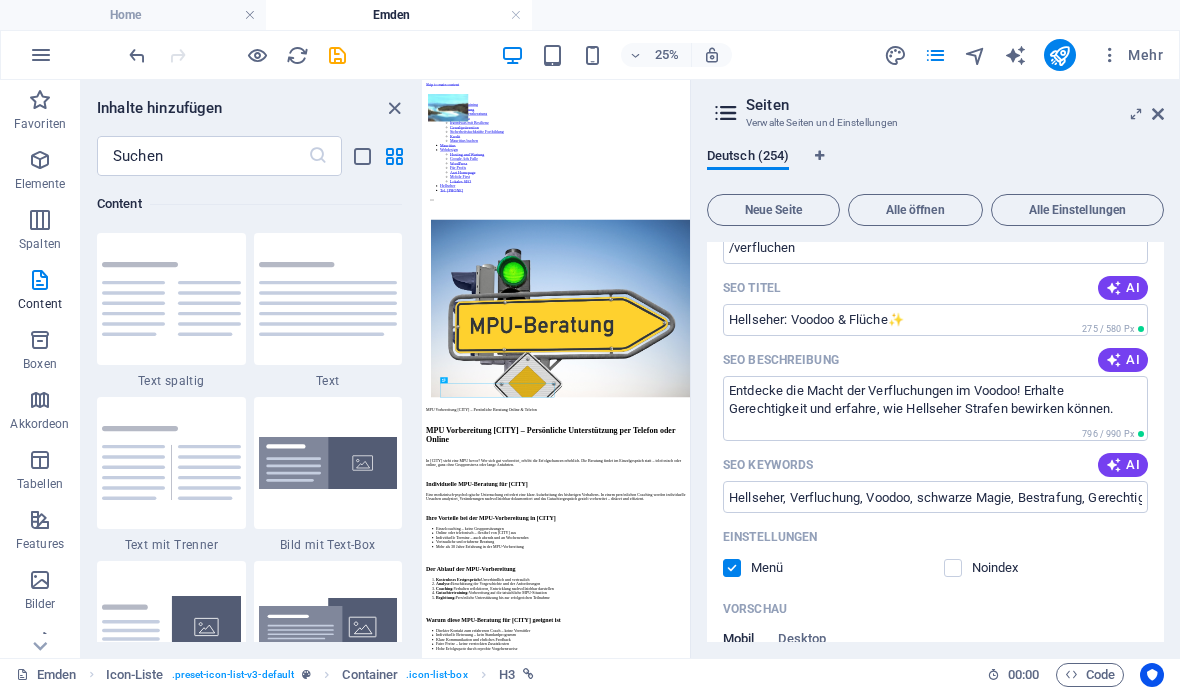 click on "Hellseher, Verfluchung, Voodoo, schwarze Magie, Bestrafung, Gerechtigkeit" at bounding box center (935, 497) 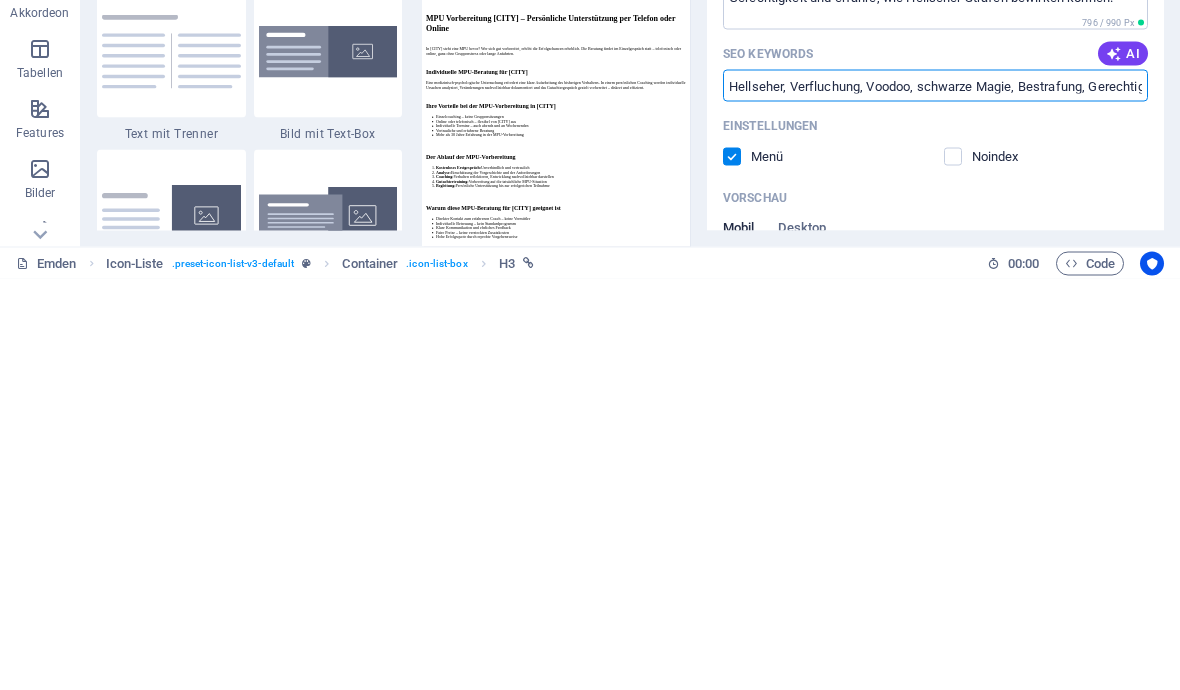 click on "AI" at bounding box center (1123, 465) 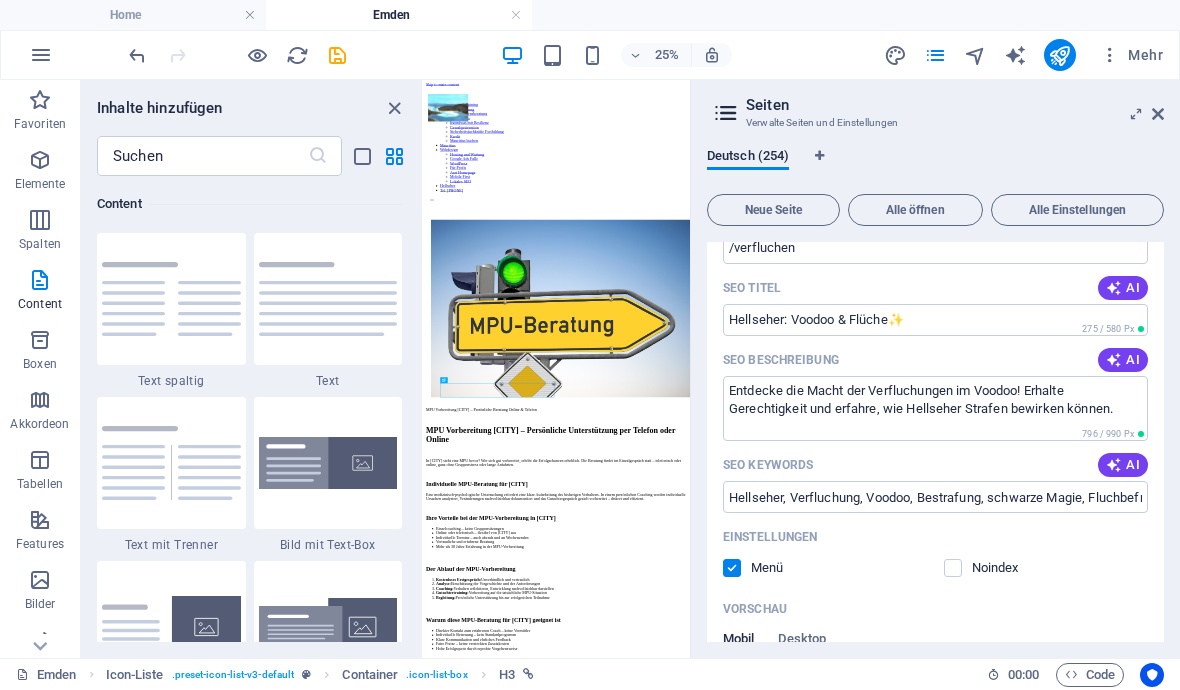 type on "Hellseher, Verfluchung, Voodoo, Bestrafung, schwarze Magie, Fluchbefreiung" 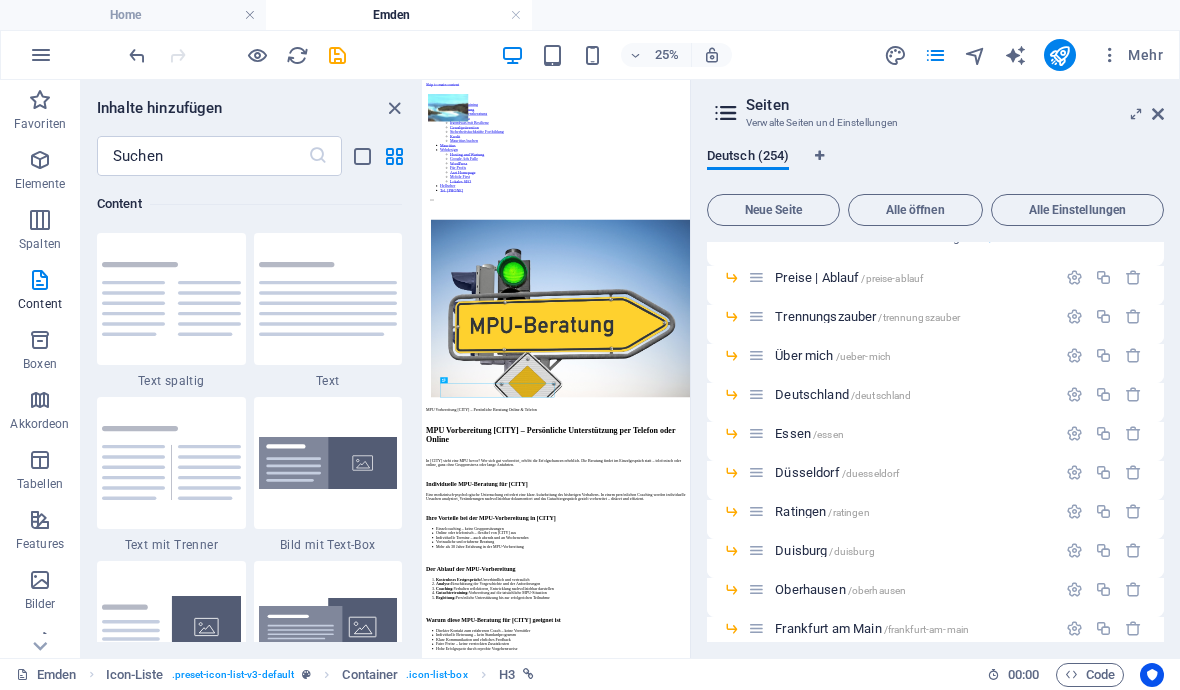 scroll, scrollTop: 8194, scrollLeft: 0, axis: vertical 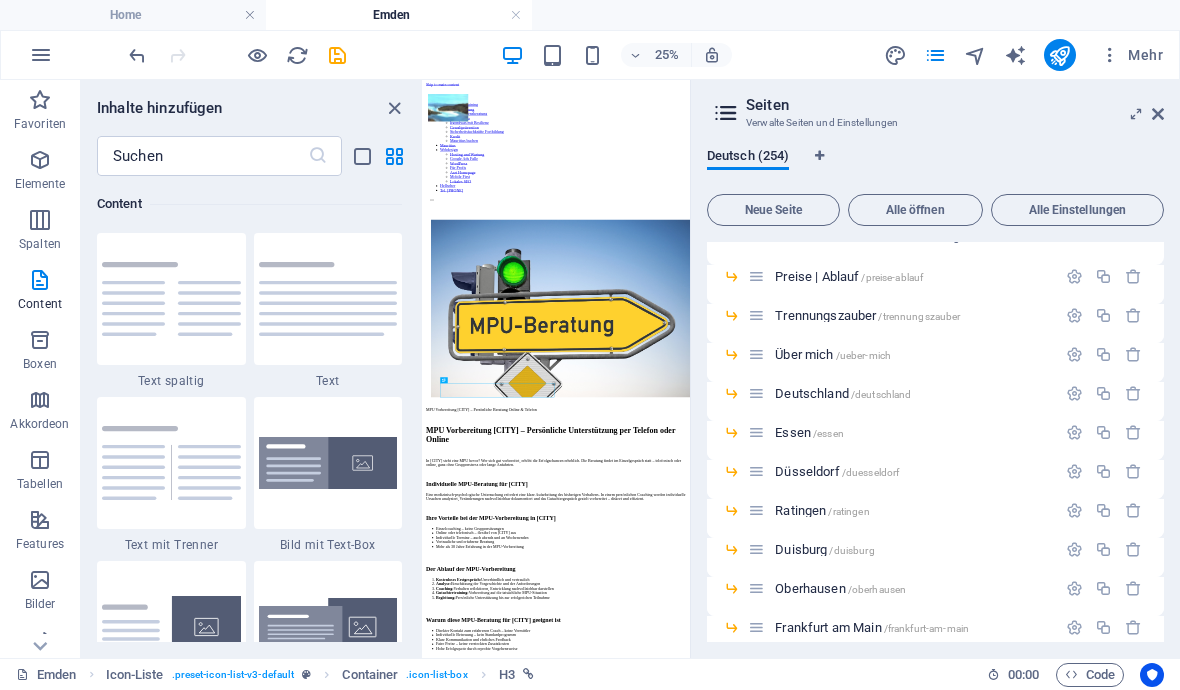 click at bounding box center [1074, 276] 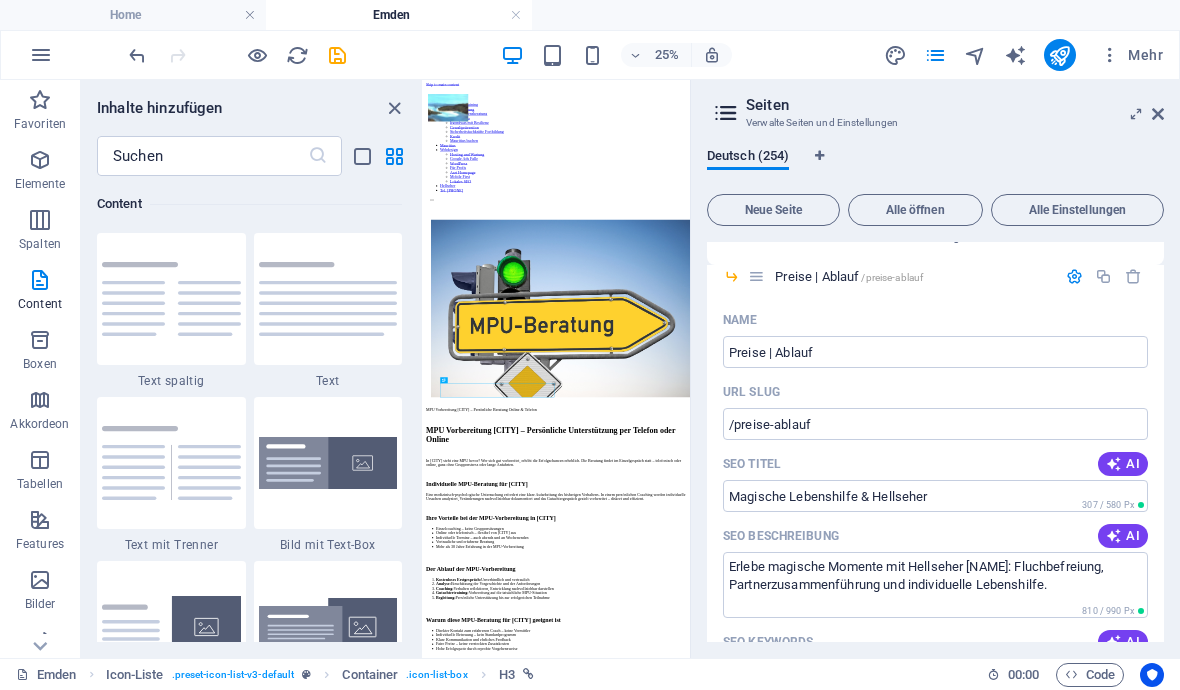 click on "AI" at bounding box center (1123, 464) 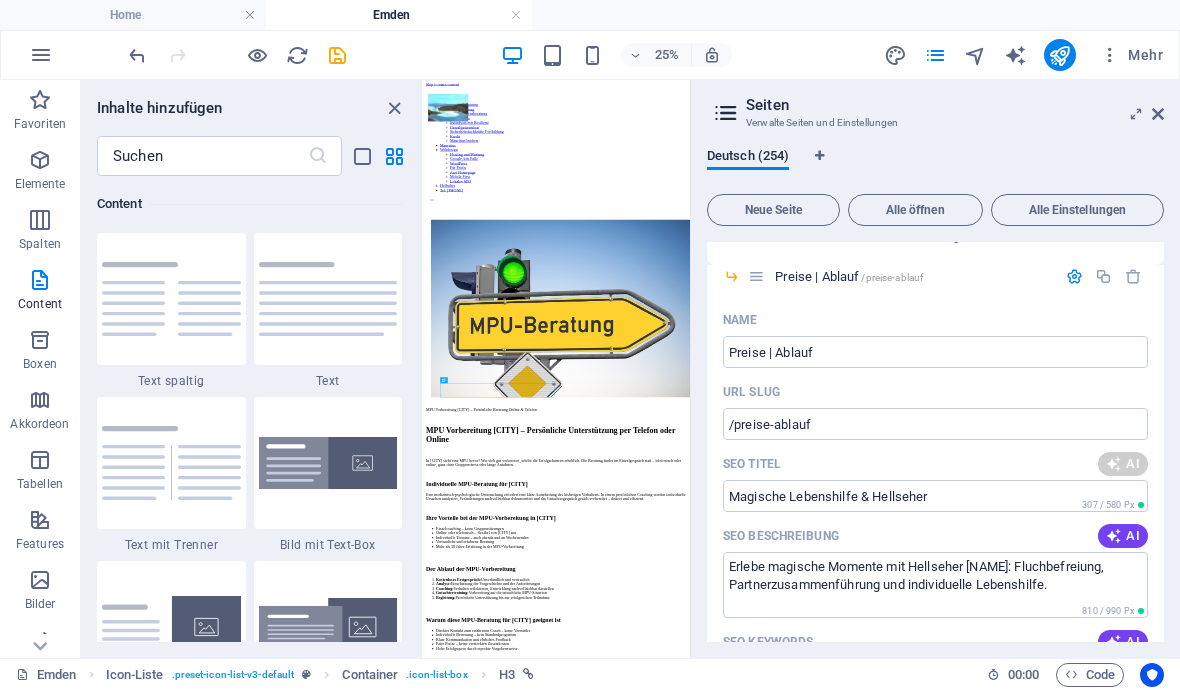 type on "Magische Lebenshilfe vom Hellseher" 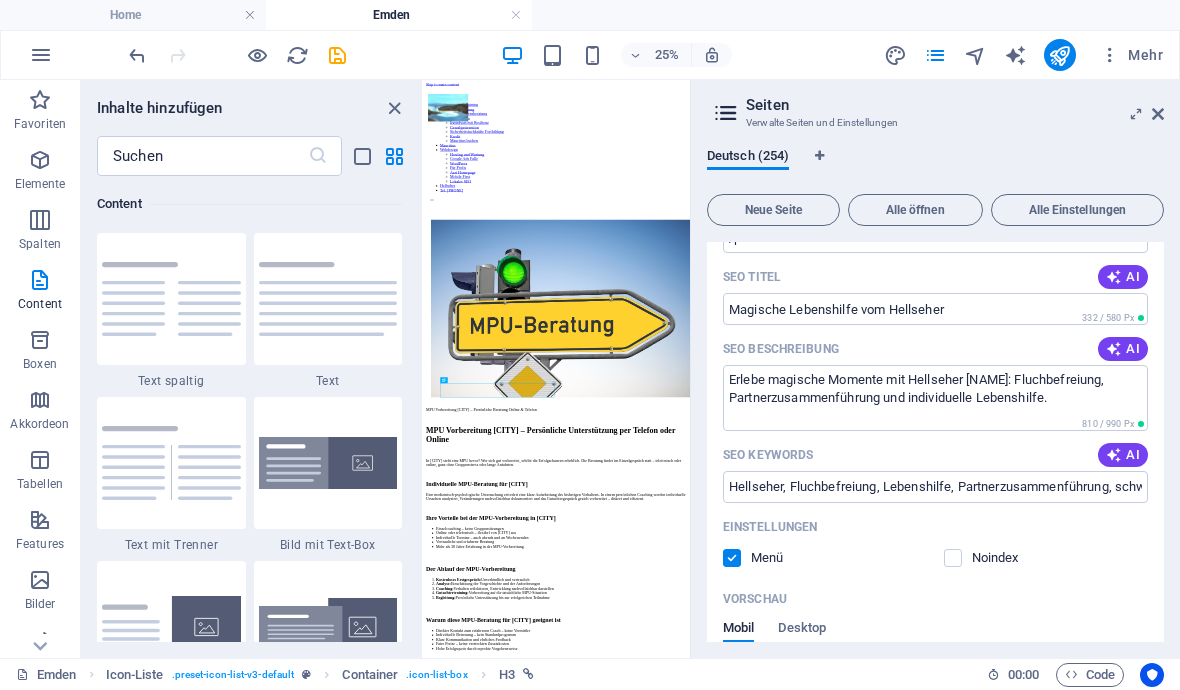 scroll, scrollTop: 8415, scrollLeft: 0, axis: vertical 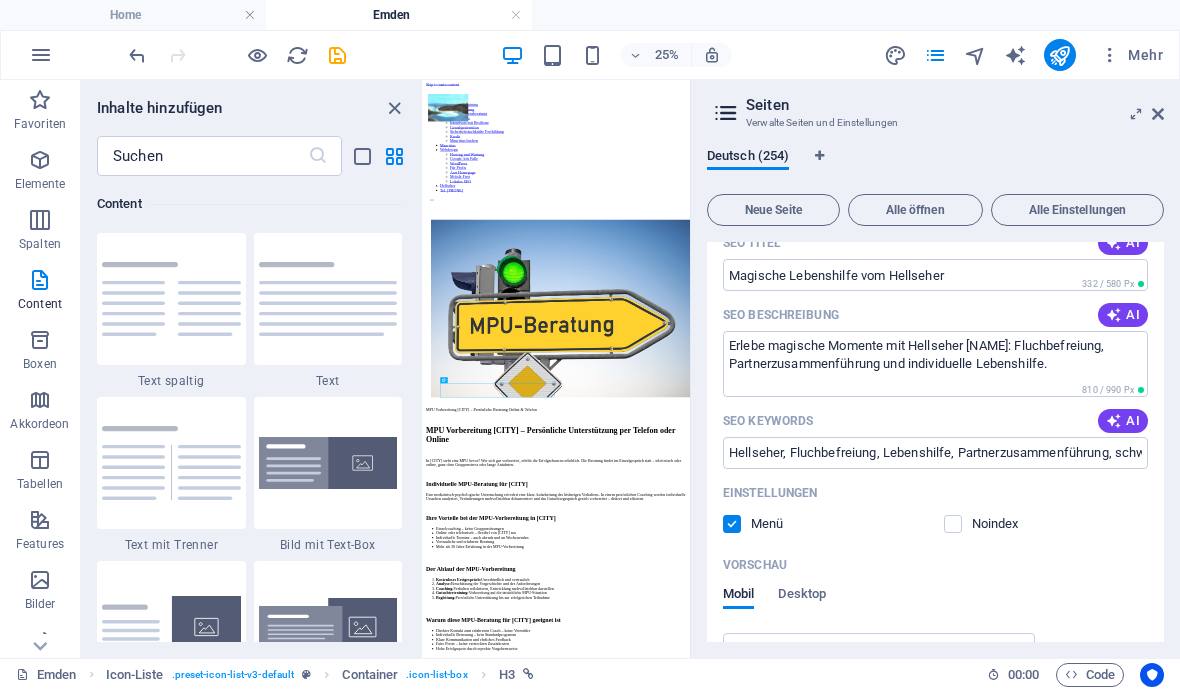 click on "AI" at bounding box center (1123, 315) 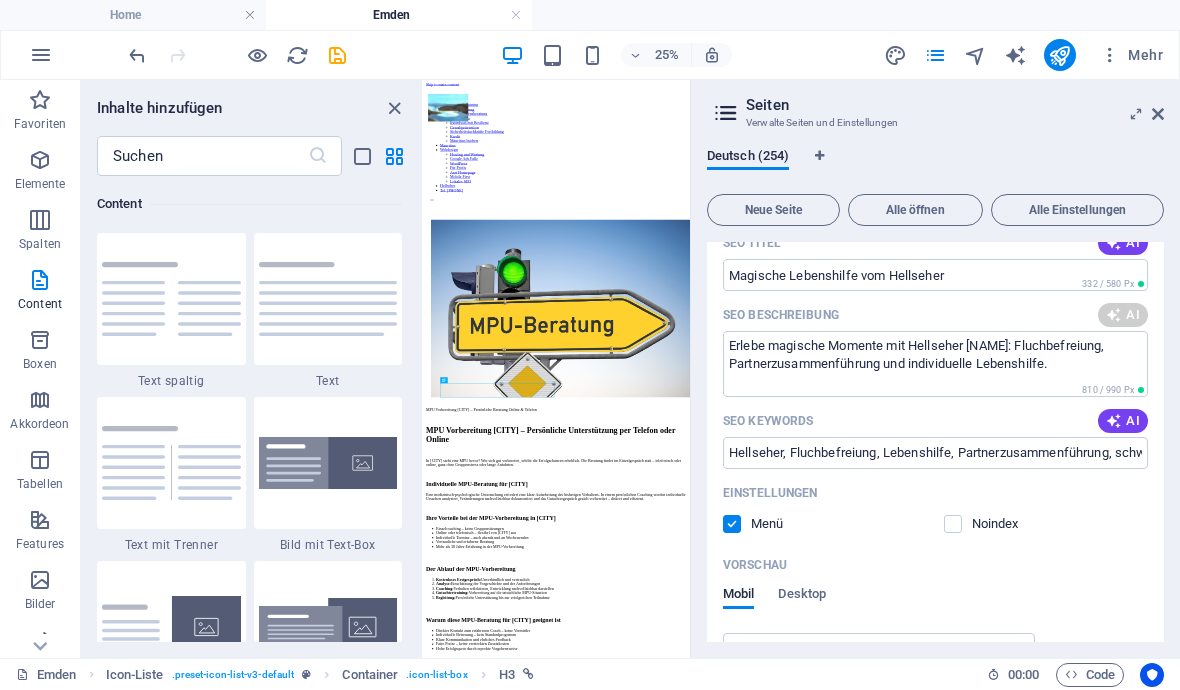 type on "Erlebe magische Momente mit professioneller Hellseherei! Fluchbefreiung, Partnerzusammenführung und individuelle Lebensberatung warten auf dich." 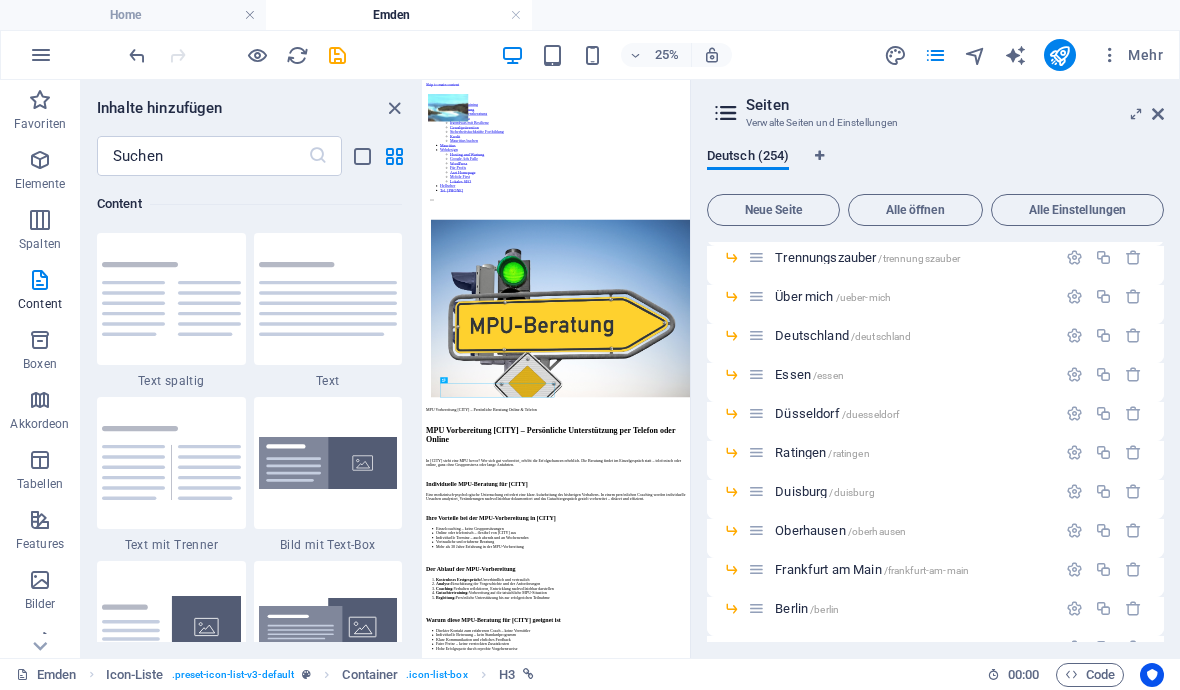 scroll, scrollTop: 9085, scrollLeft: 0, axis: vertical 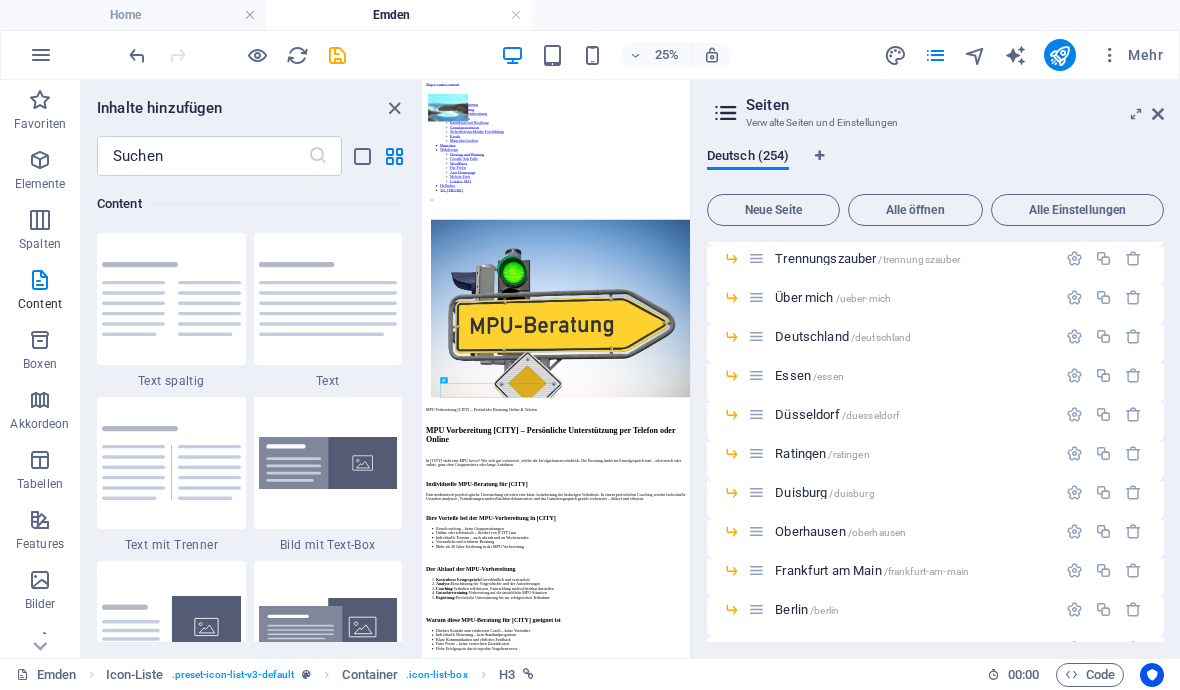 click at bounding box center [1074, 258] 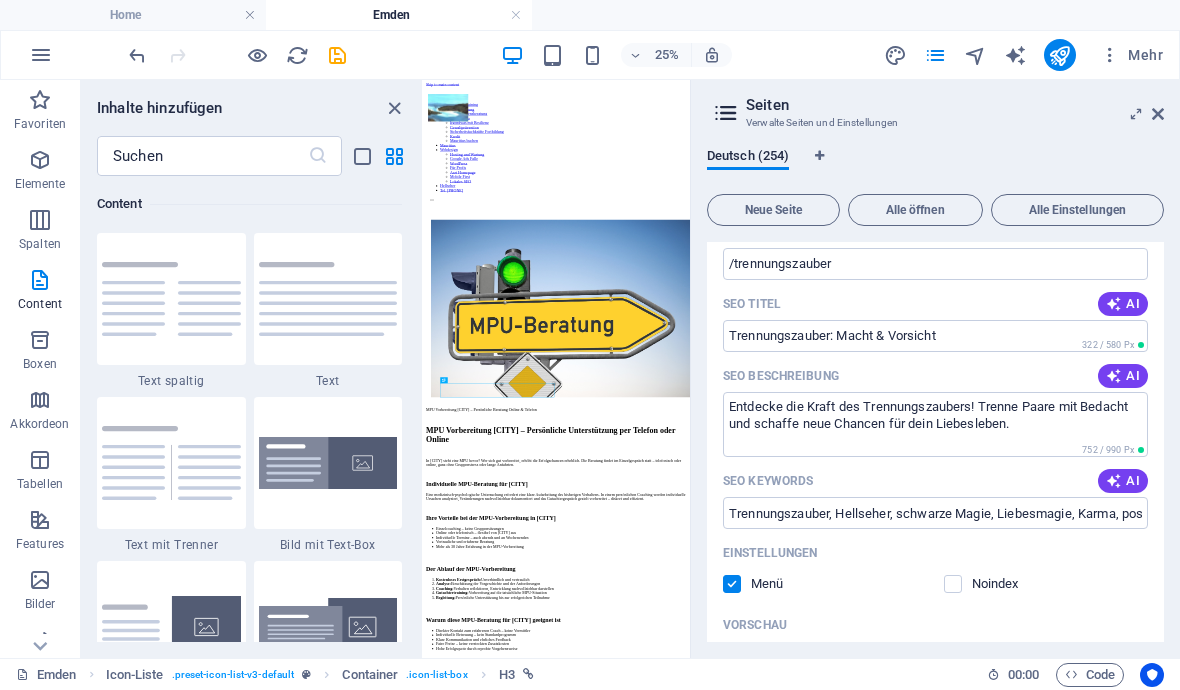 scroll, scrollTop: 9228, scrollLeft: 0, axis: vertical 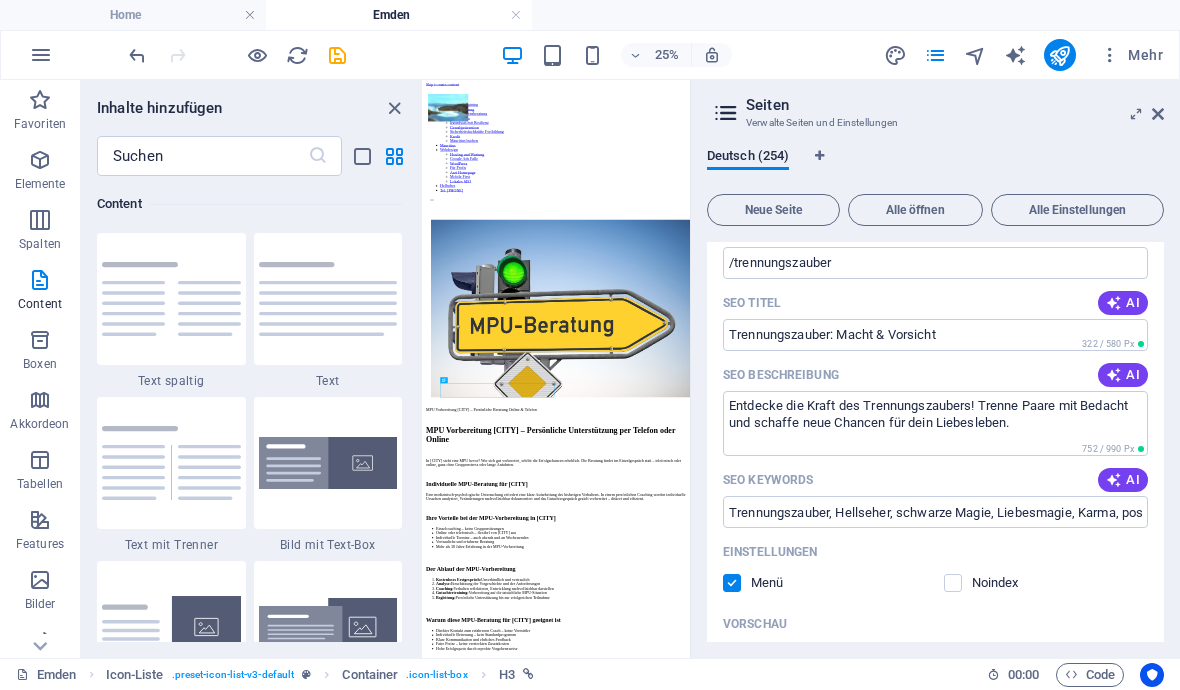 click on "AI" at bounding box center (1123, 303) 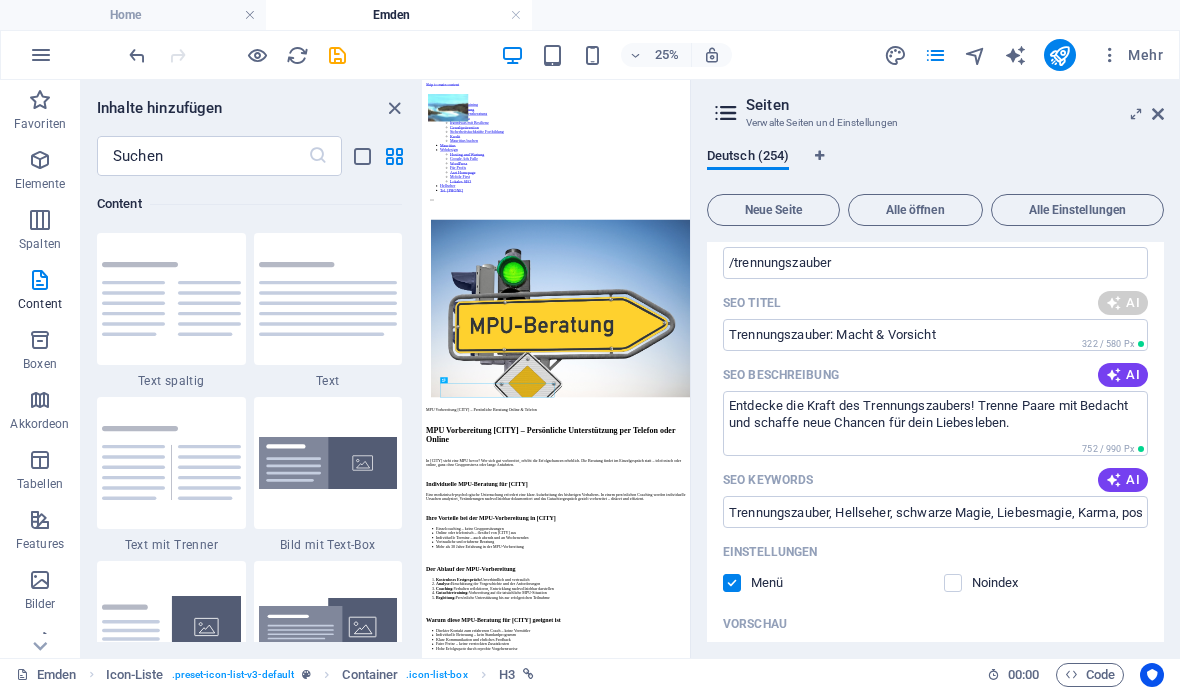 scroll, scrollTop: 9216, scrollLeft: 0, axis: vertical 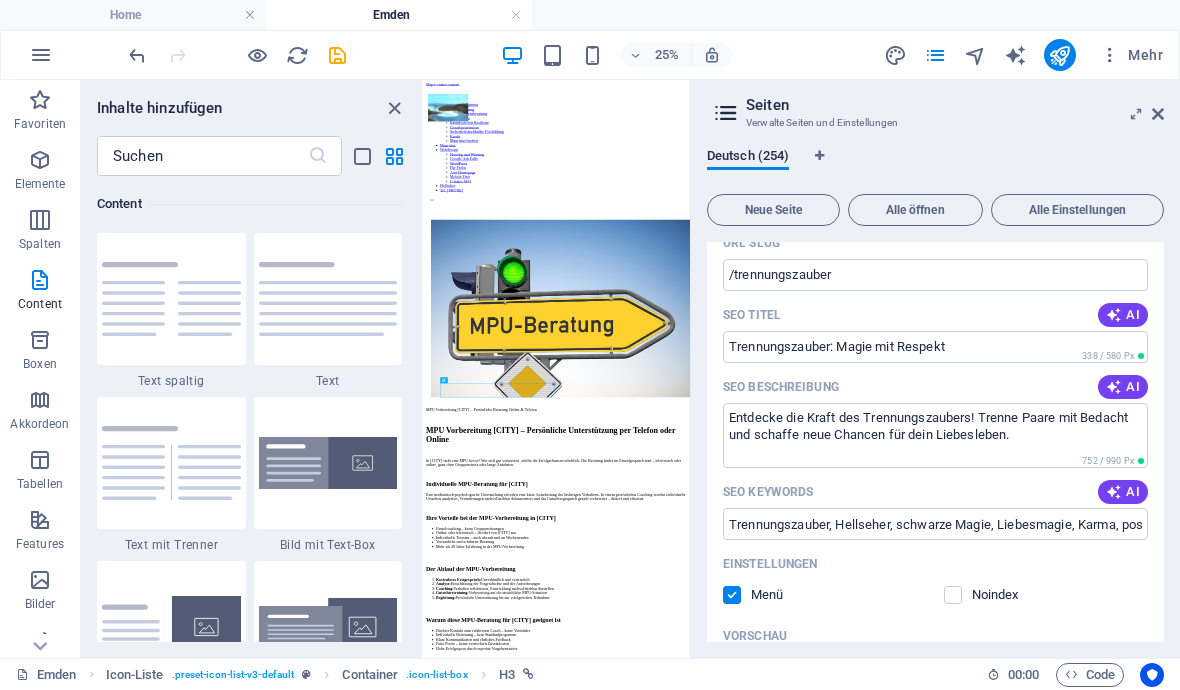 click on "AI" at bounding box center (1123, 315) 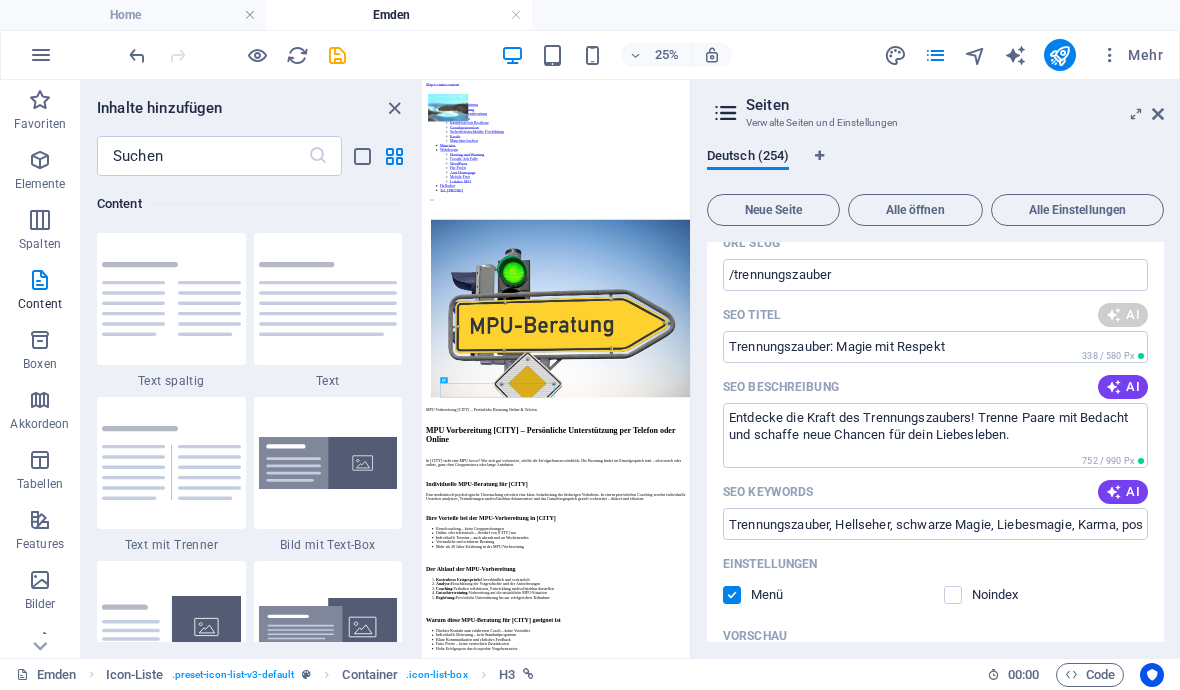 type on "Trennungszauber - Macht & Verantwortung" 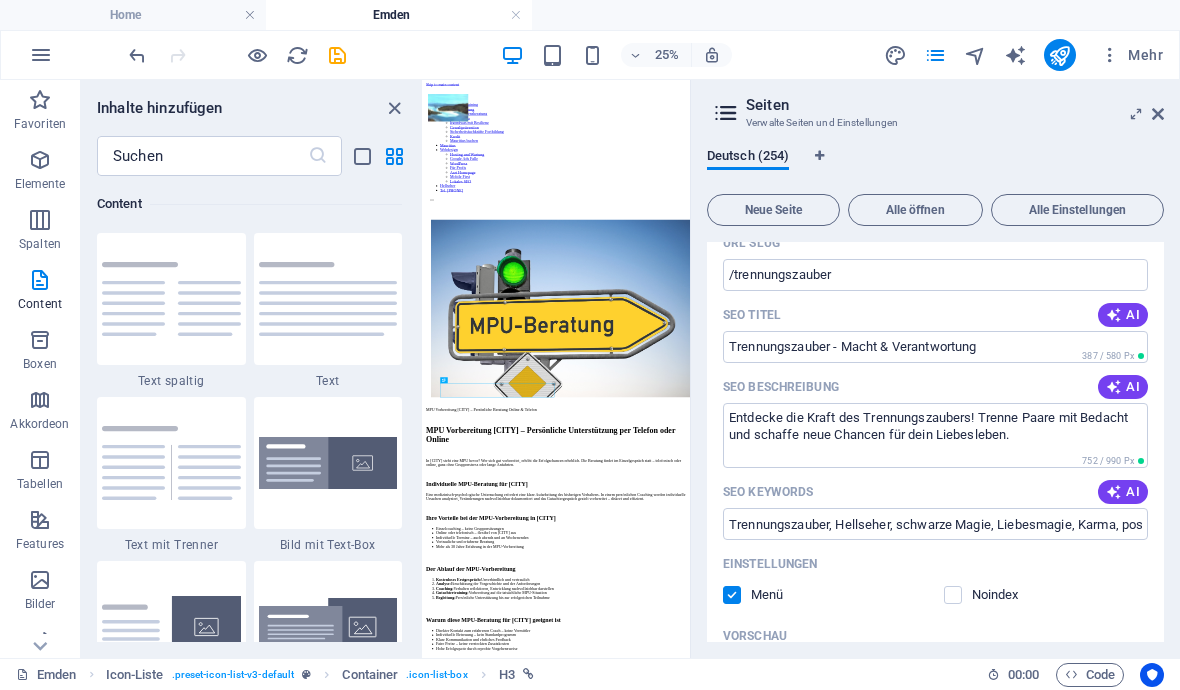 click on "Spalten" at bounding box center [40, 232] 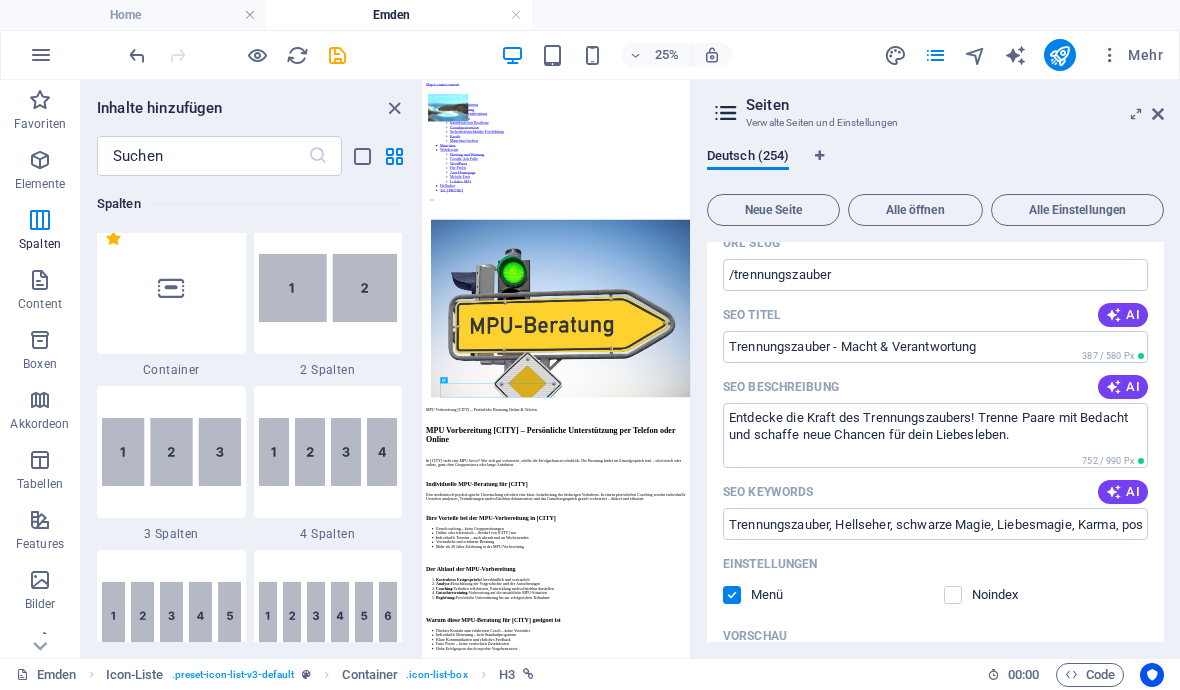 scroll, scrollTop: 990, scrollLeft: 0, axis: vertical 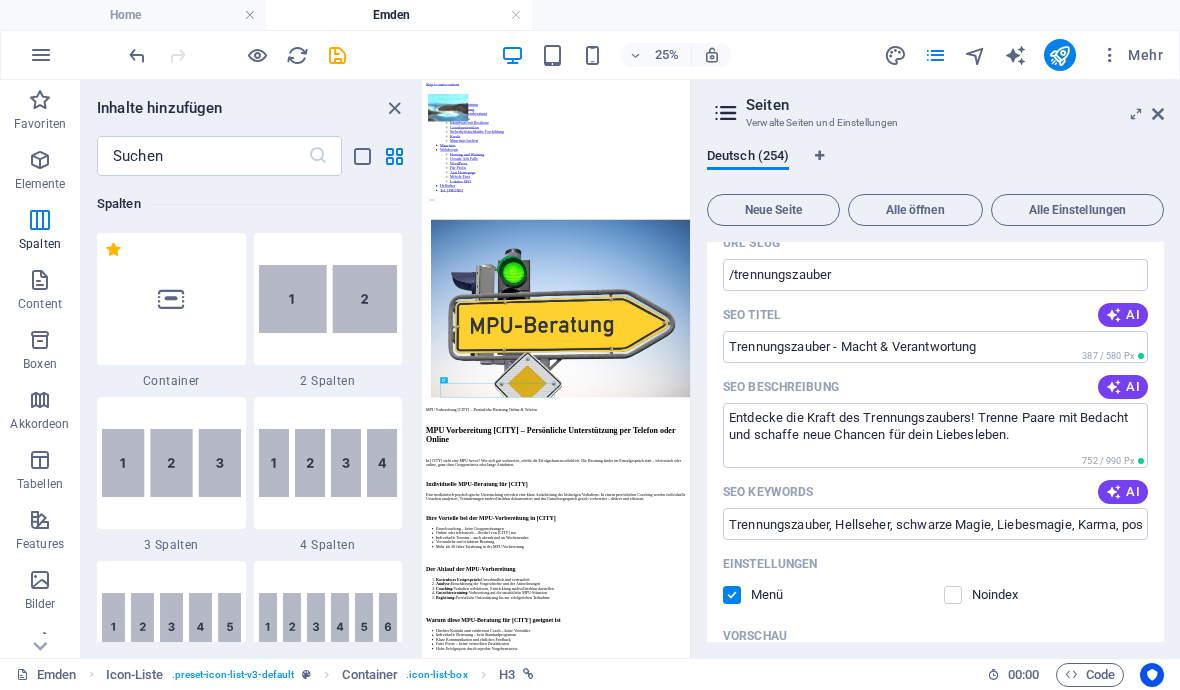 click on "AI" at bounding box center [1123, 387] 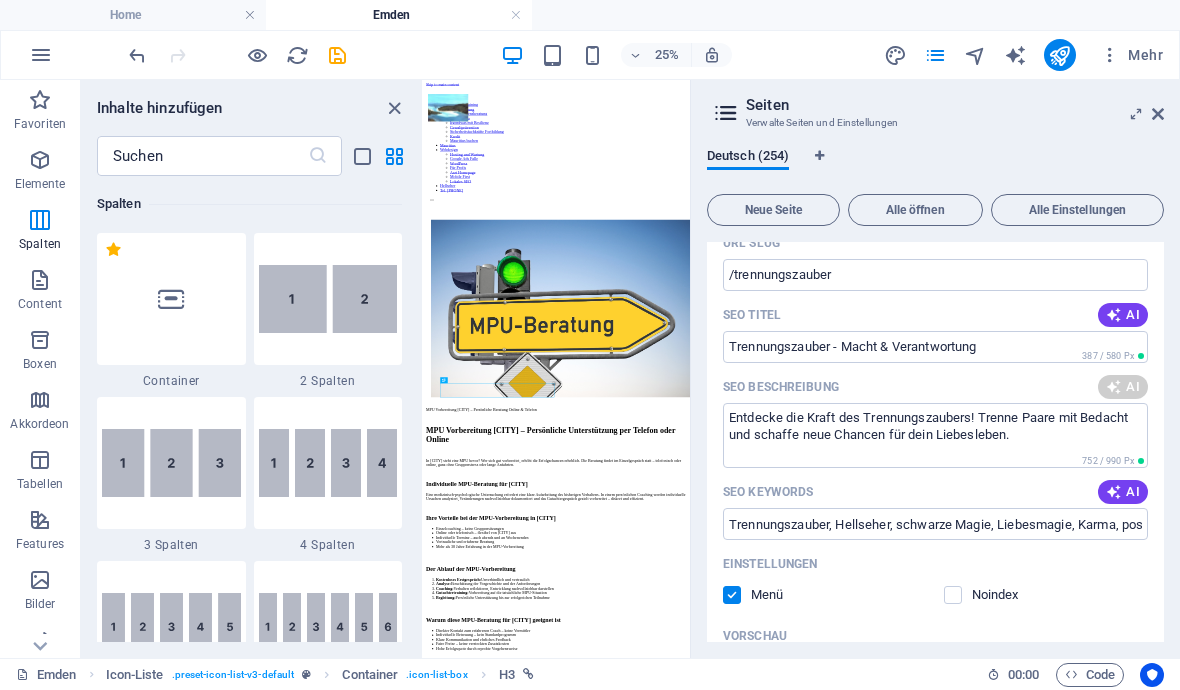 type on "Entdecke die Kraft des Trennungszaubers! Löse alte Bindungen und schaffe neue Chancen – verantwortungsvoll und respektvoll. 🌟" 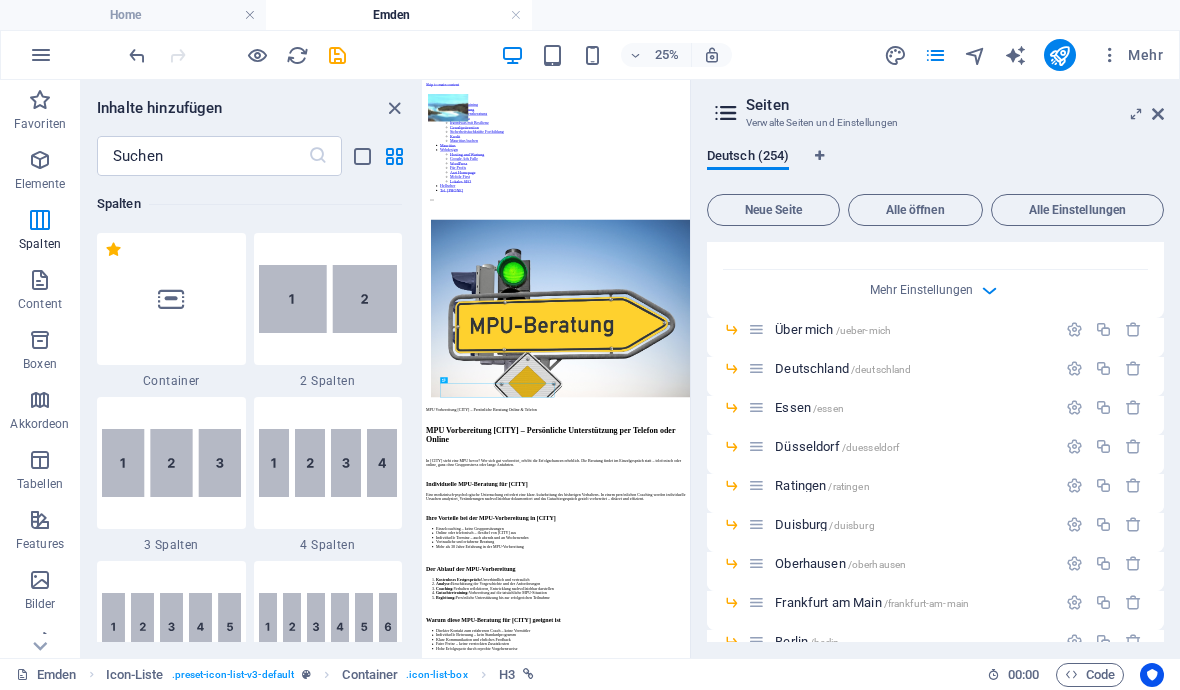 scroll, scrollTop: 9888, scrollLeft: 0, axis: vertical 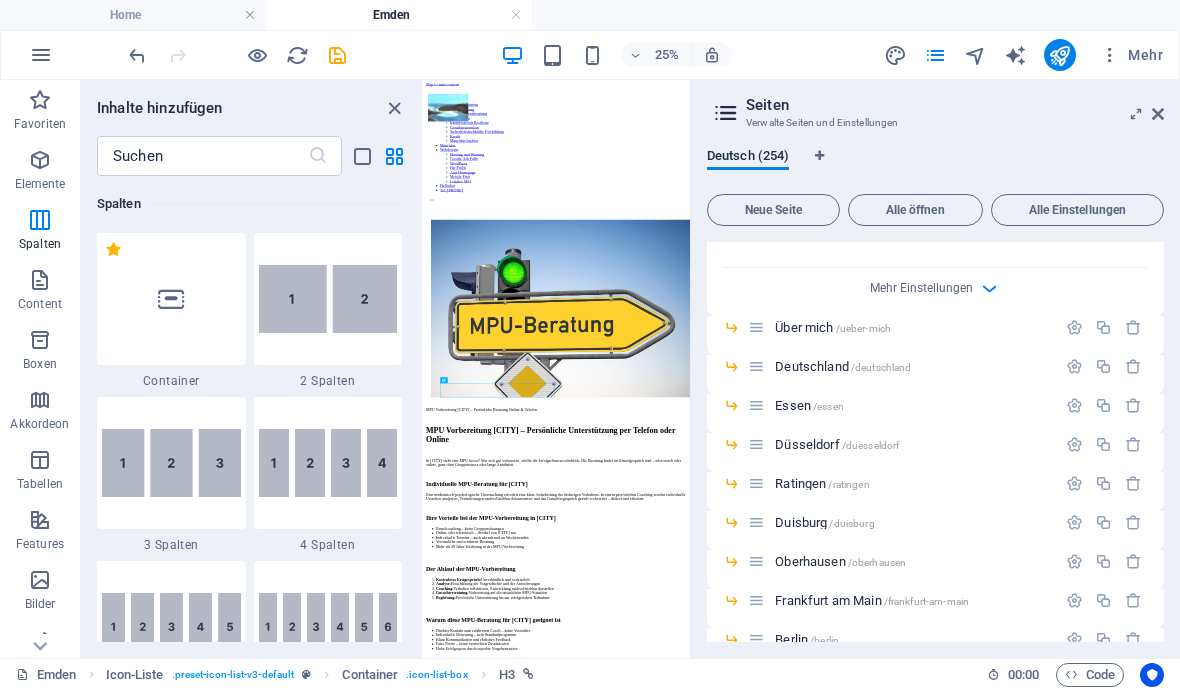 click at bounding box center [337, 55] 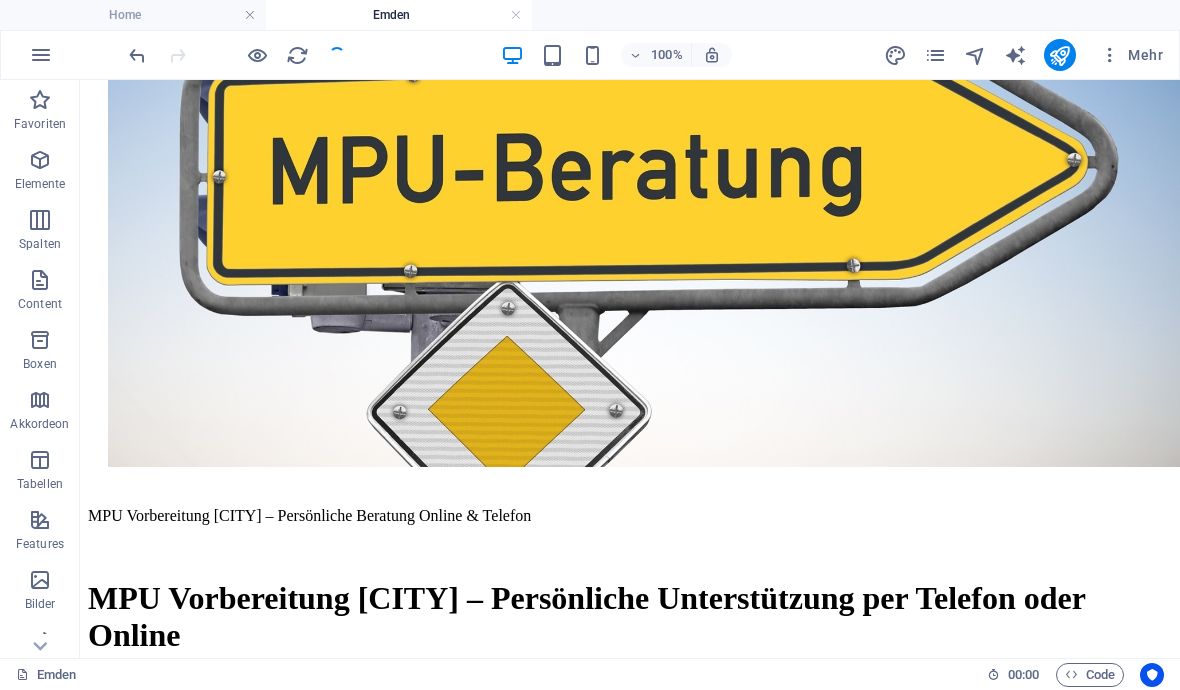click at bounding box center (1060, 55) 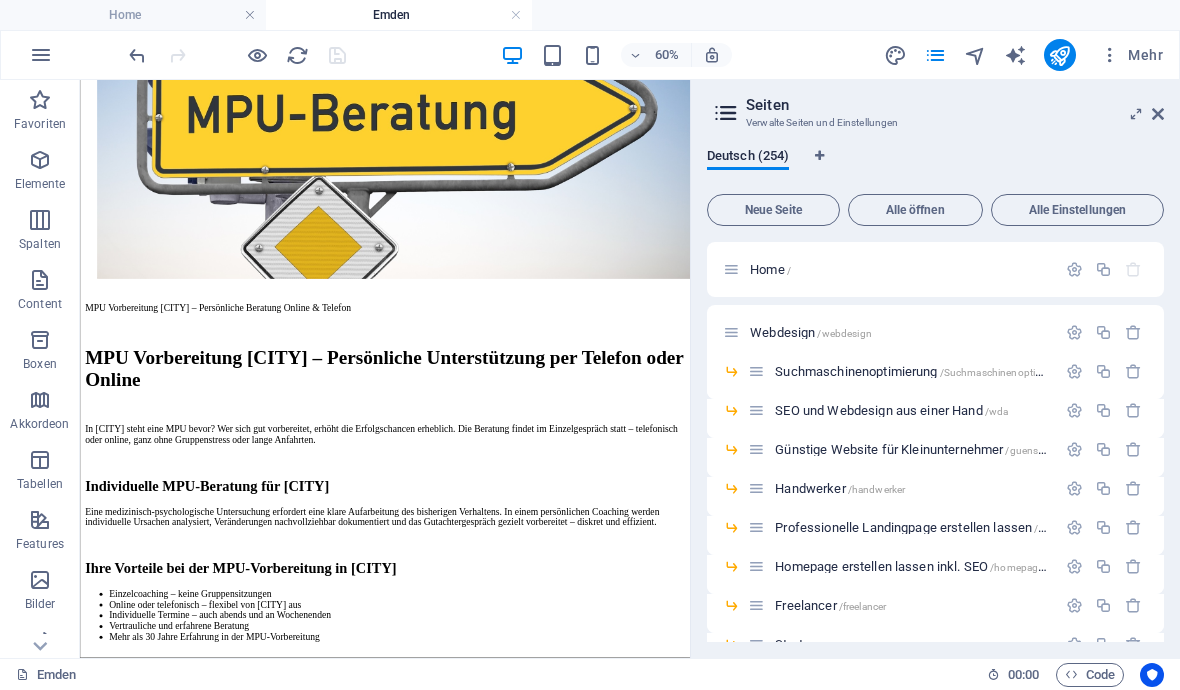 scroll, scrollTop: 217, scrollLeft: 0, axis: vertical 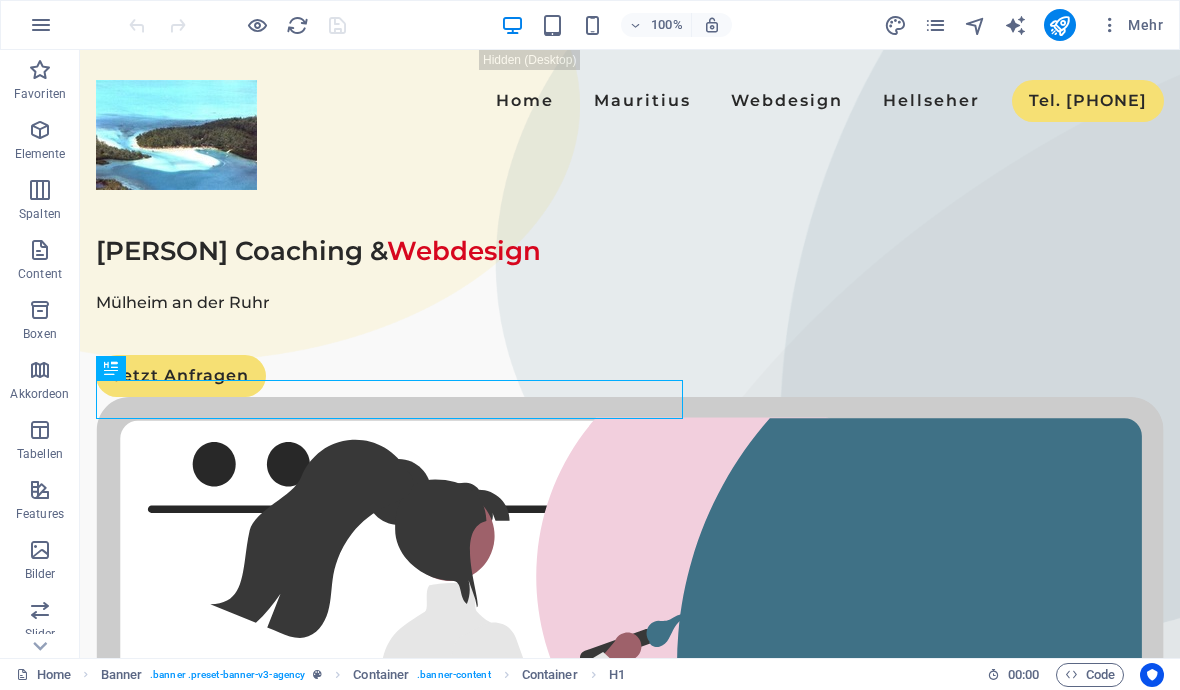 click on "100% Mehr" at bounding box center [590, 25] 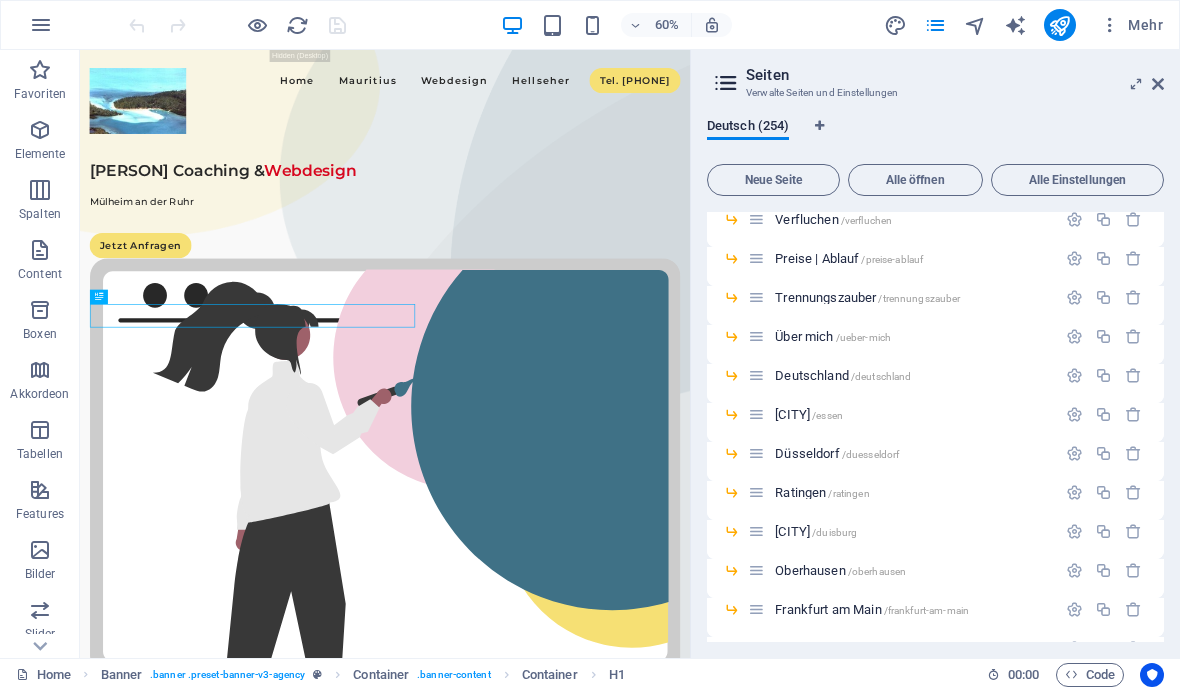 scroll, scrollTop: 4176, scrollLeft: 0, axis: vertical 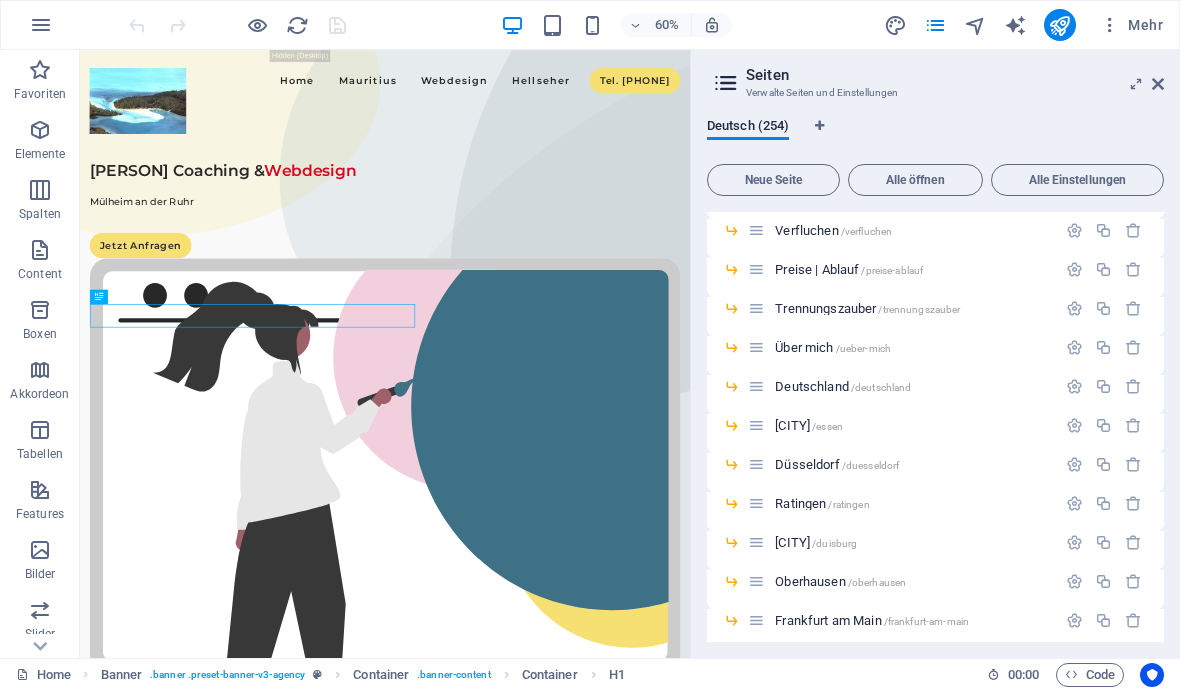 click at bounding box center (1074, 347) 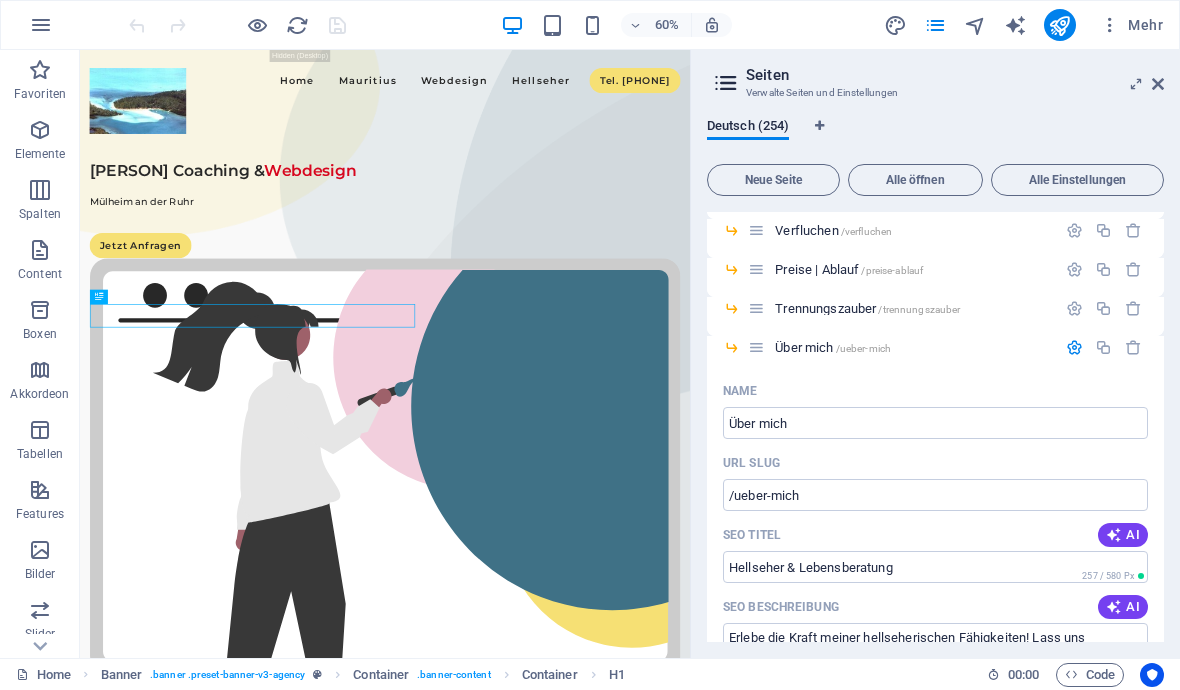 click on "AI" at bounding box center (1123, 535) 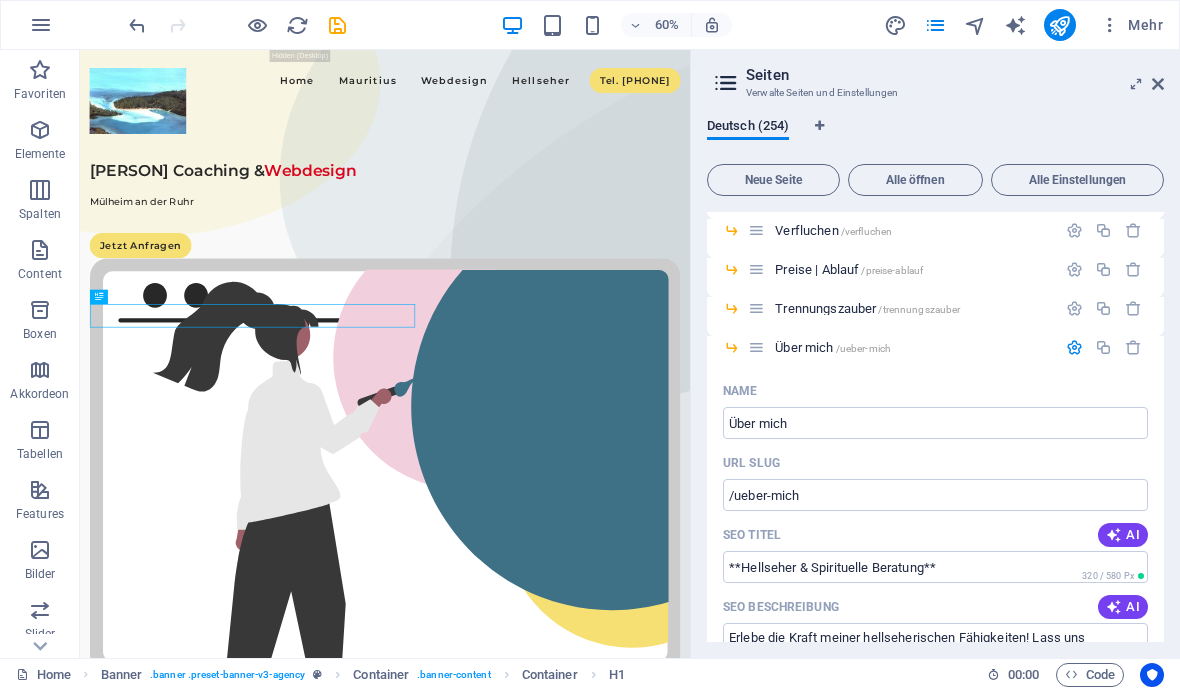 click on "AI" at bounding box center [1123, 535] 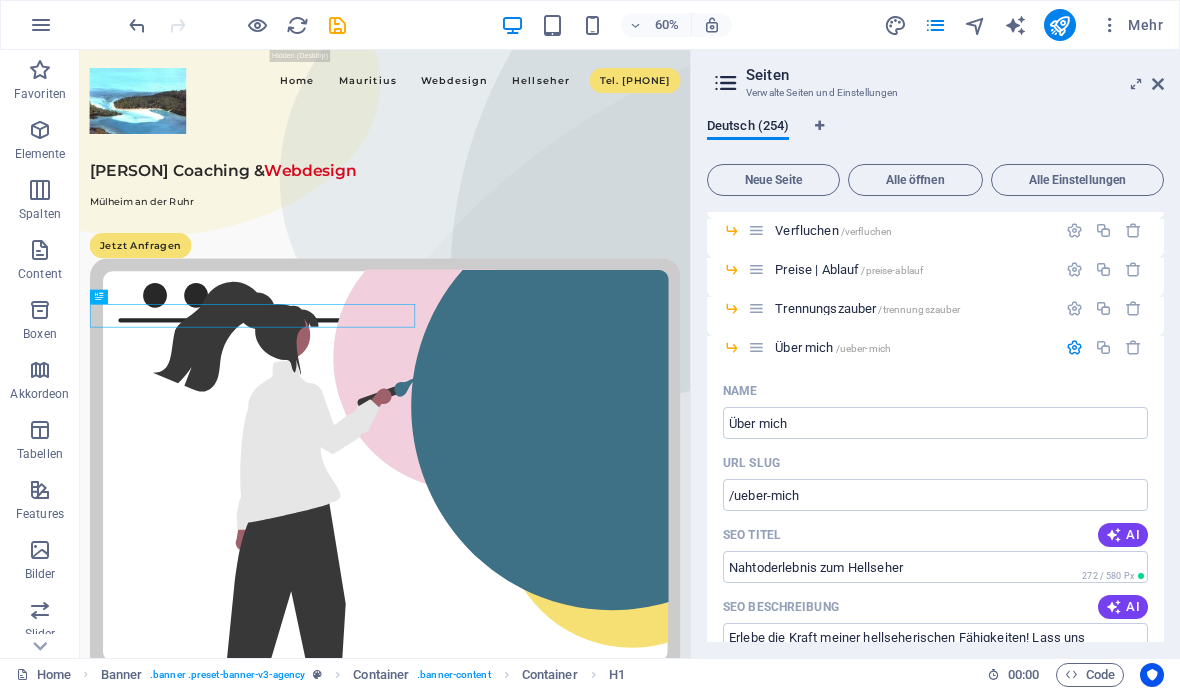 click on "AI" at bounding box center (1123, 535) 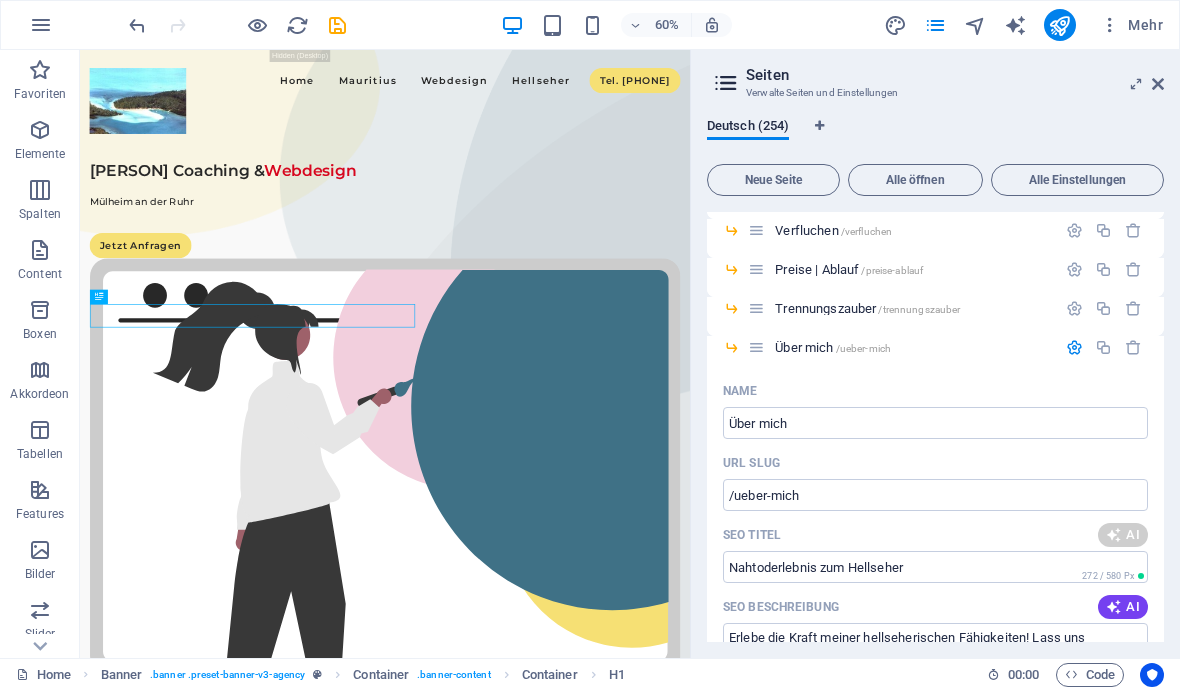 type on "Nahtoderlebnis & Hellsehen" 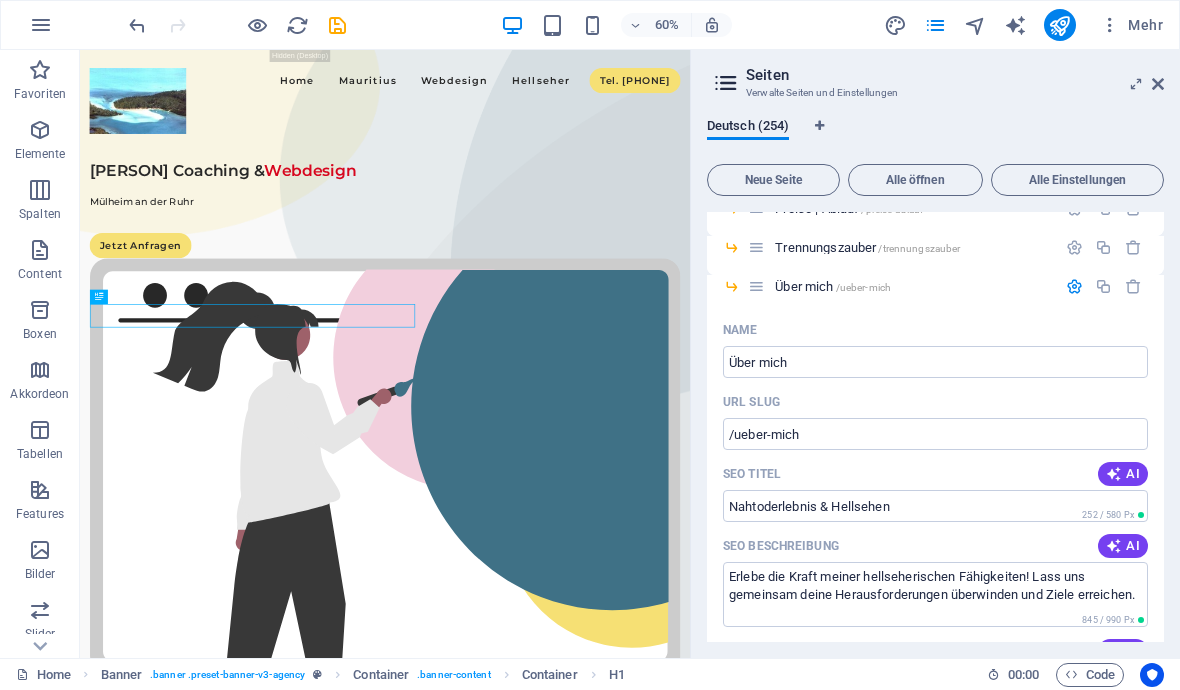 scroll, scrollTop: 4286, scrollLeft: 0, axis: vertical 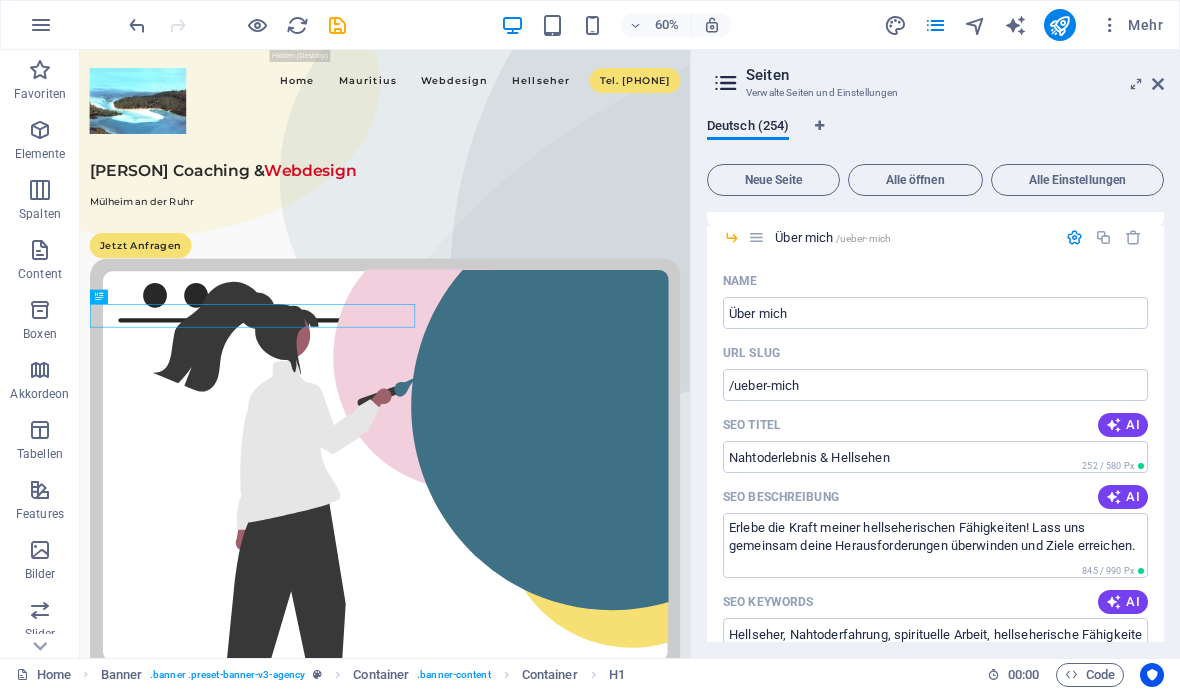 click on "AI" at bounding box center [1123, 497] 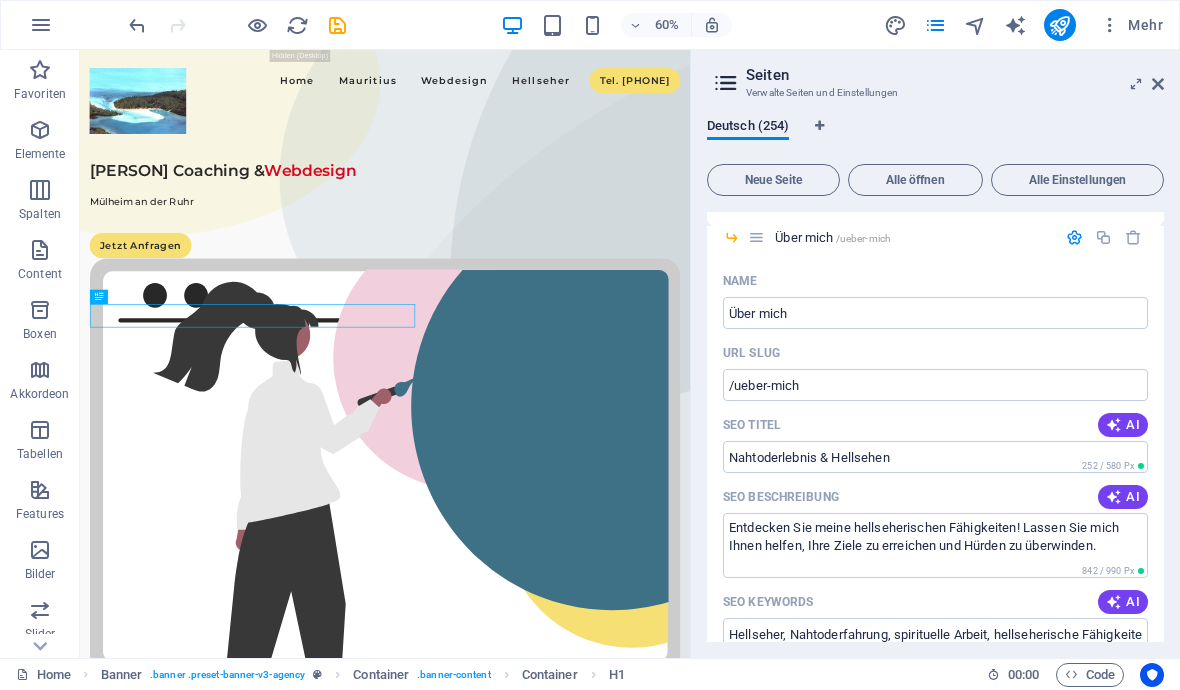 click on "AI" at bounding box center (1123, 497) 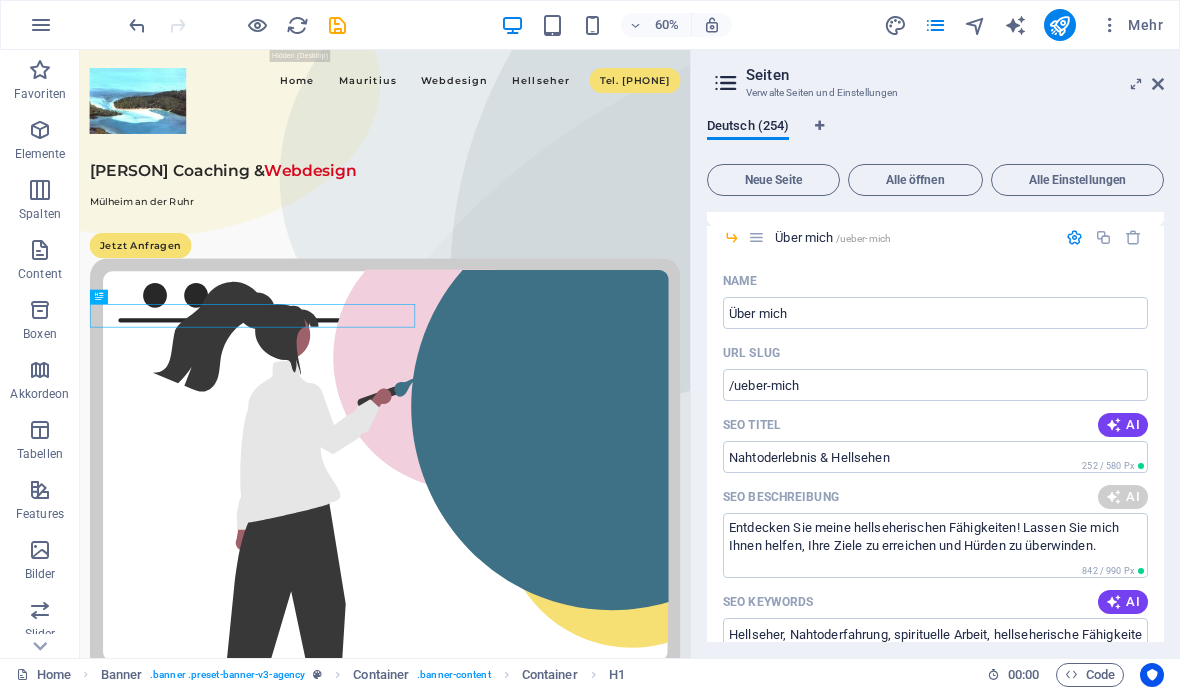 type on "Erlebe die Kraft der Spiritualität und Hellsehen. Lass uns gemeinsam deine Zukunft gestalten und Hürden überwinden!" 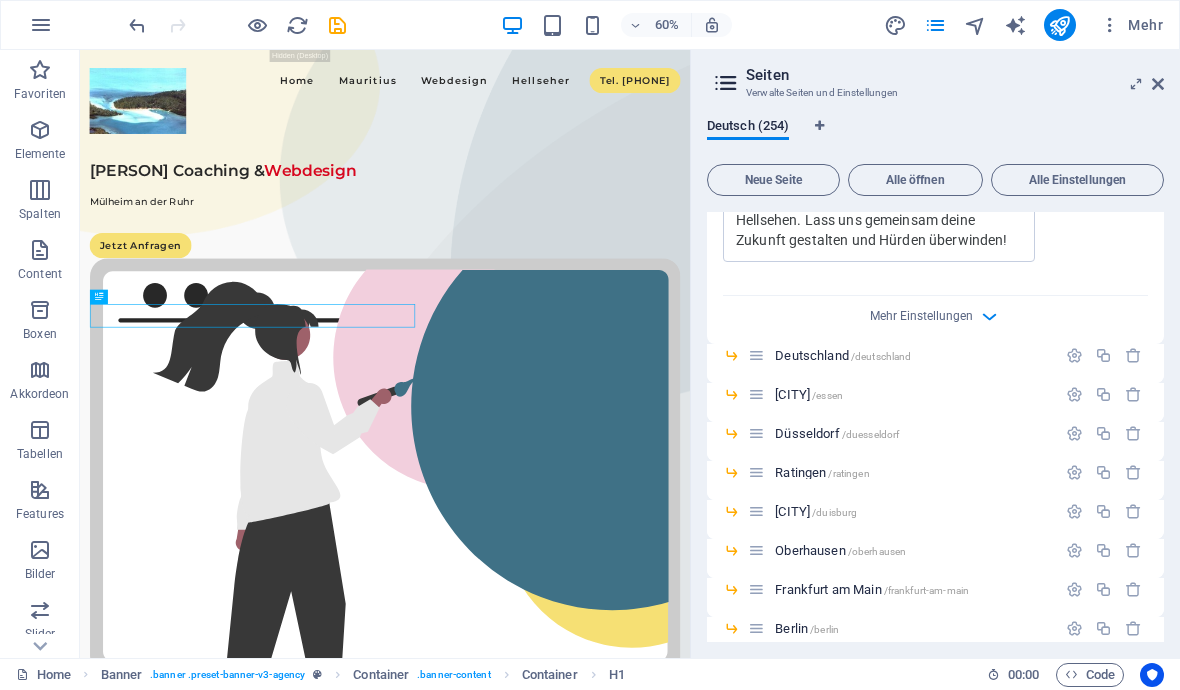 scroll, scrollTop: 5001, scrollLeft: 0, axis: vertical 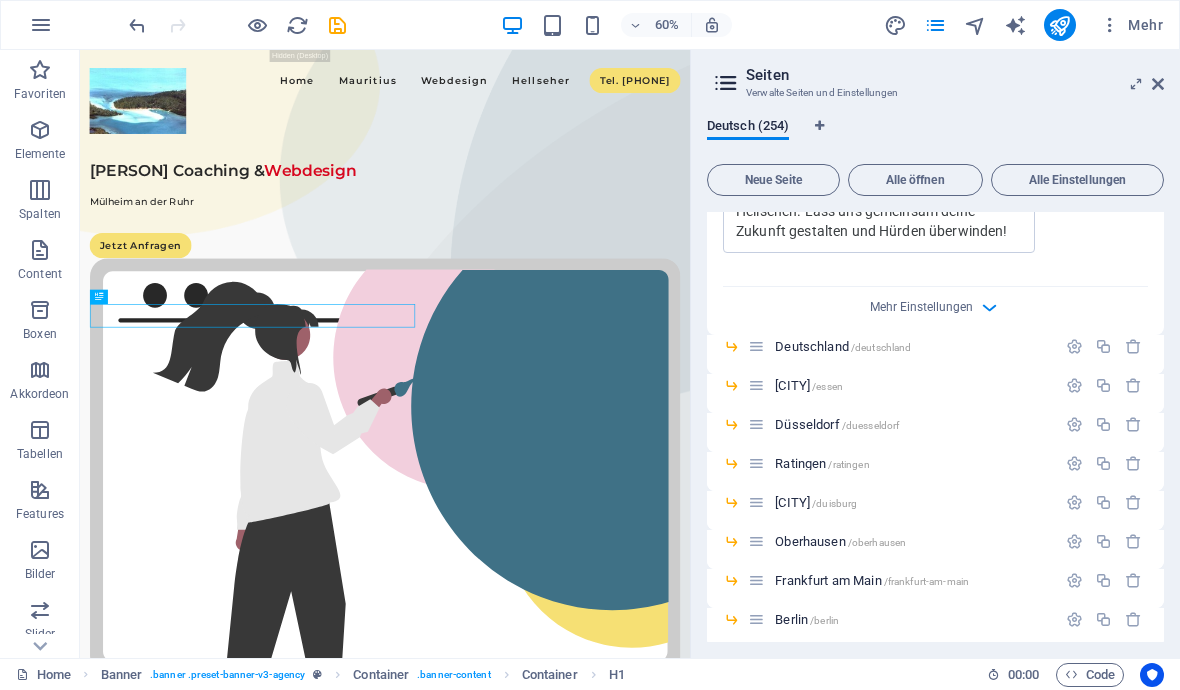 click at bounding box center [1074, 346] 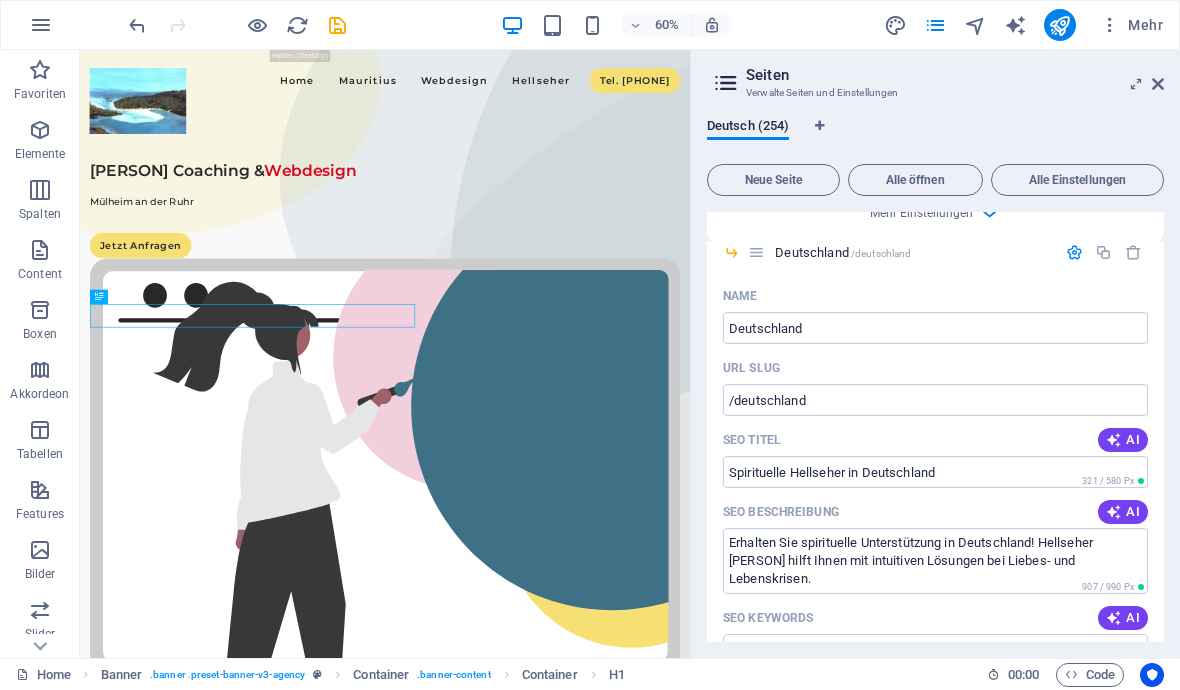 scroll, scrollTop: 5101, scrollLeft: 0, axis: vertical 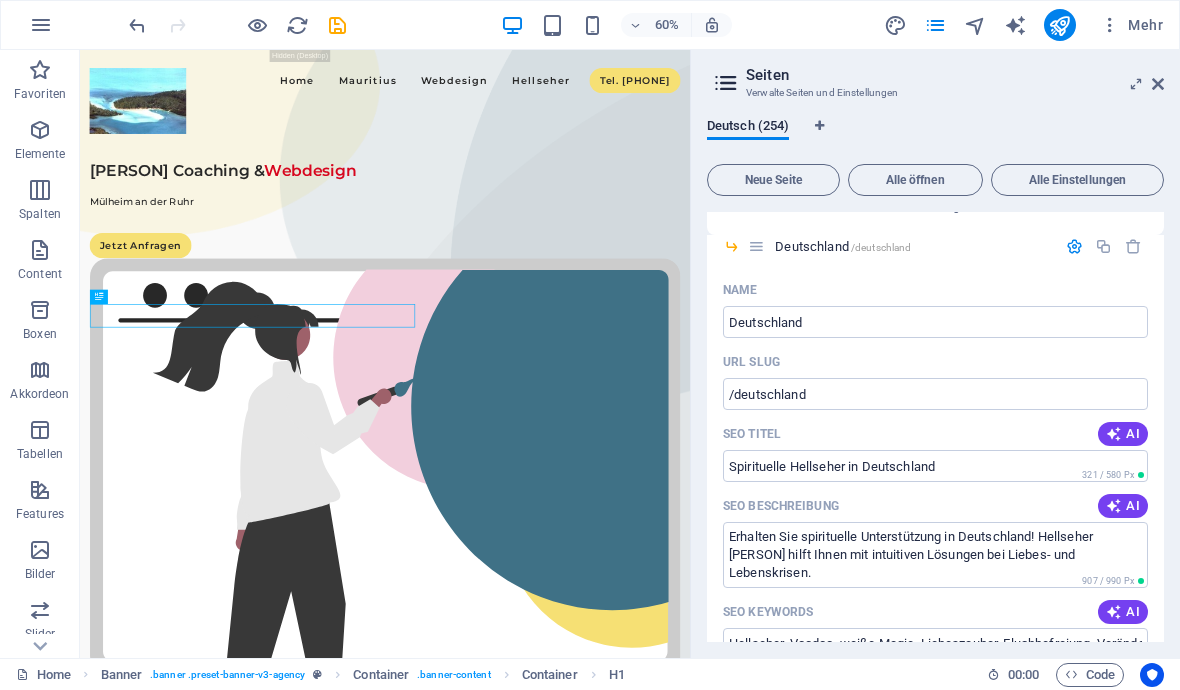 click on "AI" at bounding box center [1123, 434] 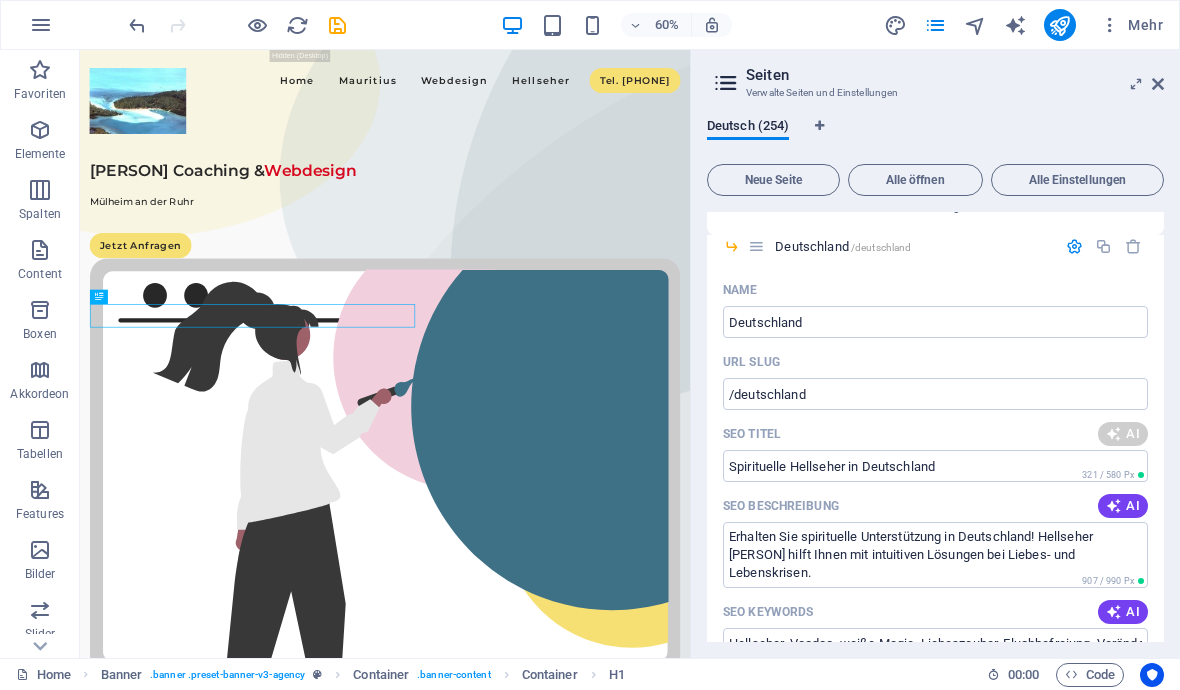 type on "Spirituelle Hilfe in Deutschland" 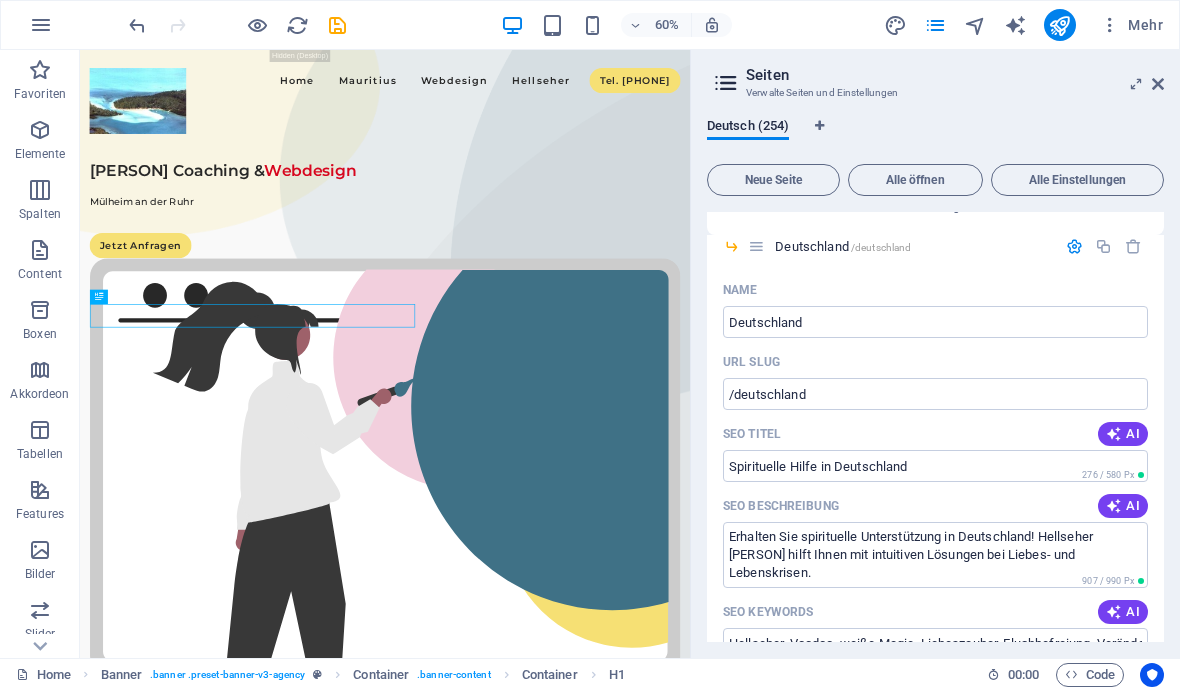 click on "AI" at bounding box center [1123, 506] 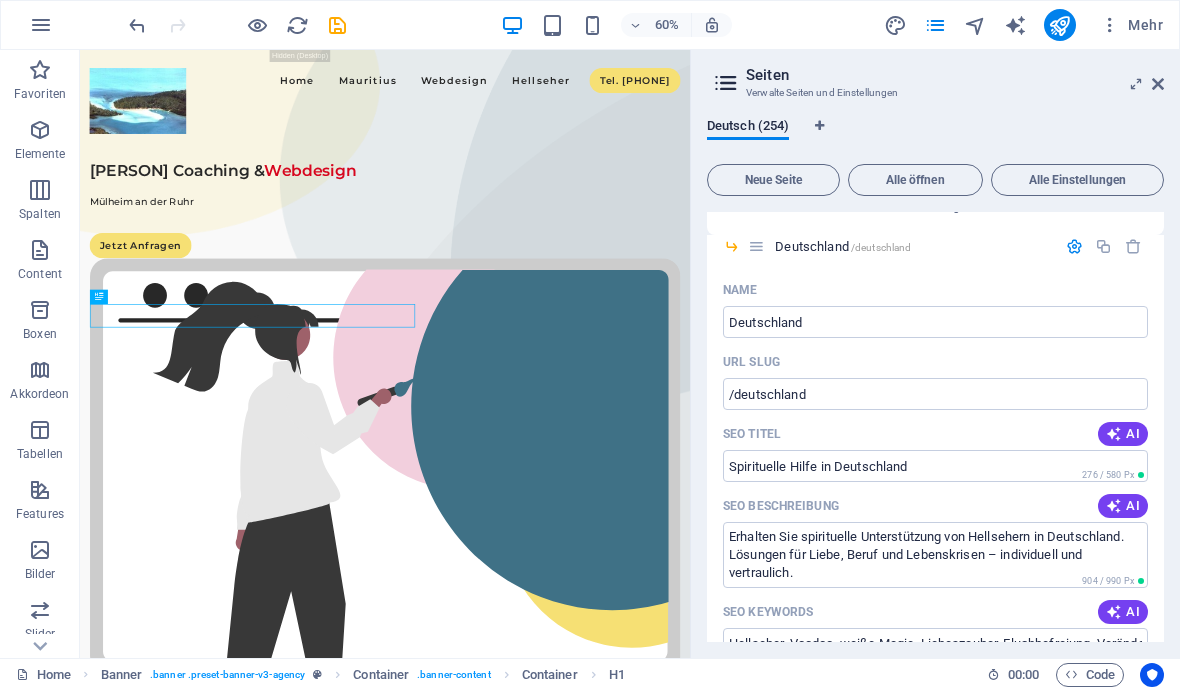 click on "AI" at bounding box center (1123, 506) 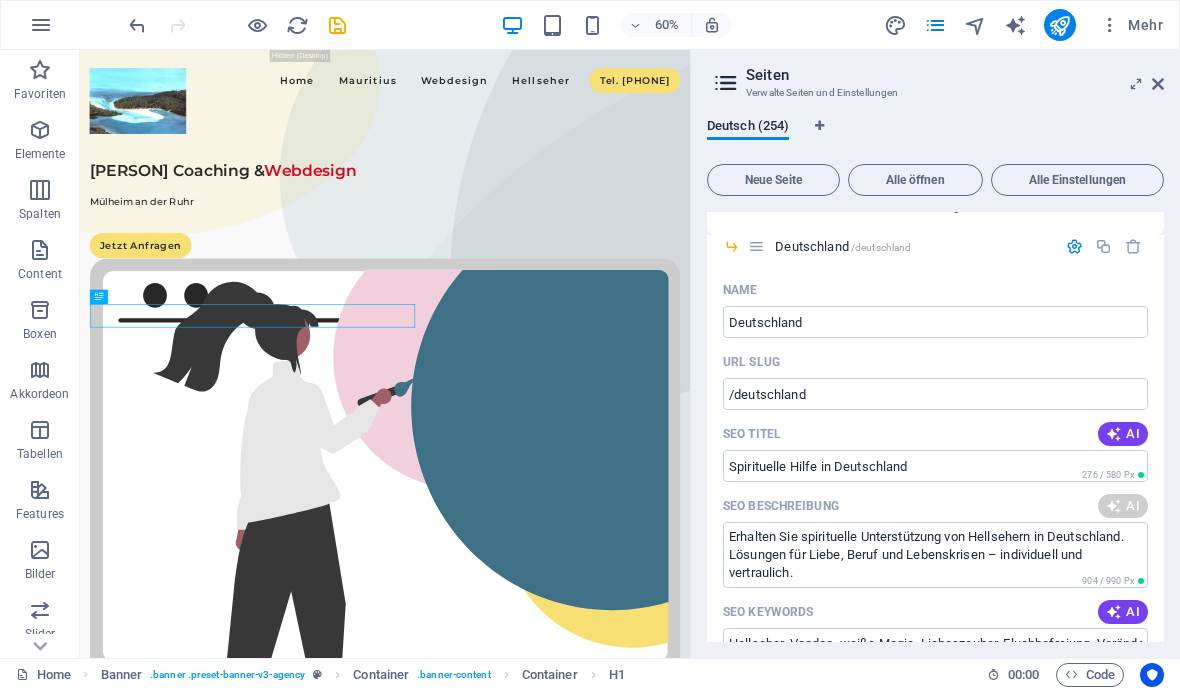 type on "Entdecken Sie spirituelle Hilfe in Deutschland: Hellseher beraten zu Liebe, Beruf und Lebenskrisen. Vertrauen und individuelle Unterstützung." 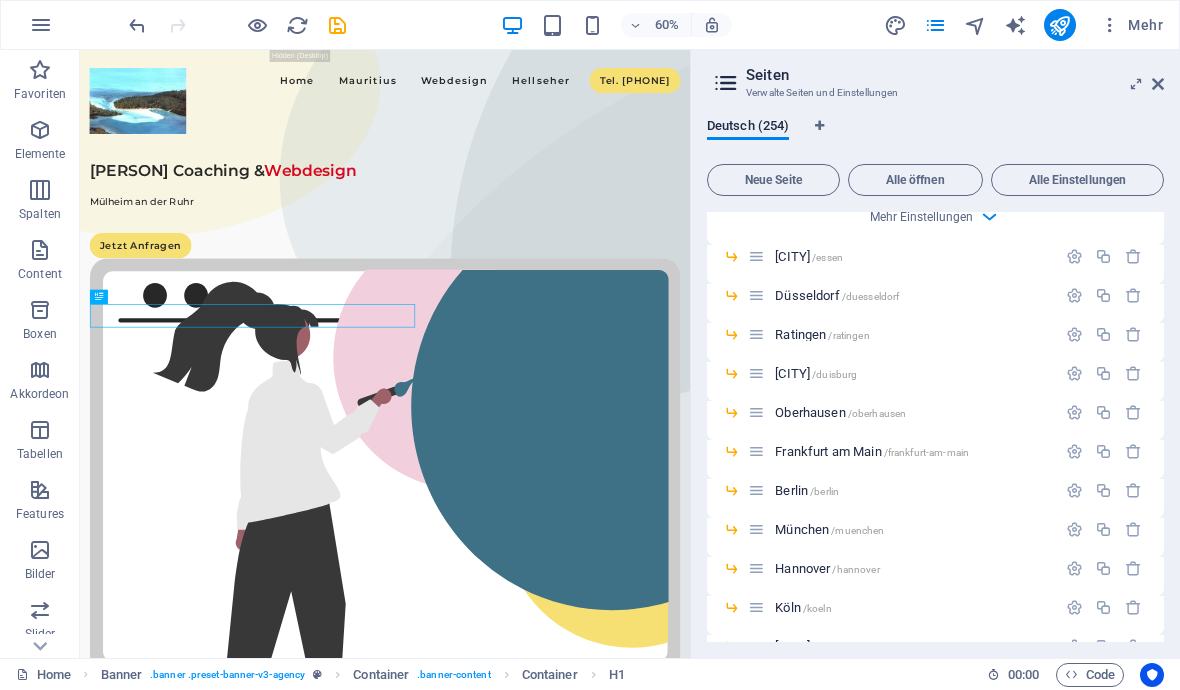 scroll, scrollTop: 5935, scrollLeft: 0, axis: vertical 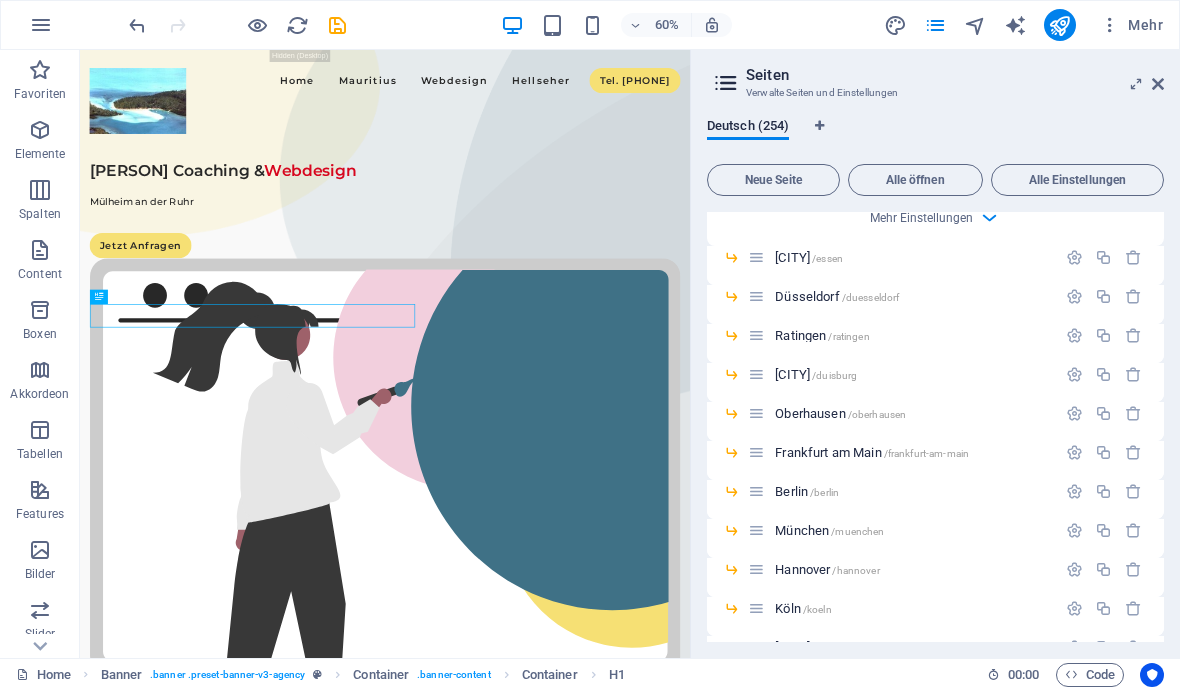 click at bounding box center [1074, 257] 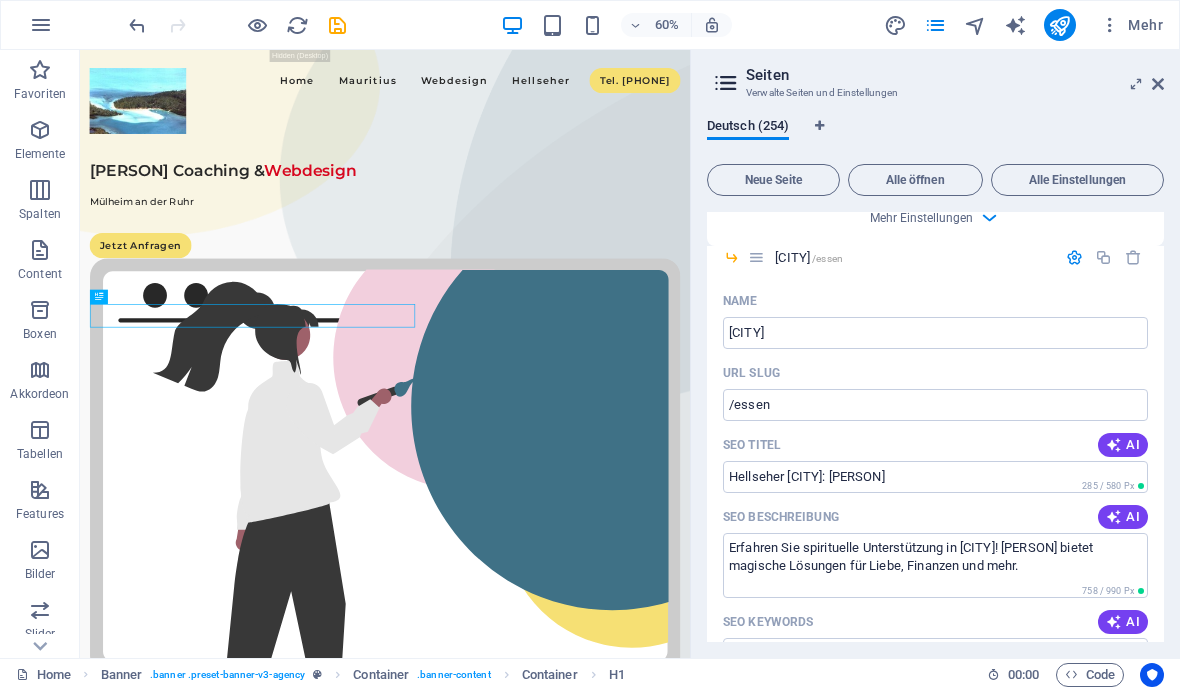 click on "AI" at bounding box center [1123, 445] 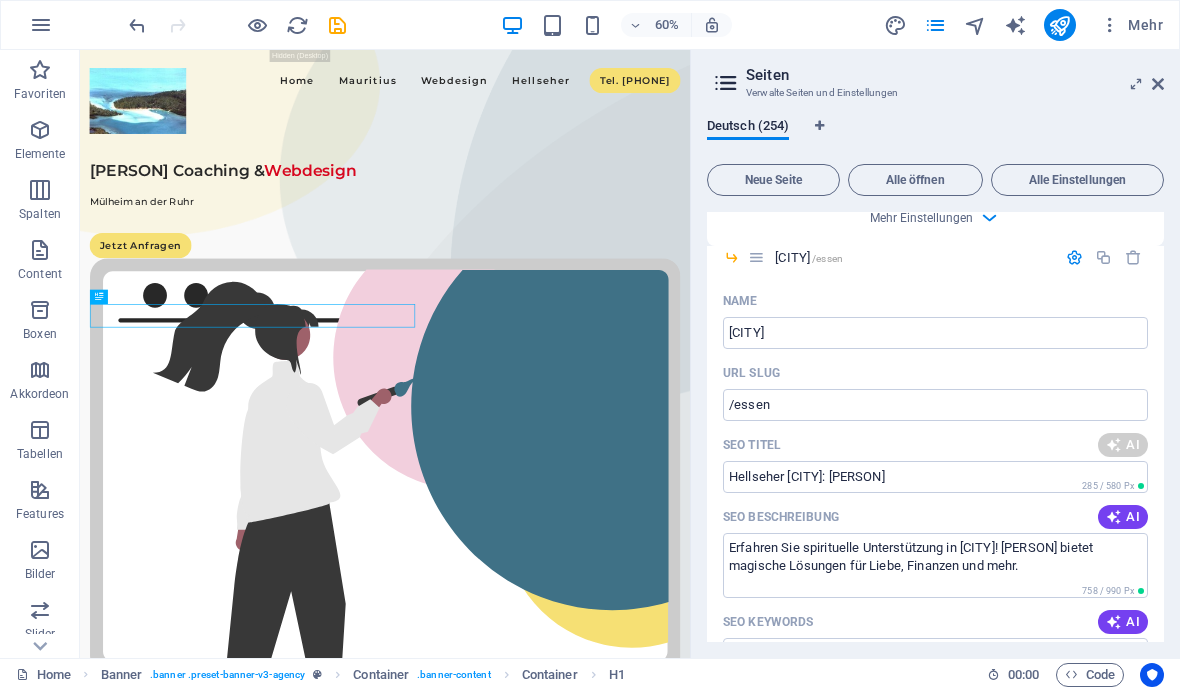 type on "Hellseher in Essen: Hilfe durch Magie" 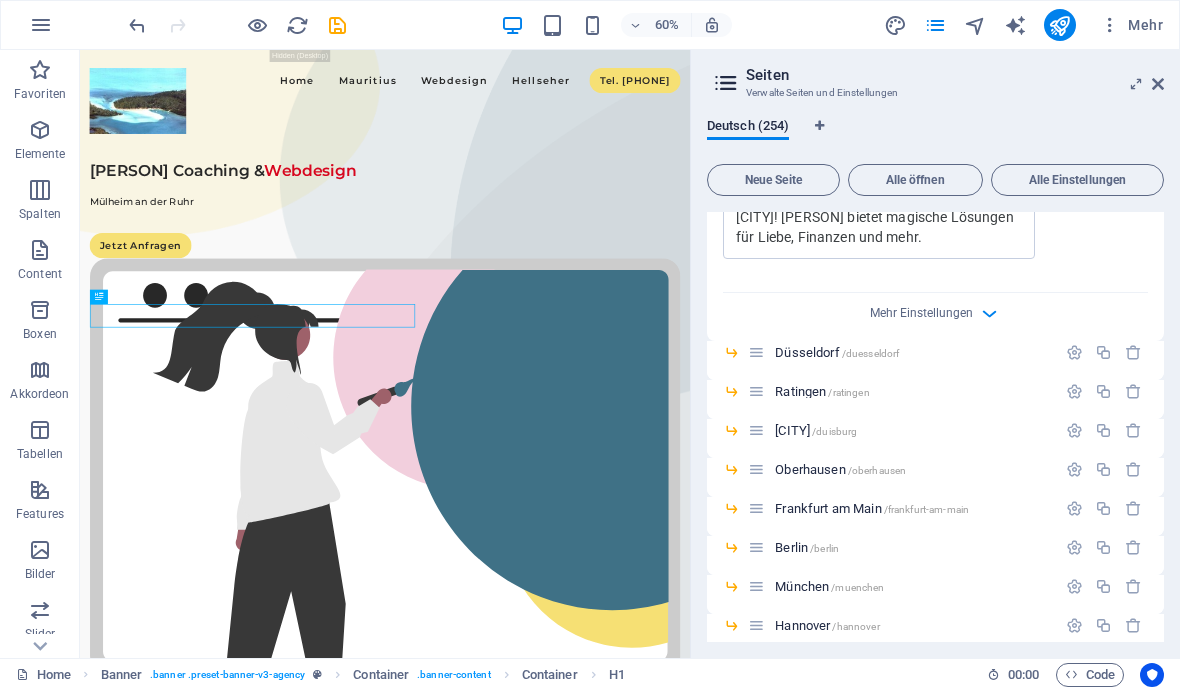 scroll, scrollTop: 6715, scrollLeft: 0, axis: vertical 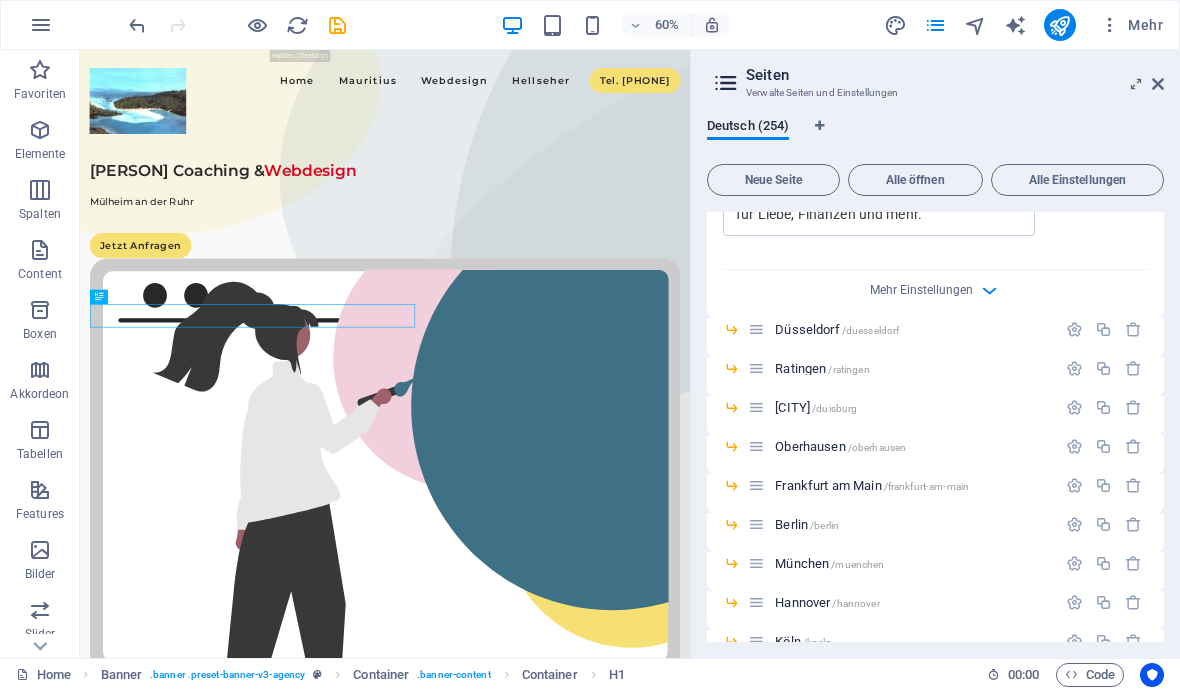 click at bounding box center [1074, 329] 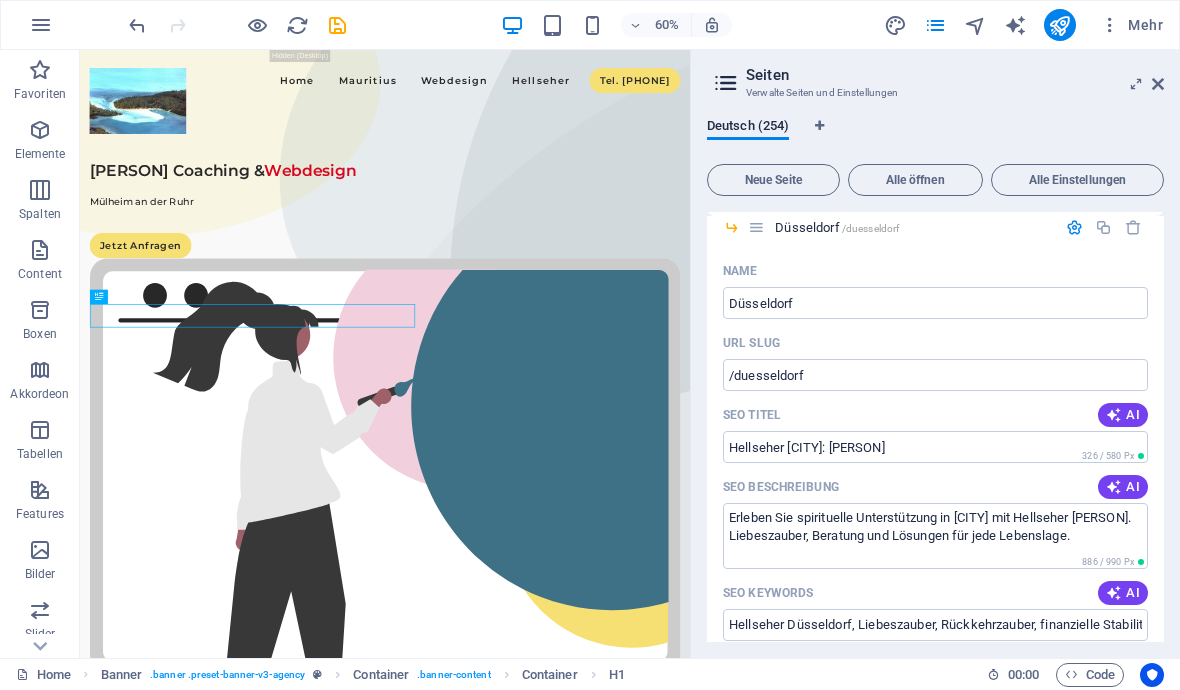 scroll, scrollTop: 6823, scrollLeft: 0, axis: vertical 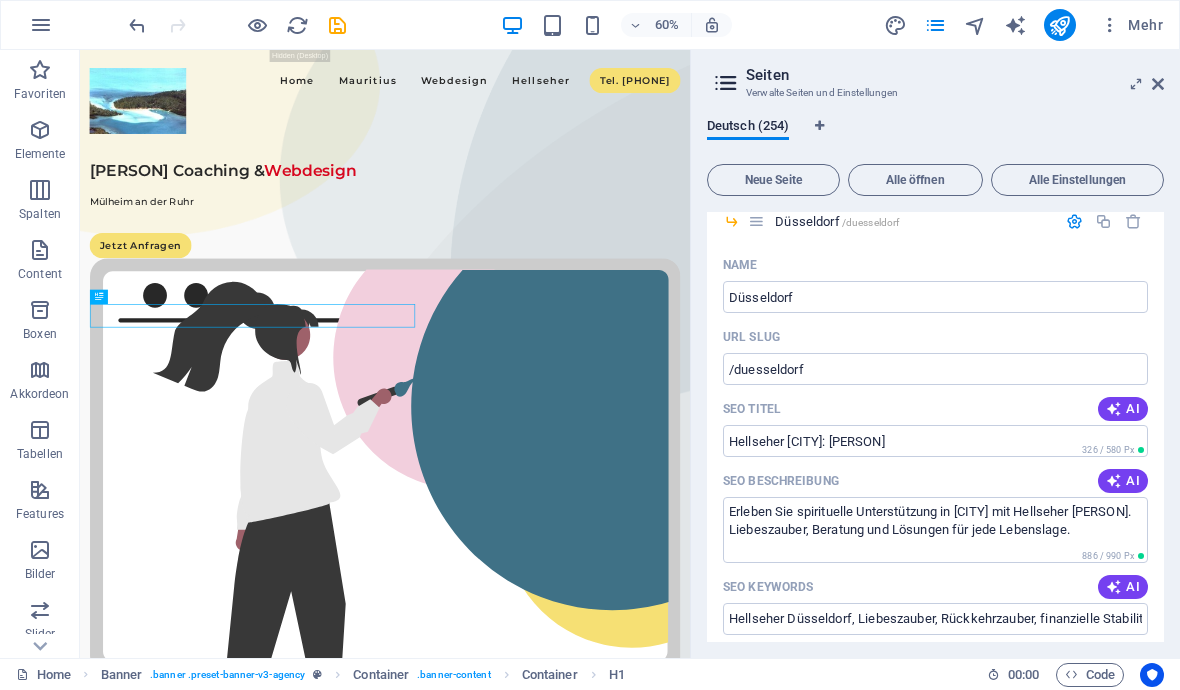 click on "AI" at bounding box center (1123, 409) 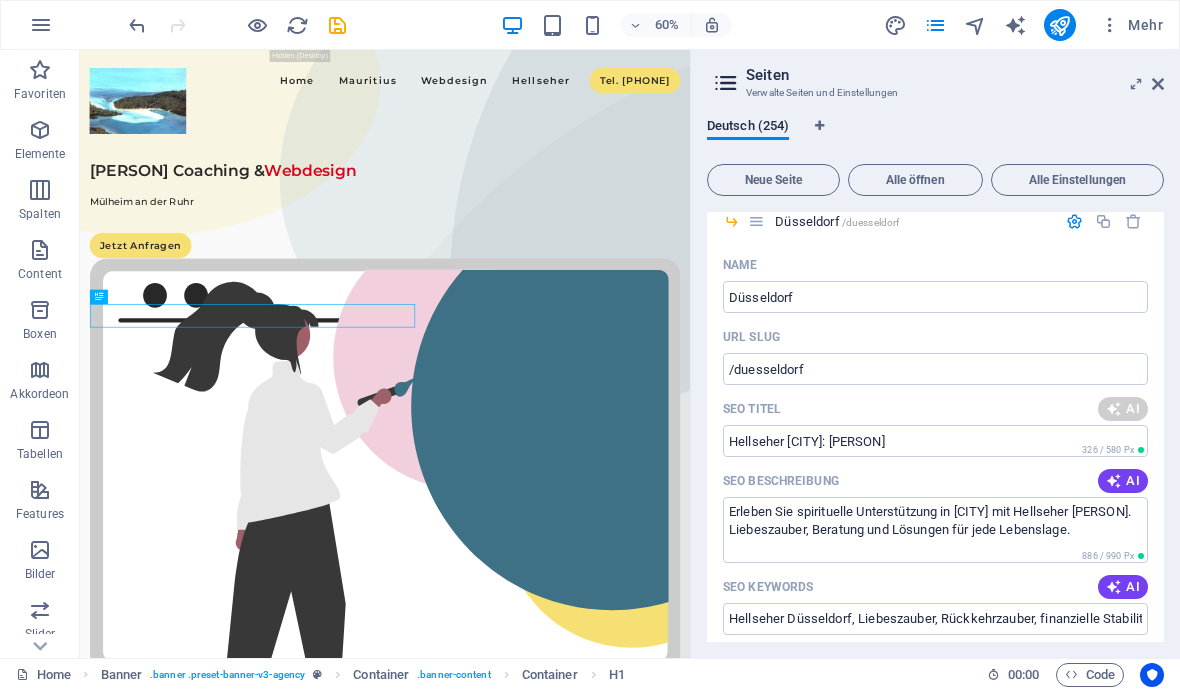 type on "Stefan Mehler: Hellseher Düsseldorf" 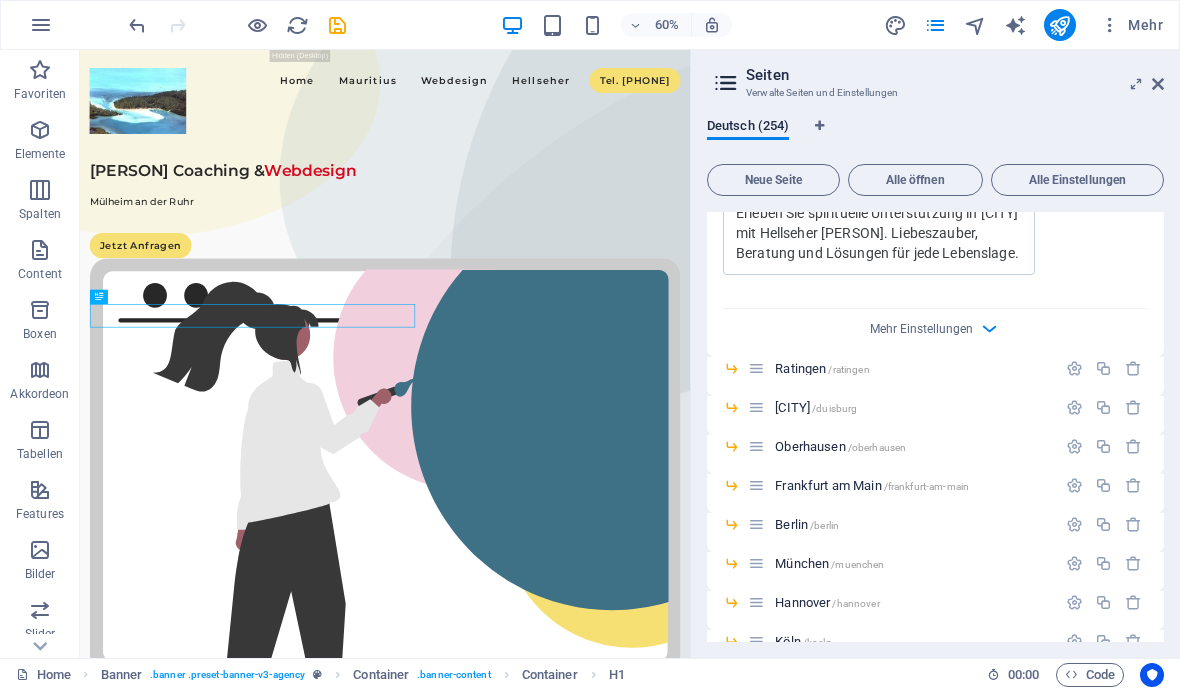 scroll, scrollTop: 7500, scrollLeft: 0, axis: vertical 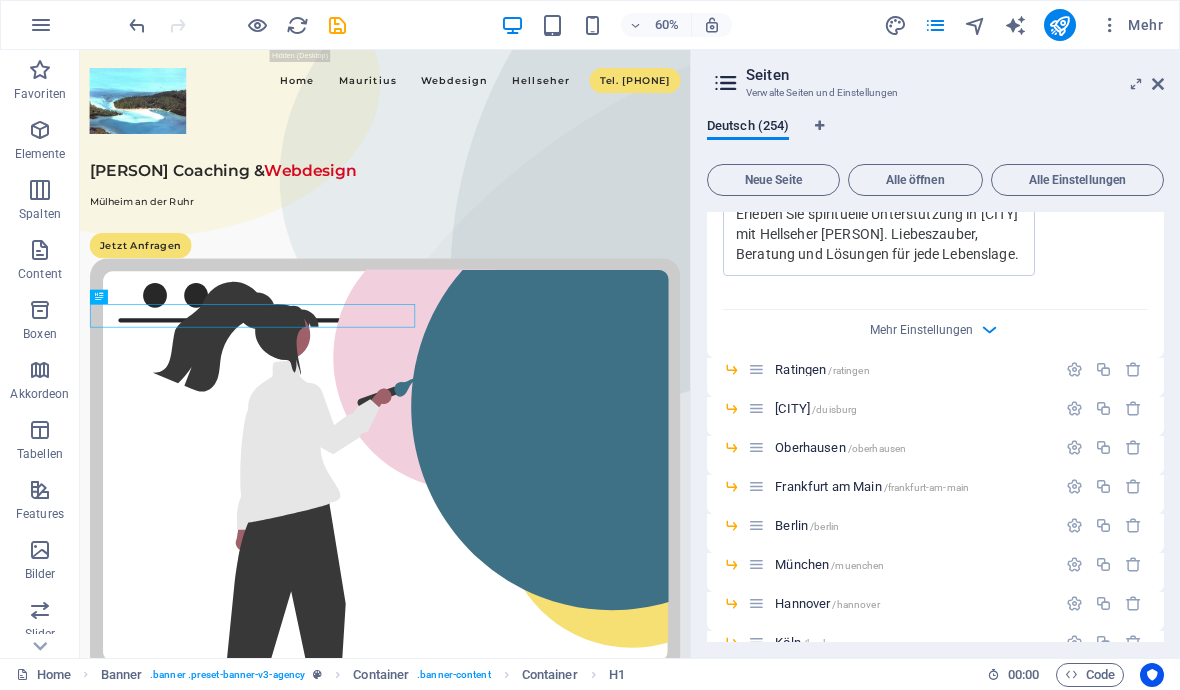 click at bounding box center [1074, 369] 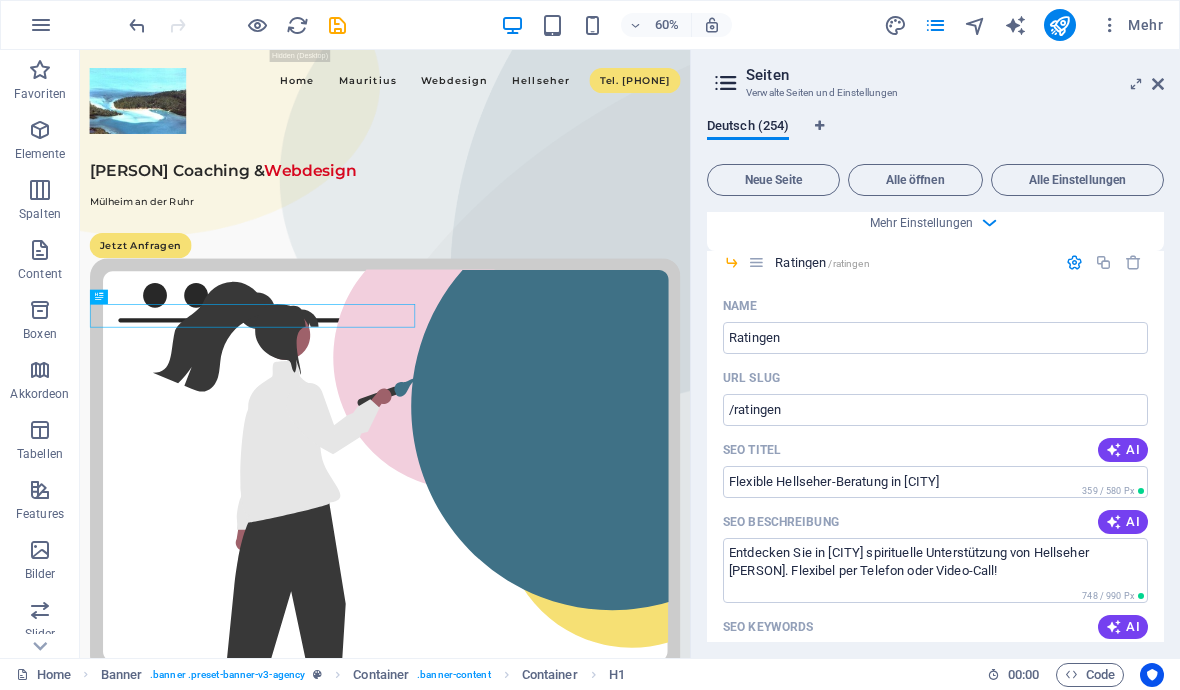 scroll, scrollTop: 7619, scrollLeft: 0, axis: vertical 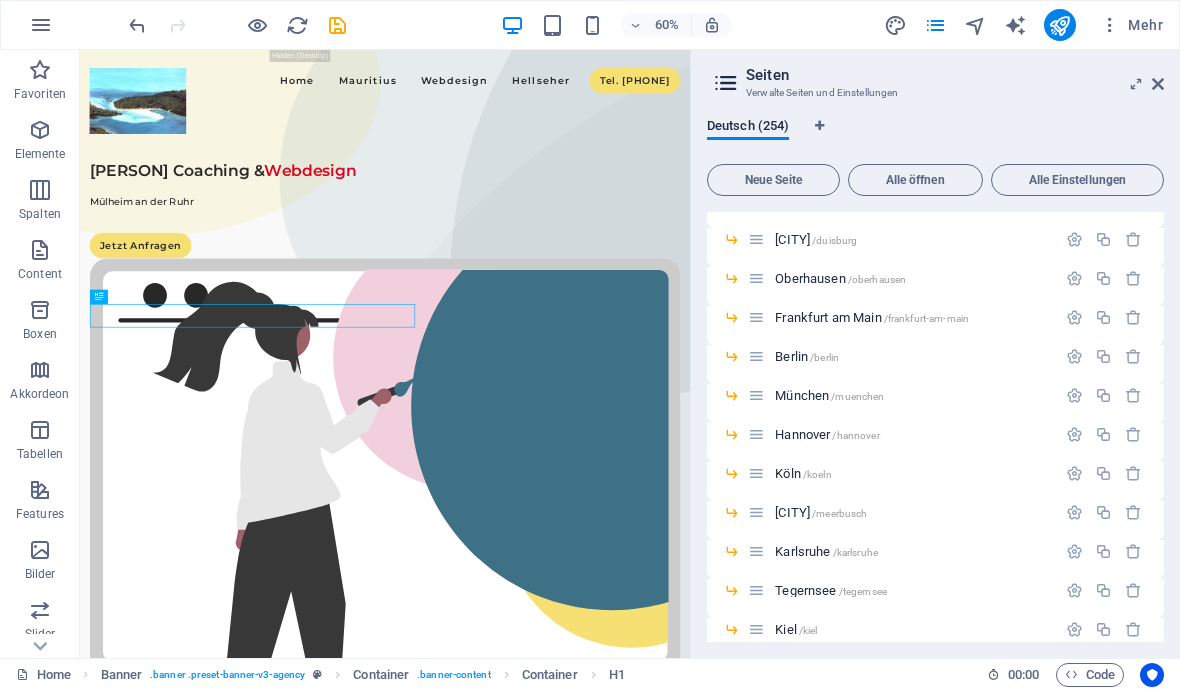 click at bounding box center [1074, 239] 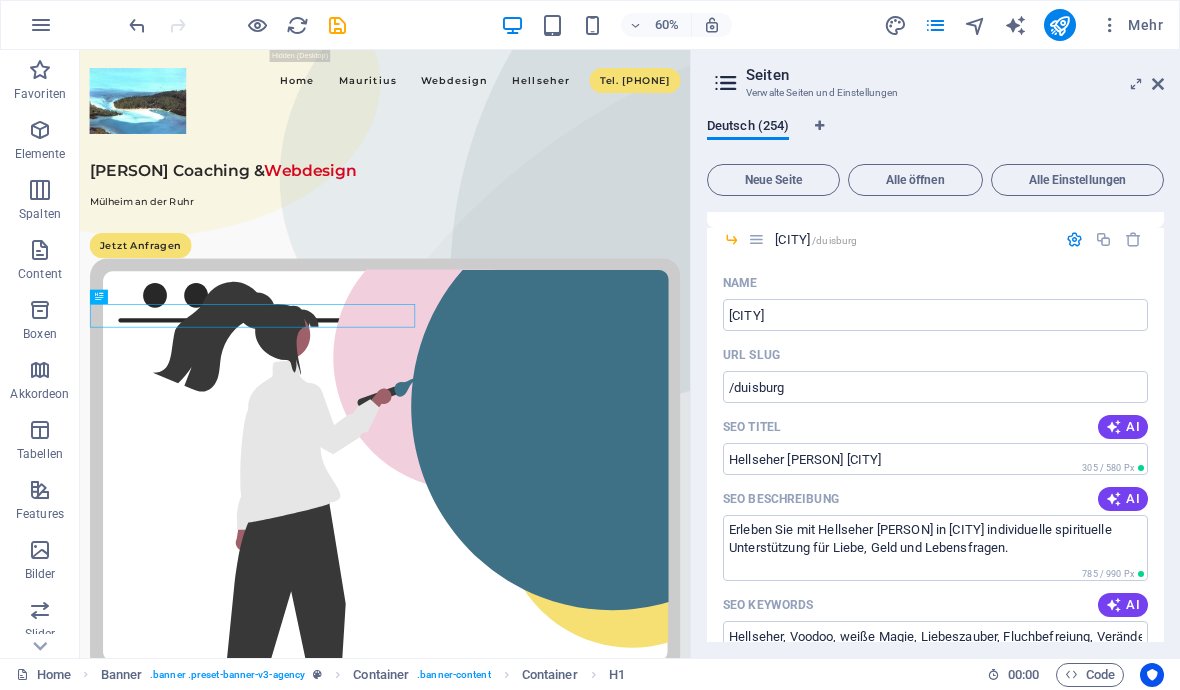 click on "AI" at bounding box center (1123, 427) 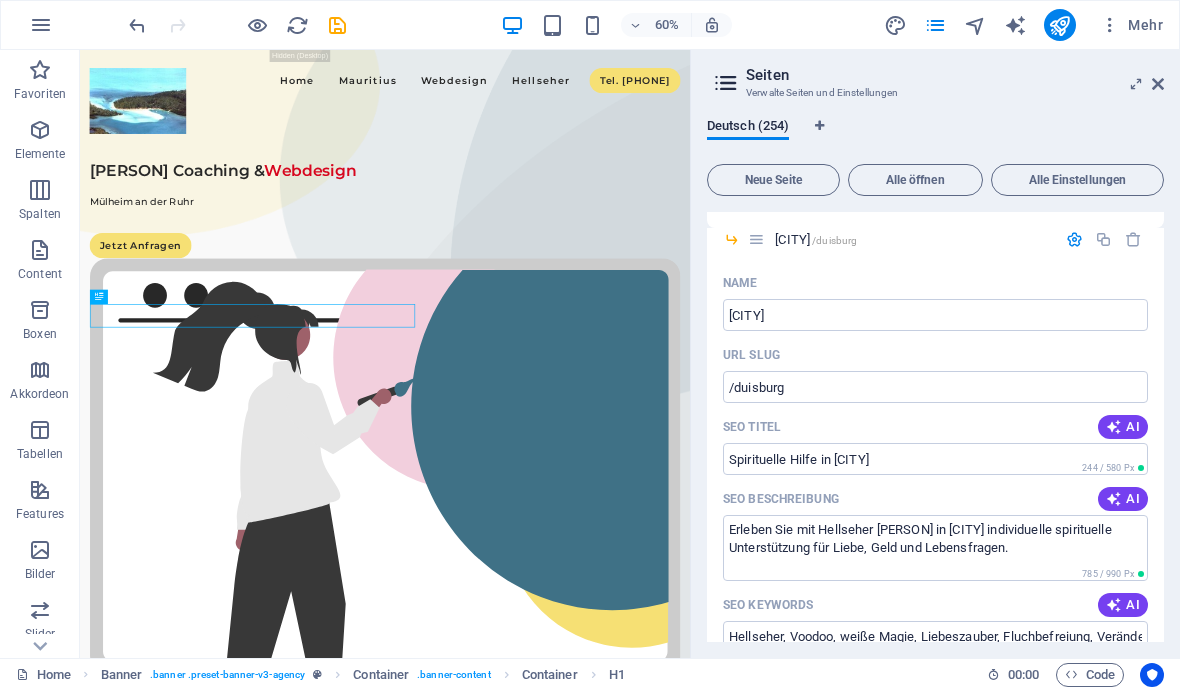 click on "AI" at bounding box center [1123, 427] 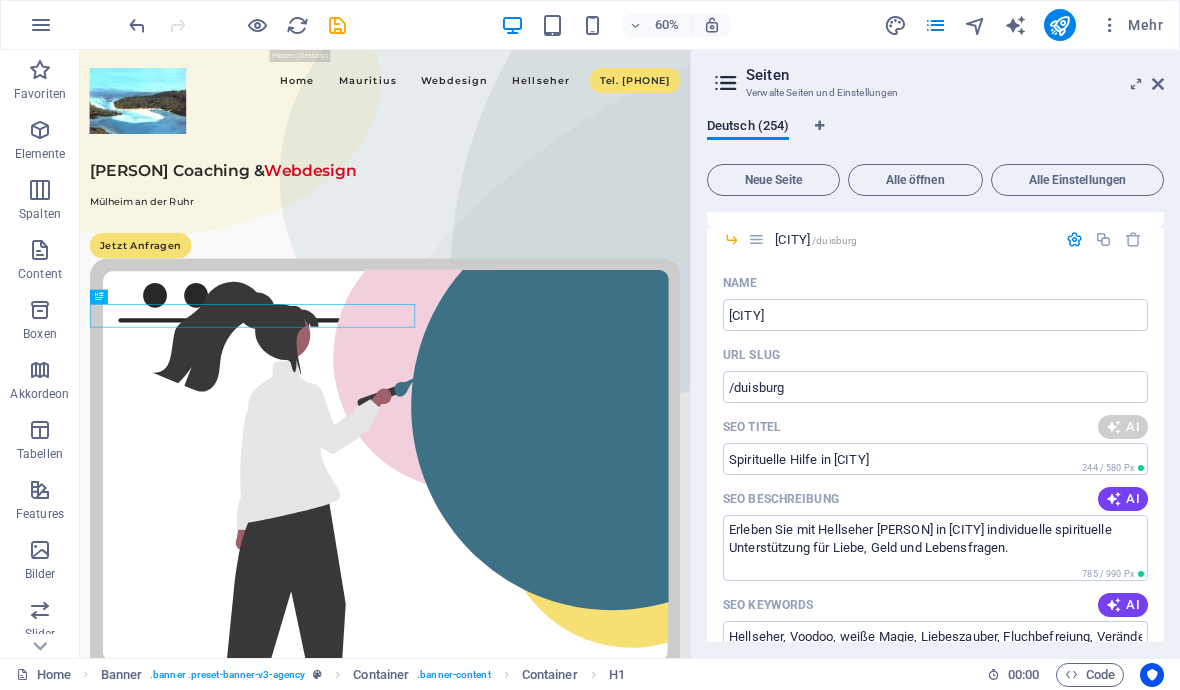type on "Hellseher Duisburg: Spirituelle Hilfe" 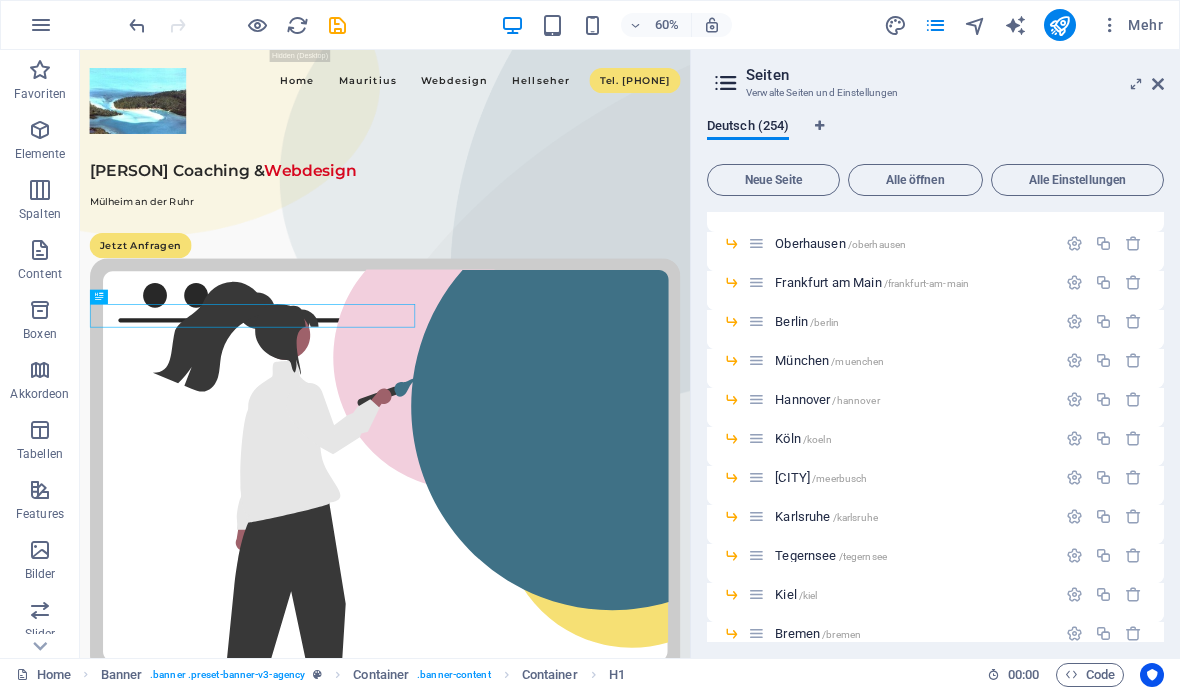 scroll, scrollTop: 9323, scrollLeft: 0, axis: vertical 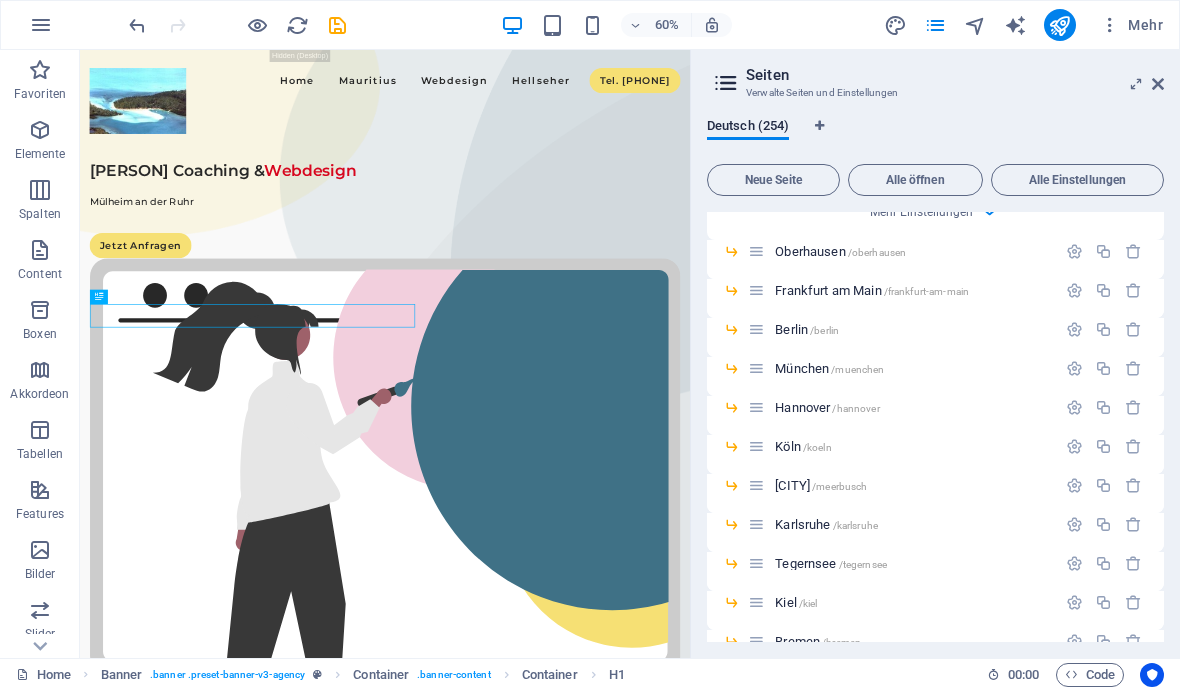 click at bounding box center [1074, 251] 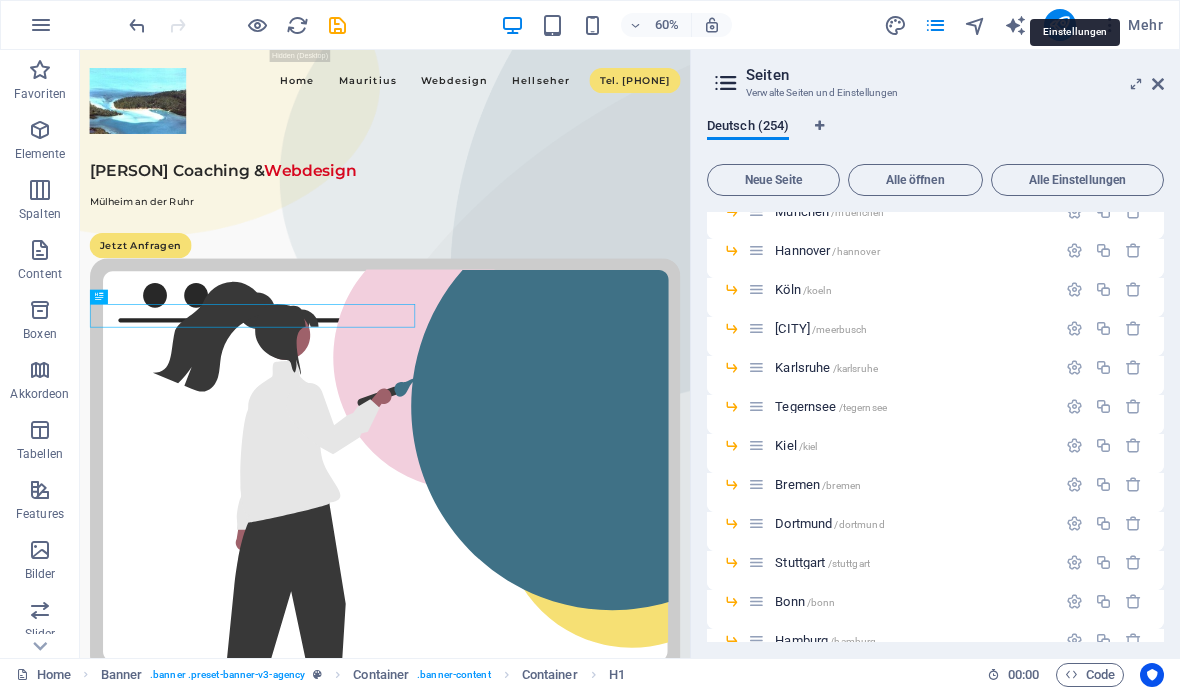scroll, scrollTop: 10263, scrollLeft: 0, axis: vertical 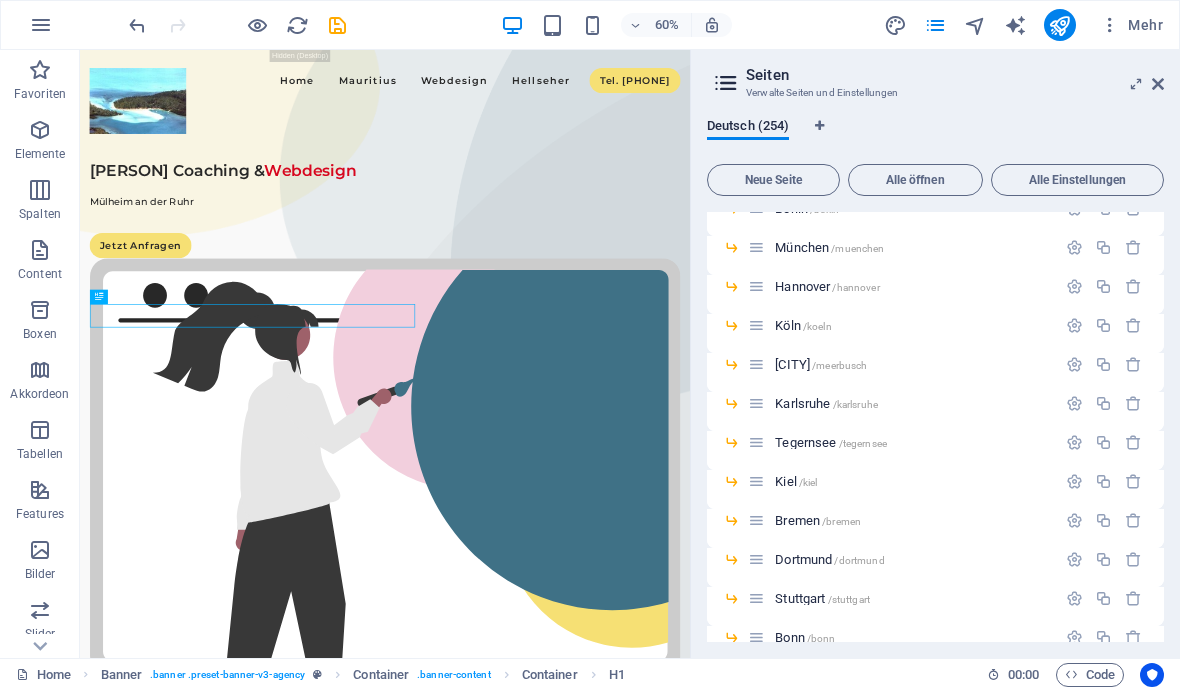 click at bounding box center (1074, 169) 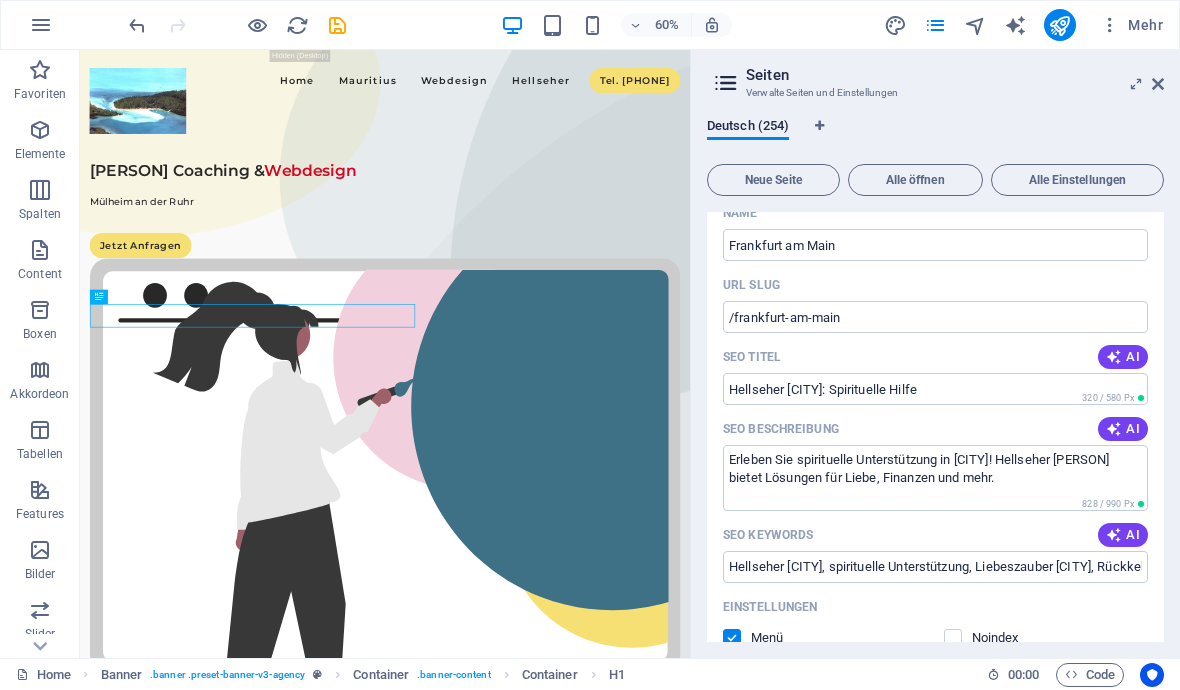 click on "AI" at bounding box center [1123, 357] 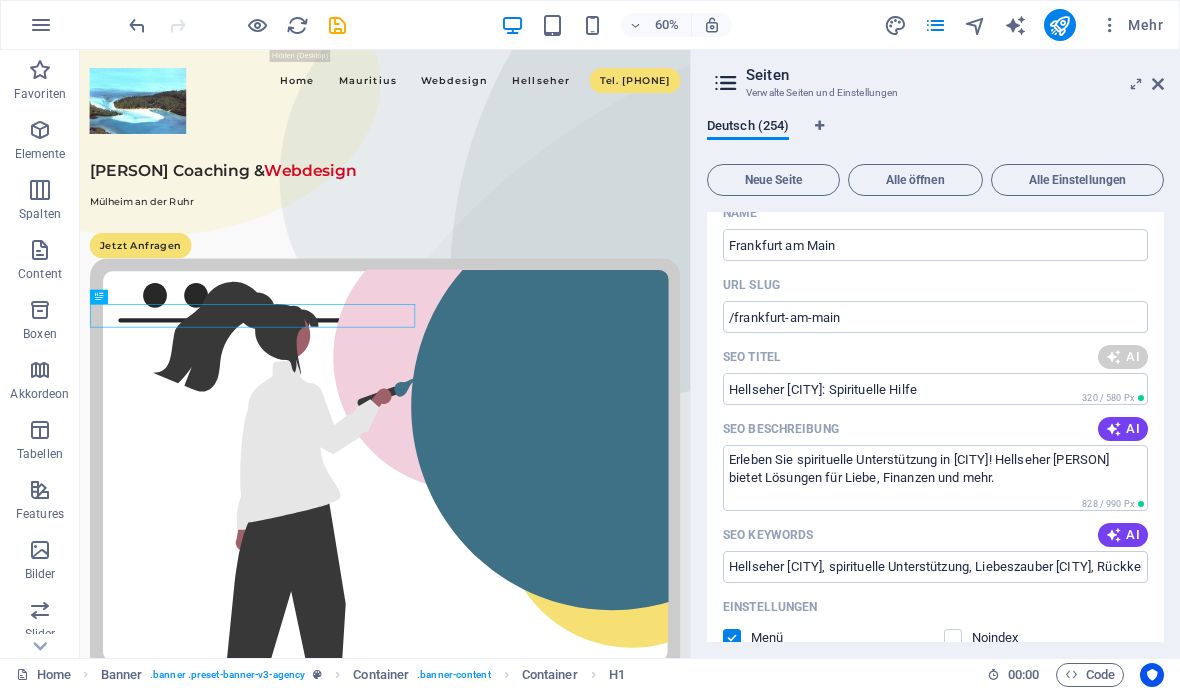 type on "Hellseher in Frankfurt: Hilfe!" 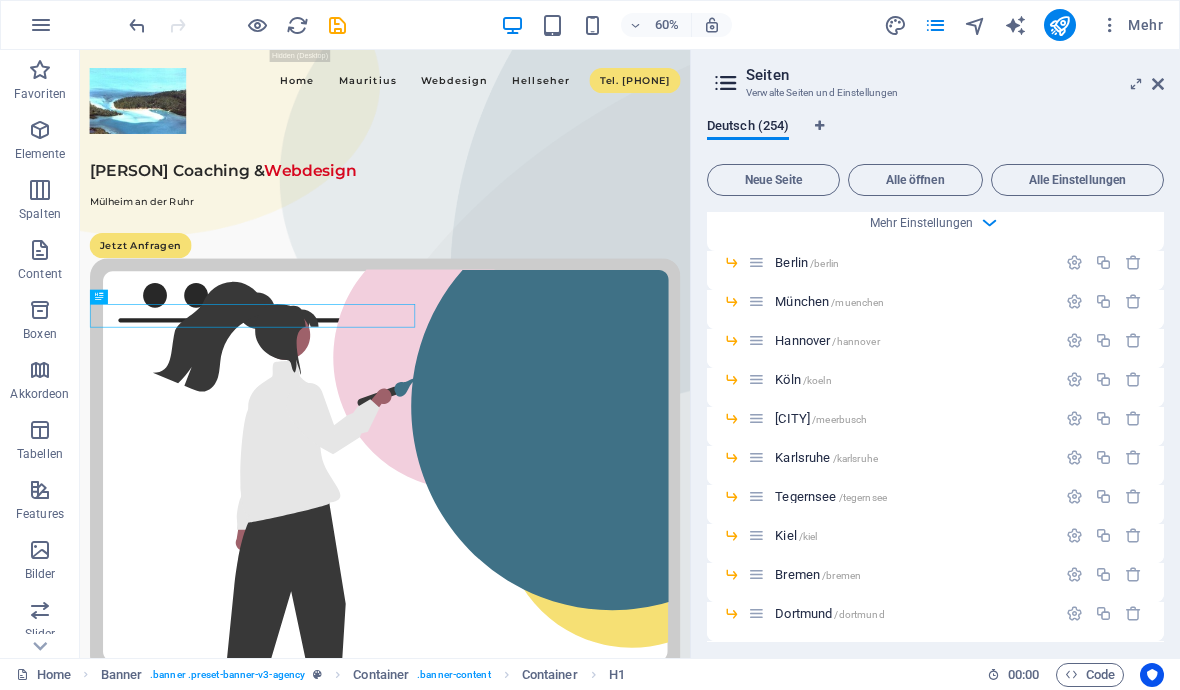 scroll, scrollTop: 10975, scrollLeft: 0, axis: vertical 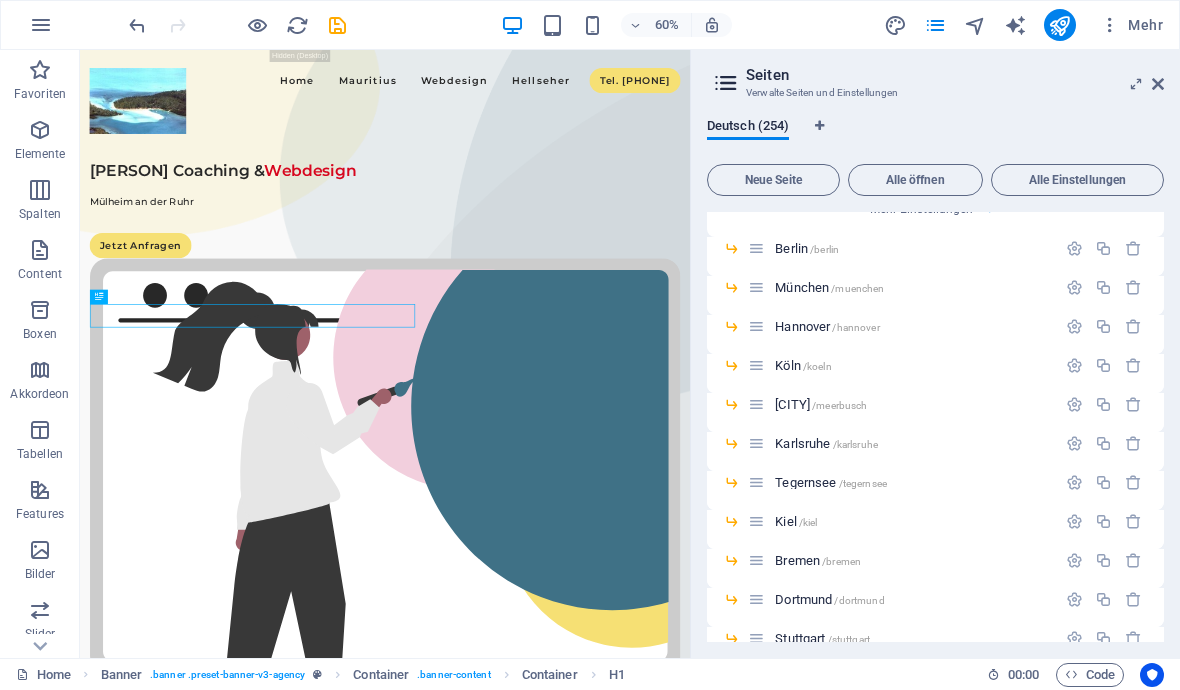 click at bounding box center [1074, 248] 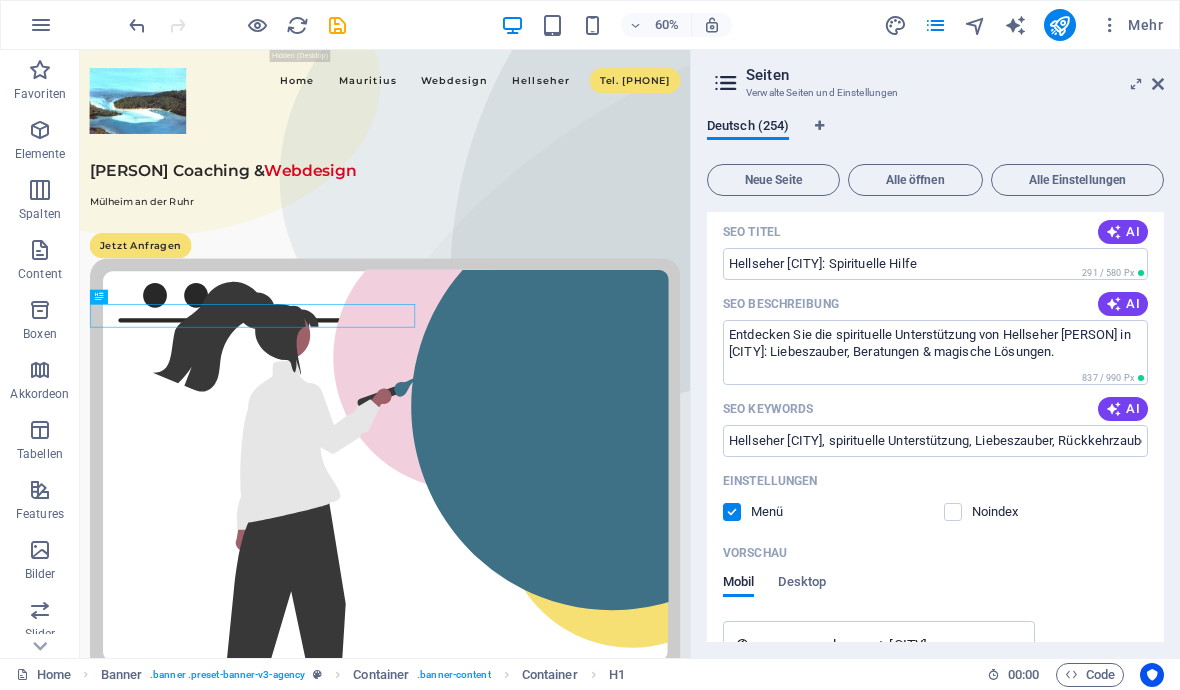 scroll, scrollTop: 11236, scrollLeft: 0, axis: vertical 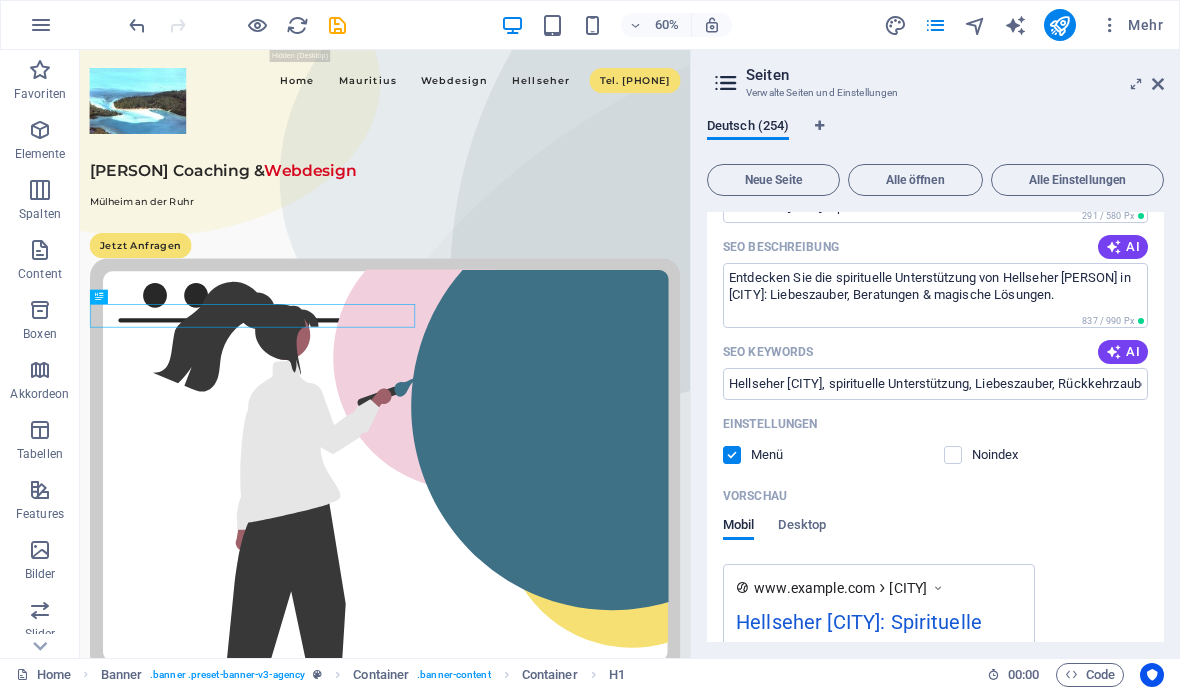 click on "Mehr Einstellungen" at bounding box center [935, -56] 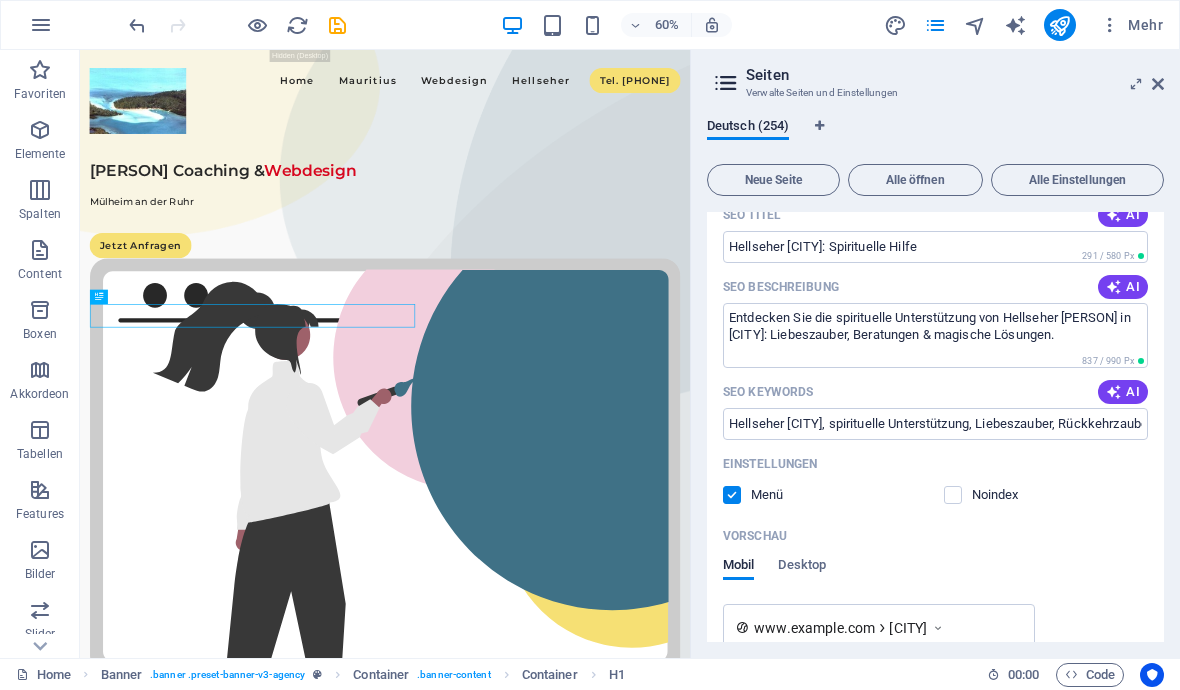 scroll, scrollTop: 11238, scrollLeft: 0, axis: vertical 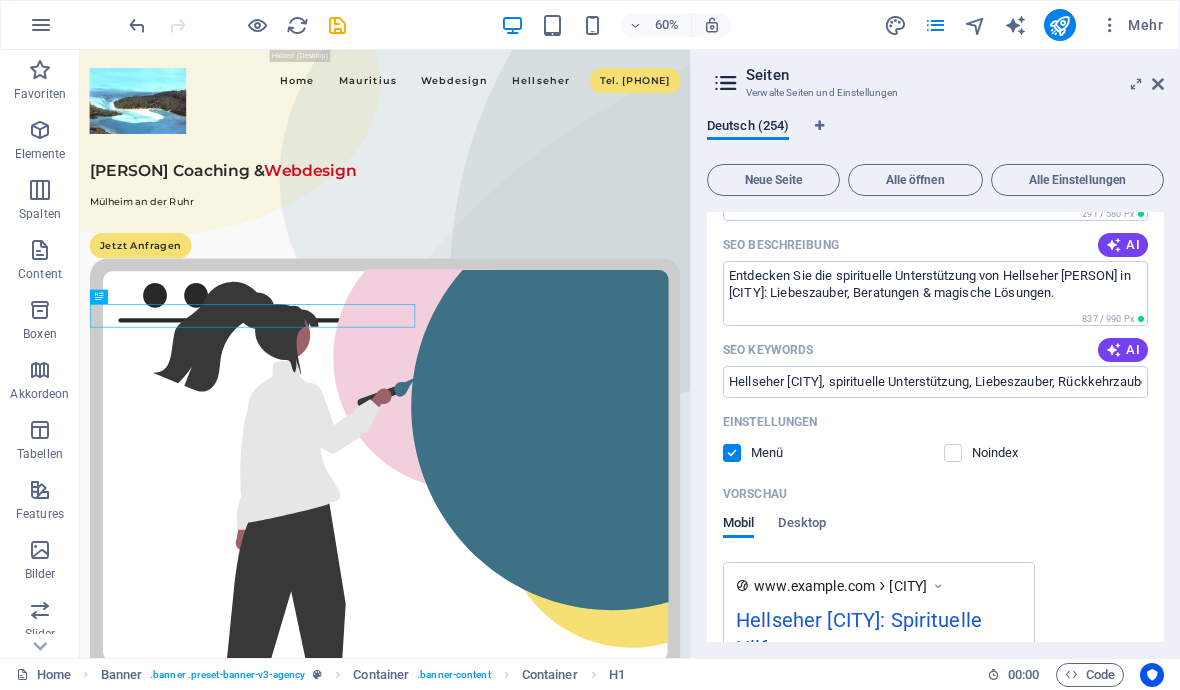 click on "AI" at bounding box center [1123, 173] 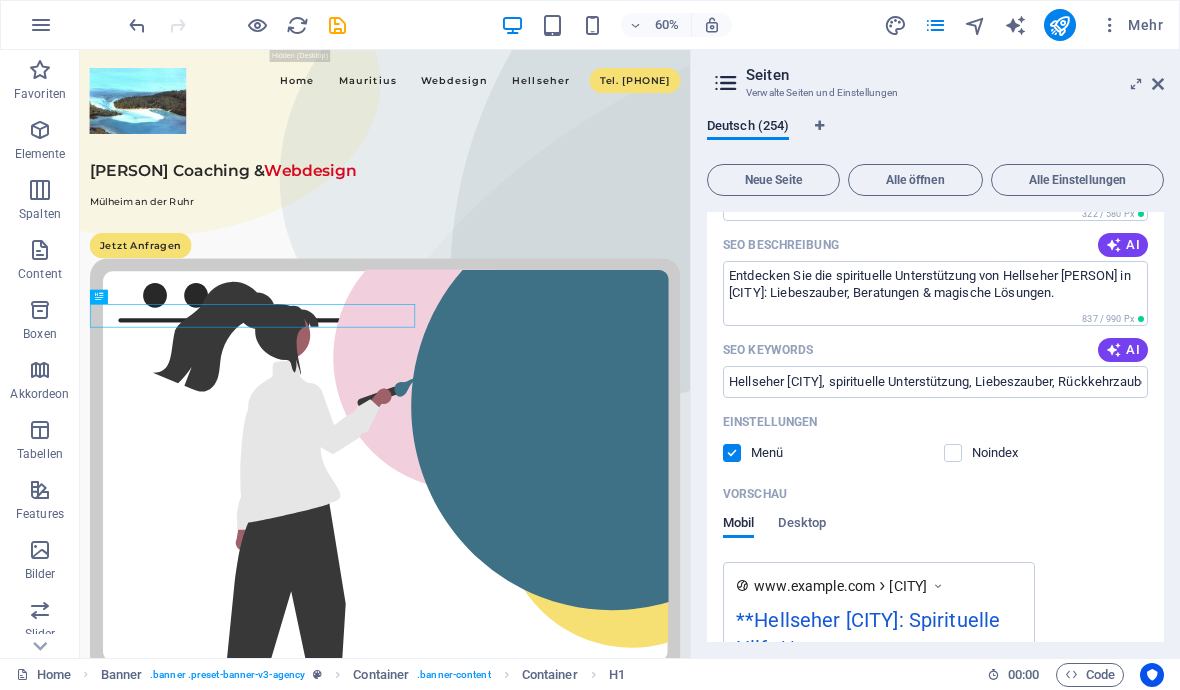 click on "**Hellseher Berlin: Spirituelle Hilfe**" at bounding box center [935, 205] 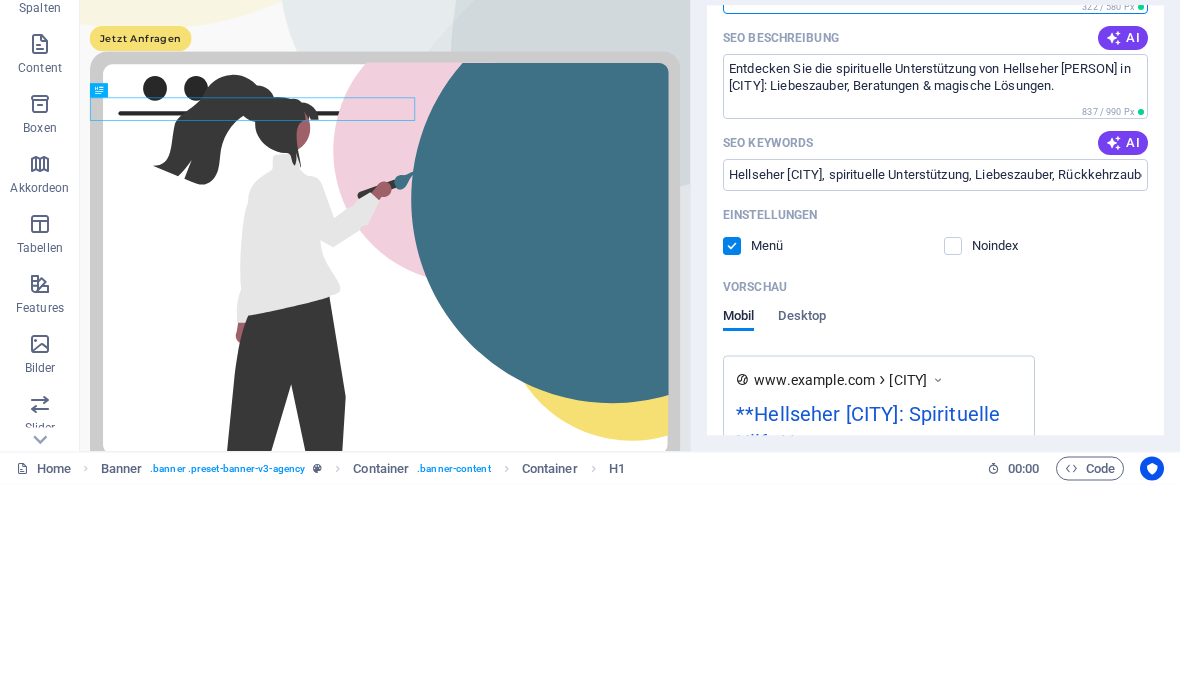 click on "AI" at bounding box center [1123, 173] 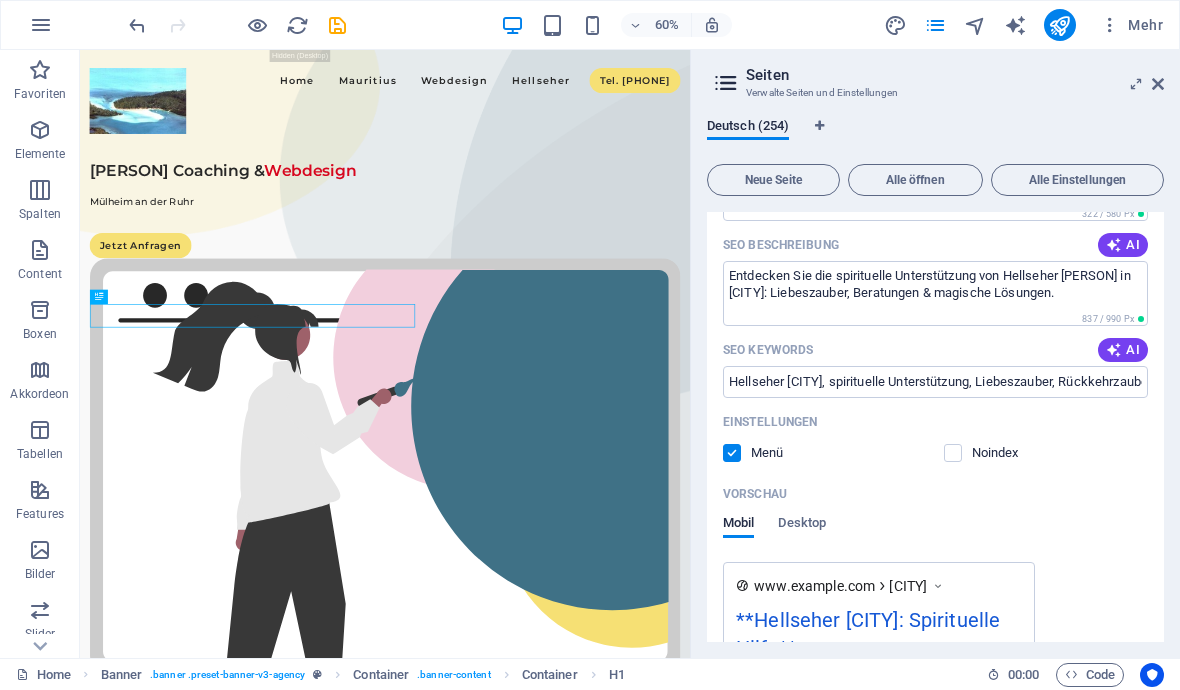 type on "Hellseher Stefan Mehler Berlin" 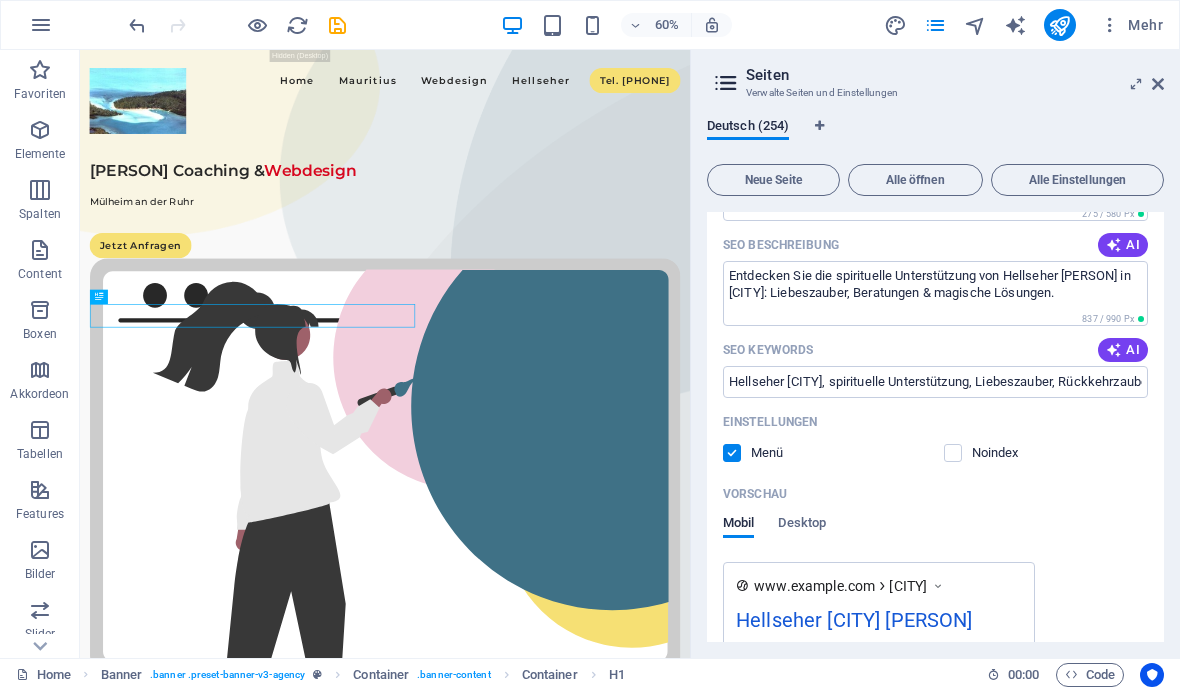 click on "AI" at bounding box center [1123, 245] 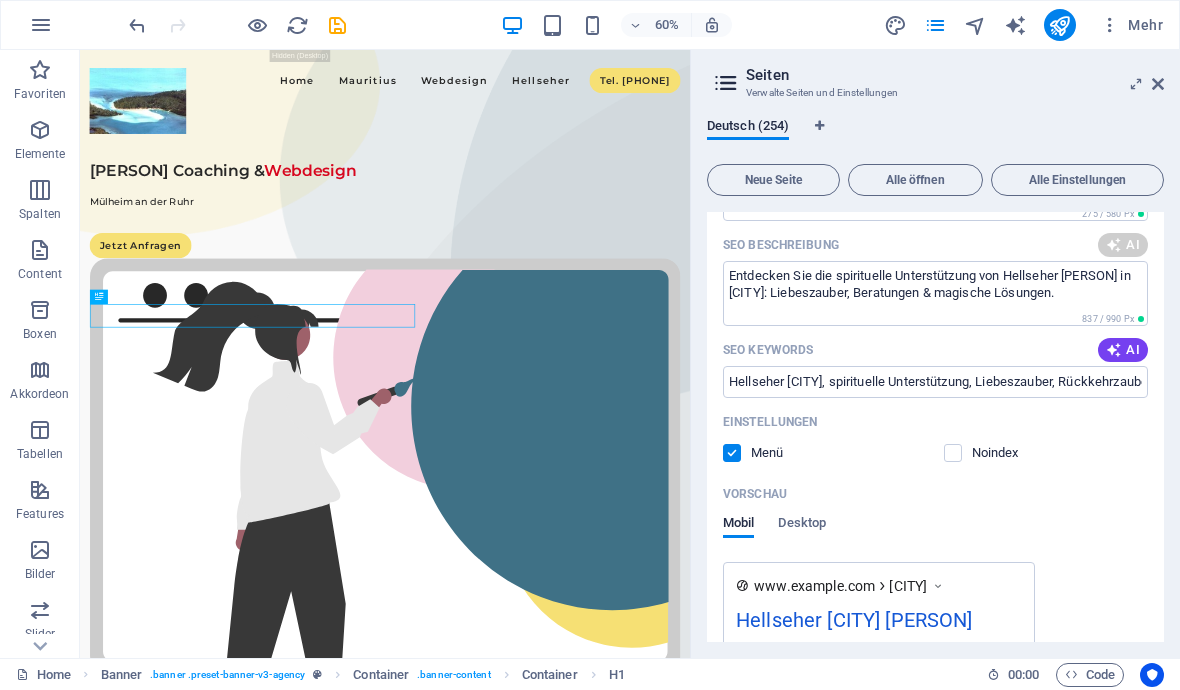 type on "Erleben Sie spirituelle Unterstützung in Berlin mit Hellseher Stefan Mehler. Liebeszauber, Rückkehrzauber und mehr!" 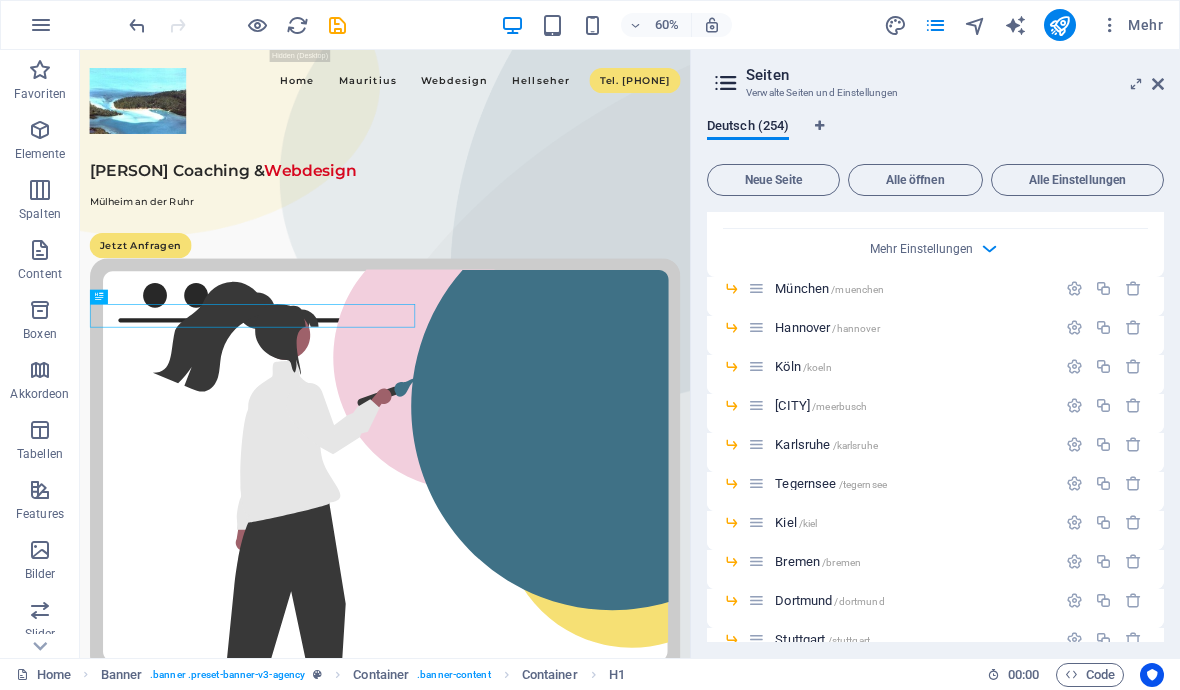 scroll, scrollTop: 11761, scrollLeft: 0, axis: vertical 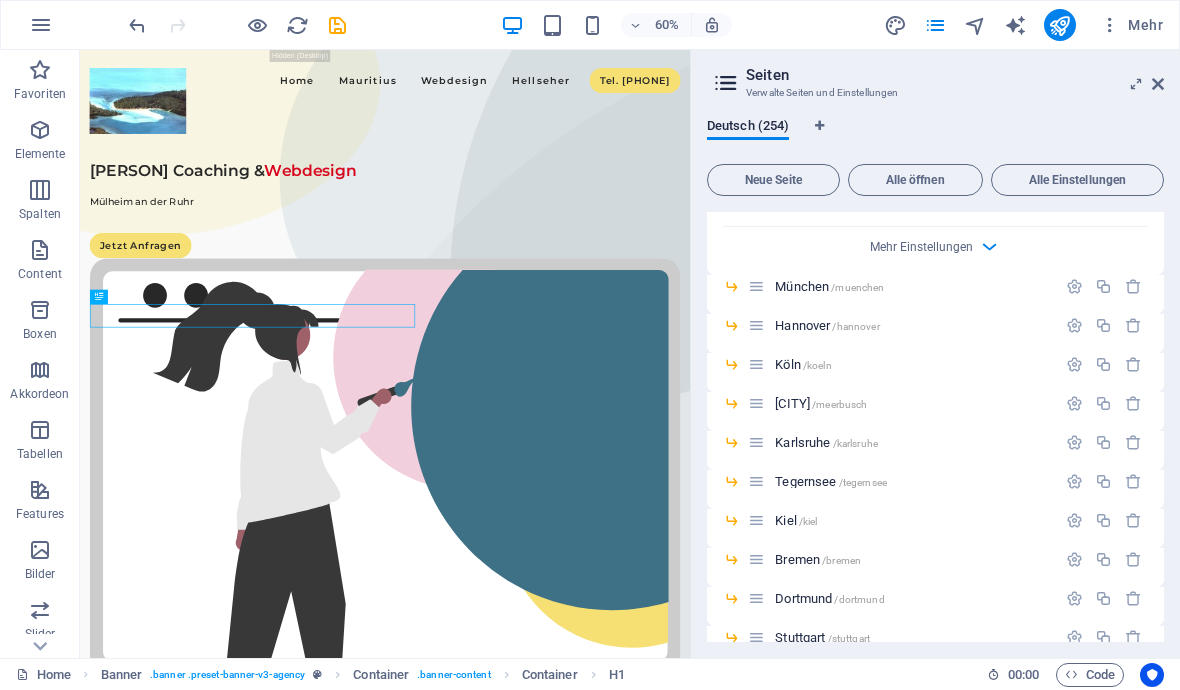 click at bounding box center (1074, 286) 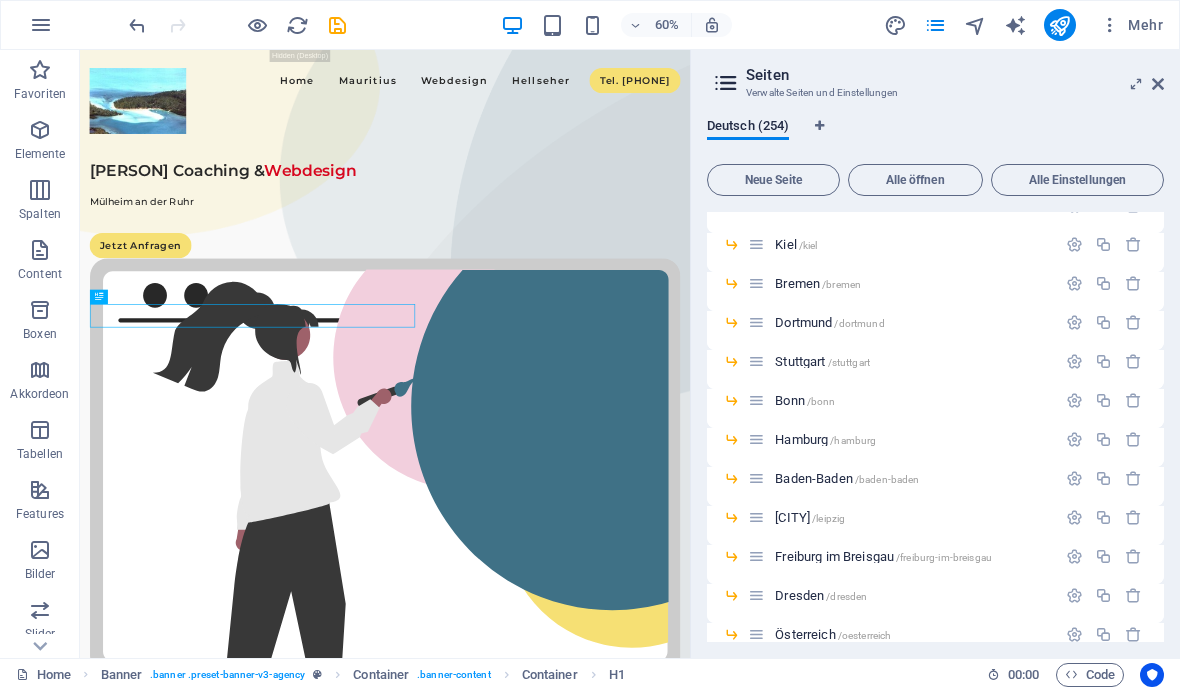 scroll, scrollTop: 12801, scrollLeft: 0, axis: vertical 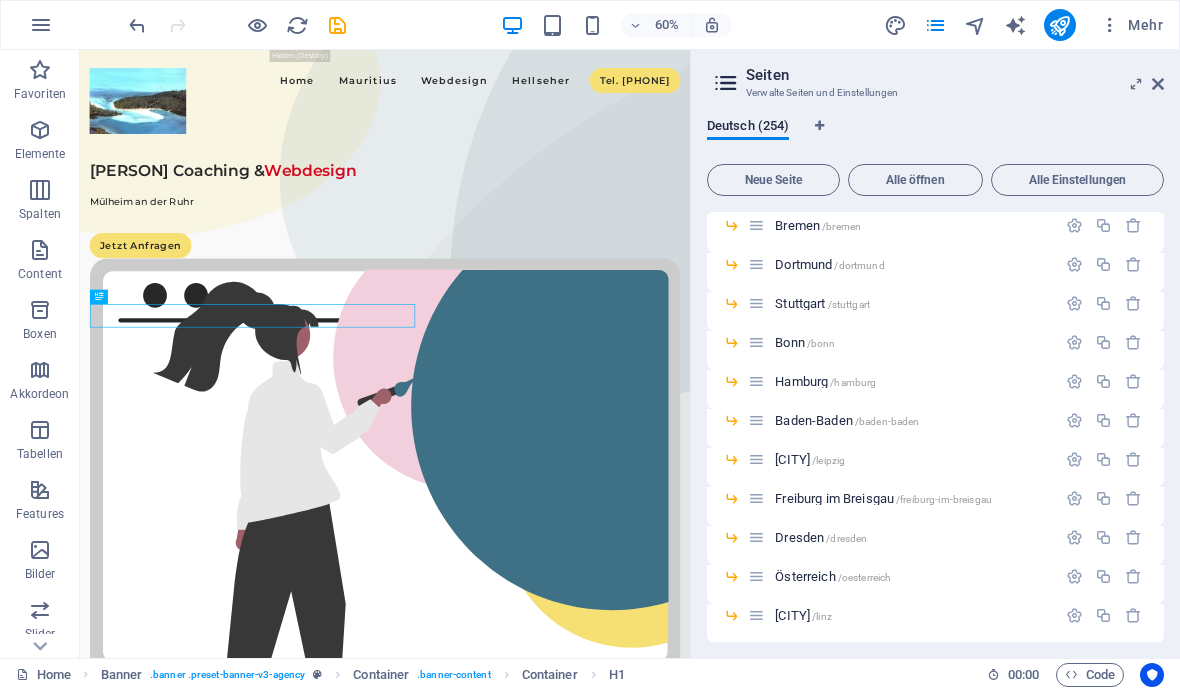 click at bounding box center [1074, 108] 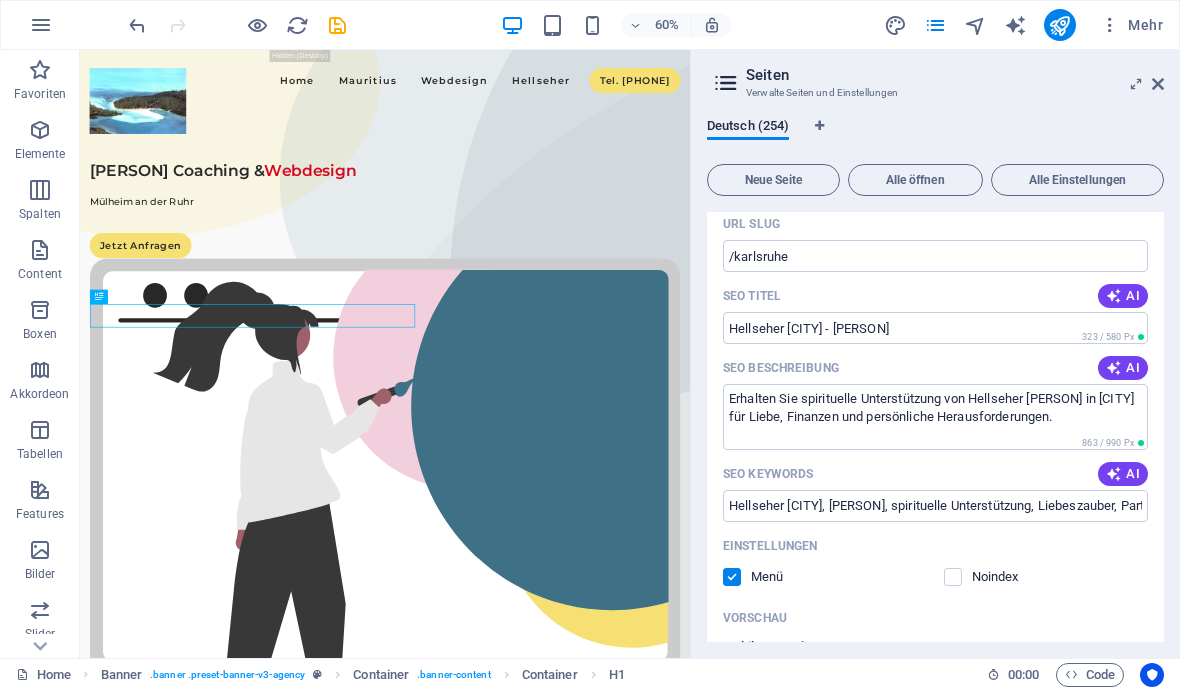 click on "AI" at bounding box center (1123, 296) 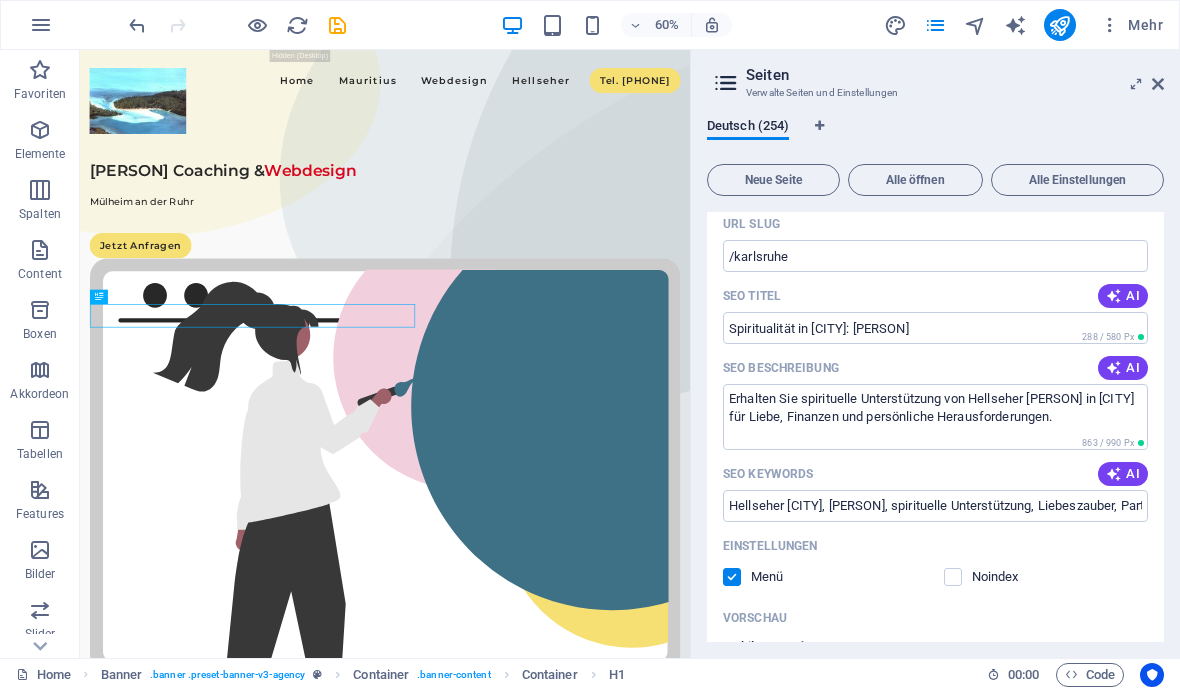 click on "AI" at bounding box center [1123, 296] 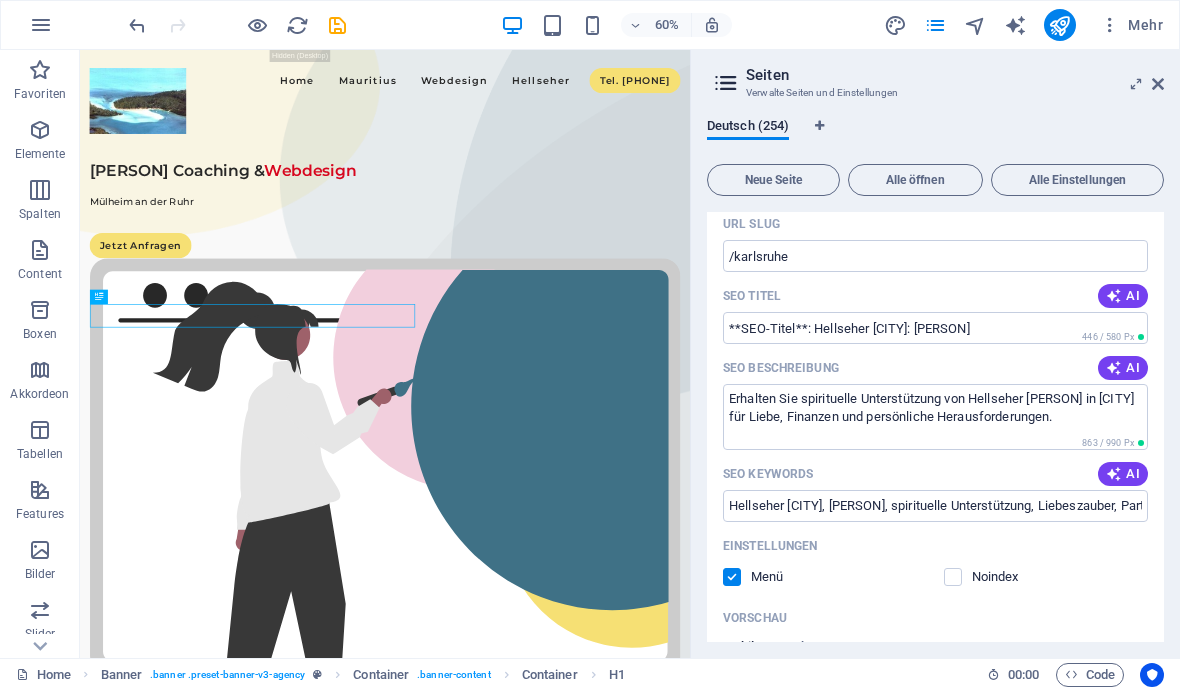 click on "AI" at bounding box center (1123, 296) 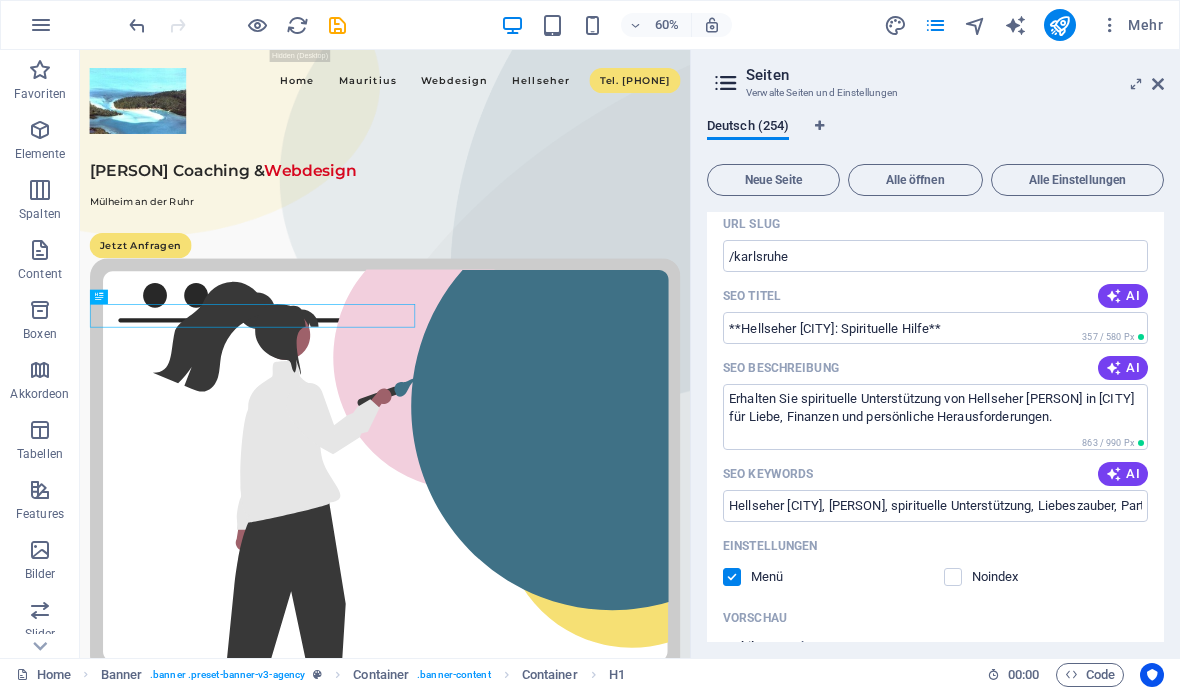 click on "AI" at bounding box center [1123, 296] 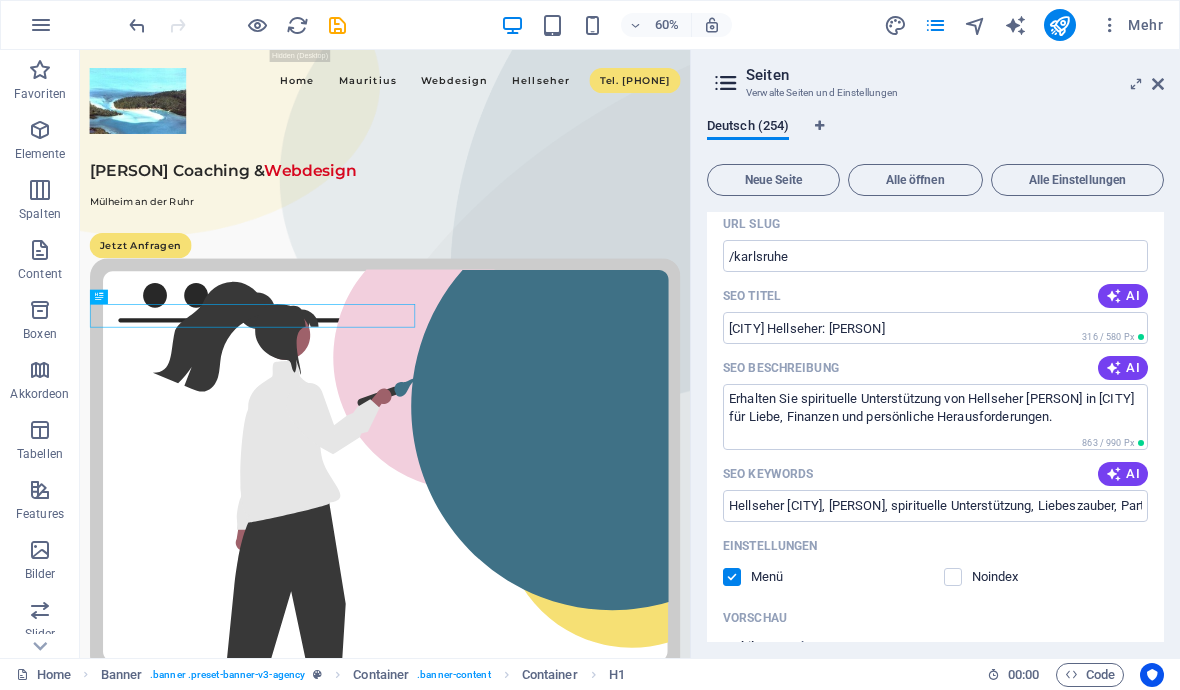 click on "AI" at bounding box center [1123, 296] 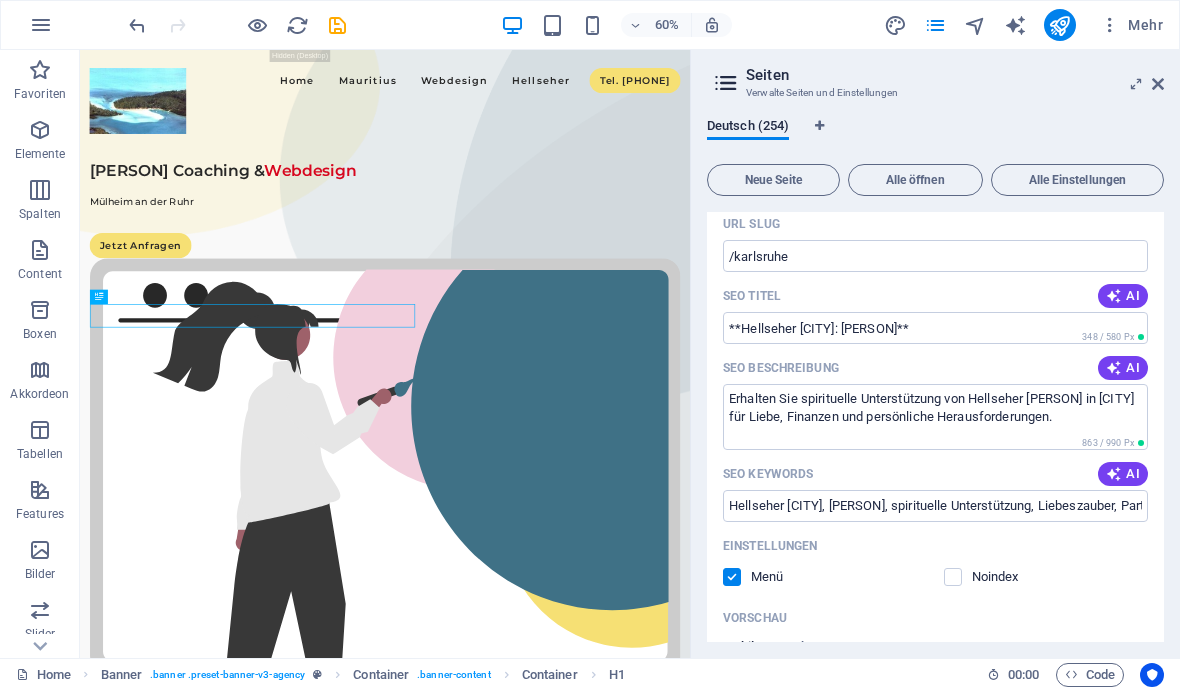 click on "AI" at bounding box center (1123, 296) 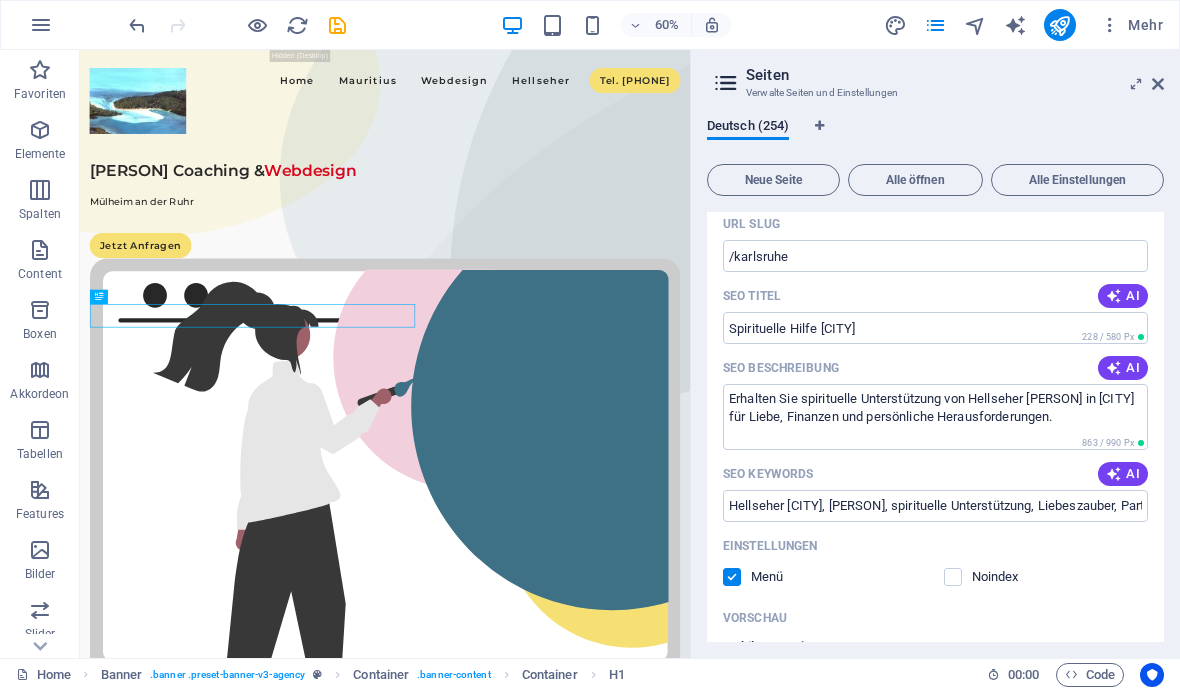 click on "AI" at bounding box center (1123, 296) 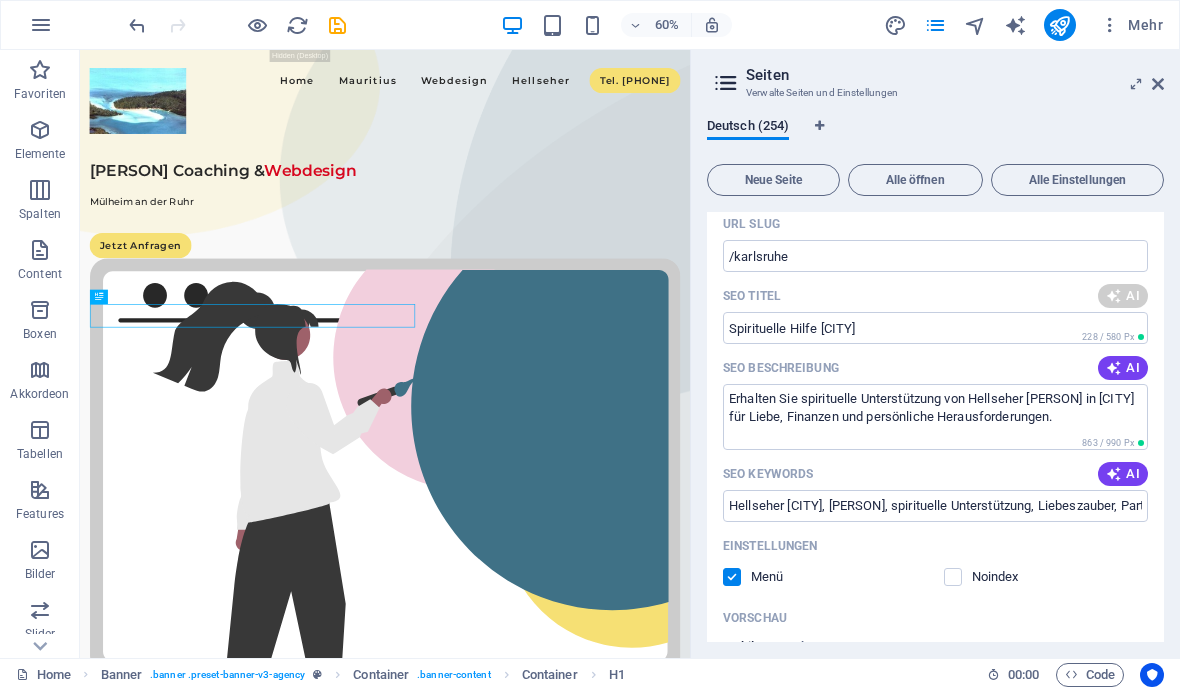 type on "Hellseher Karlsruhe: Licht & Magie" 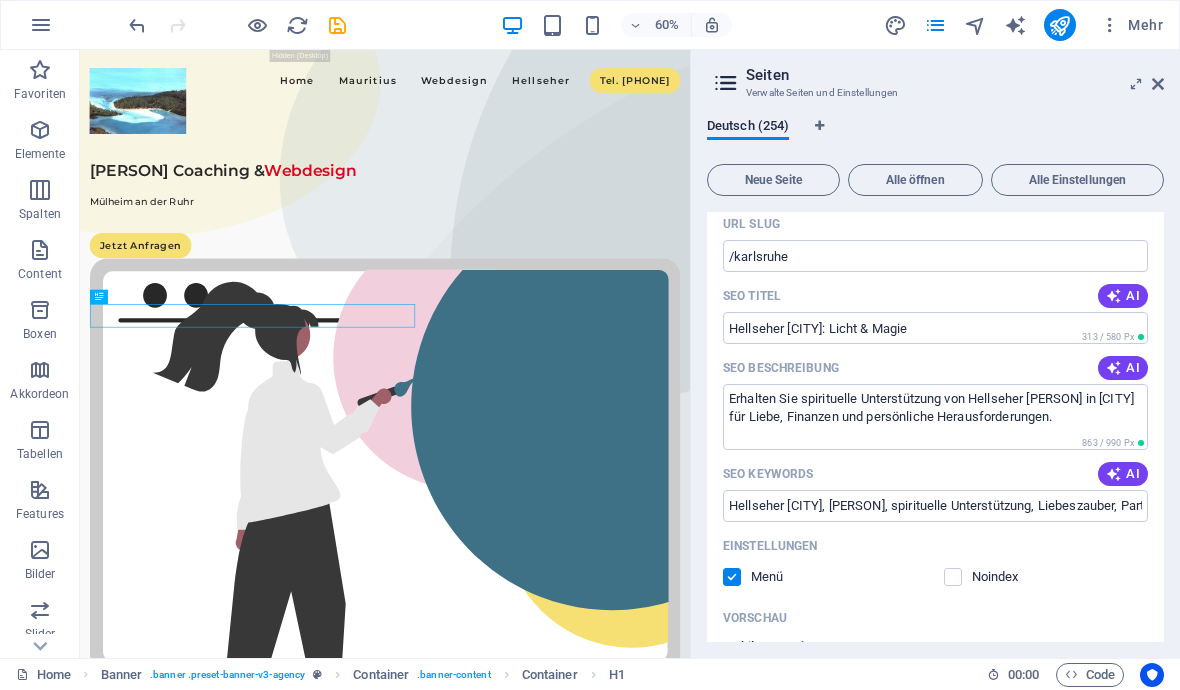 click on "Erhalten Sie spirituelle Unterstützung von Hellseher Stefan Mehler in Karlsruhe für Liebe, Finanzen und persönliche Herausforderungen." at bounding box center [935, 416] 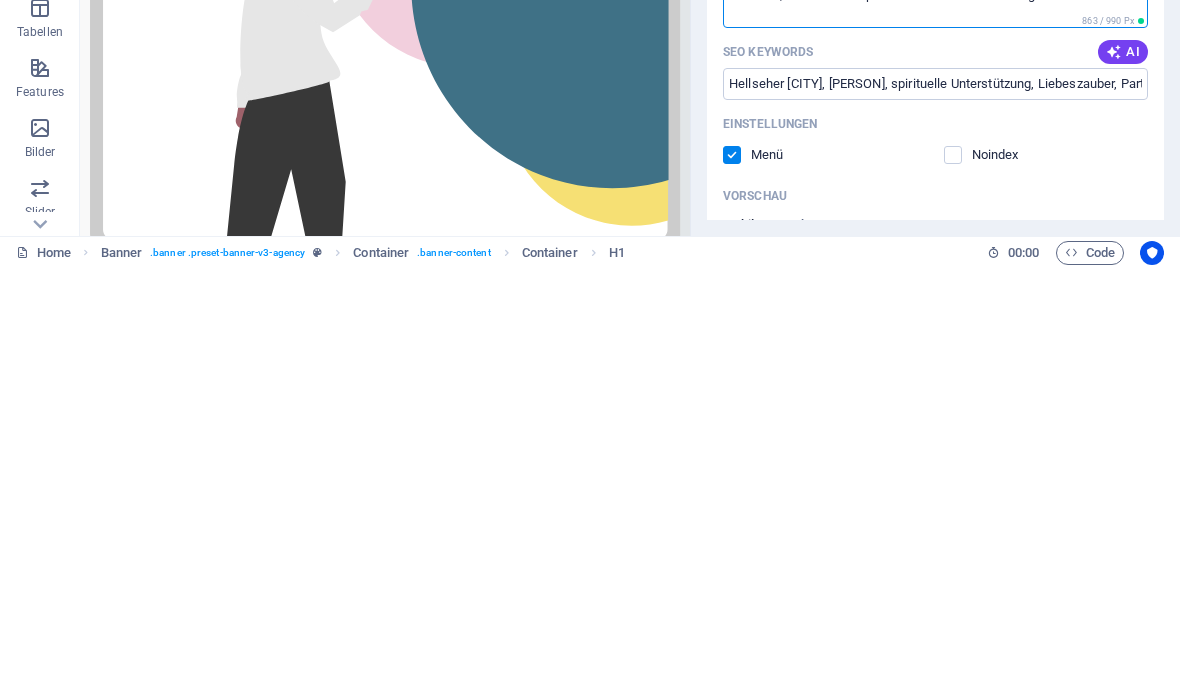 click on "AI" at bounding box center (1123, 368) 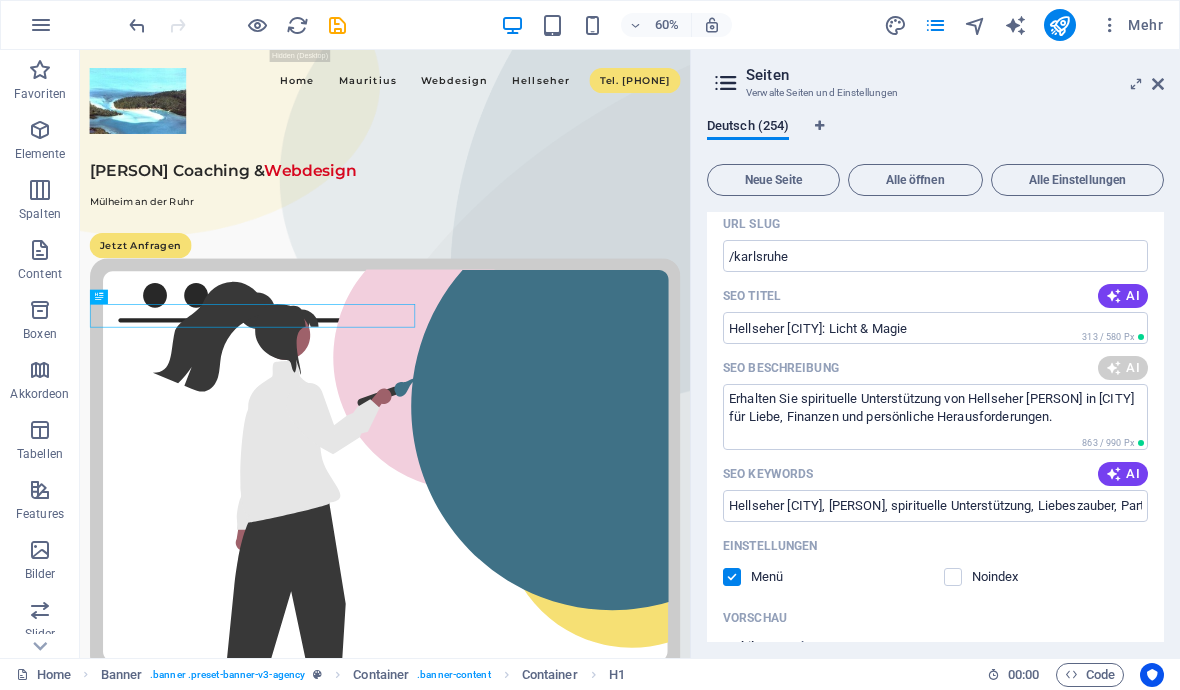 type on "Erleben Sie spirituelle Unterstützung in Karlsruhe mit Hellseher Stefan Mehler: Beratungen, Liebeszauber & individuelle Lösungen!" 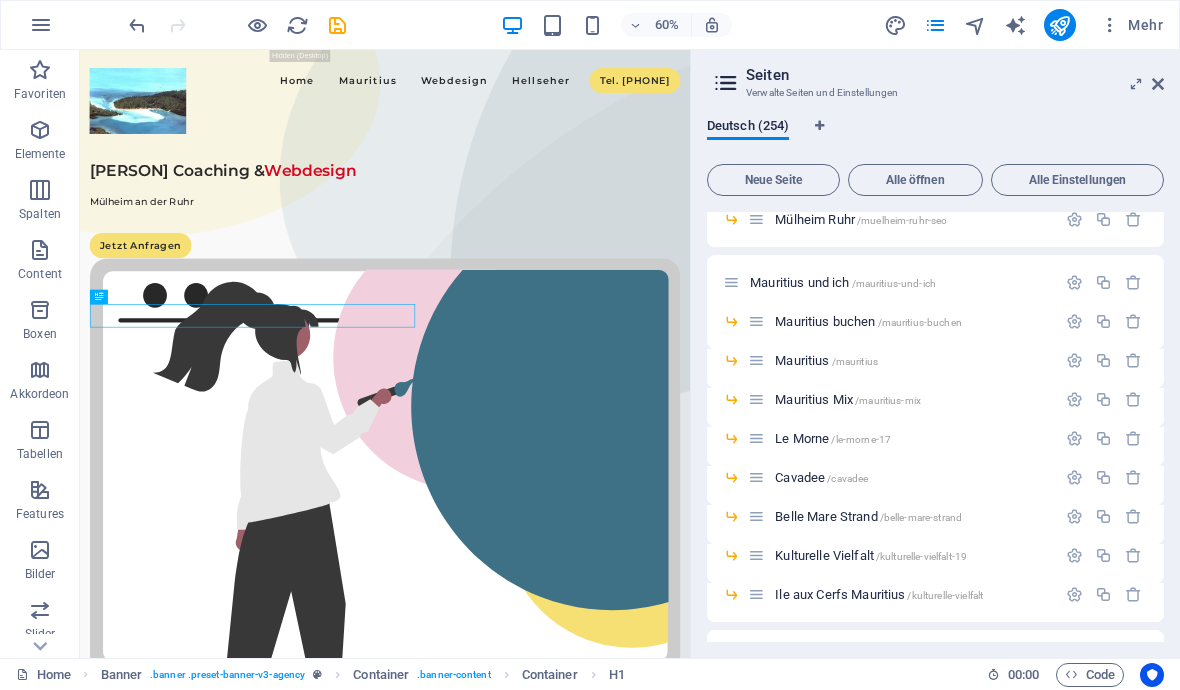 scroll, scrollTop: 3514, scrollLeft: 0, axis: vertical 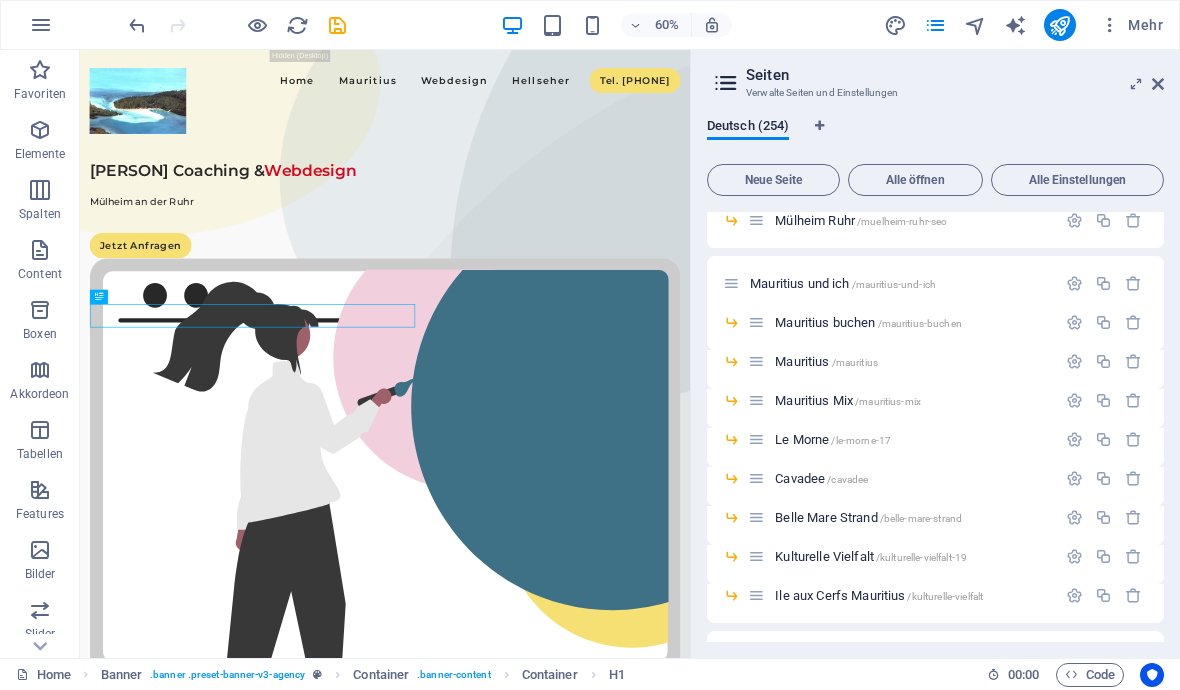 click at bounding box center [1074, 322] 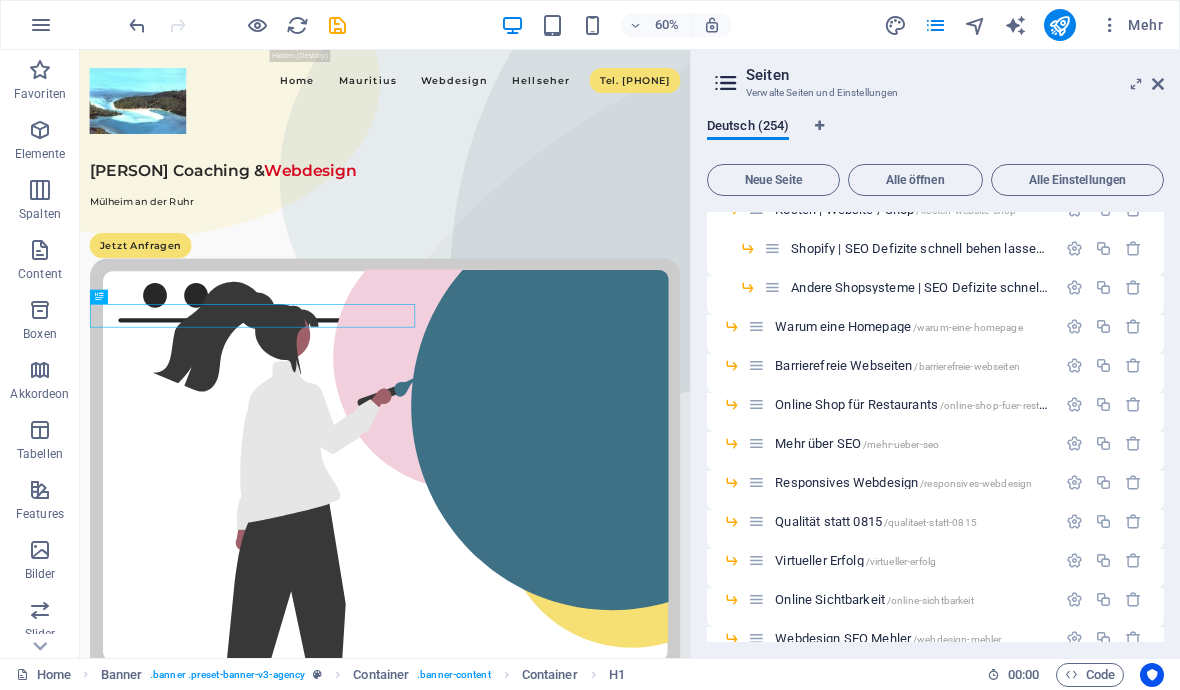 scroll, scrollTop: 1200, scrollLeft: 0, axis: vertical 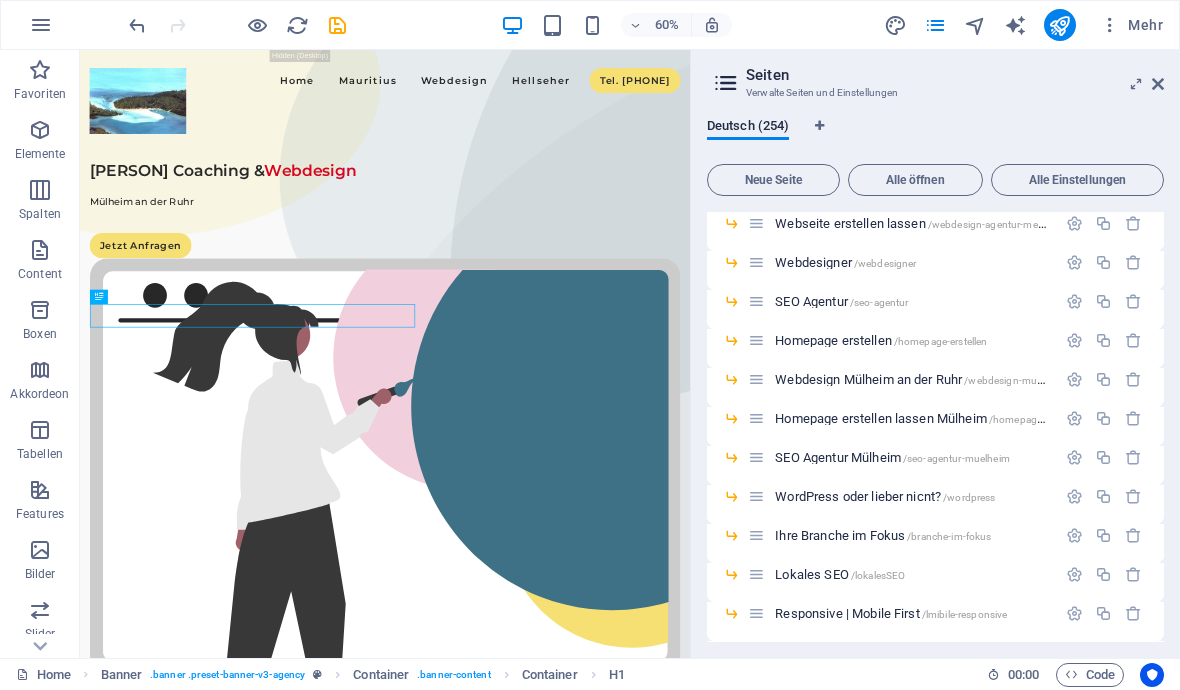 click at bounding box center [1059, 25] 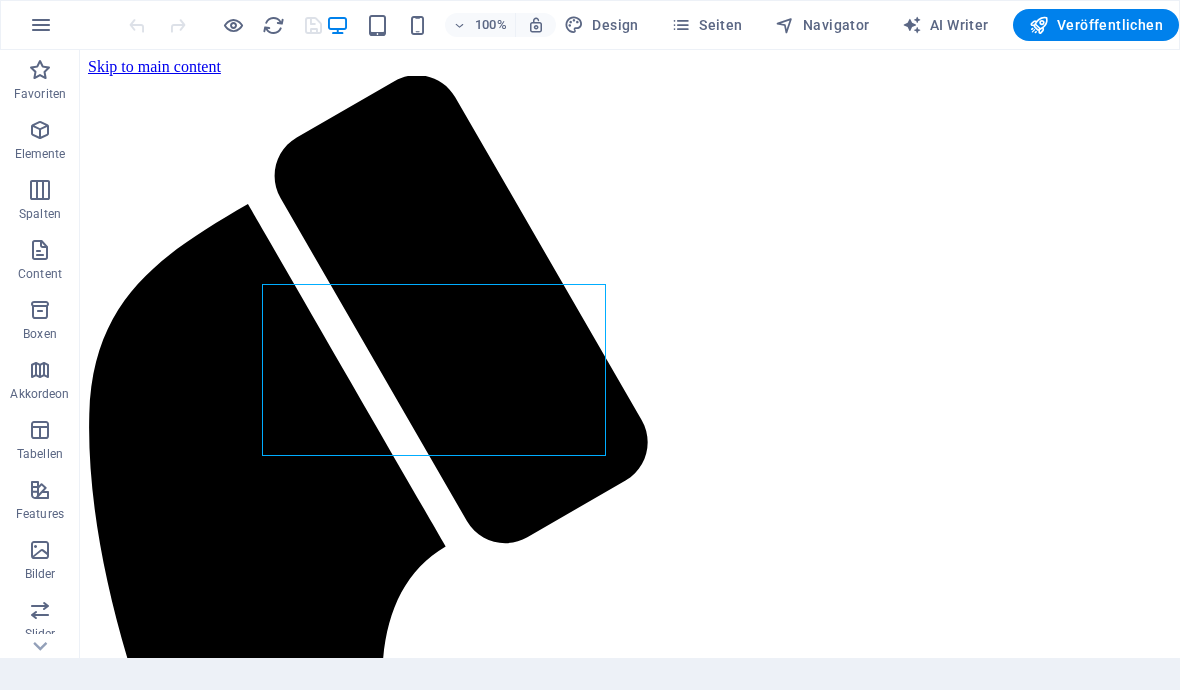 scroll, scrollTop: 0, scrollLeft: 0, axis: both 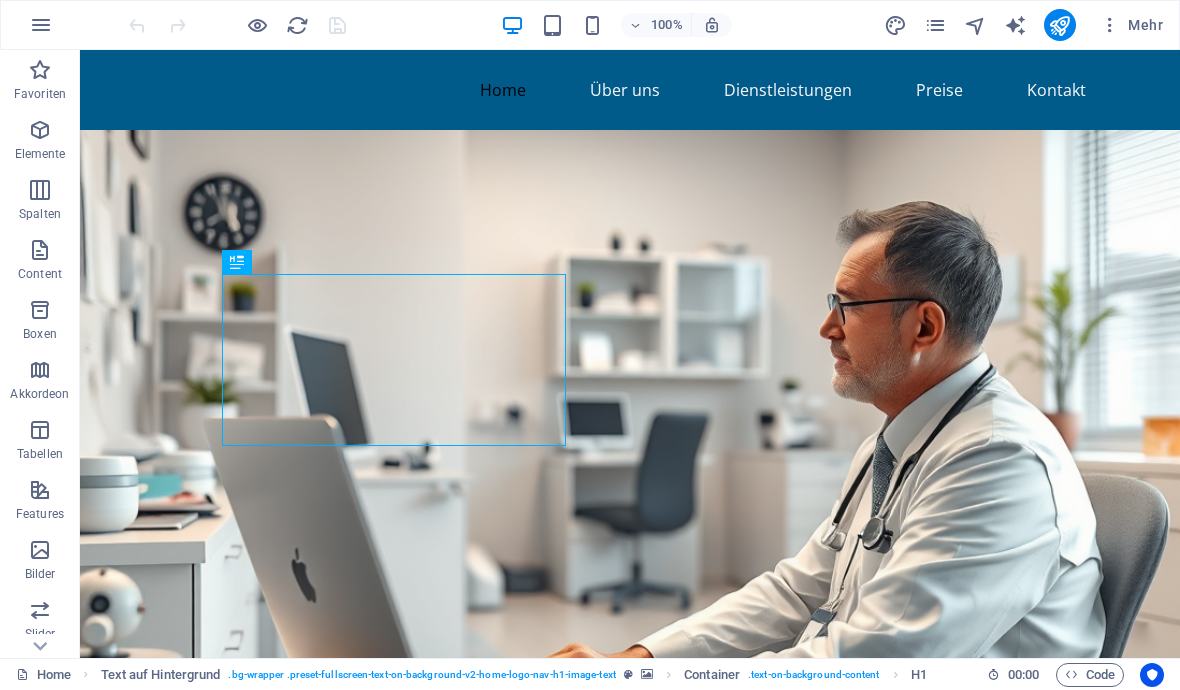 click on "Mehr" at bounding box center (1131, 25) 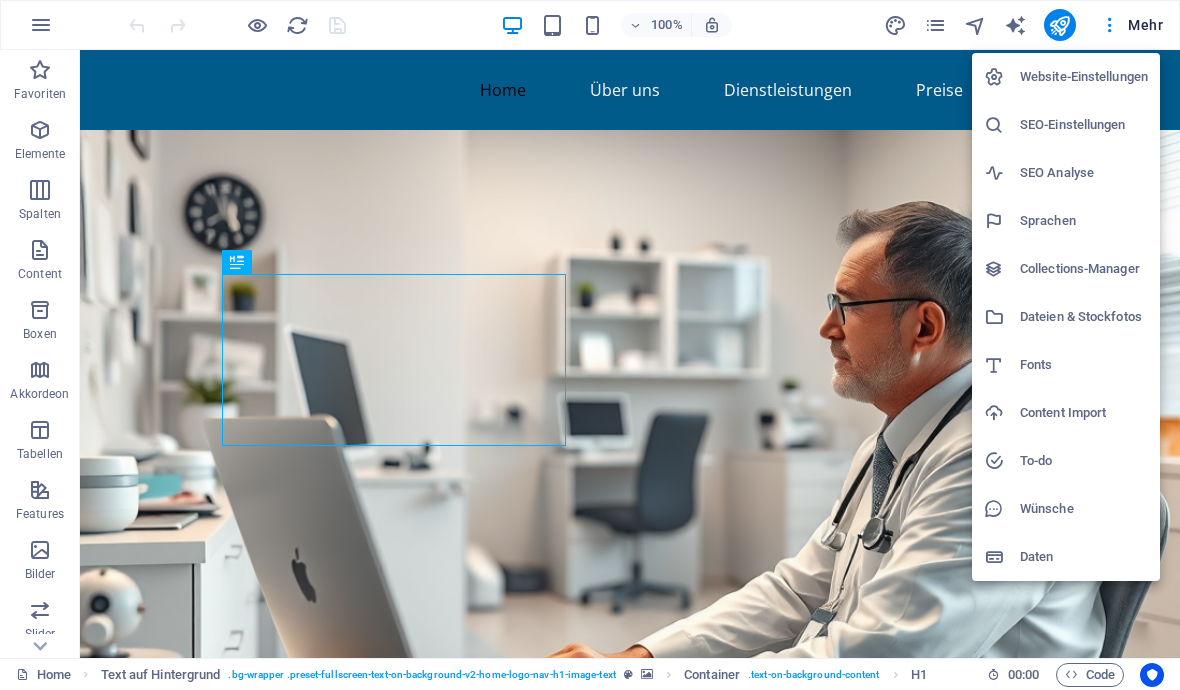 click on "Website-Einstellungen" at bounding box center [1084, 77] 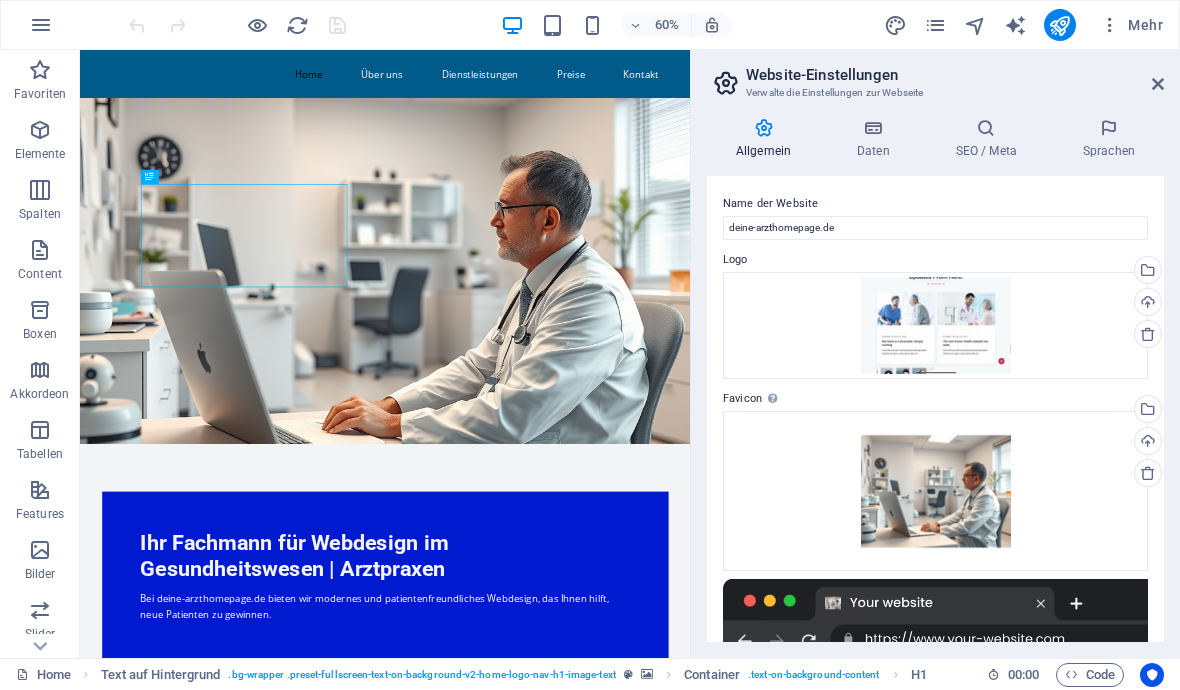 click on "SEO / Meta" at bounding box center [990, 139] 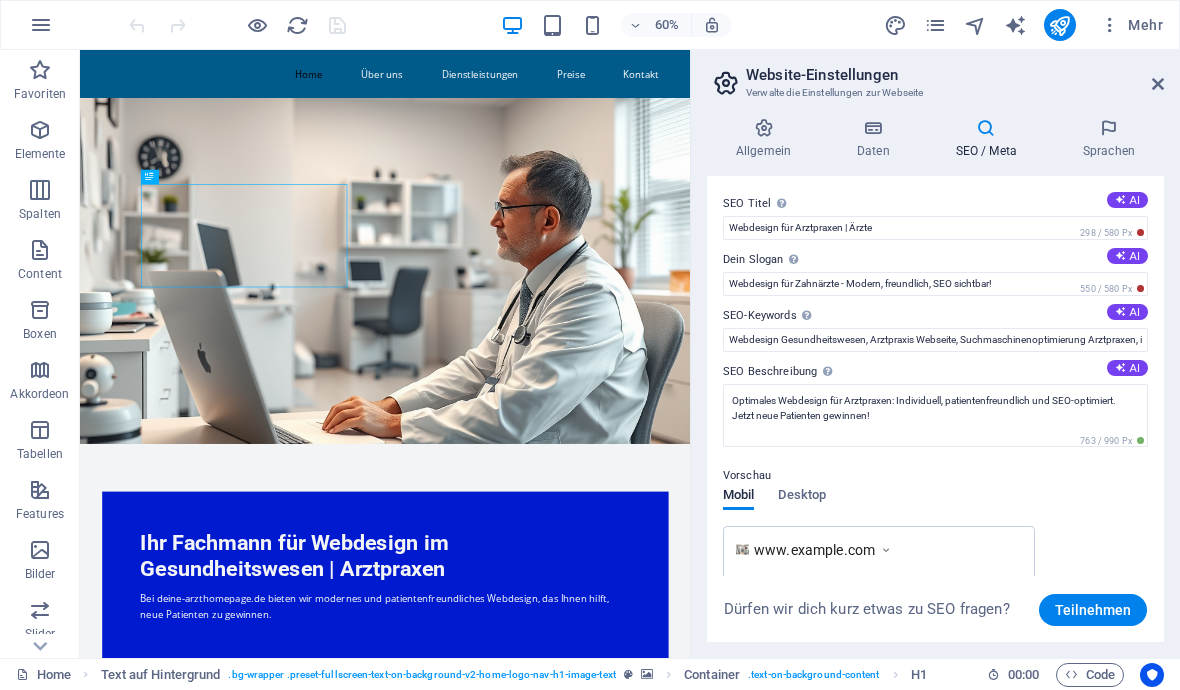 click on "AI" at bounding box center (1127, 200) 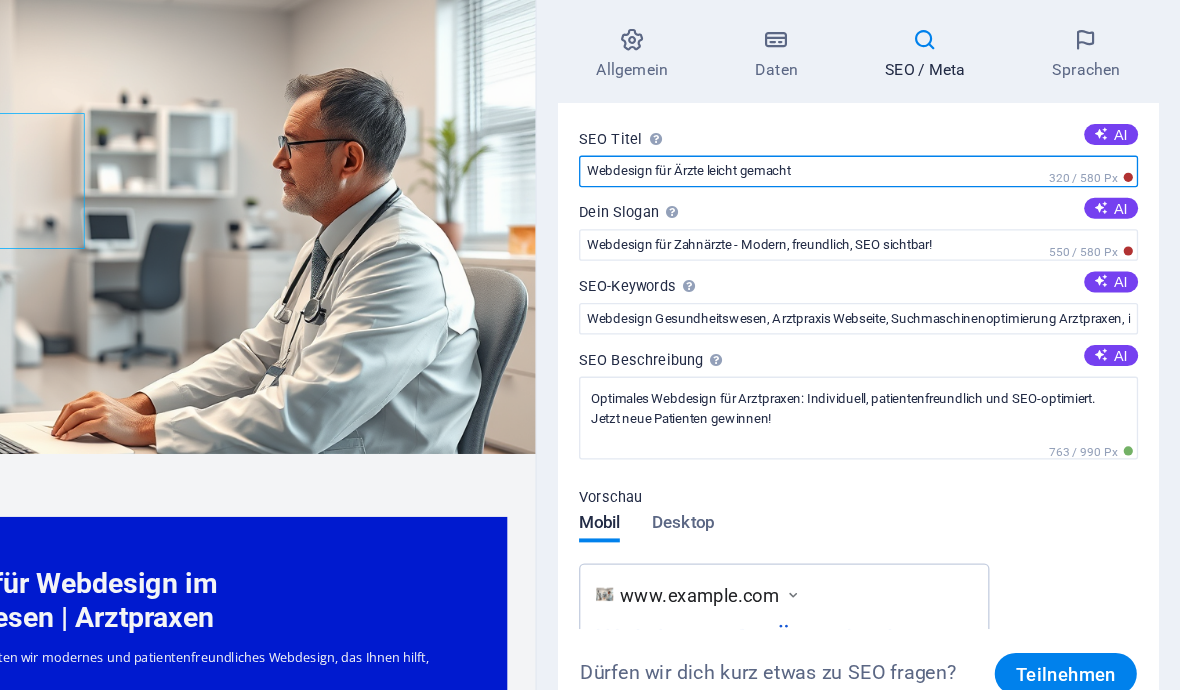 click on "Webdesign für Ärzte leicht gemacht" at bounding box center [935, 228] 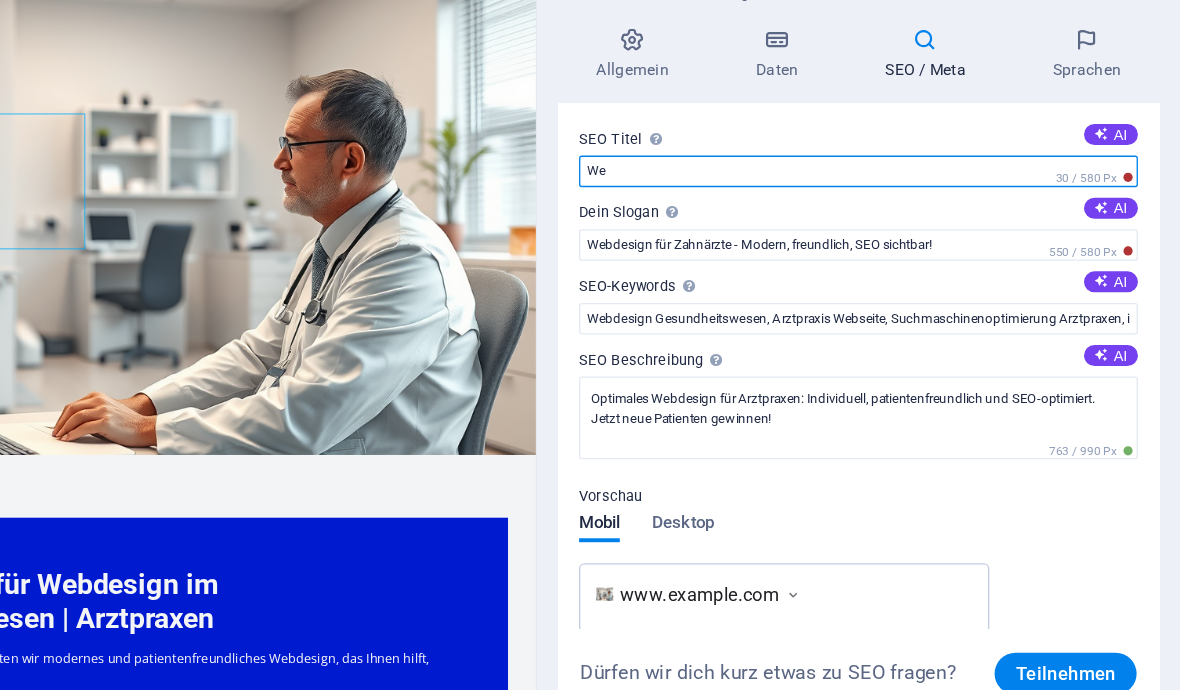 type on "W" 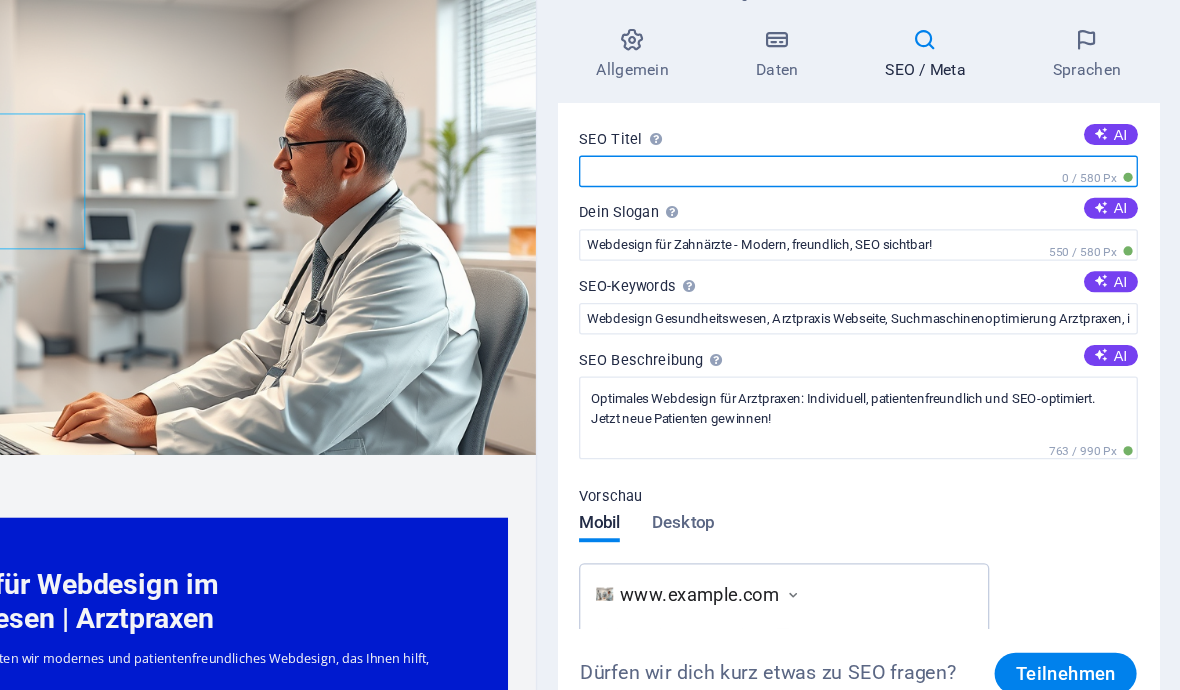 type 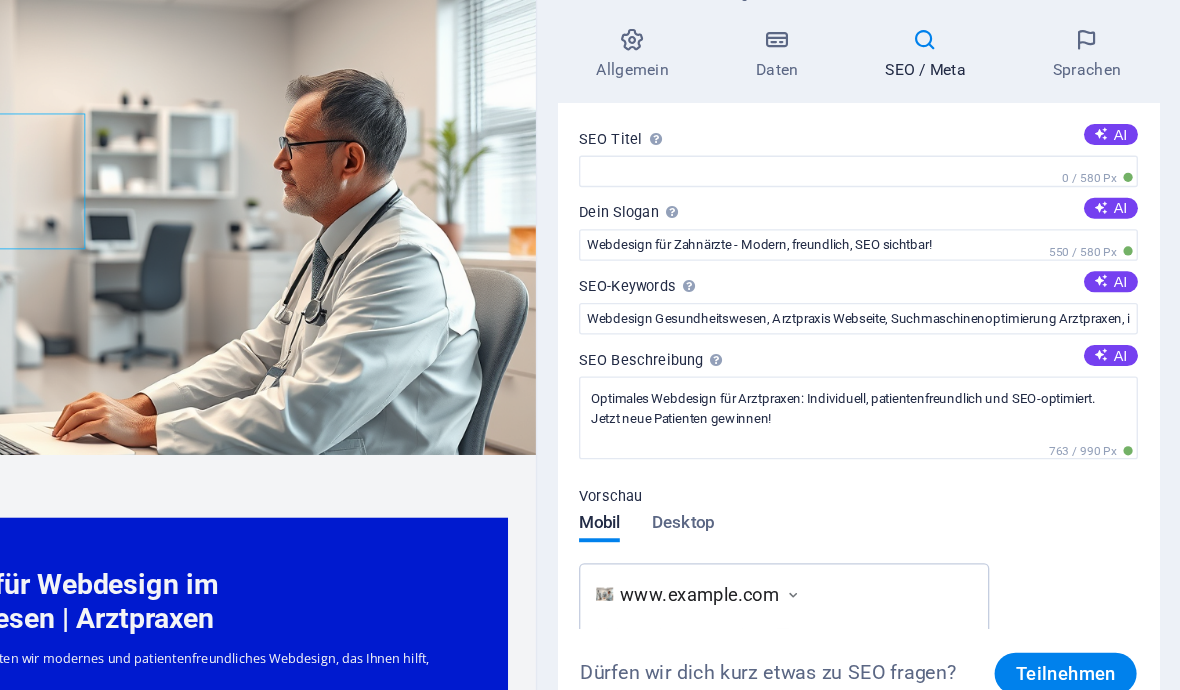 click on "AI" at bounding box center (1127, 256) 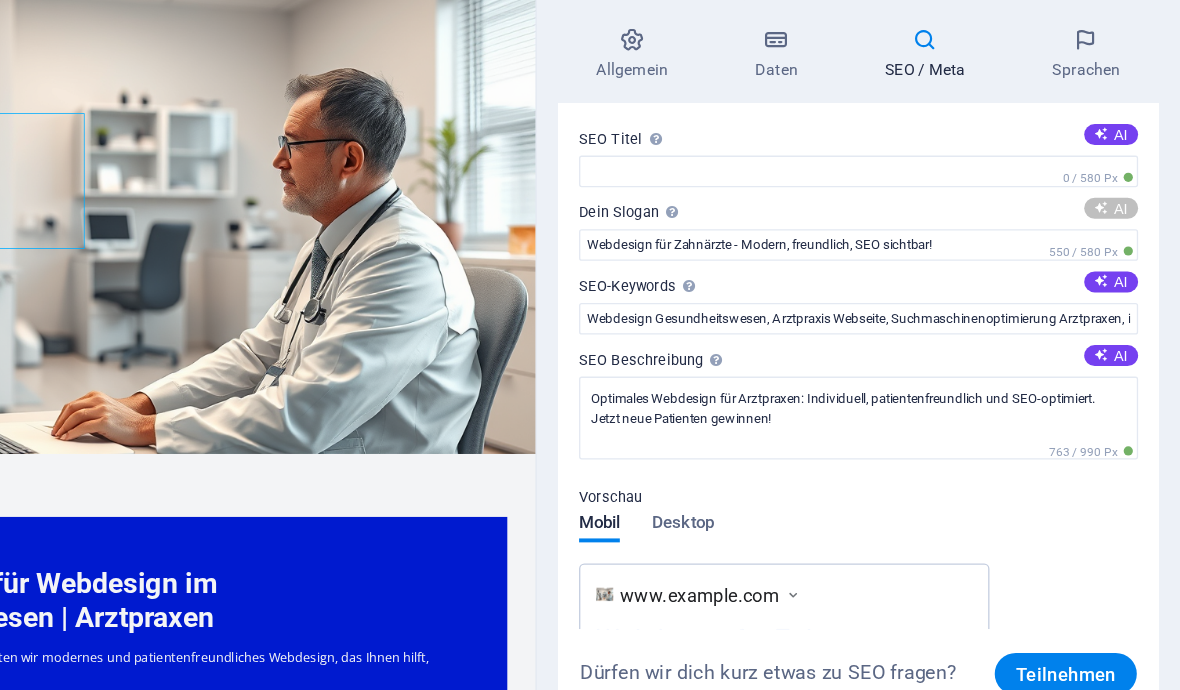 type on "Moderne Praxis-Websites für neue Patienten gewinnen!" 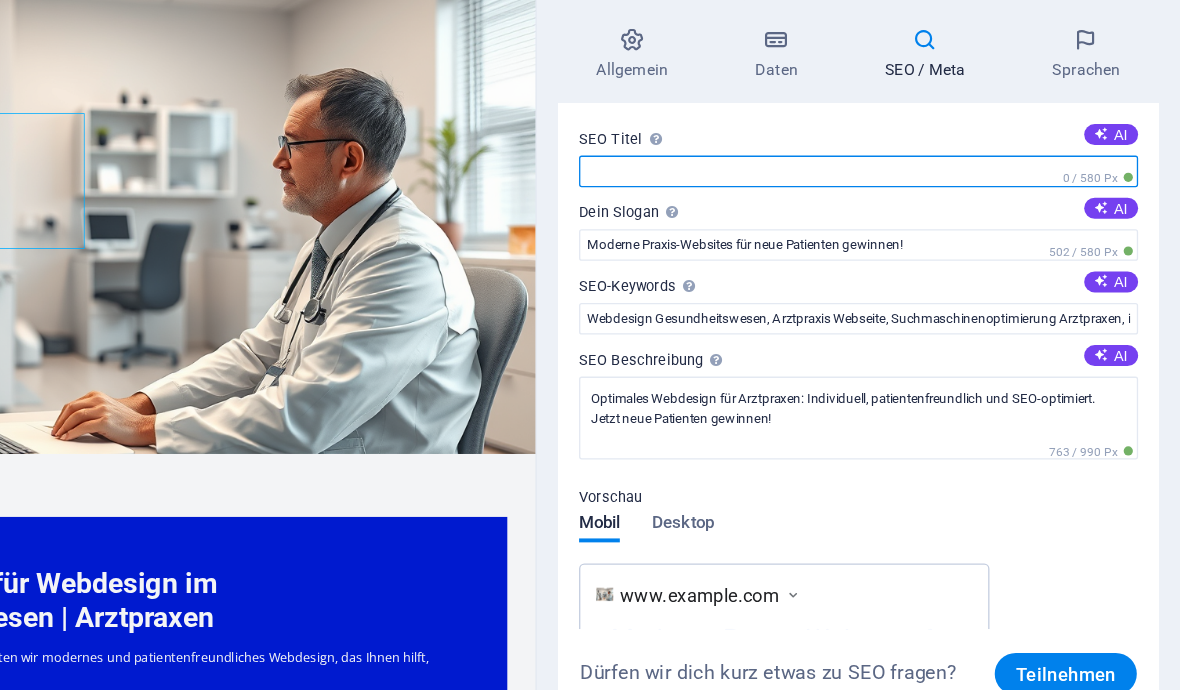 click on "SEO Titel Der Titel der Website - Das Erkennungsmerkmal in Suchmaschinen. AI" at bounding box center (935, 228) 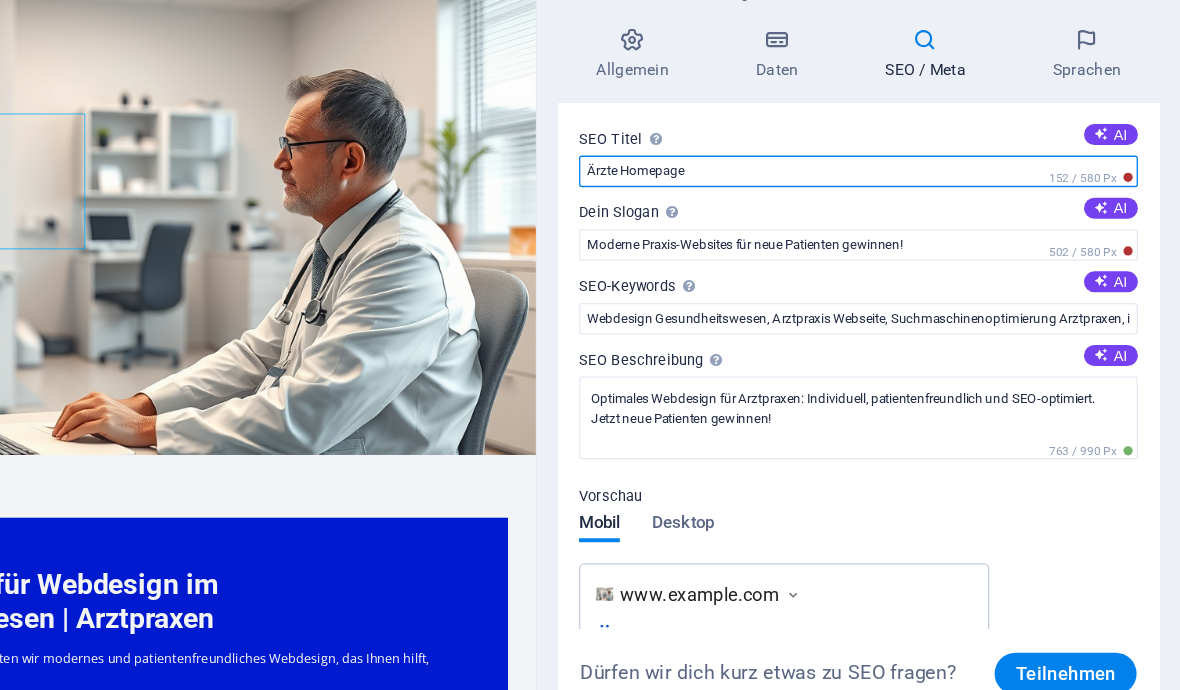 type on "Ärzte Homepage" 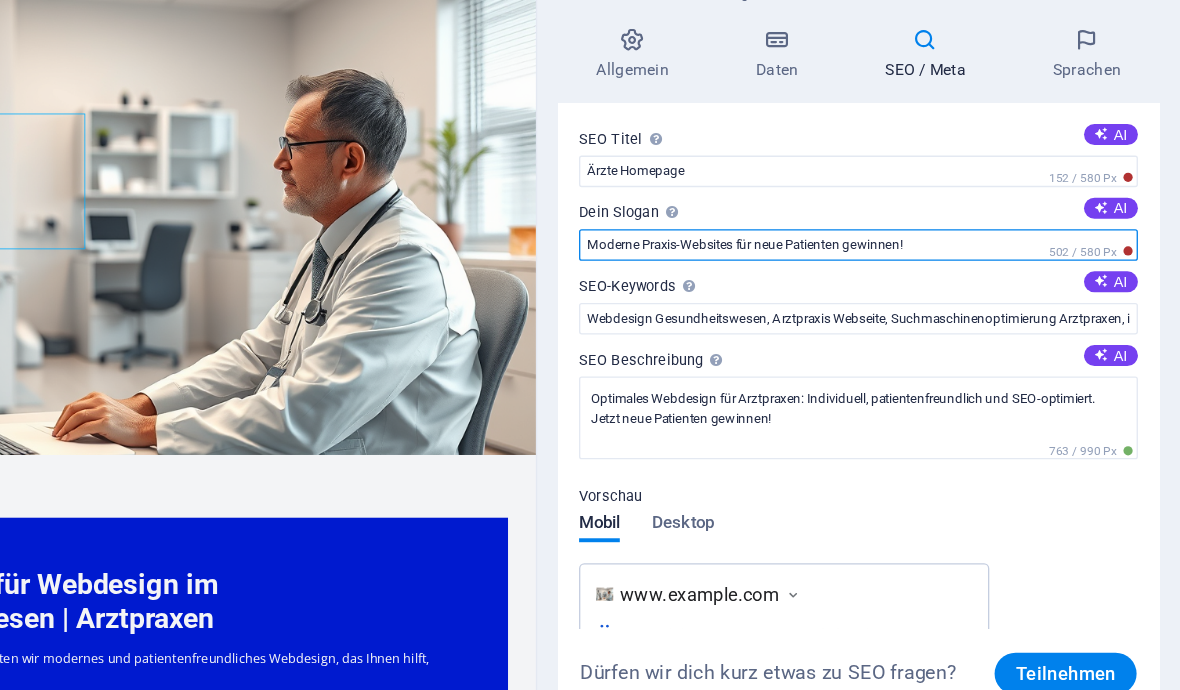 click on "Moderne Praxis-Websites für neue Patienten gewinnen!" at bounding box center [935, 284] 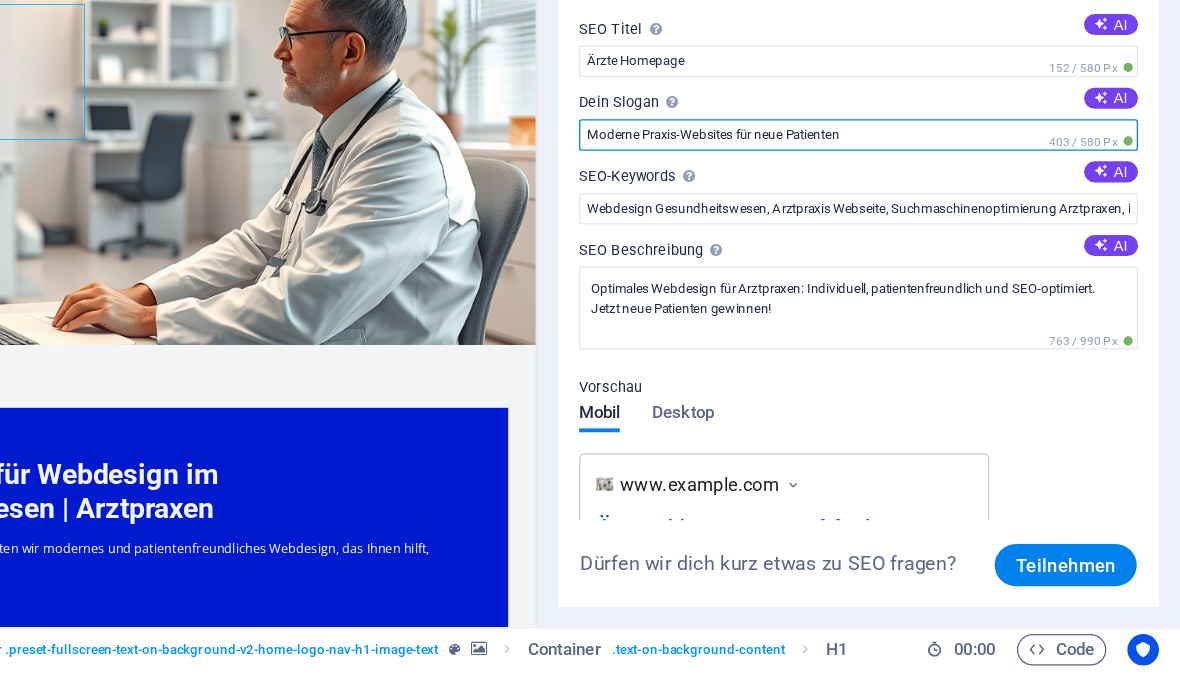 type on "Moderne Praxis-Websites für neue Patienten" 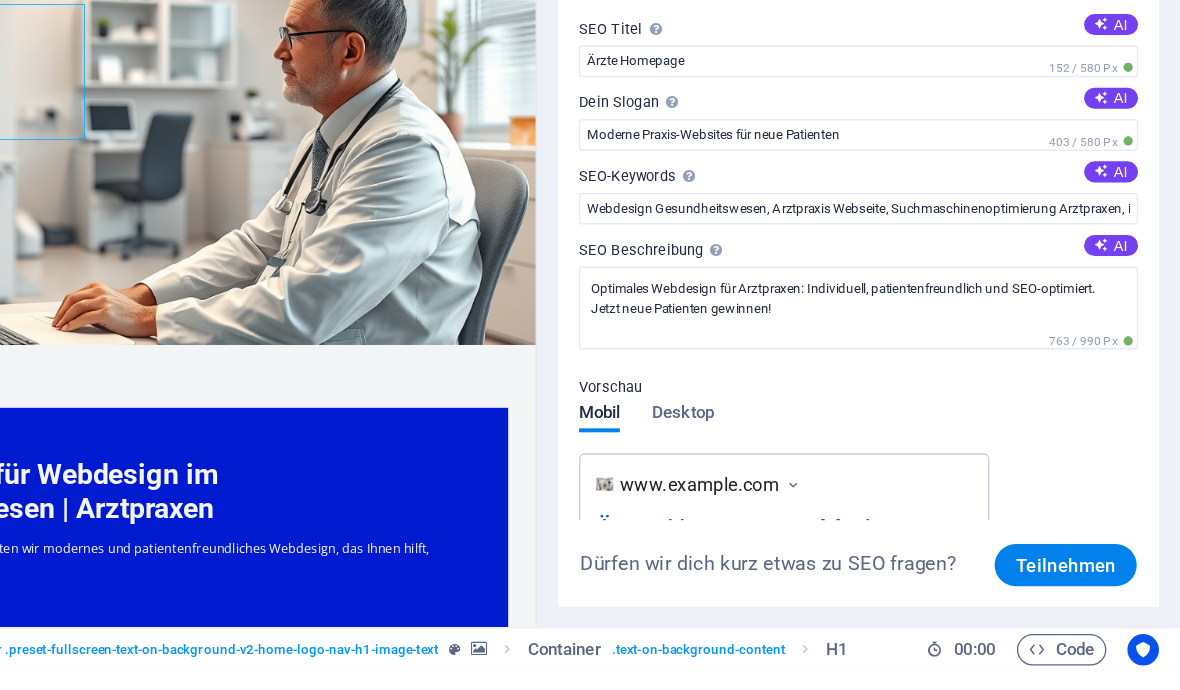 click on "AI" at bounding box center [1127, 312] 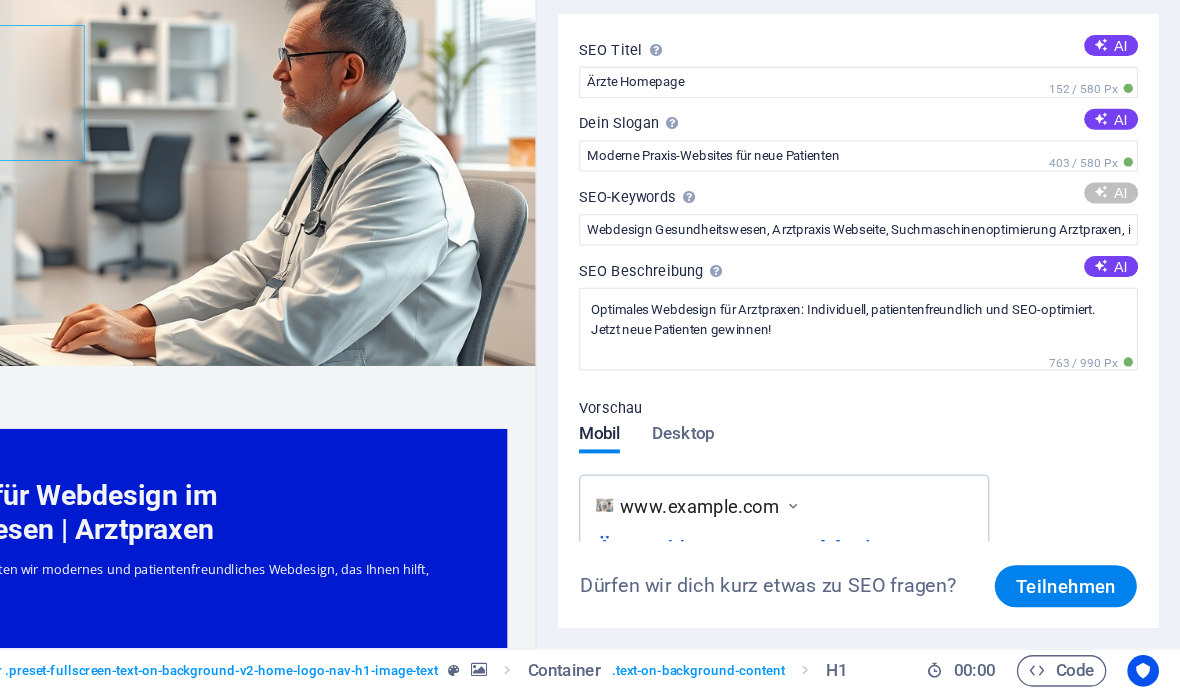 type on "Webdesign für Arztpraxen, SEO für Zahnarztpraxen, Praxiswebsite erstellen, medizinisches Webdesign, lokale SEO Arzt, responsive Webdesign Gesundheitswesen" 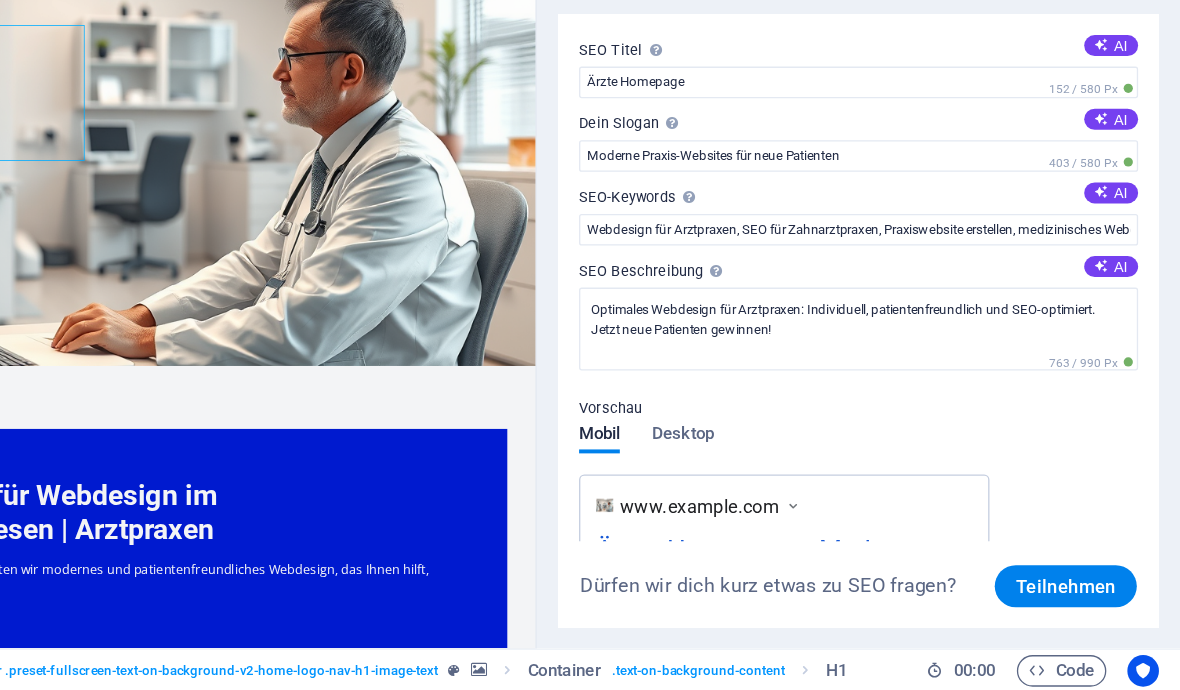 click on "AI" at bounding box center (1127, 368) 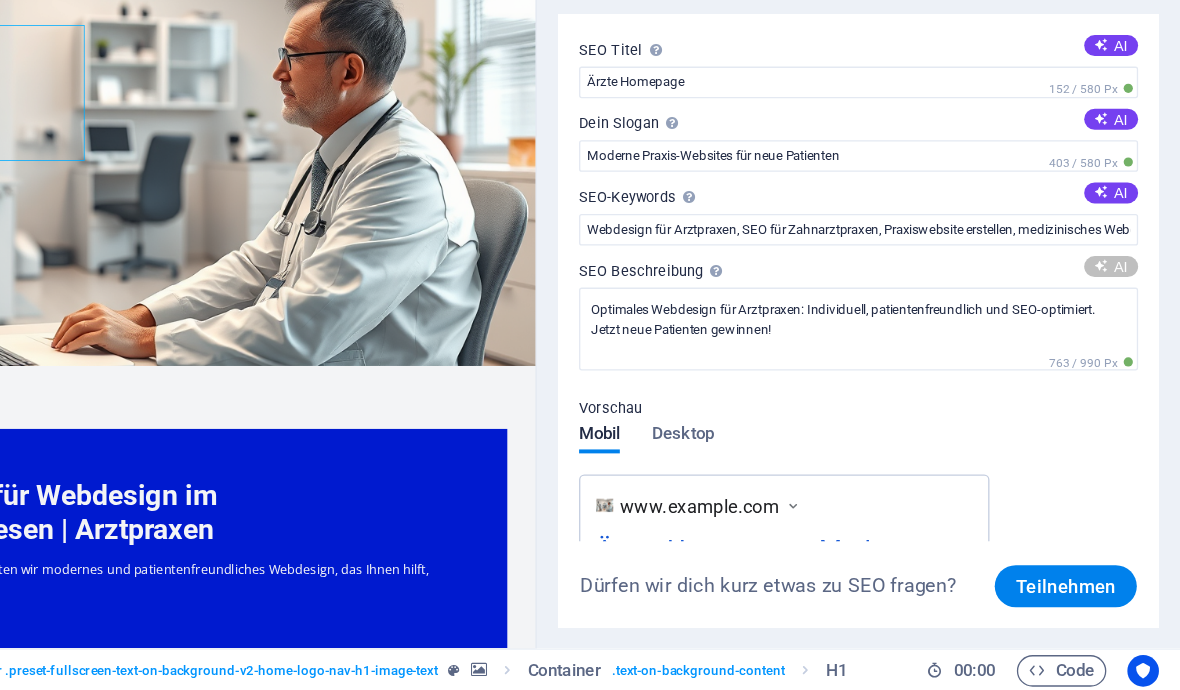 type on "Professionelles Webdesign für Arztpraxen: Gewinnung neuer Patienten durch SEO-Optimierung und benutzerfreundliches Design." 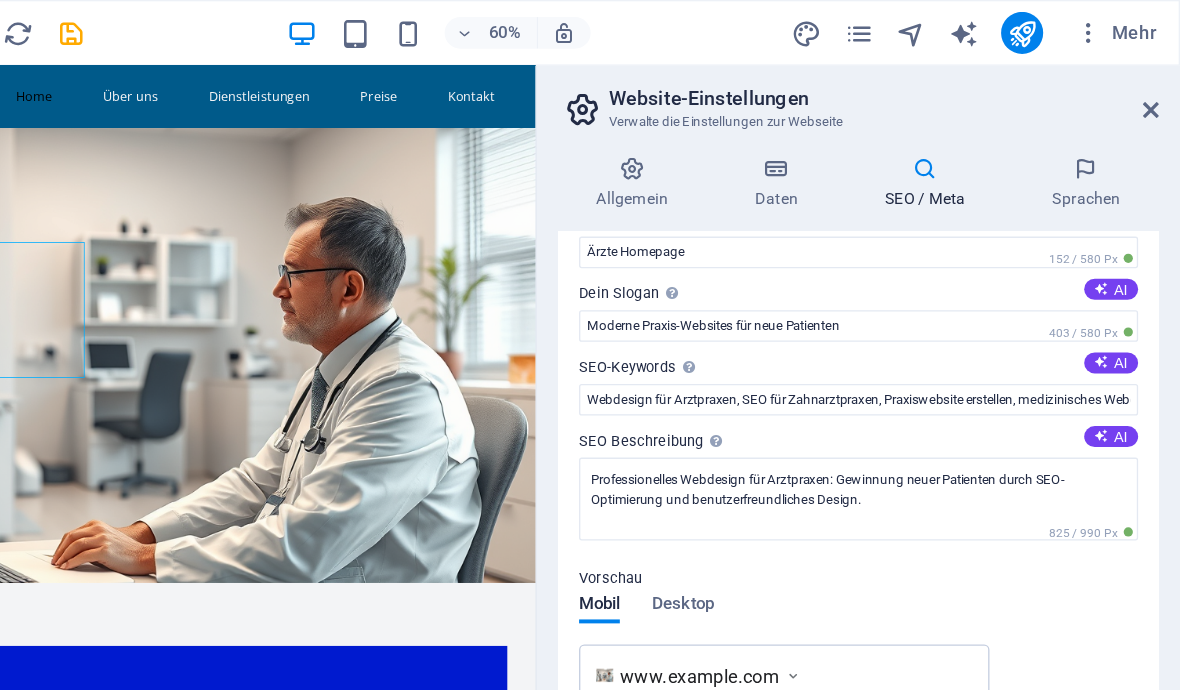 scroll, scrollTop: 16, scrollLeft: 0, axis: vertical 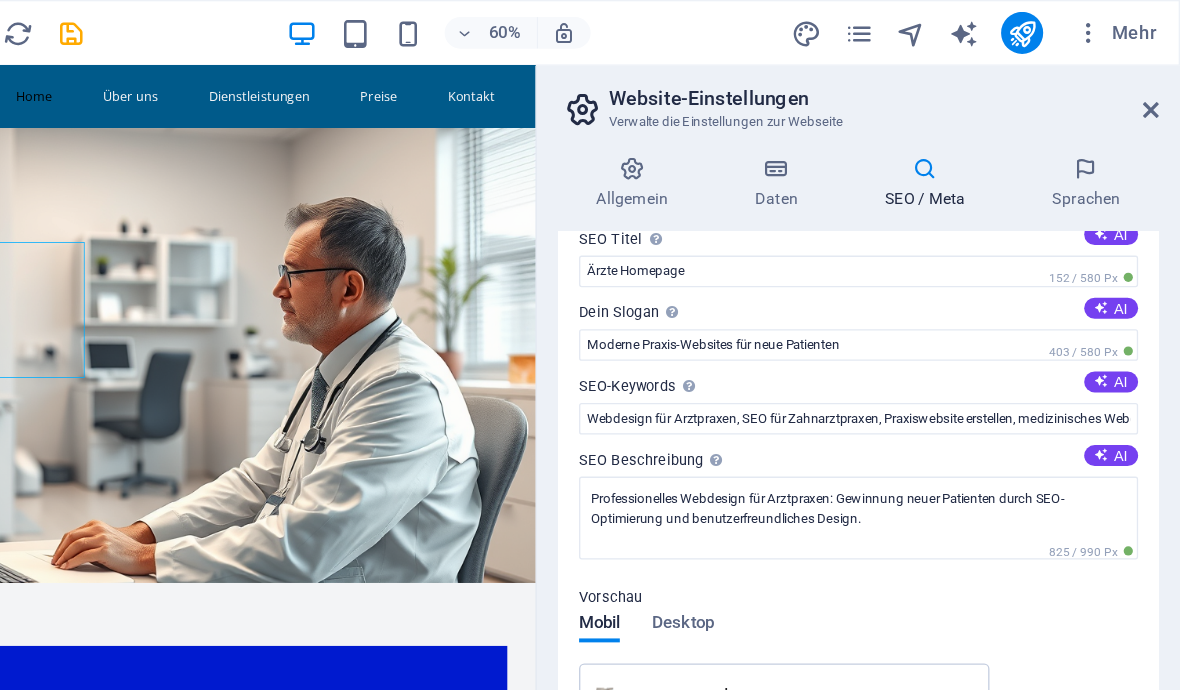 click at bounding box center (935, 25) 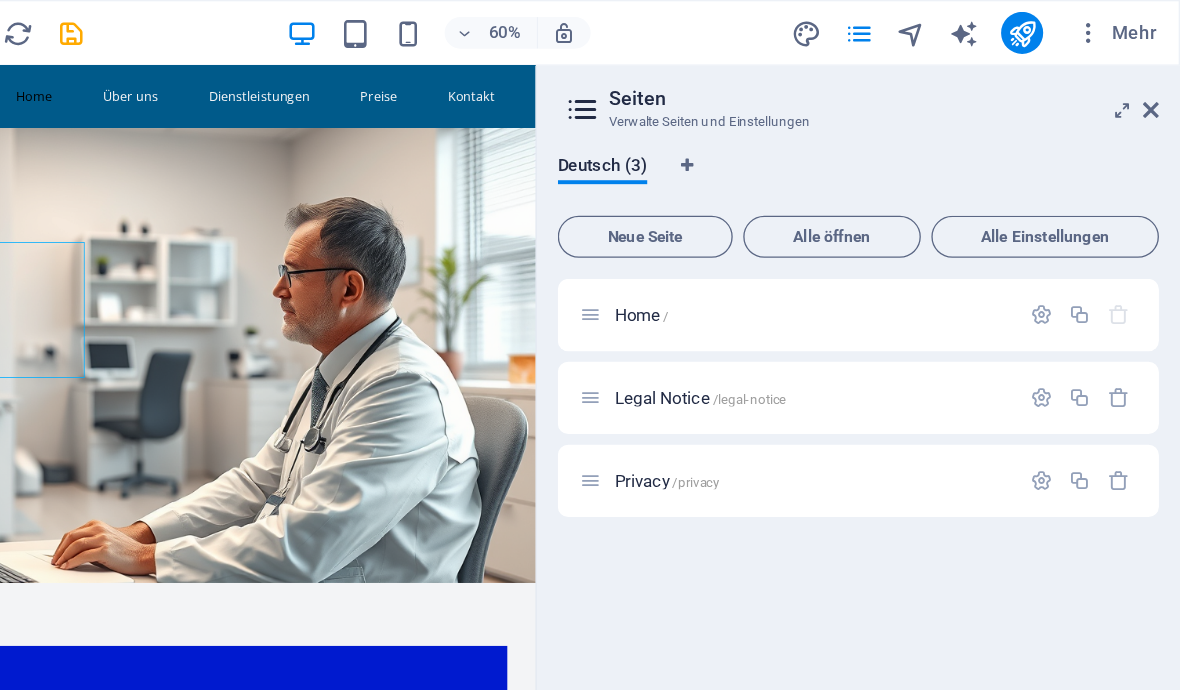 click at bounding box center (1074, 239) 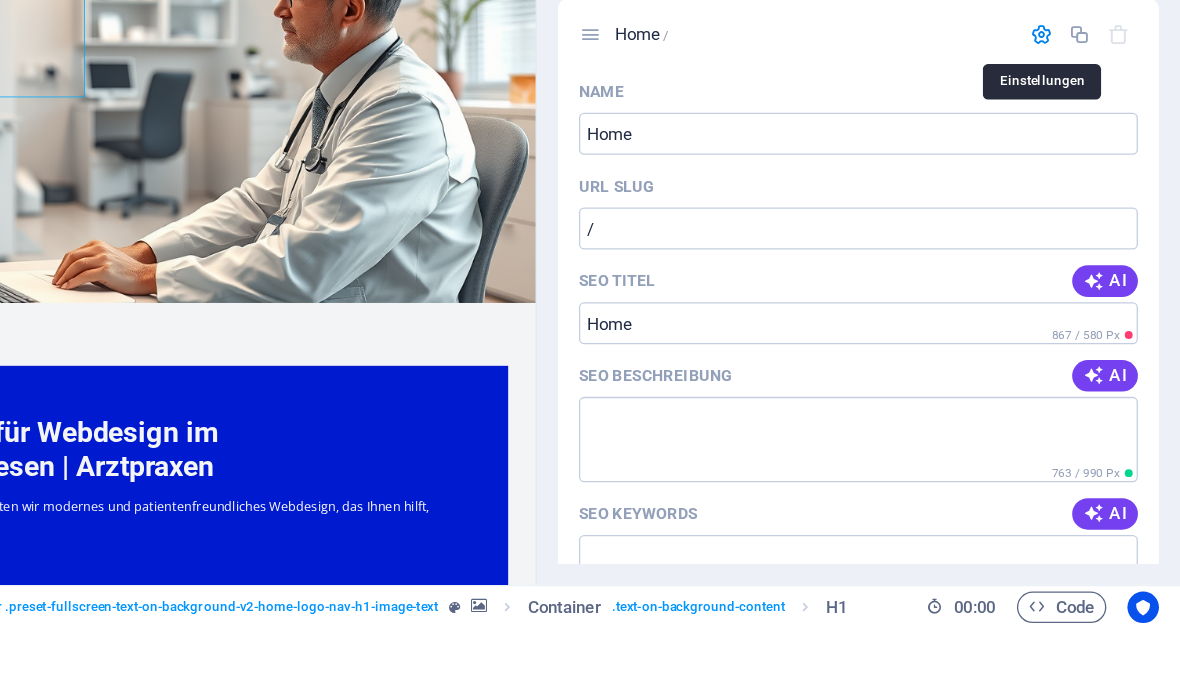 scroll, scrollTop: 48, scrollLeft: 0, axis: vertical 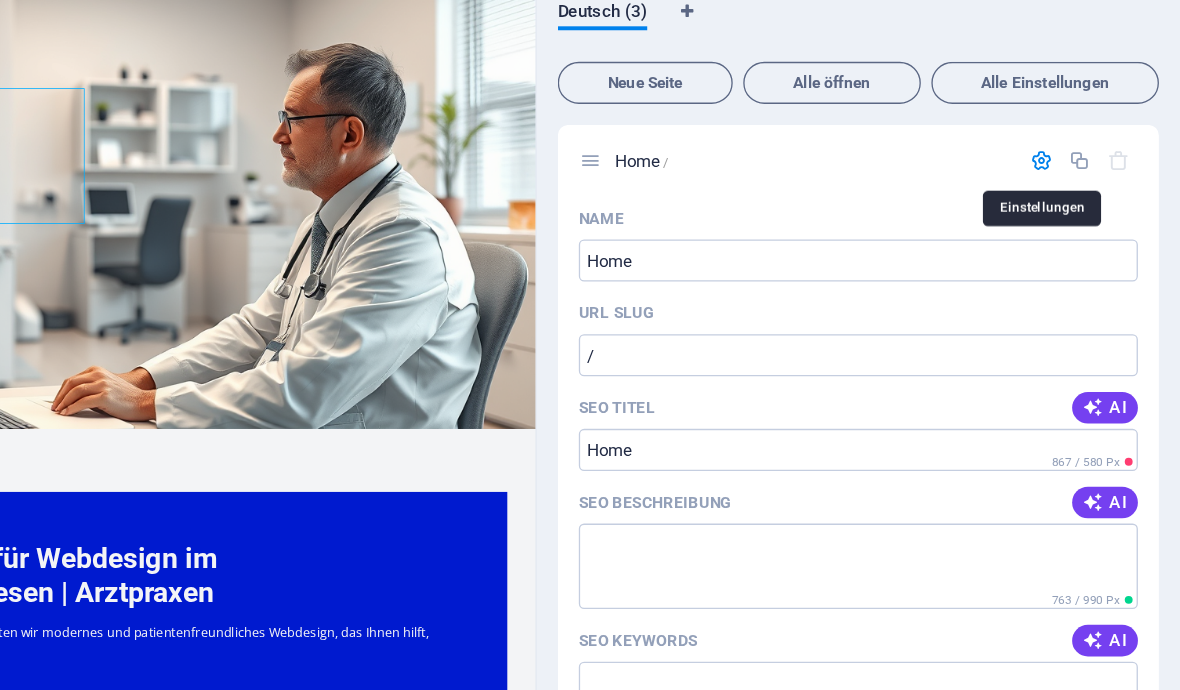 click on "AI" at bounding box center (1123, 427) 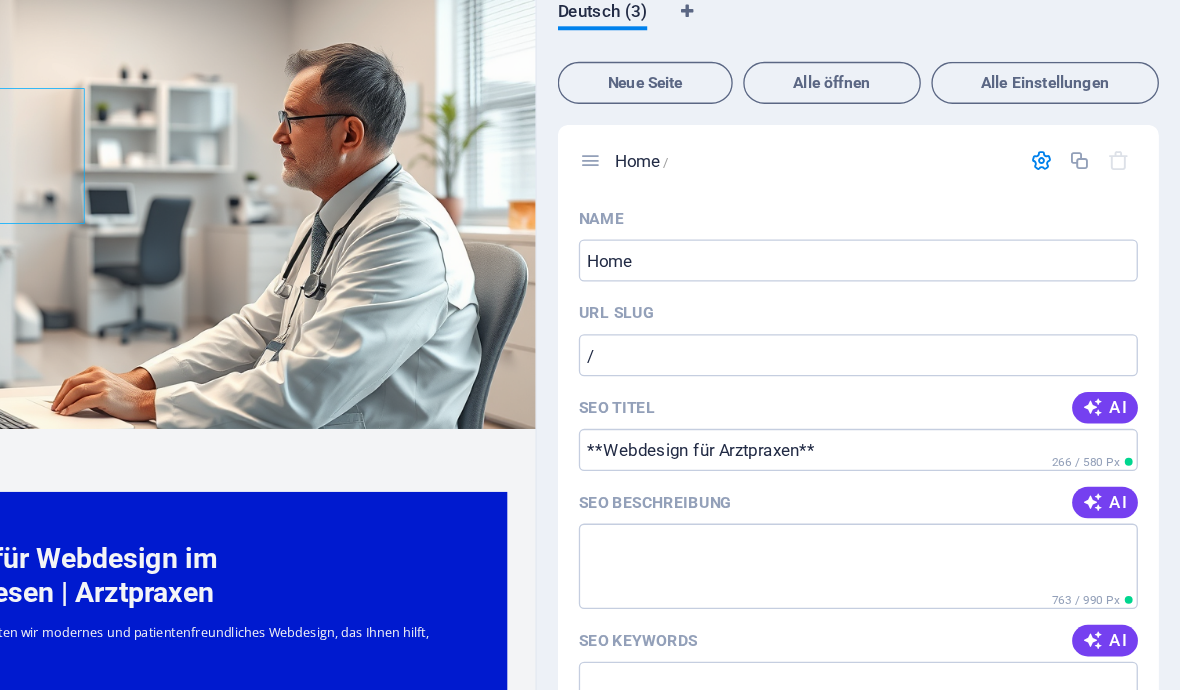 click on "AI" at bounding box center [1123, 427] 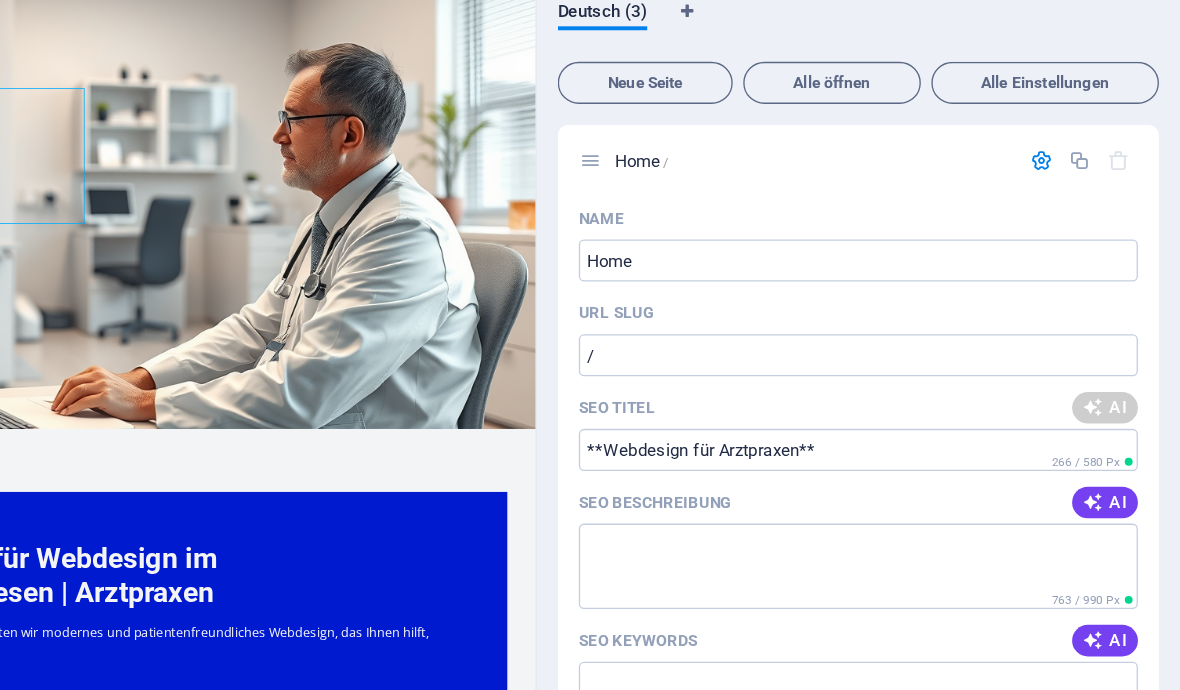 type on "Webdesign für Arztpraxen" 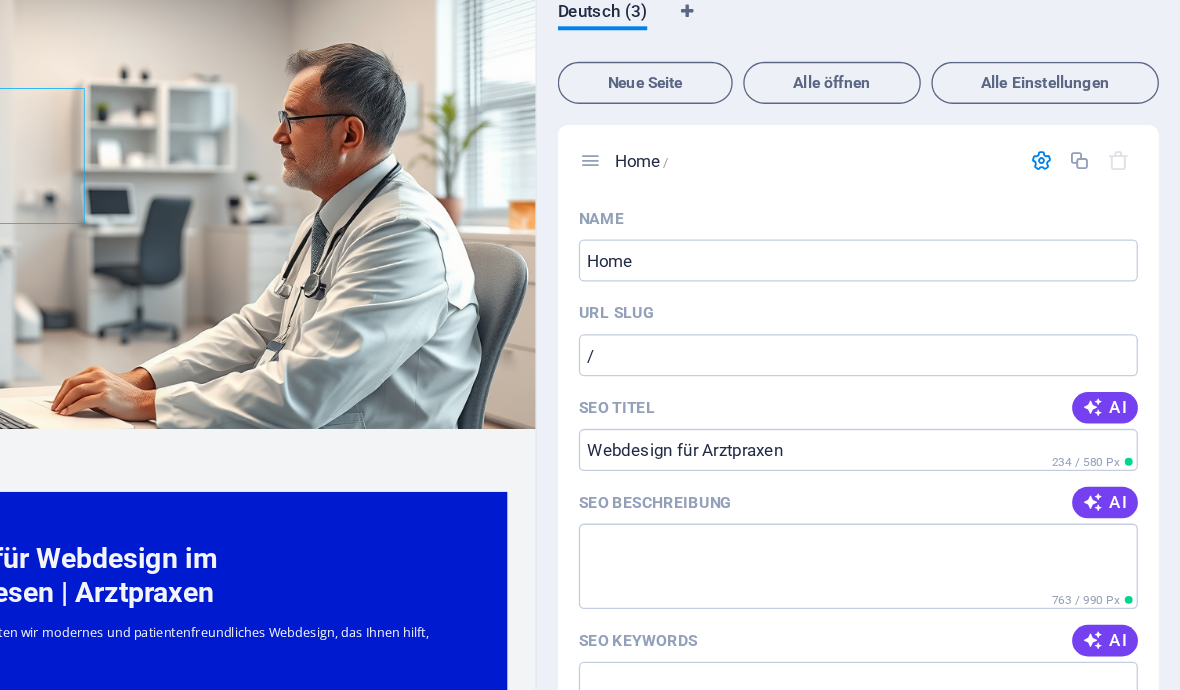 click on "AI" at bounding box center (1123, 499) 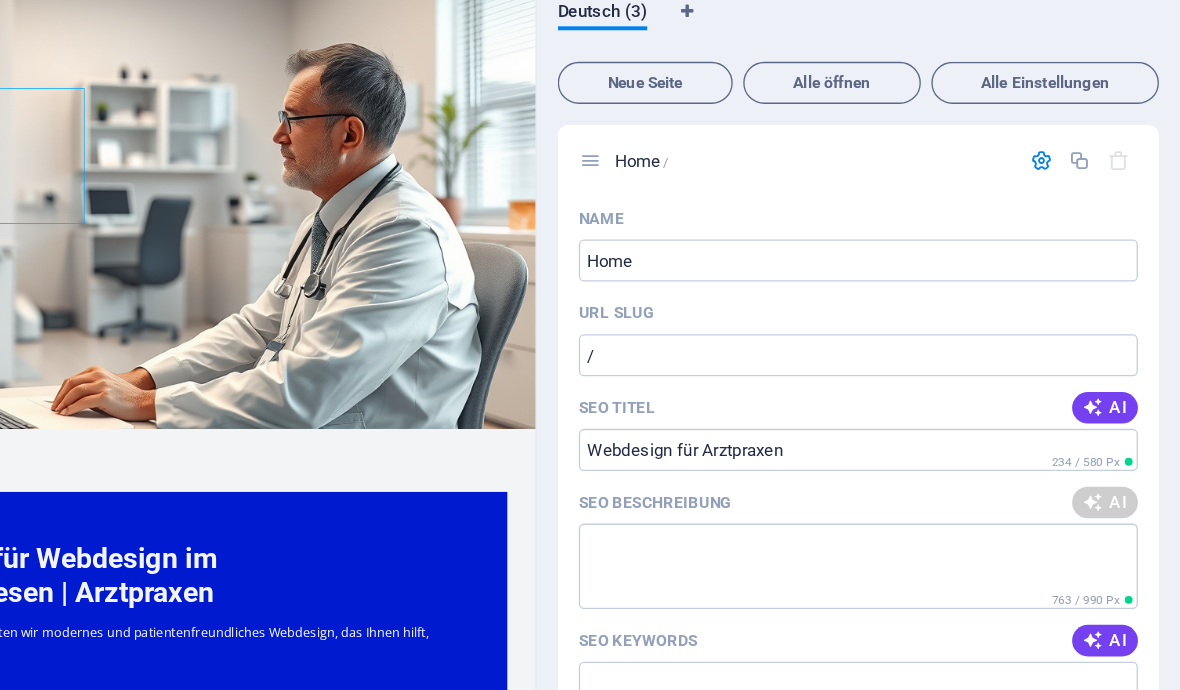 type on "Moderne Websites für Arztpraxen: Patientenfreundlich, SEO-optimiert & lokal sichtbar! Jetzt Ihre Praxis online stärken!" 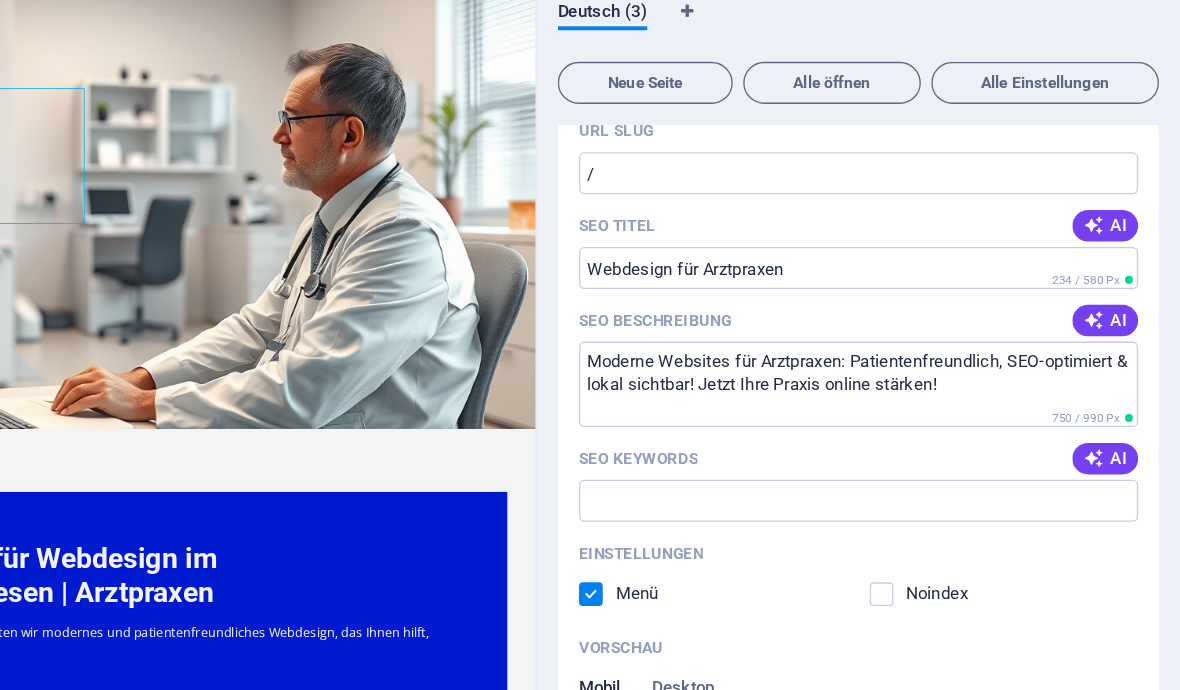 scroll, scrollTop: 142, scrollLeft: 0, axis: vertical 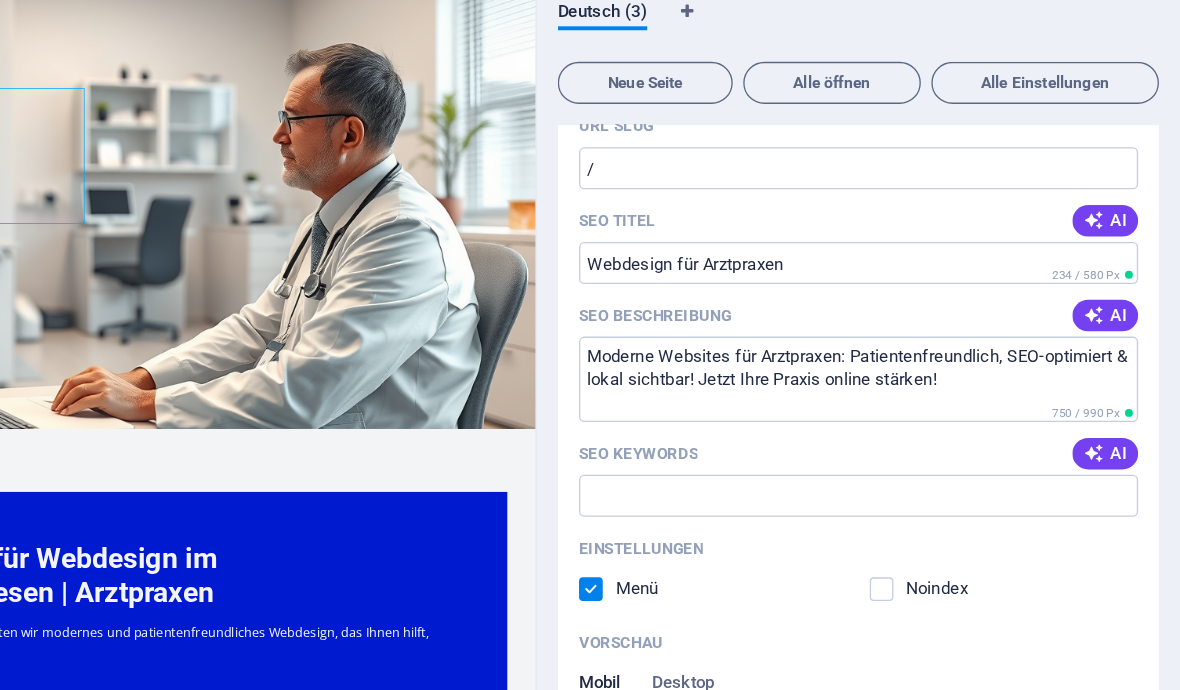 click on "SEO Keywords" at bounding box center [935, 494] 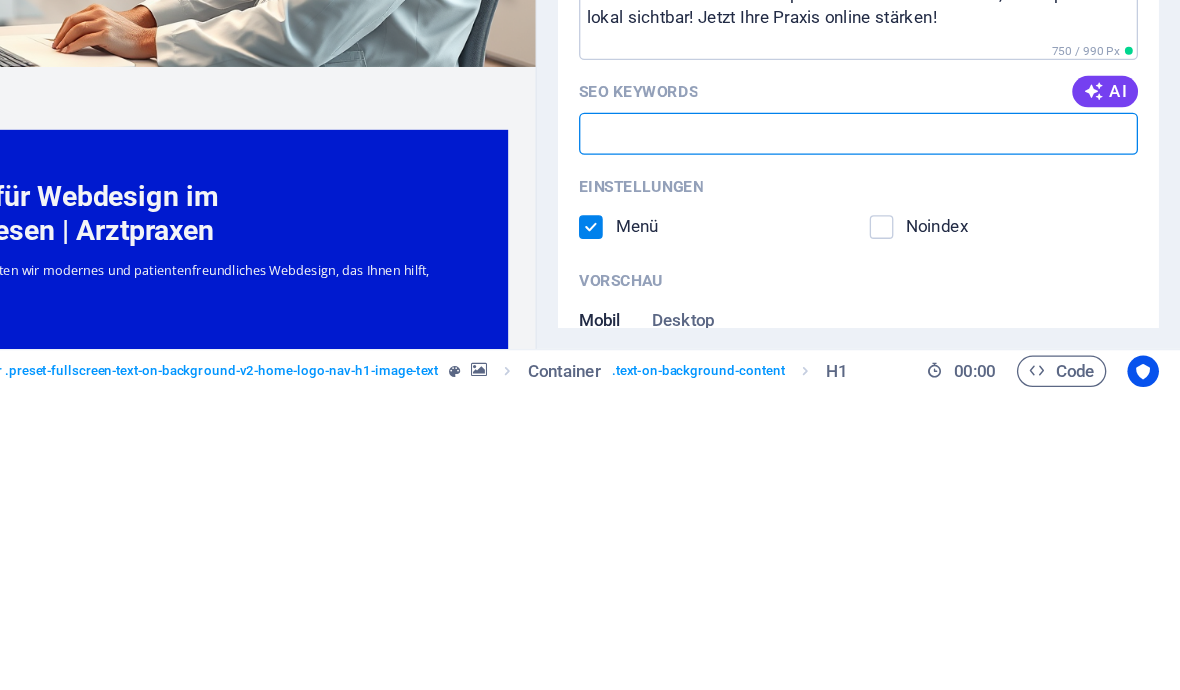 click on "AI" at bounding box center (1123, 462) 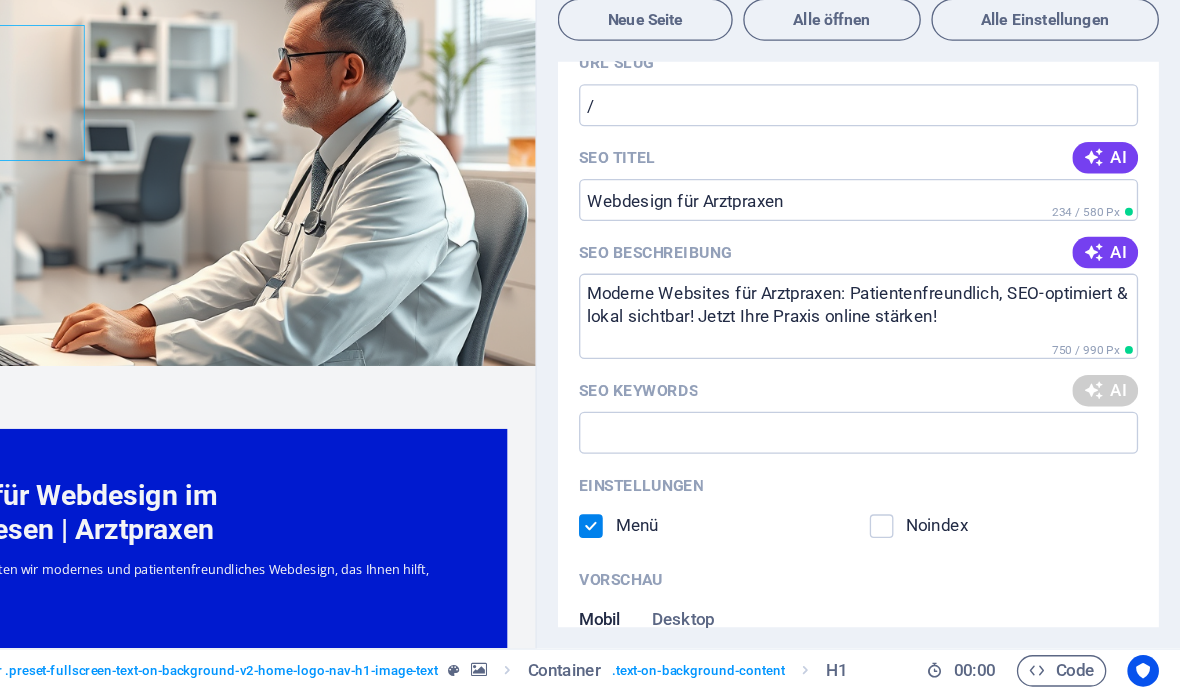 type on "Webdesign Arztpraxis, SEO Arztwebsite, Patientenfreundliches Webdesign, Arztpraxis Online-Sichtbarkeit, individuelle Praxiswebsite, lokale Suchmaschinenoptimierung" 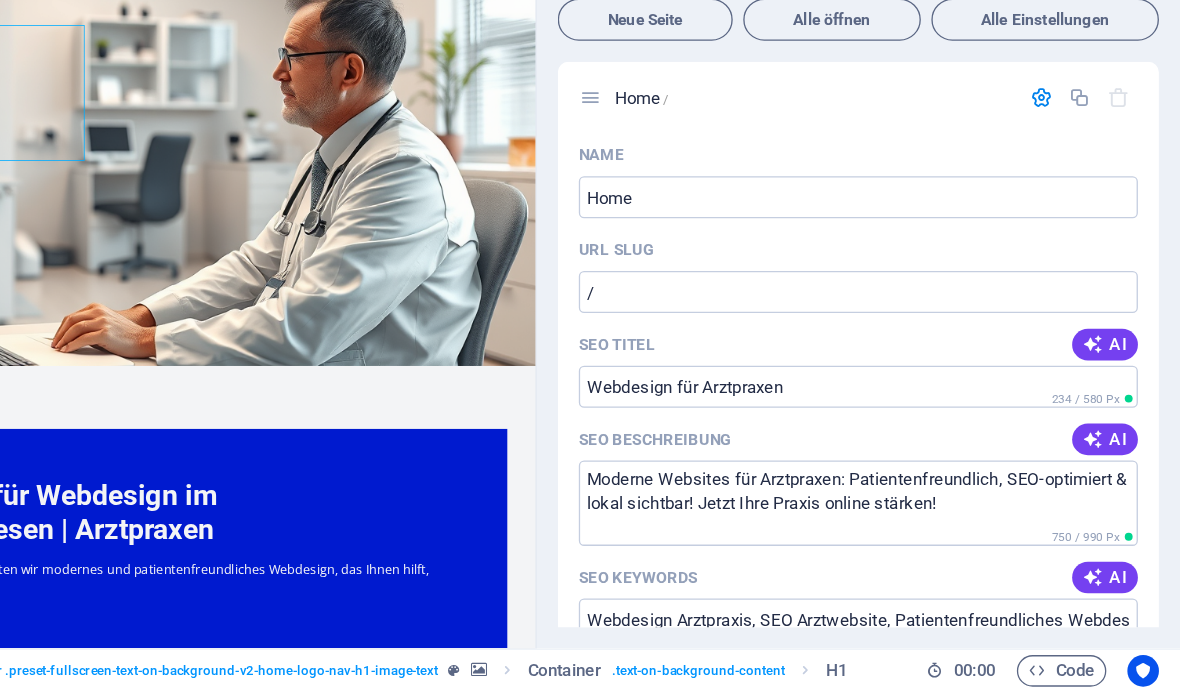 scroll, scrollTop: 0, scrollLeft: 0, axis: both 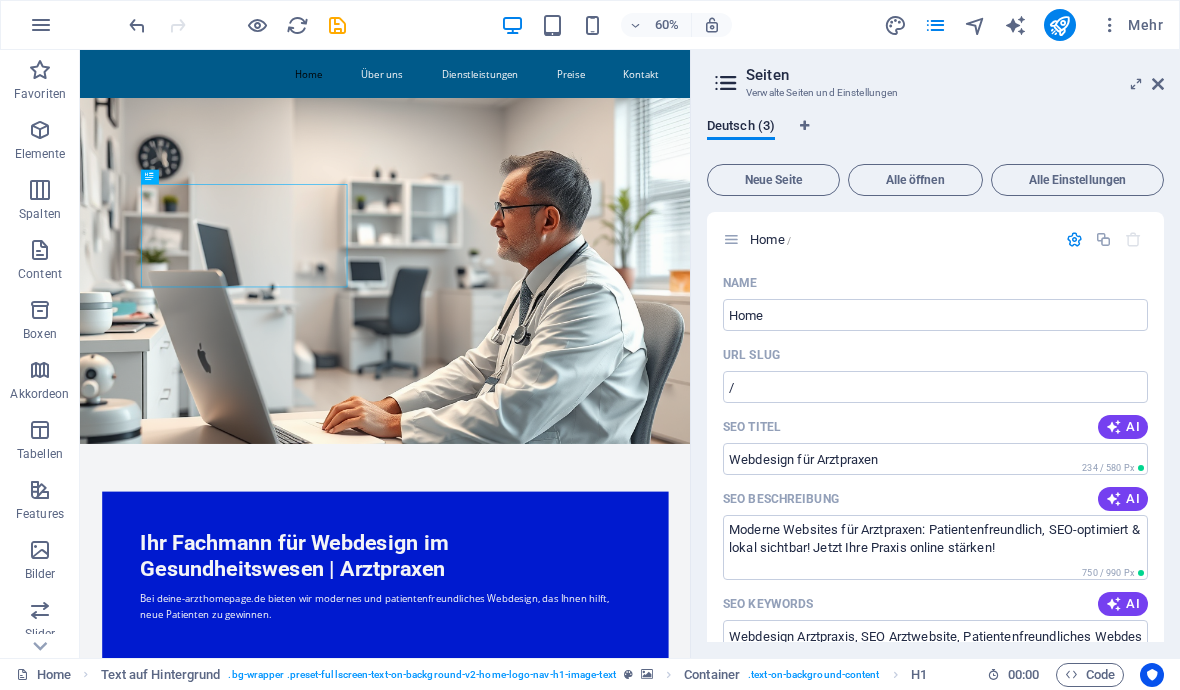 click at bounding box center (1059, 25) 